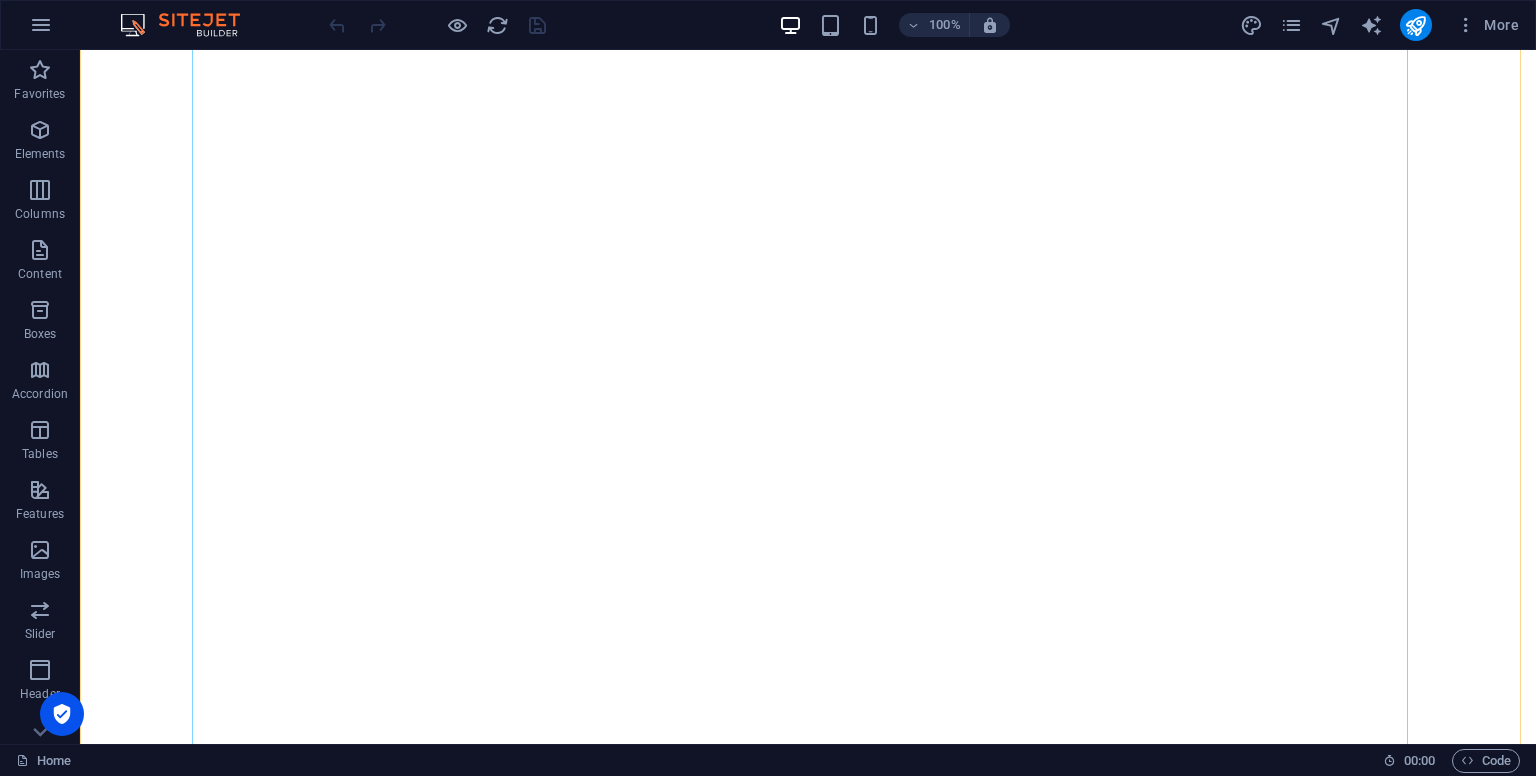 scroll, scrollTop: 0, scrollLeft: 0, axis: both 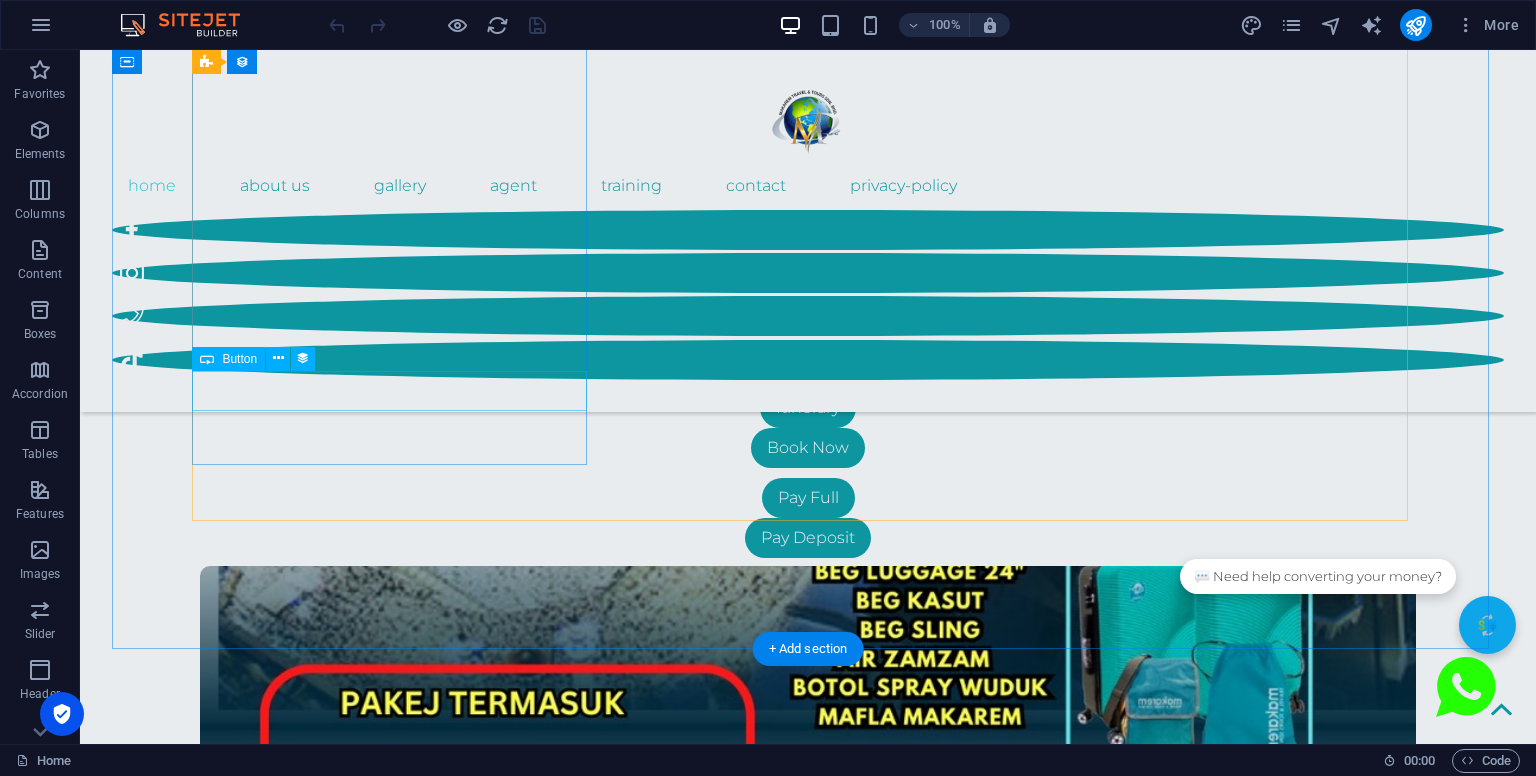 click on "Pay Deposit" at bounding box center (808, 3724) 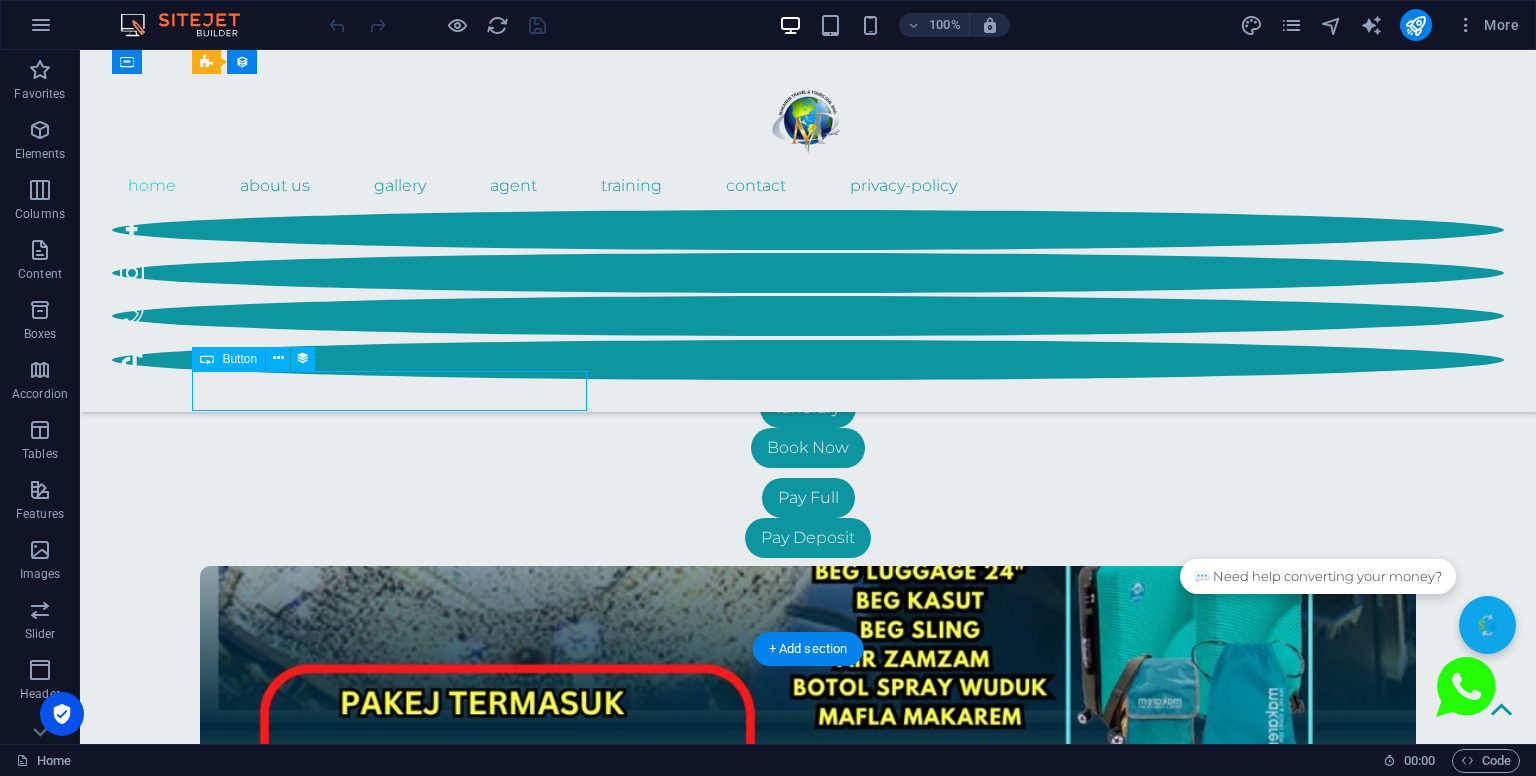 click on "Pay Deposit" at bounding box center [808, 3724] 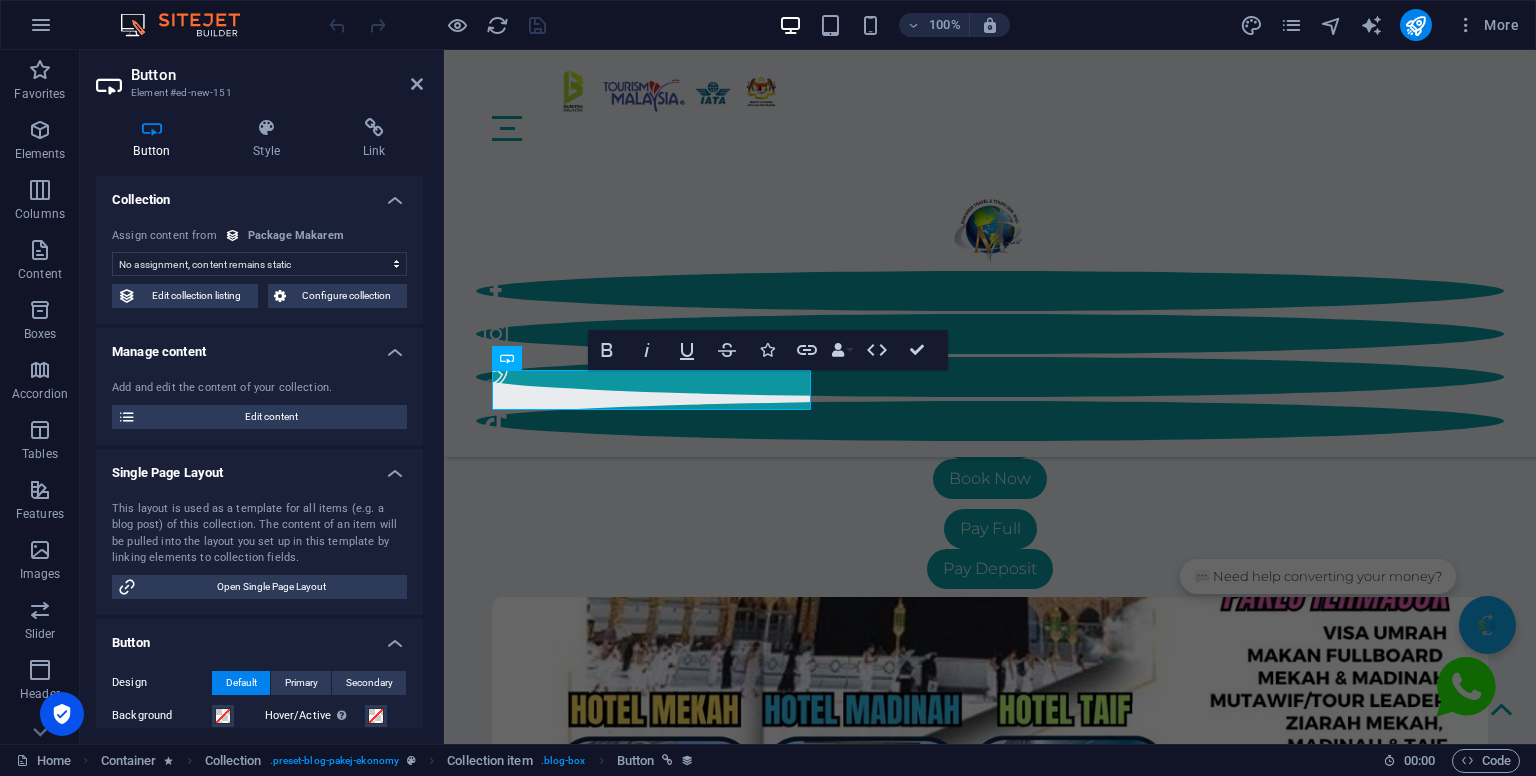 scroll, scrollTop: 5047, scrollLeft: 0, axis: vertical 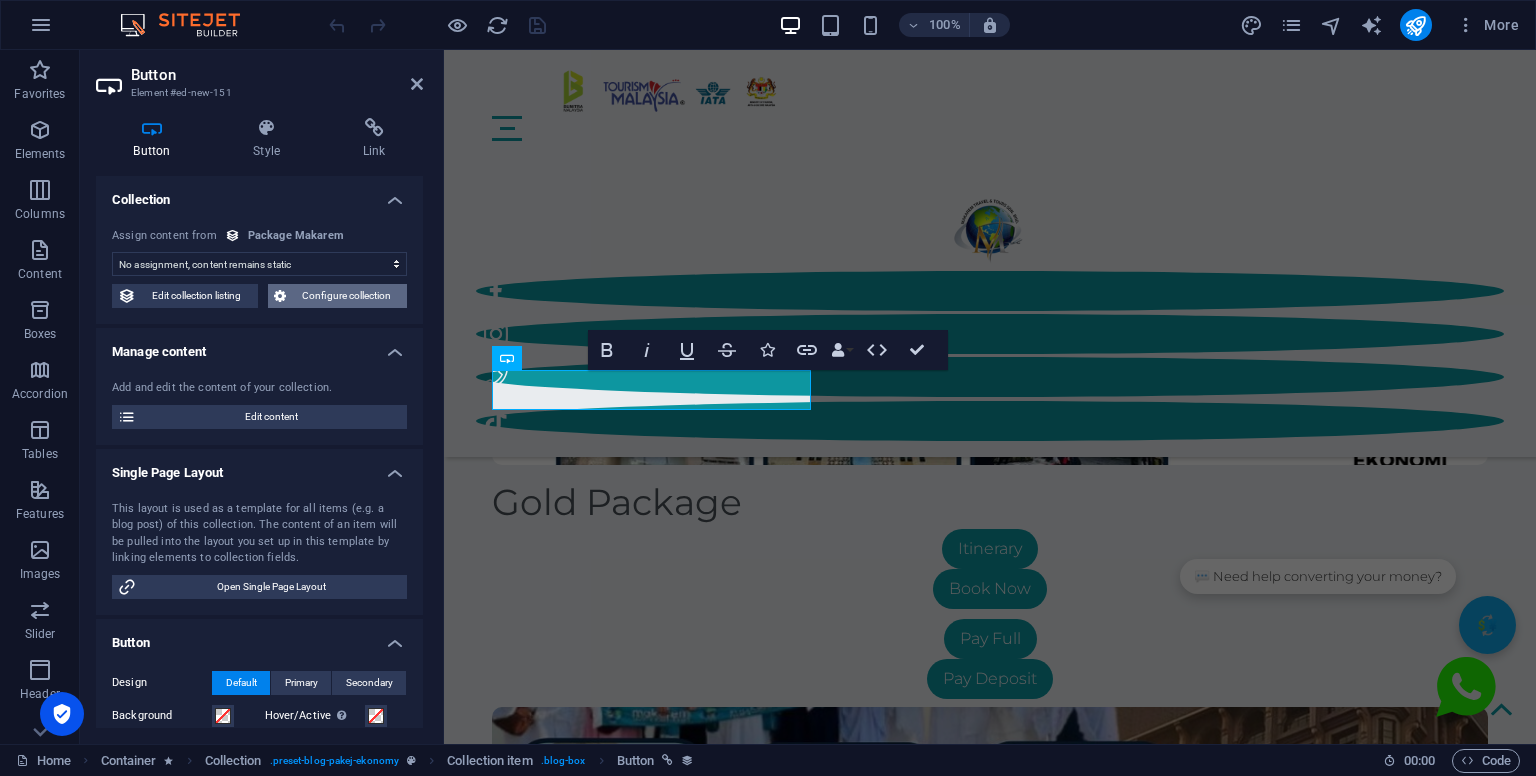 click on "Configure collection" at bounding box center [347, 296] 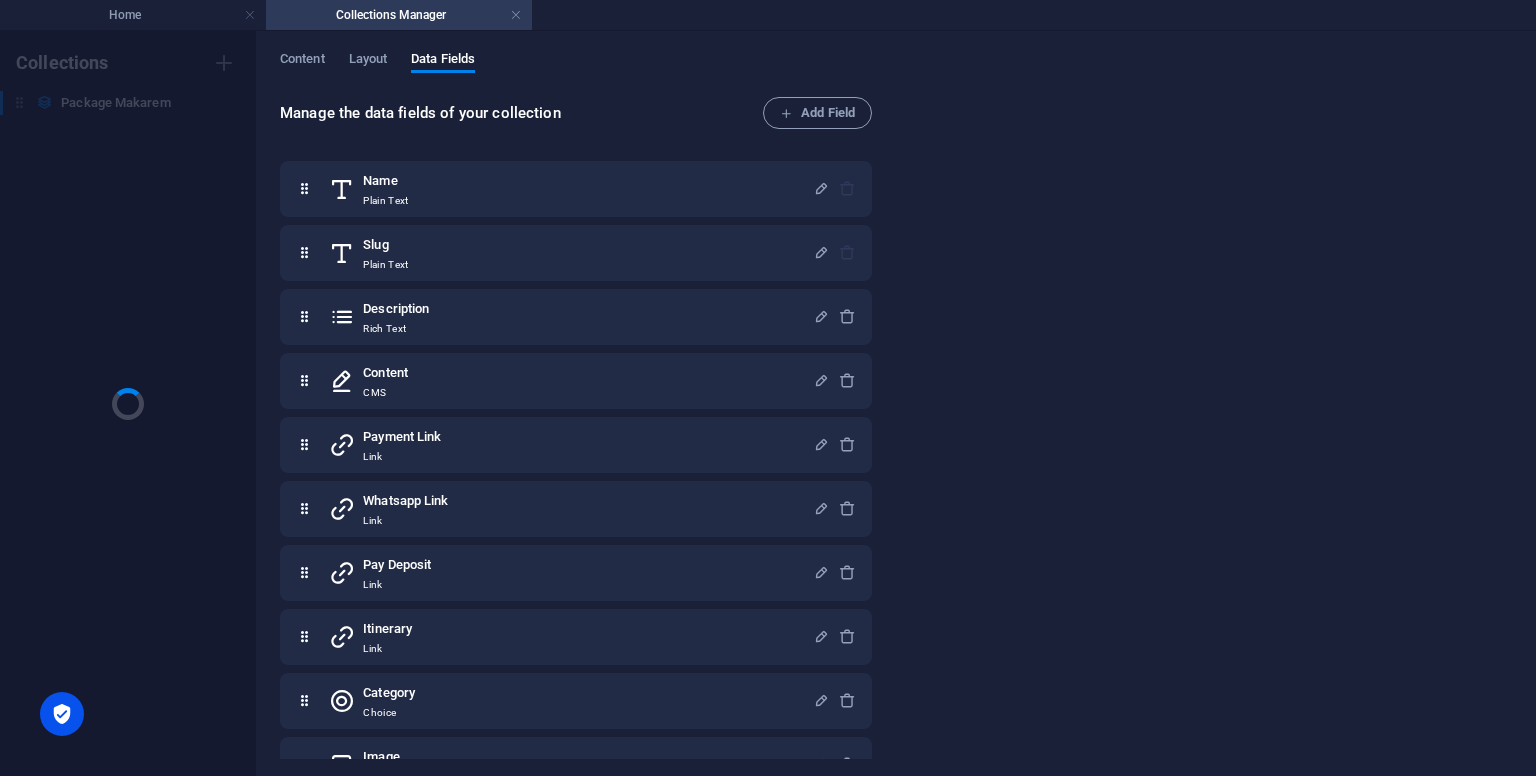 scroll, scrollTop: 0, scrollLeft: 0, axis: both 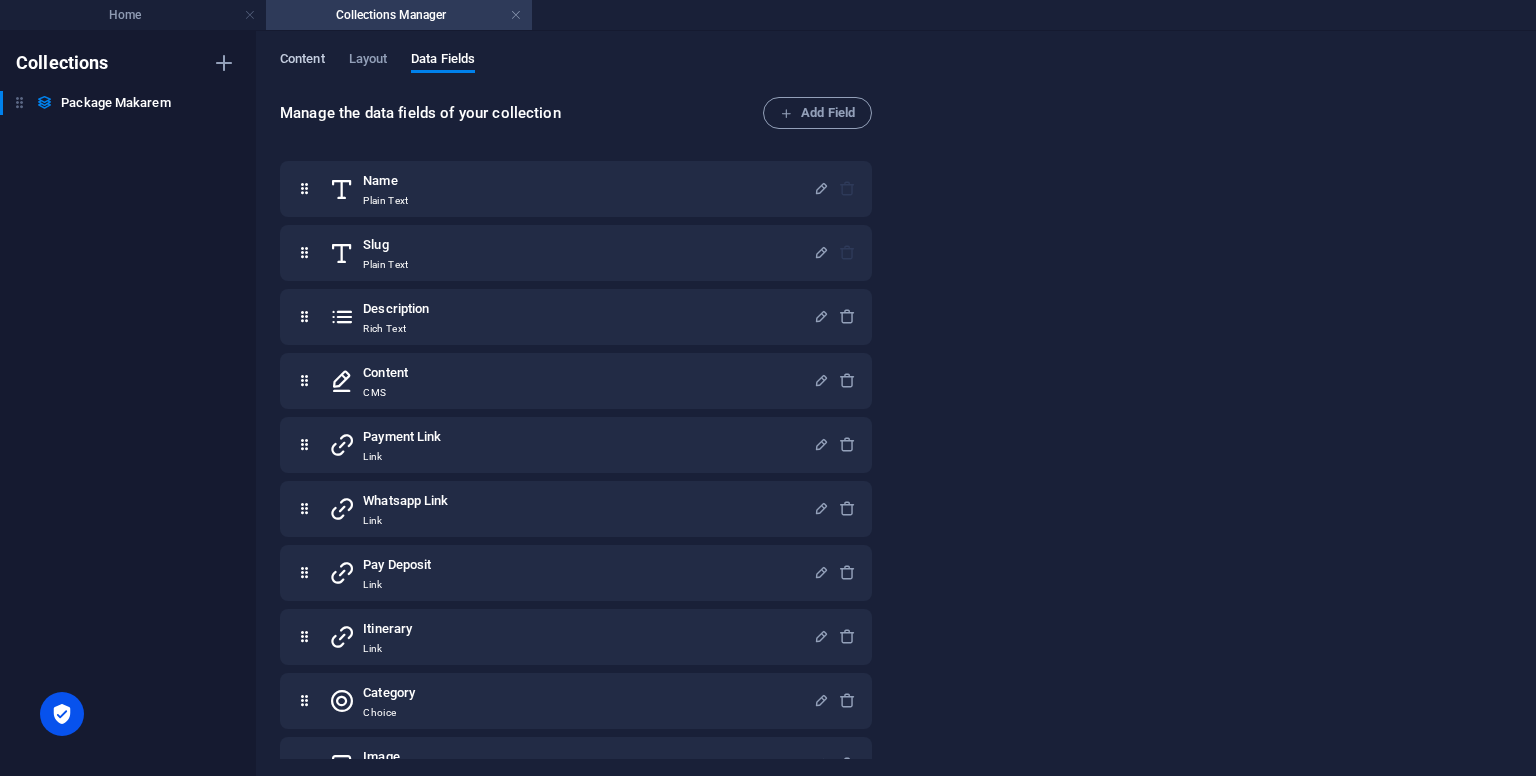 click on "Content" at bounding box center (302, 61) 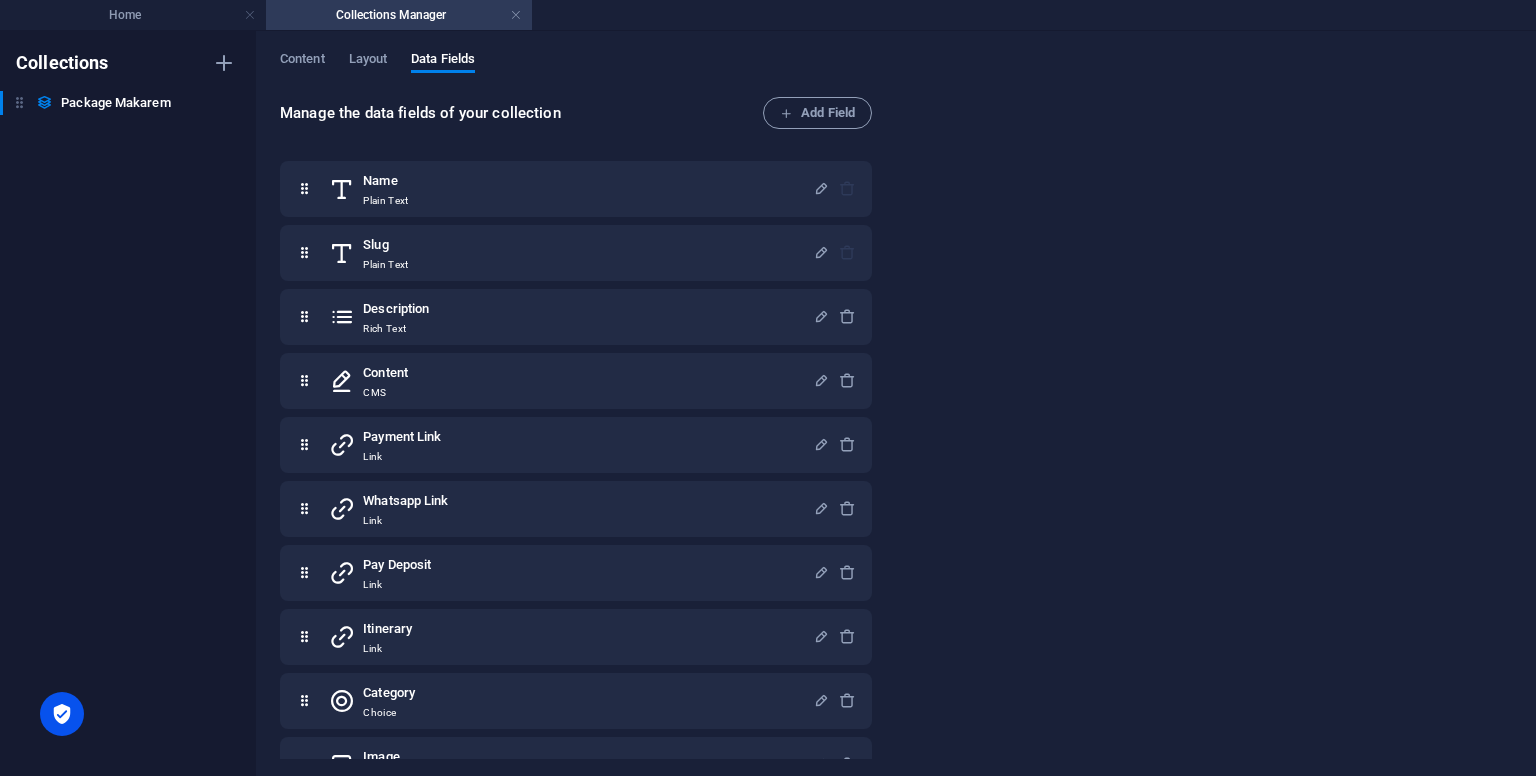 select on "createdAt_ASC" 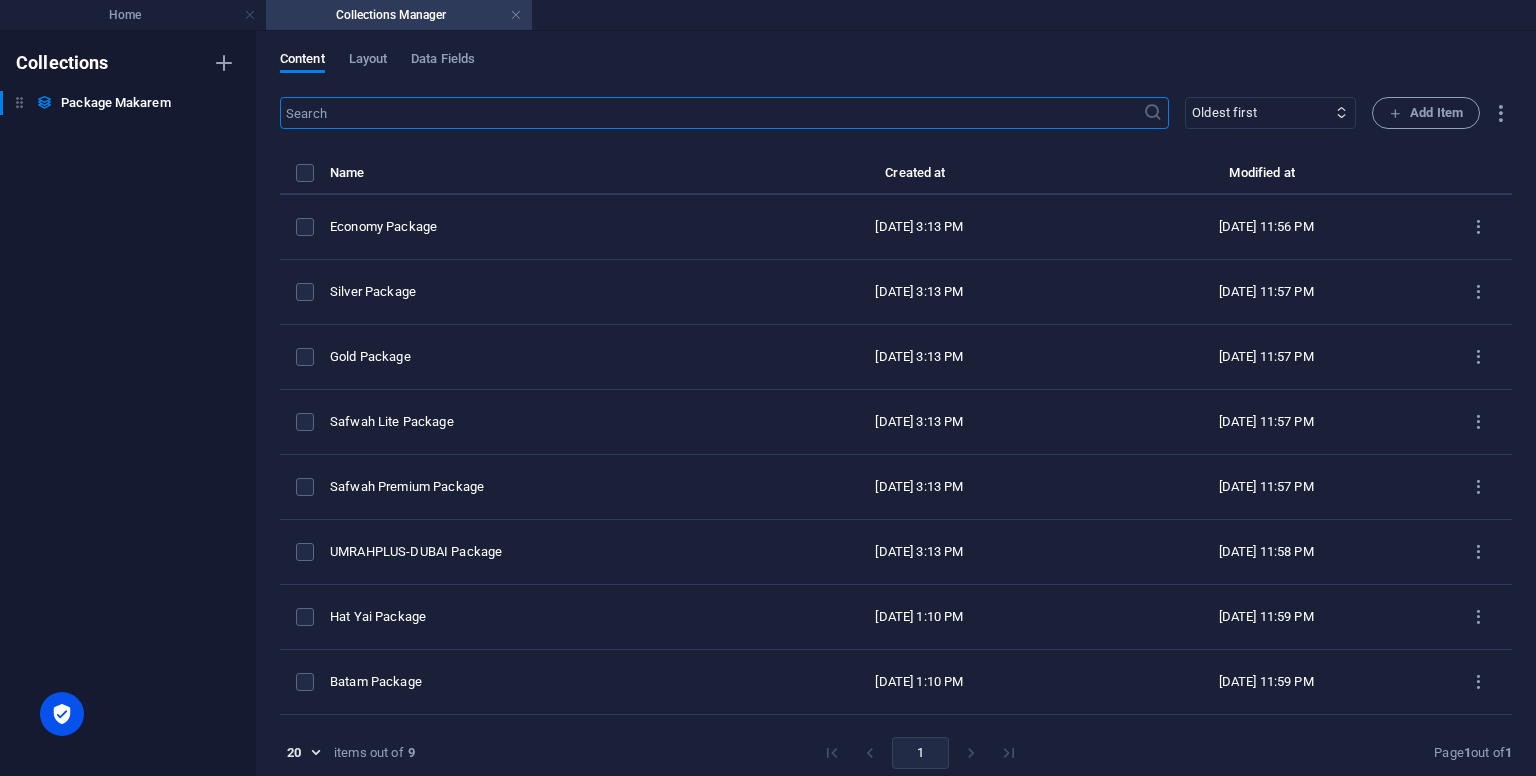 scroll, scrollTop: 56, scrollLeft: 0, axis: vertical 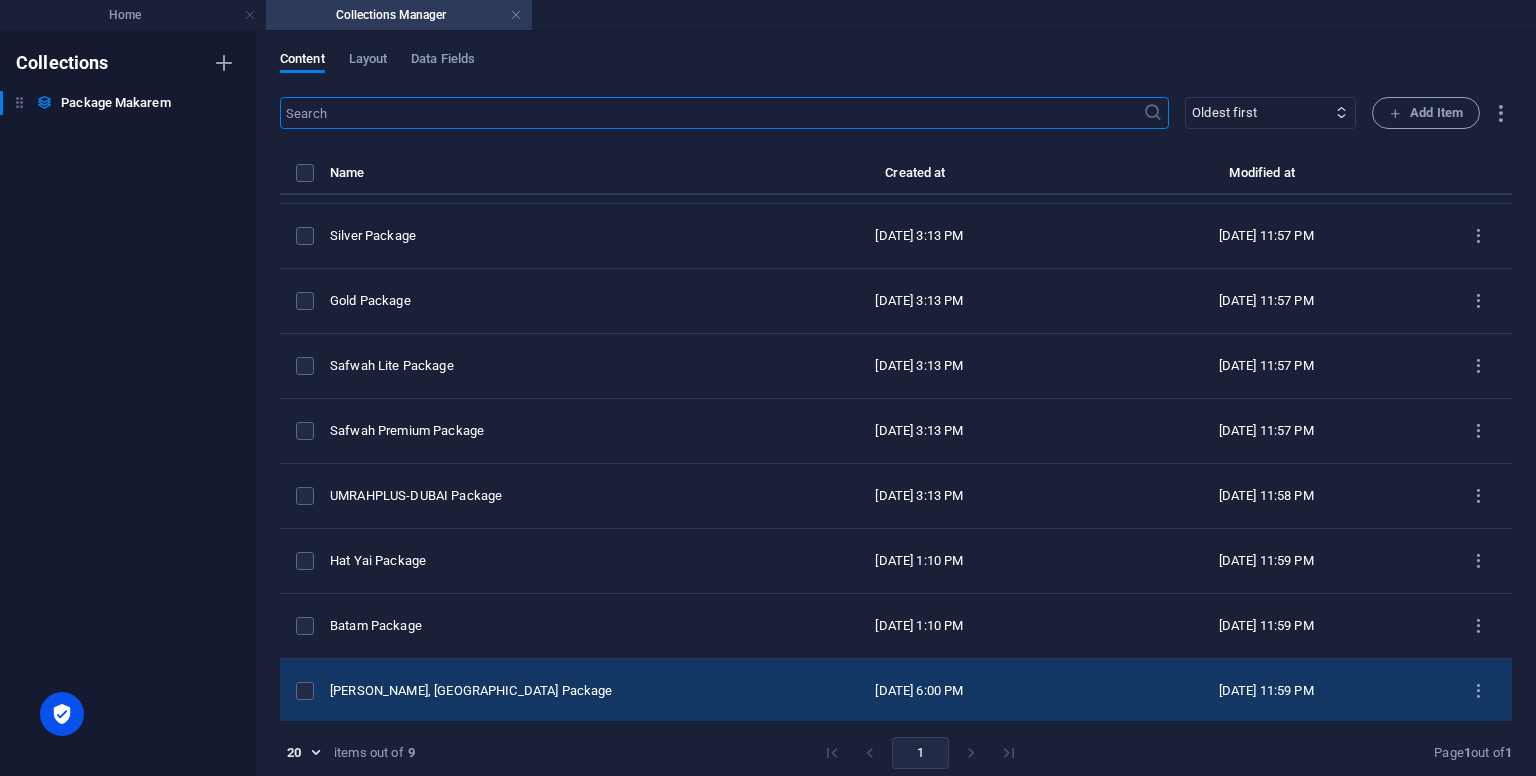 click on "[PERSON_NAME], [GEOGRAPHIC_DATA] Package" at bounding box center [532, 691] 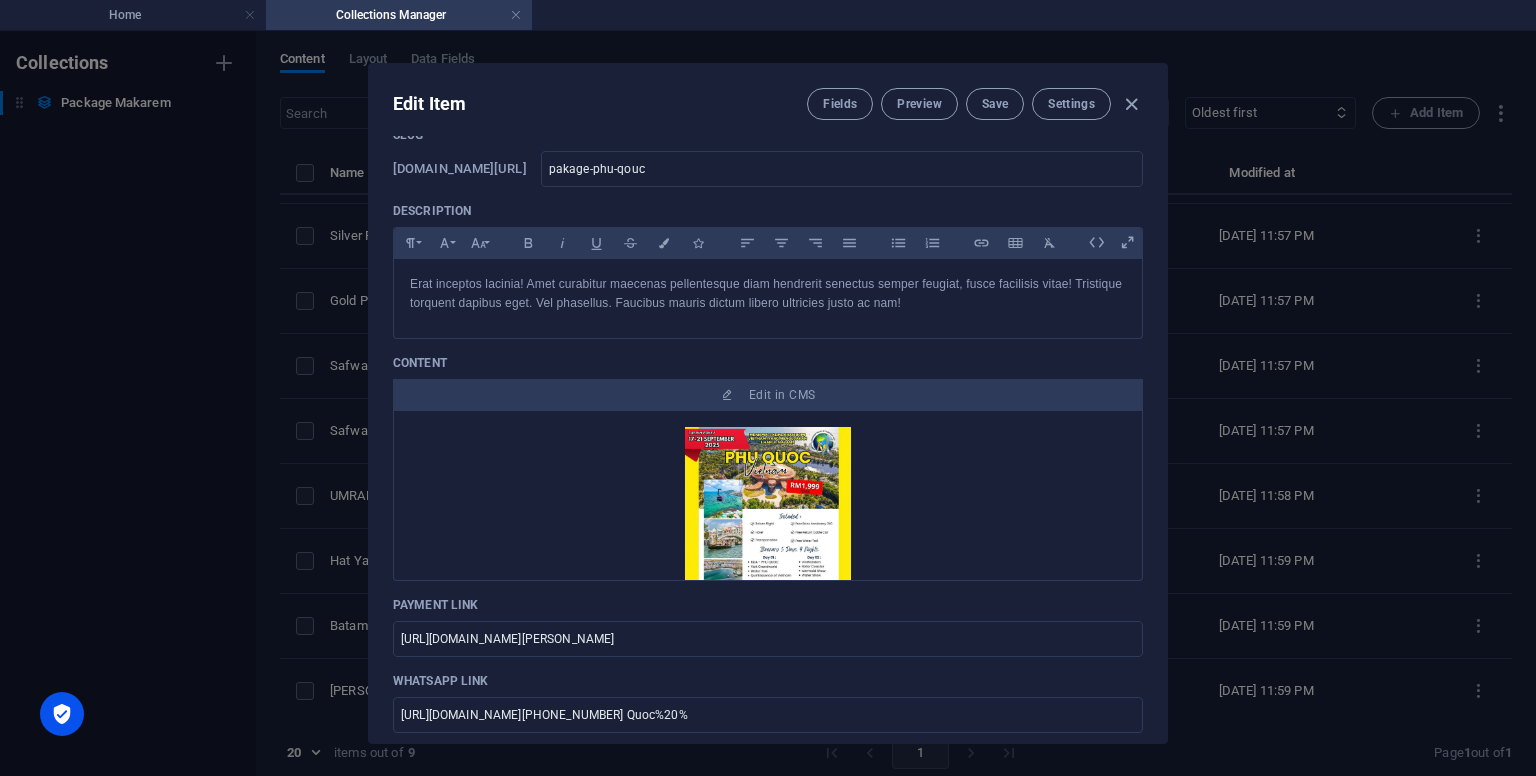 scroll, scrollTop: 400, scrollLeft: 0, axis: vertical 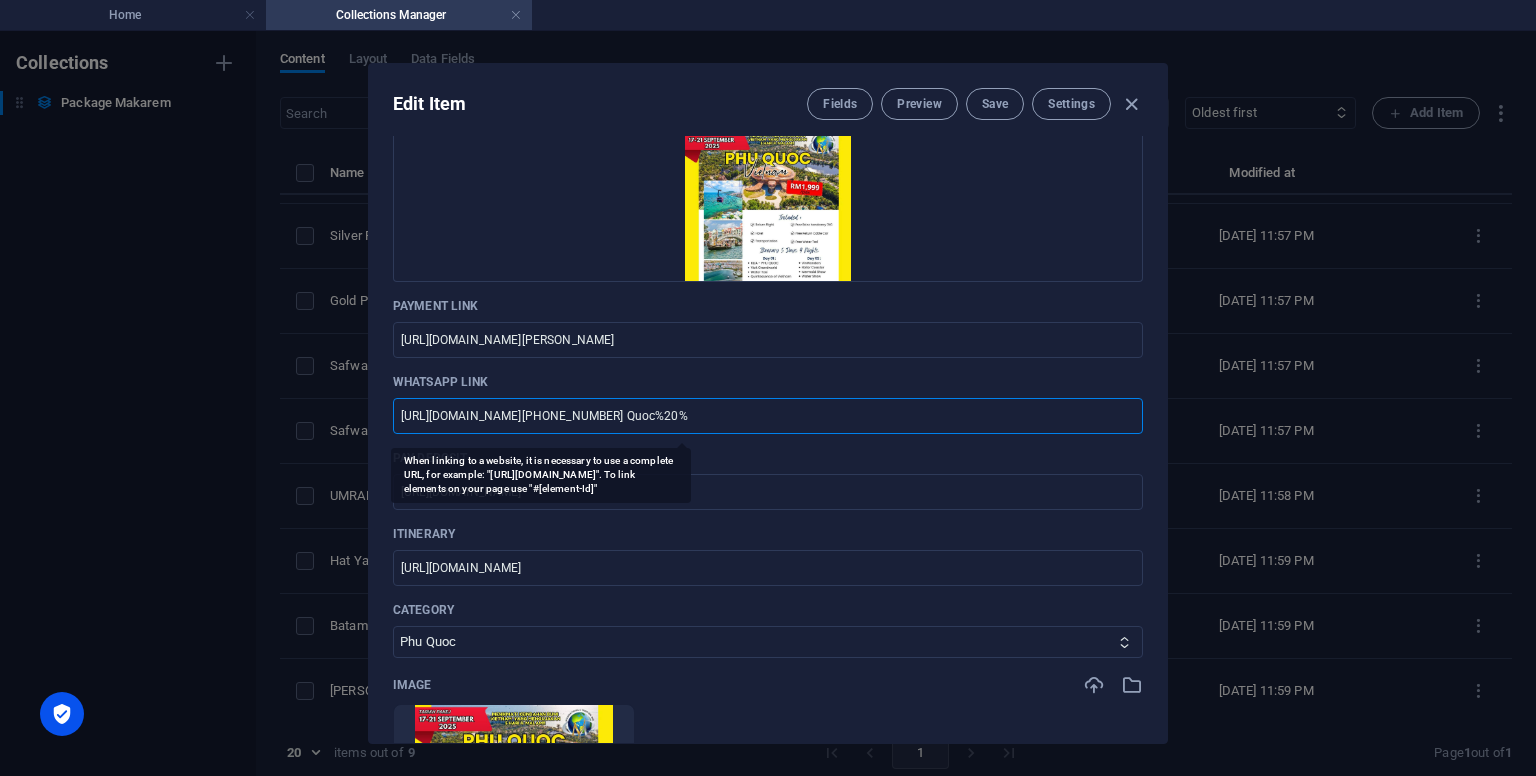 click on "[URL][DOMAIN_NAME][PHONE_NUMBER] Quoc%20%" at bounding box center (768, 416) 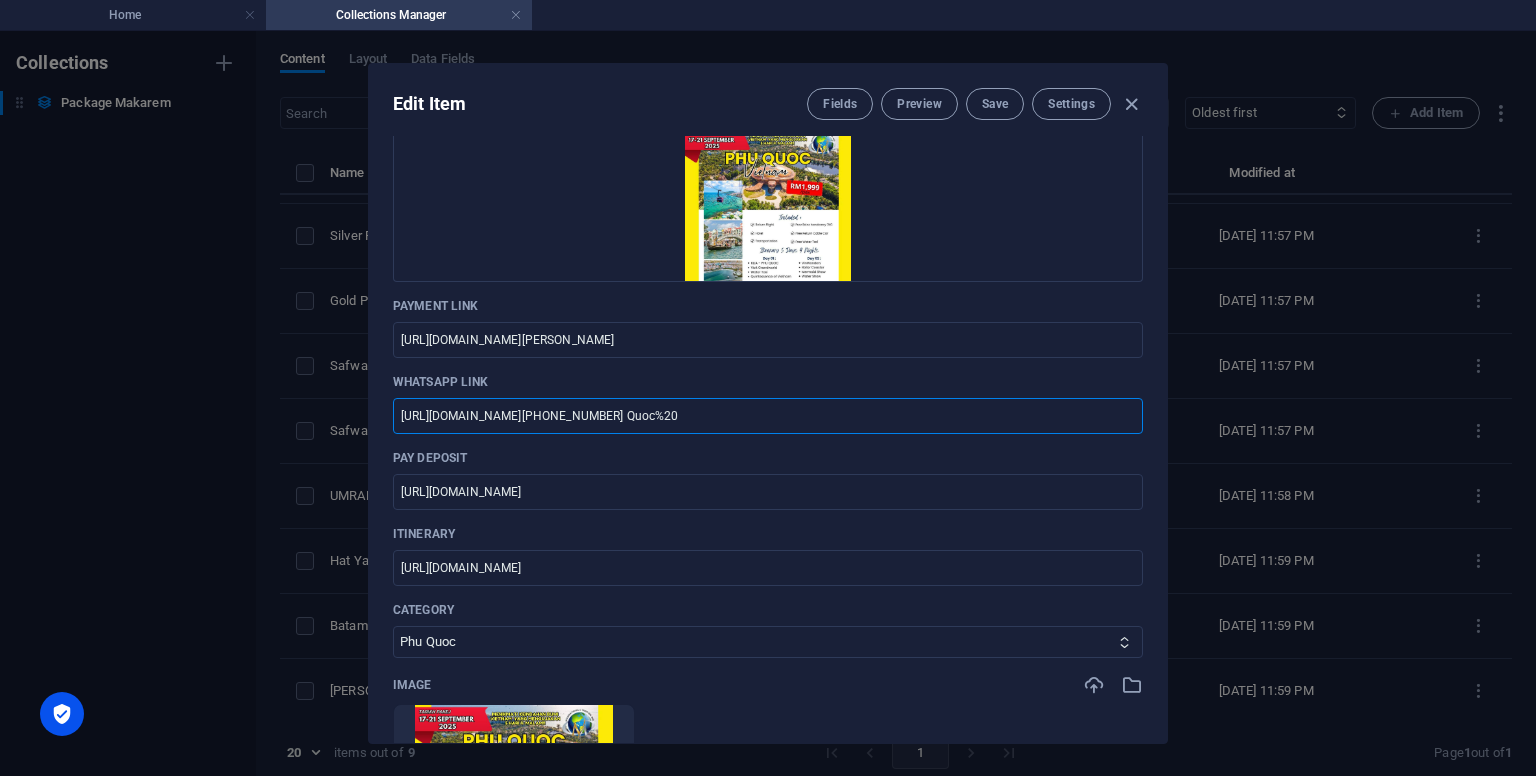 scroll, scrollTop: 0, scrollLeft: 54, axis: horizontal 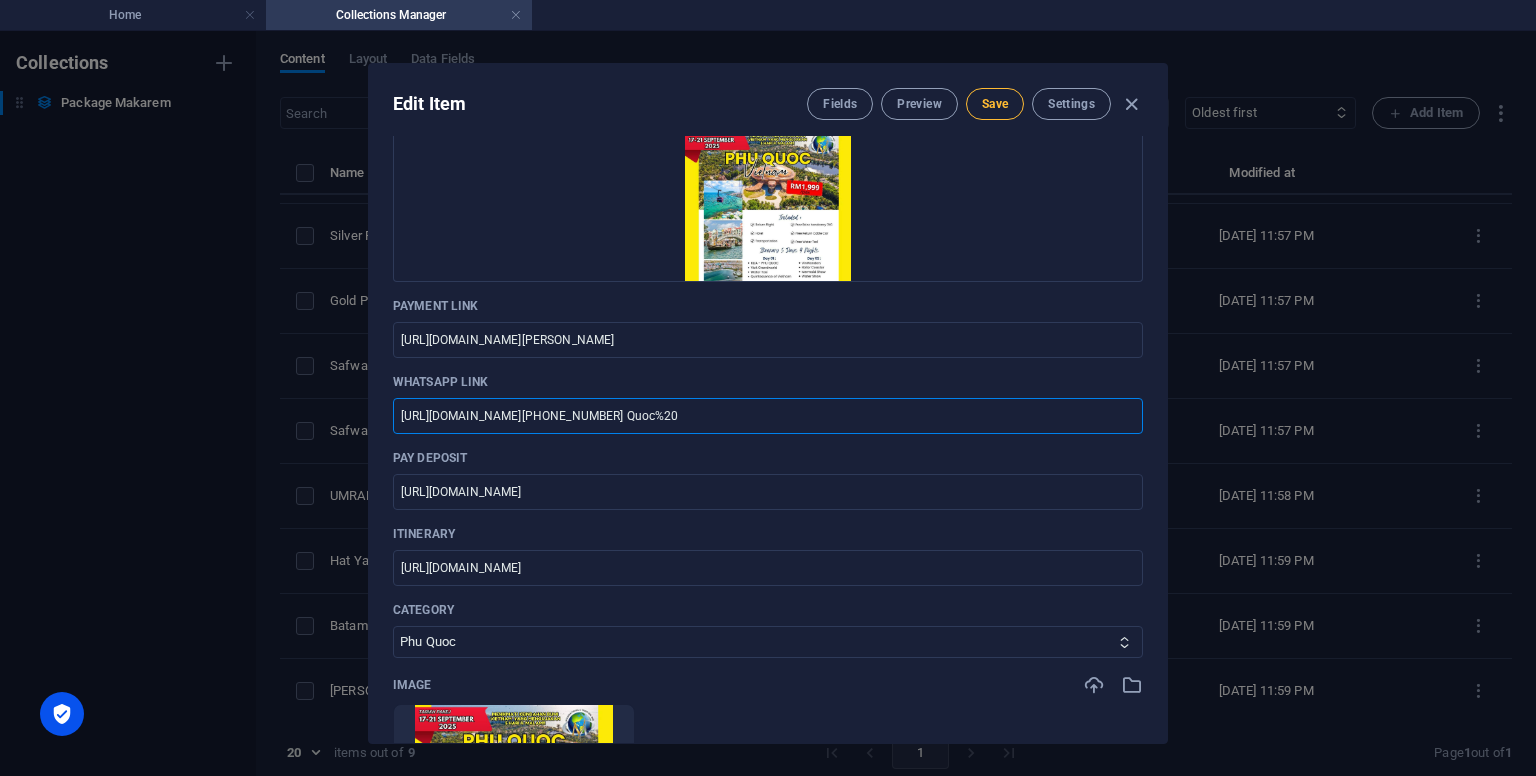 type on "[URL][DOMAIN_NAME][PHONE_NUMBER] Quoc%20" 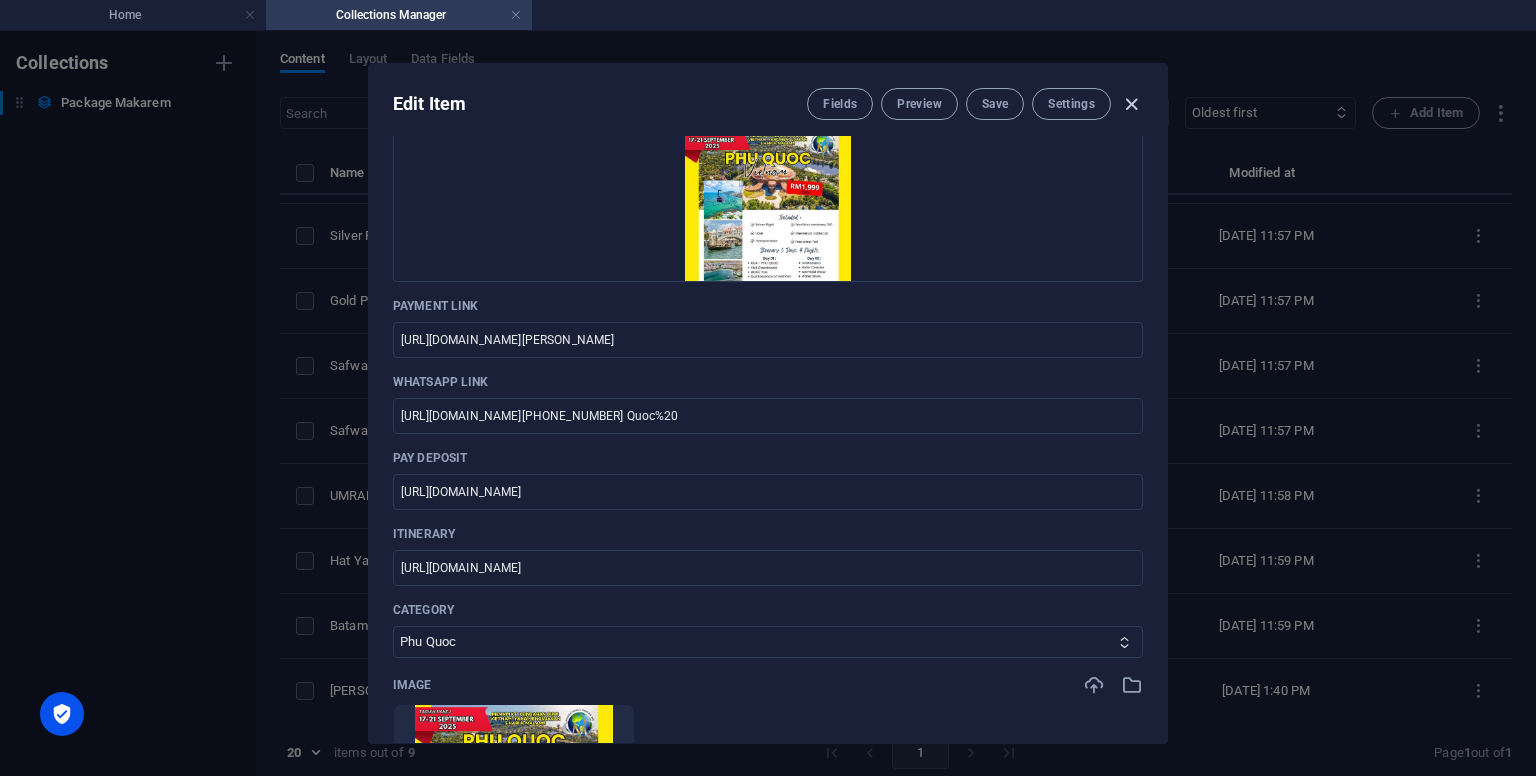 click at bounding box center [1131, 104] 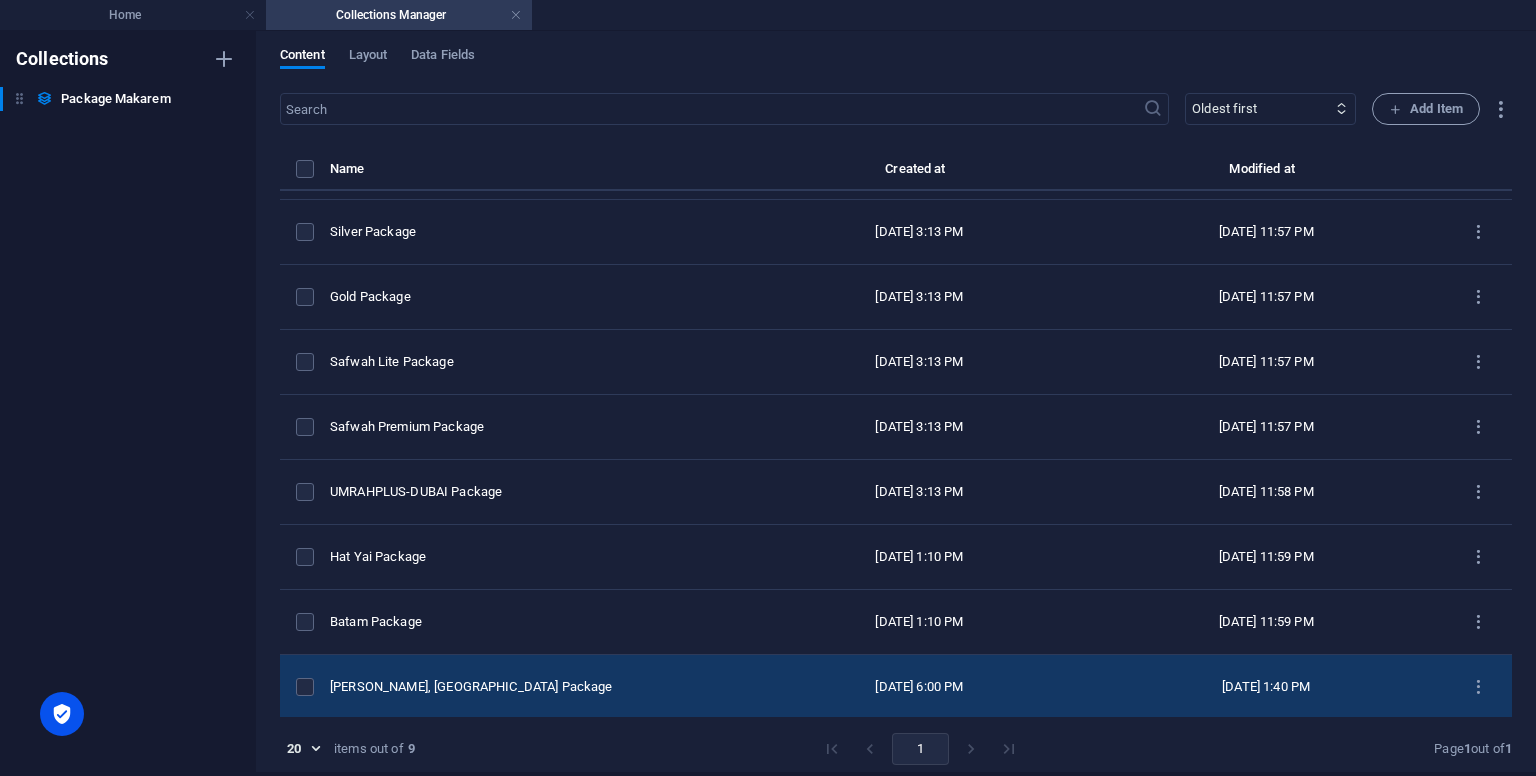 scroll, scrollTop: 8, scrollLeft: 0, axis: vertical 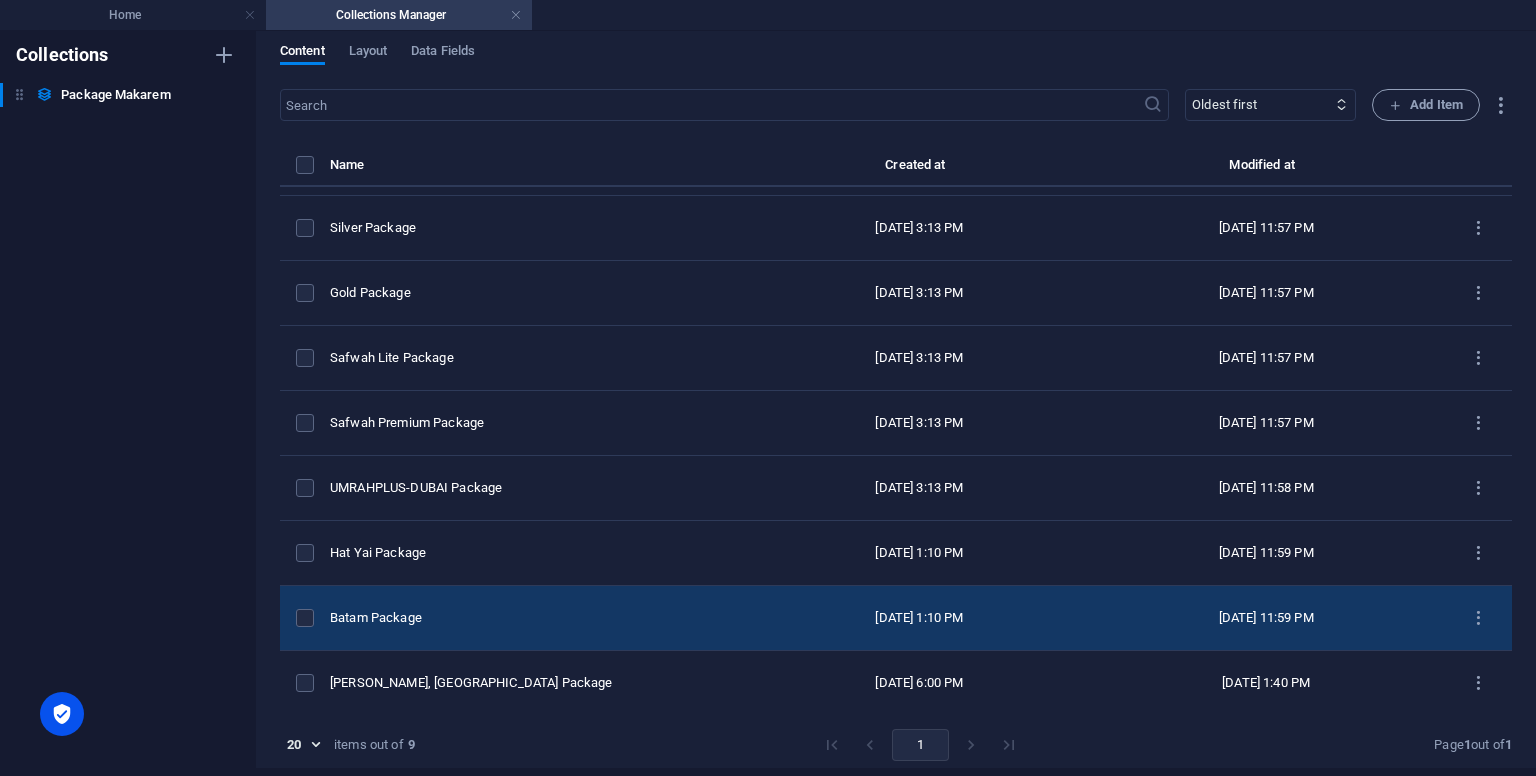 click on "Batam Package" at bounding box center (532, 618) 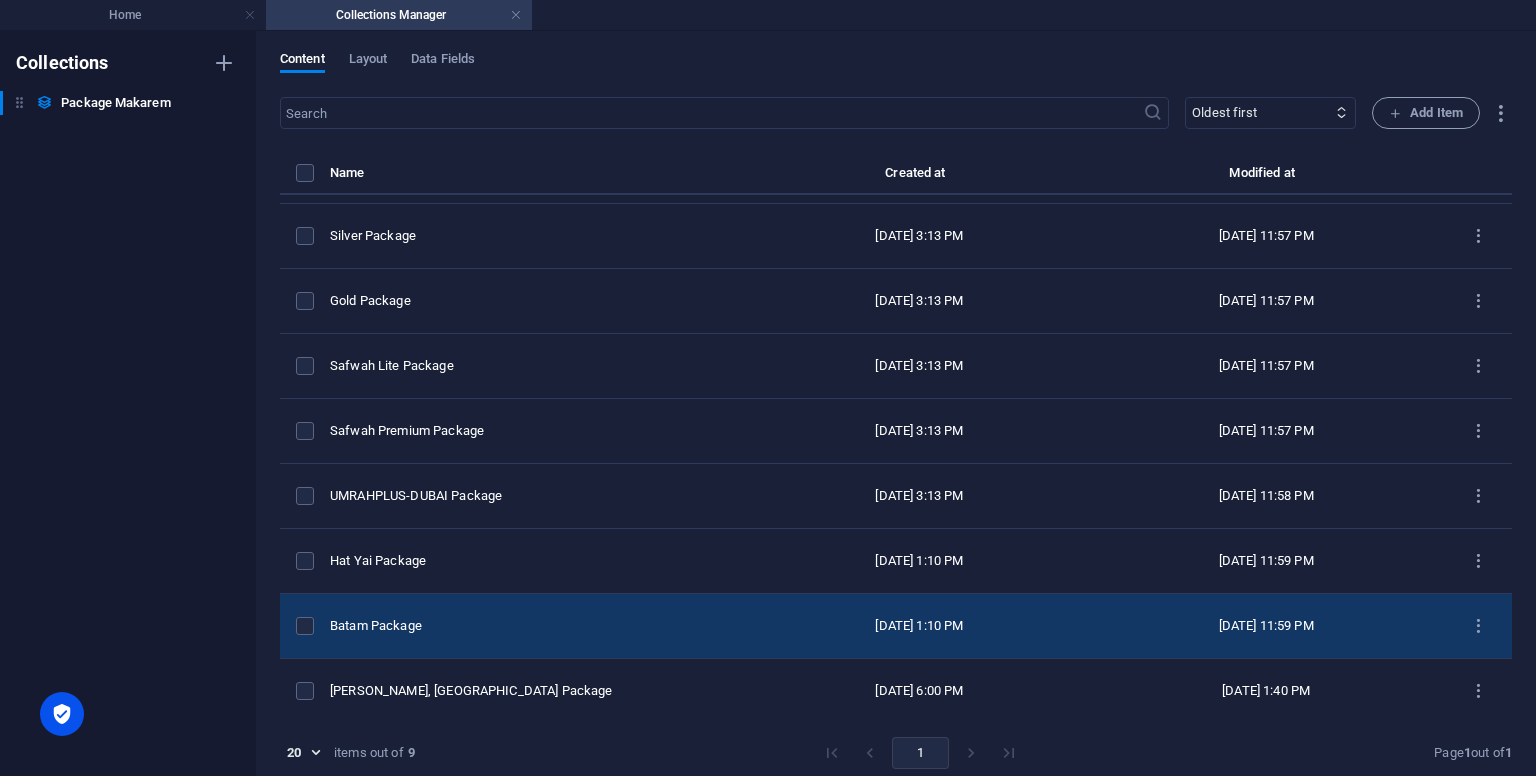 select on "Batam" 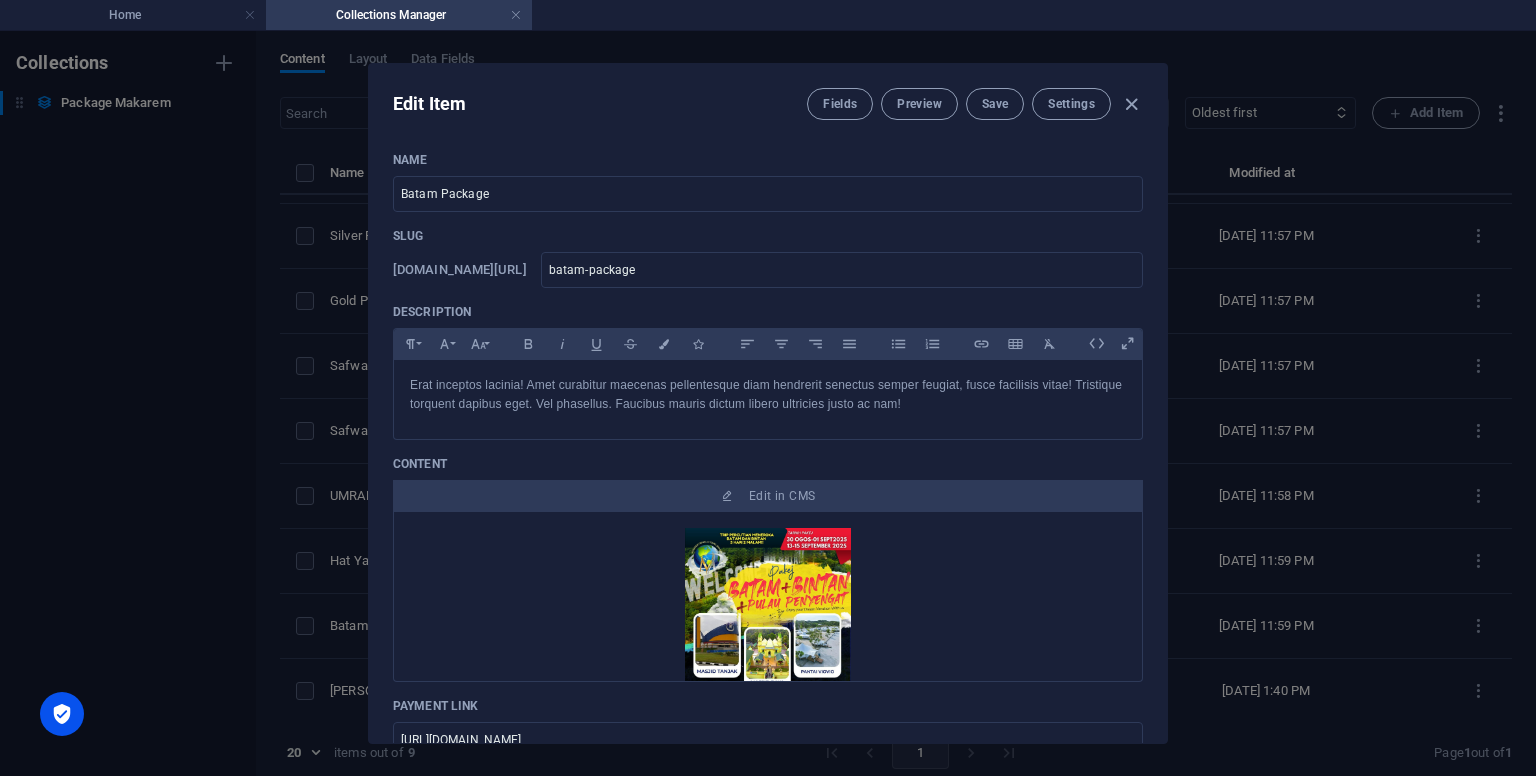 scroll, scrollTop: 500, scrollLeft: 0, axis: vertical 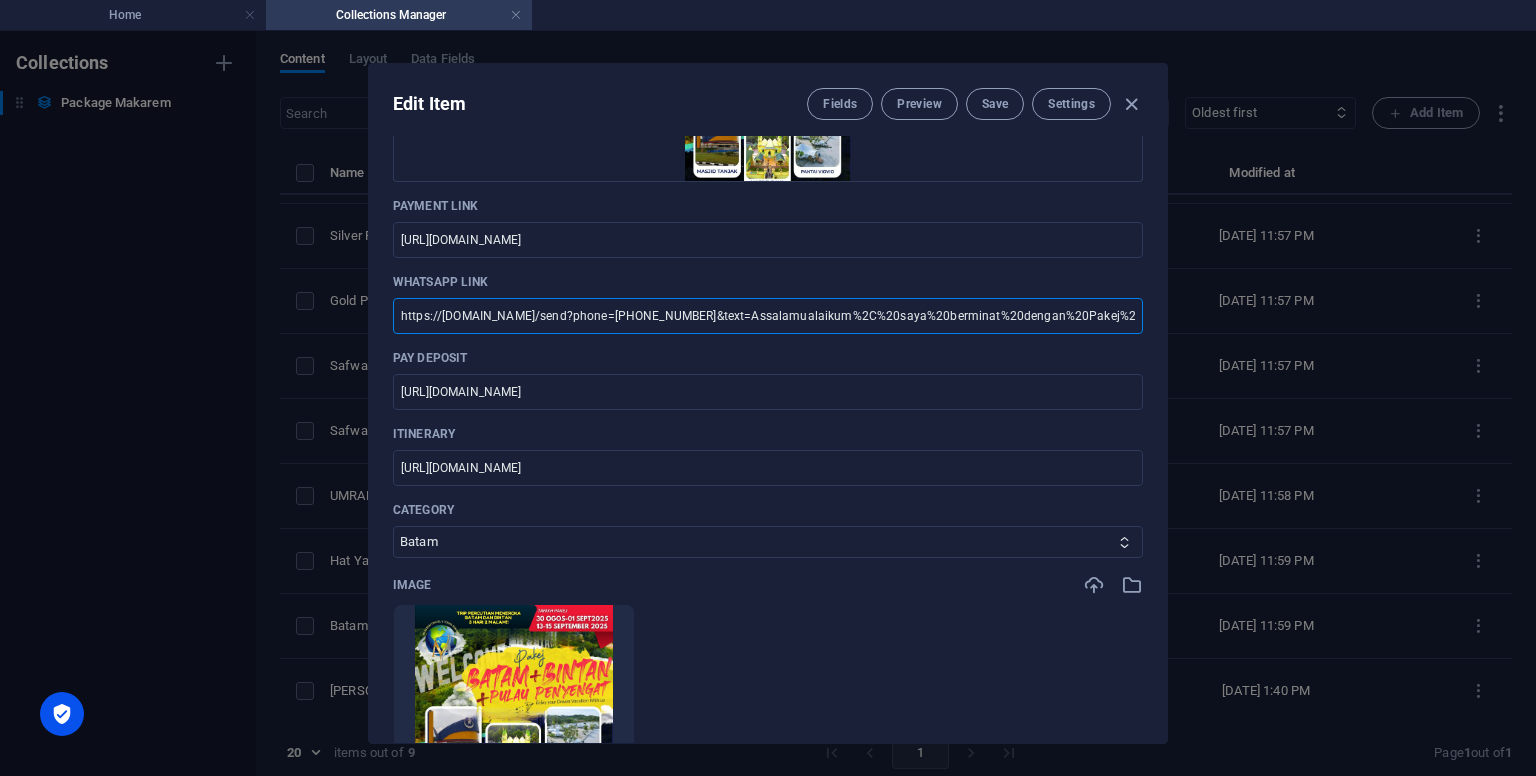 click on "https://[DOMAIN_NAME]/send?phone=[PHONE_NUMBER]&text=Assalamualaikum%2C%20saya%20berminat%20dengan%20Pakej%20Batam%20%" at bounding box center [768, 316] 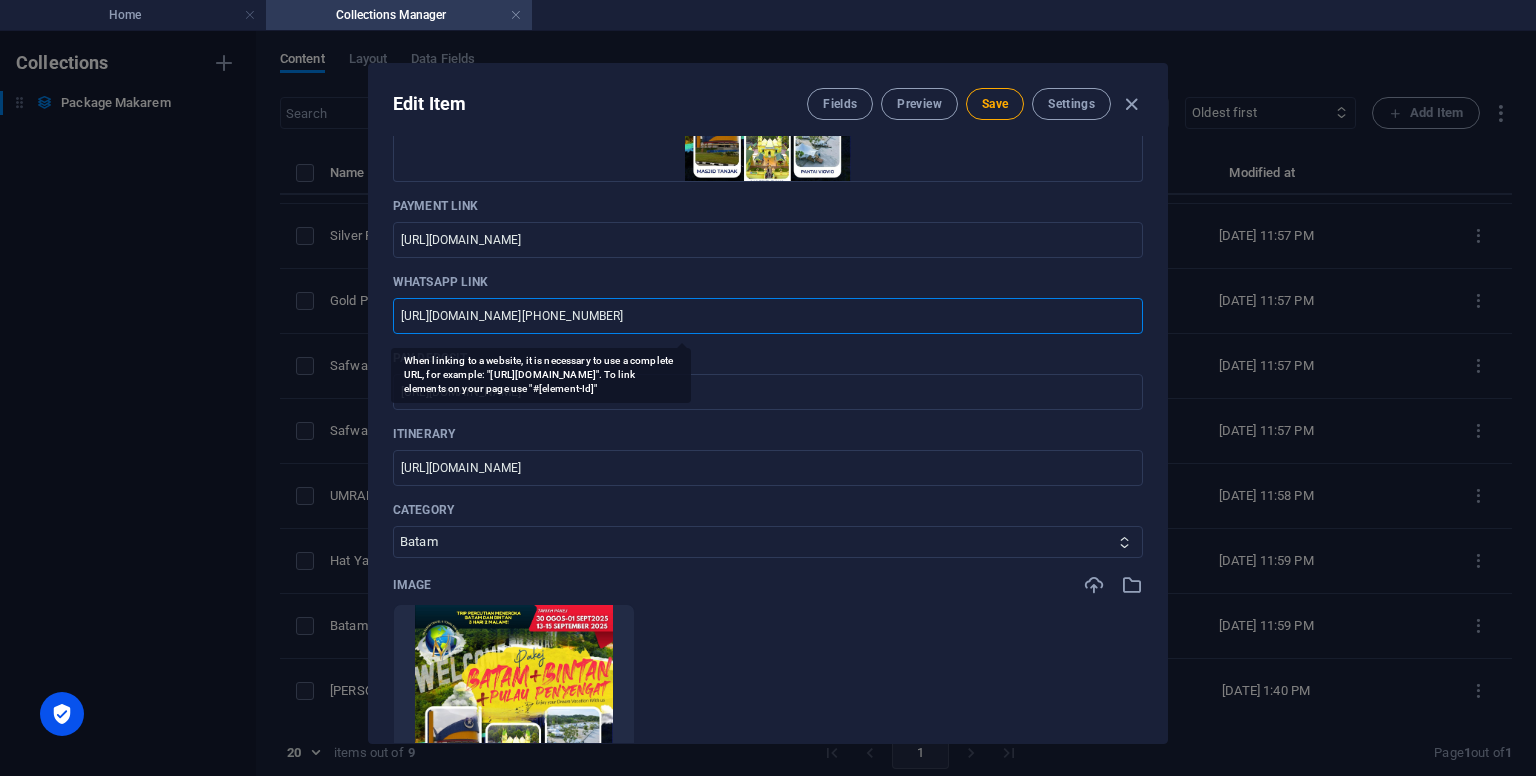 scroll, scrollTop: 0, scrollLeft: 36, axis: horizontal 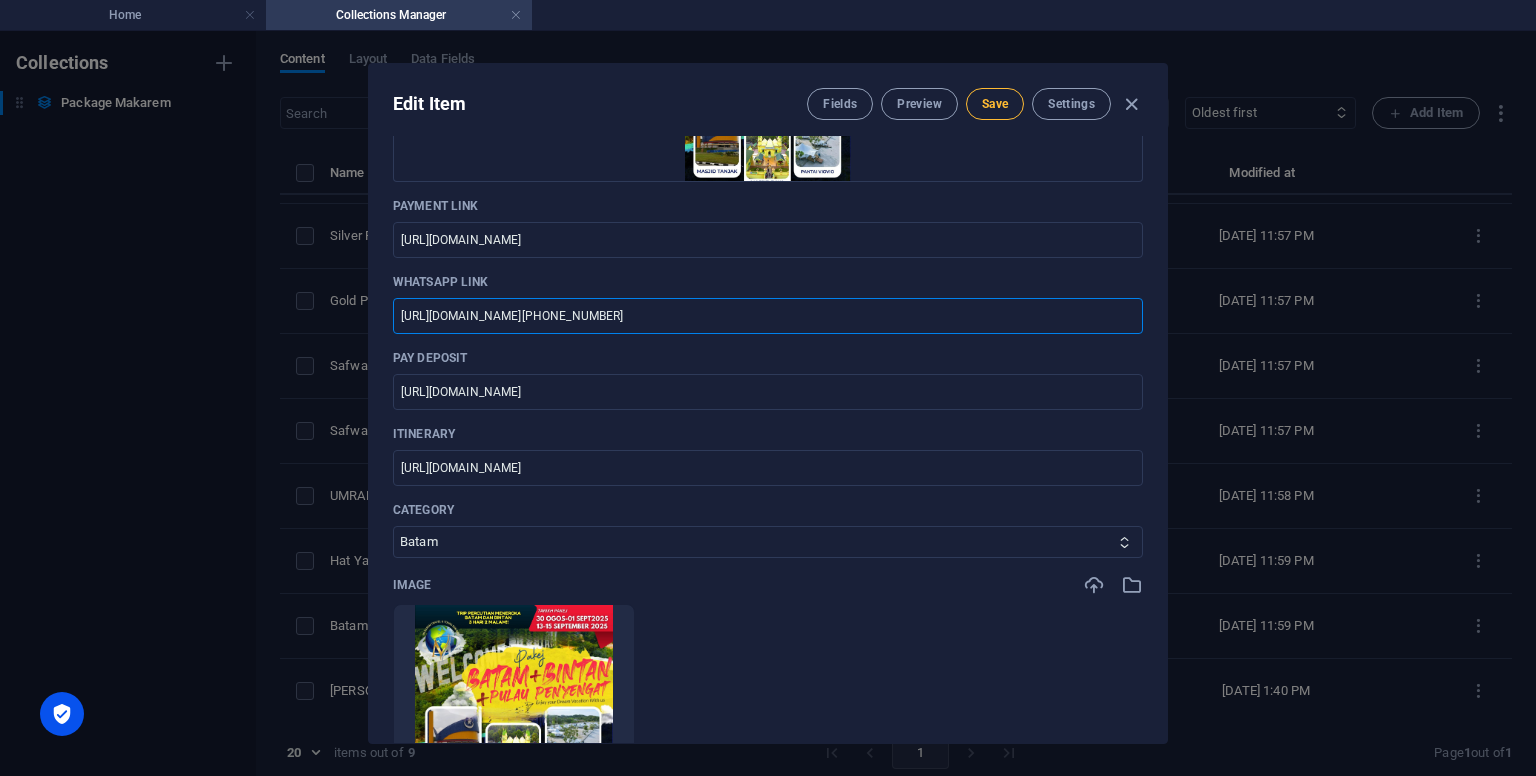 type on "[URL][DOMAIN_NAME][PHONE_NUMBER]" 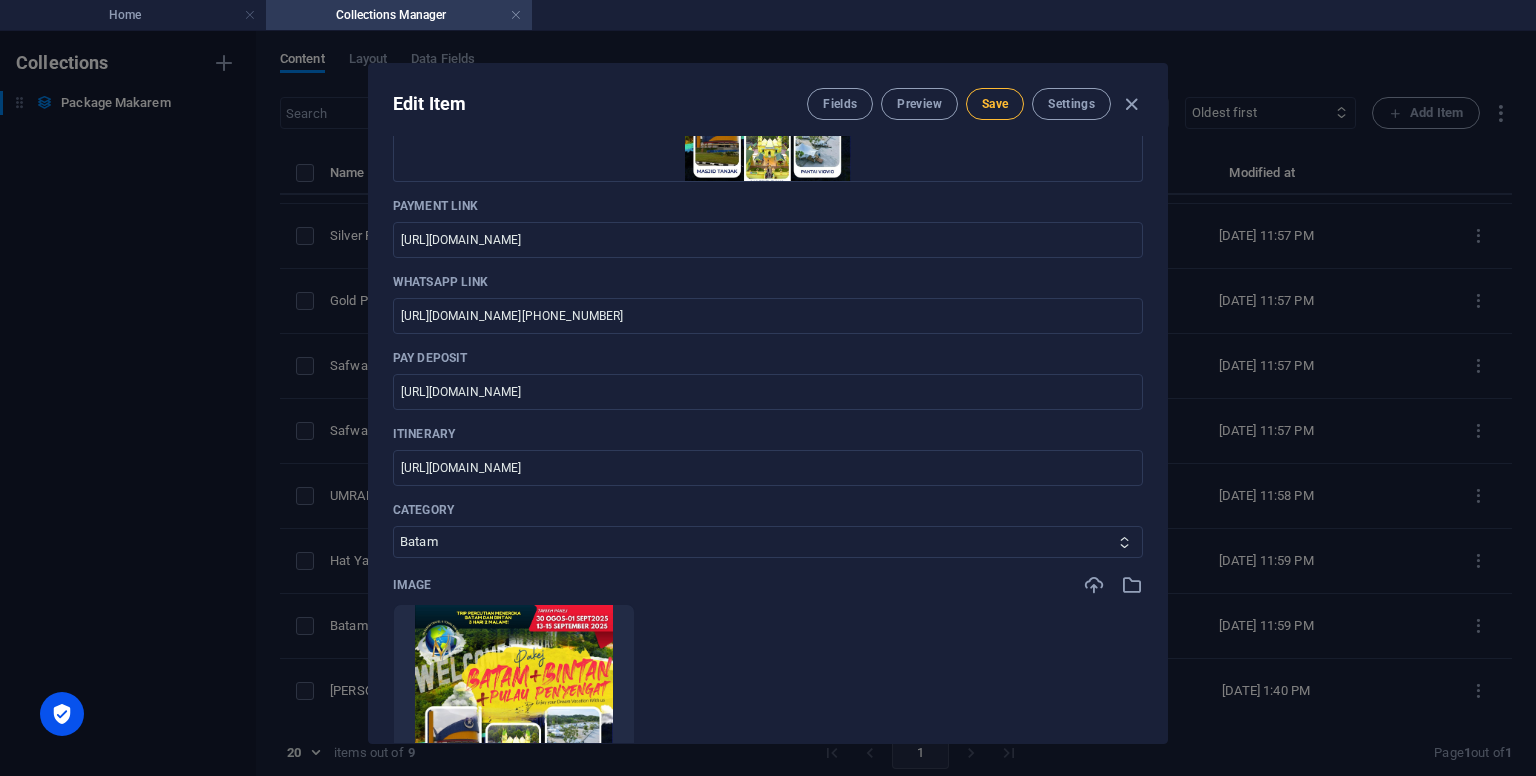 scroll, scrollTop: 0, scrollLeft: 0, axis: both 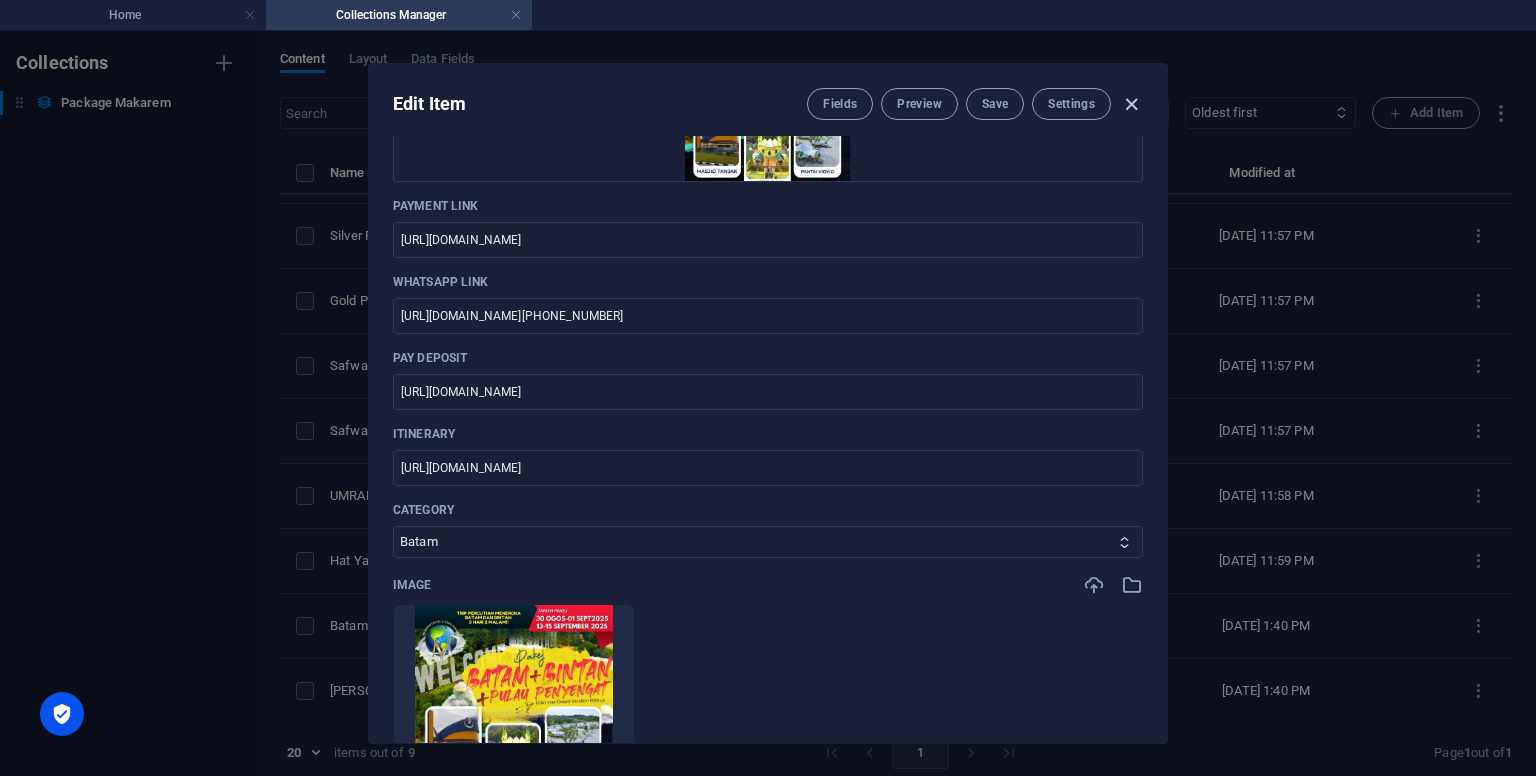 click at bounding box center [1131, 104] 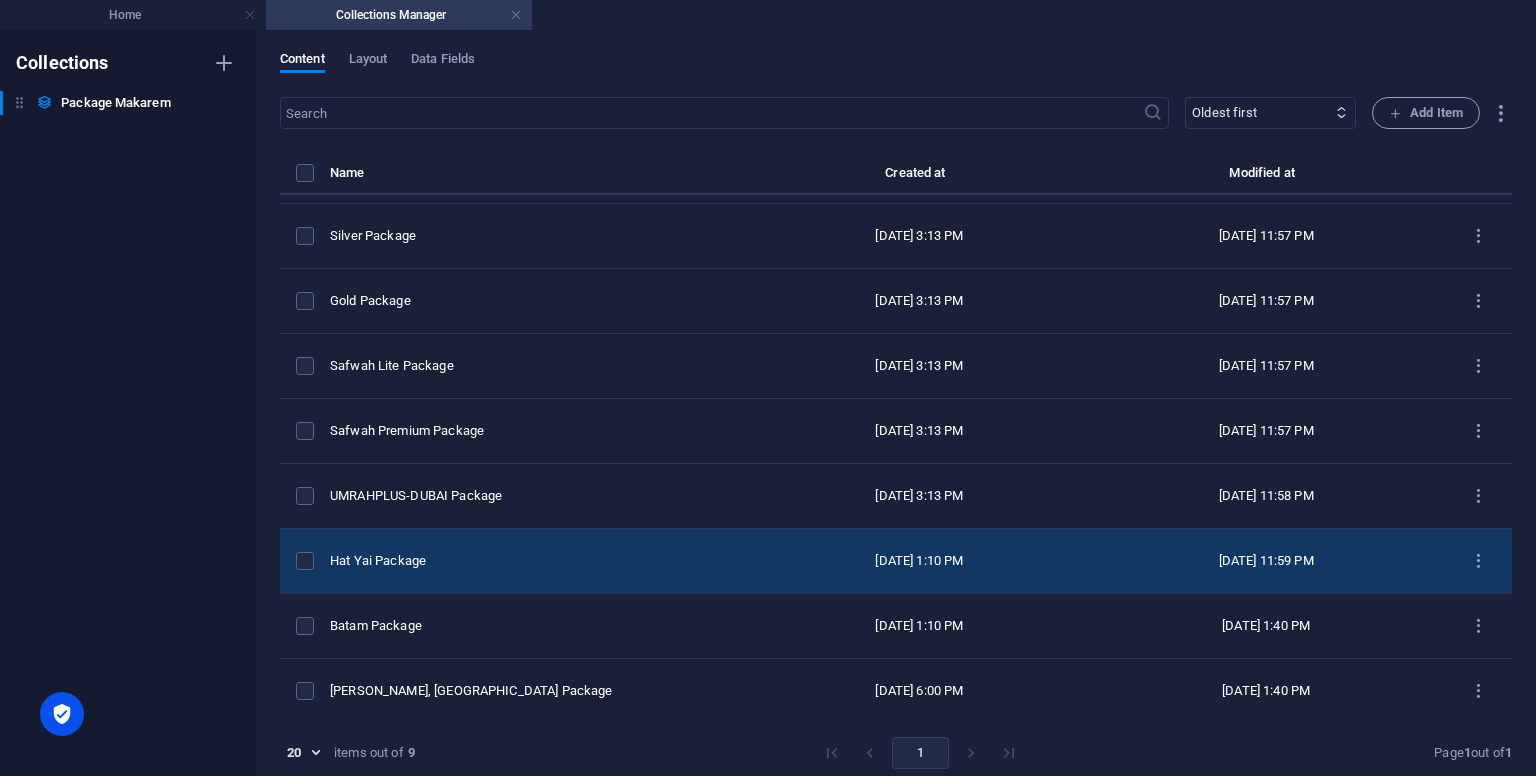 click on "Hat Yai Package" at bounding box center [532, 561] 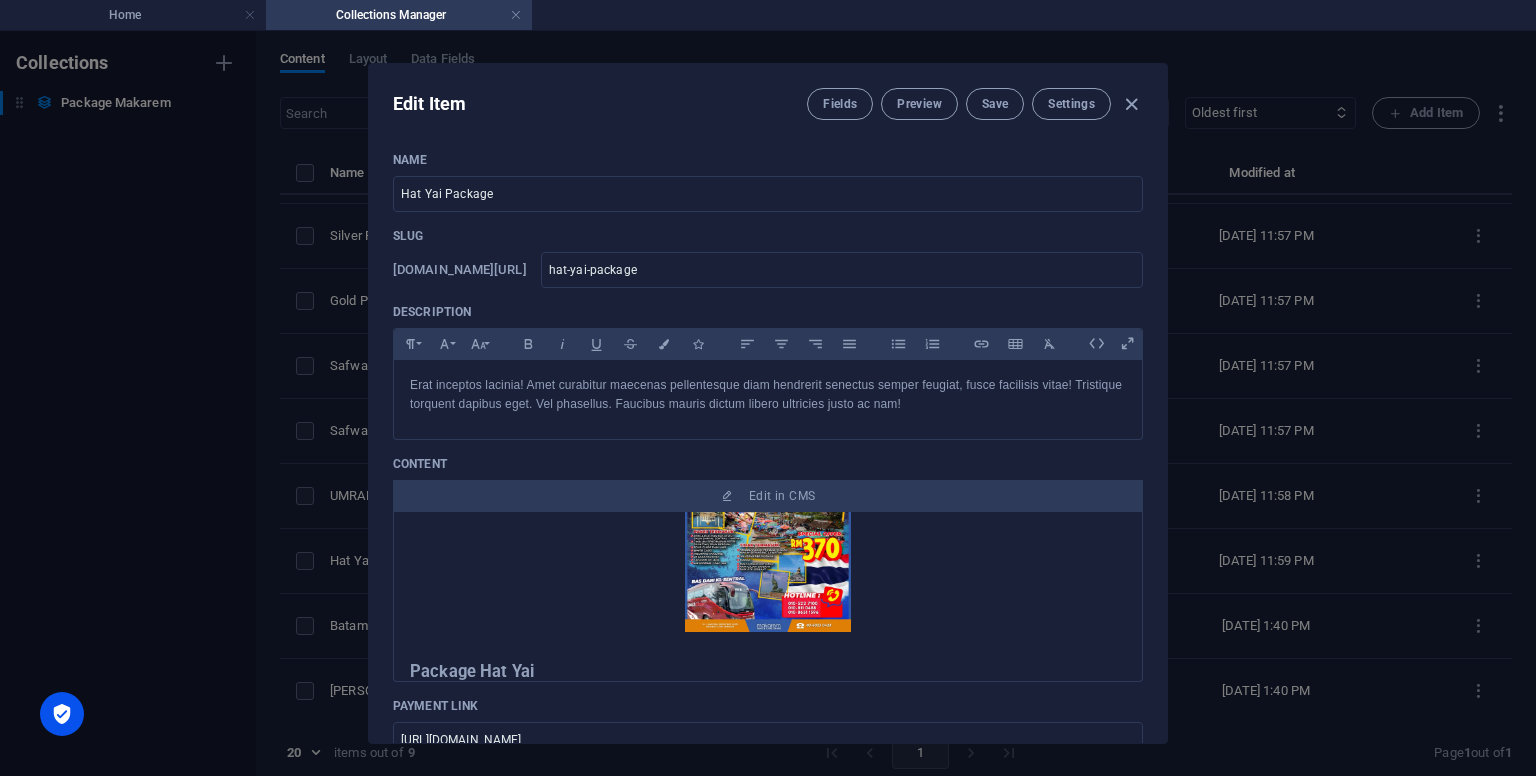scroll, scrollTop: 400, scrollLeft: 0, axis: vertical 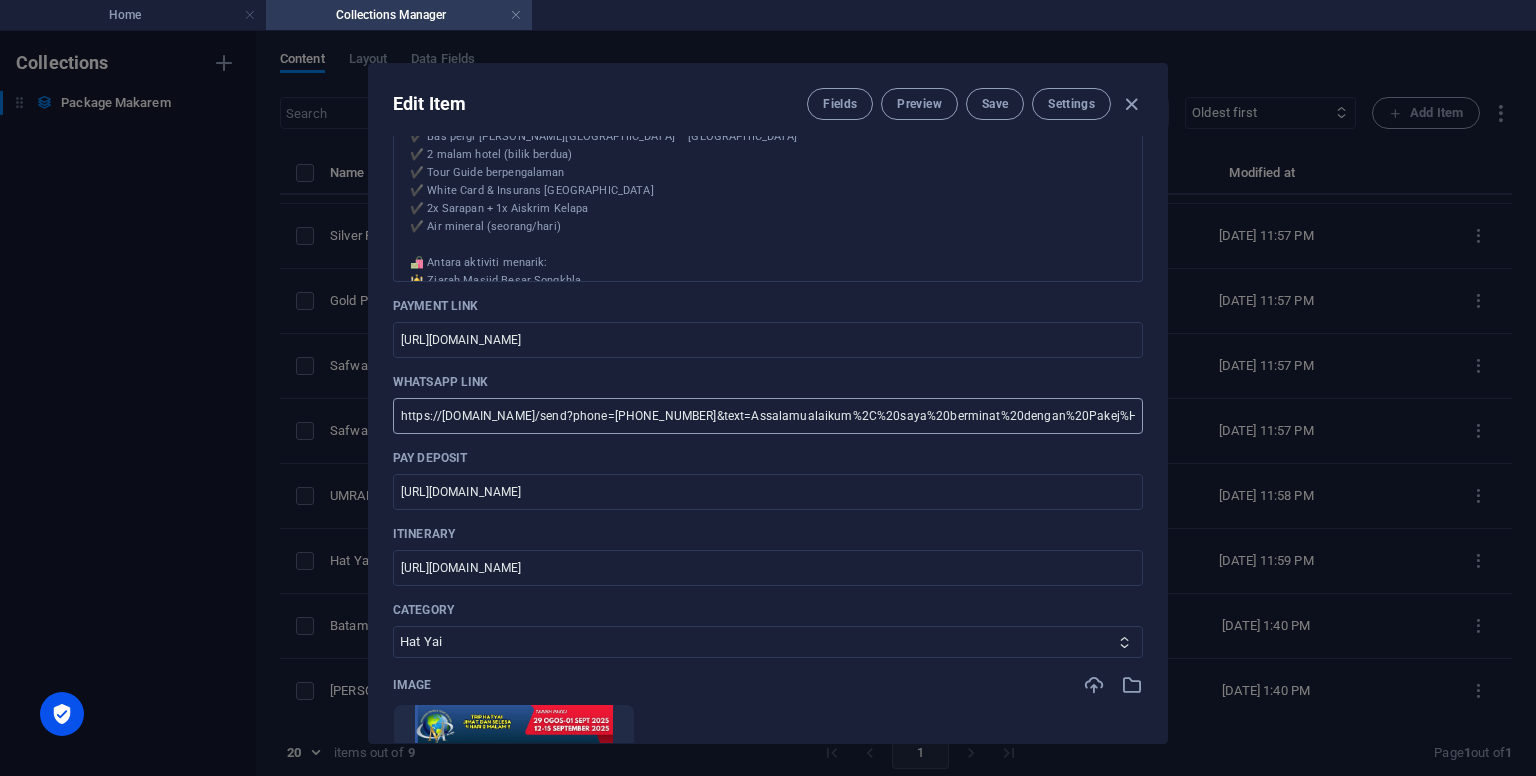 click on "https://[DOMAIN_NAME]/send?phone=[PHONE_NUMBER]&text=Assalamualaikum%2C%20saya%20berminat%20dengan%20Pakej%Hat Yai%20%" at bounding box center [768, 416] 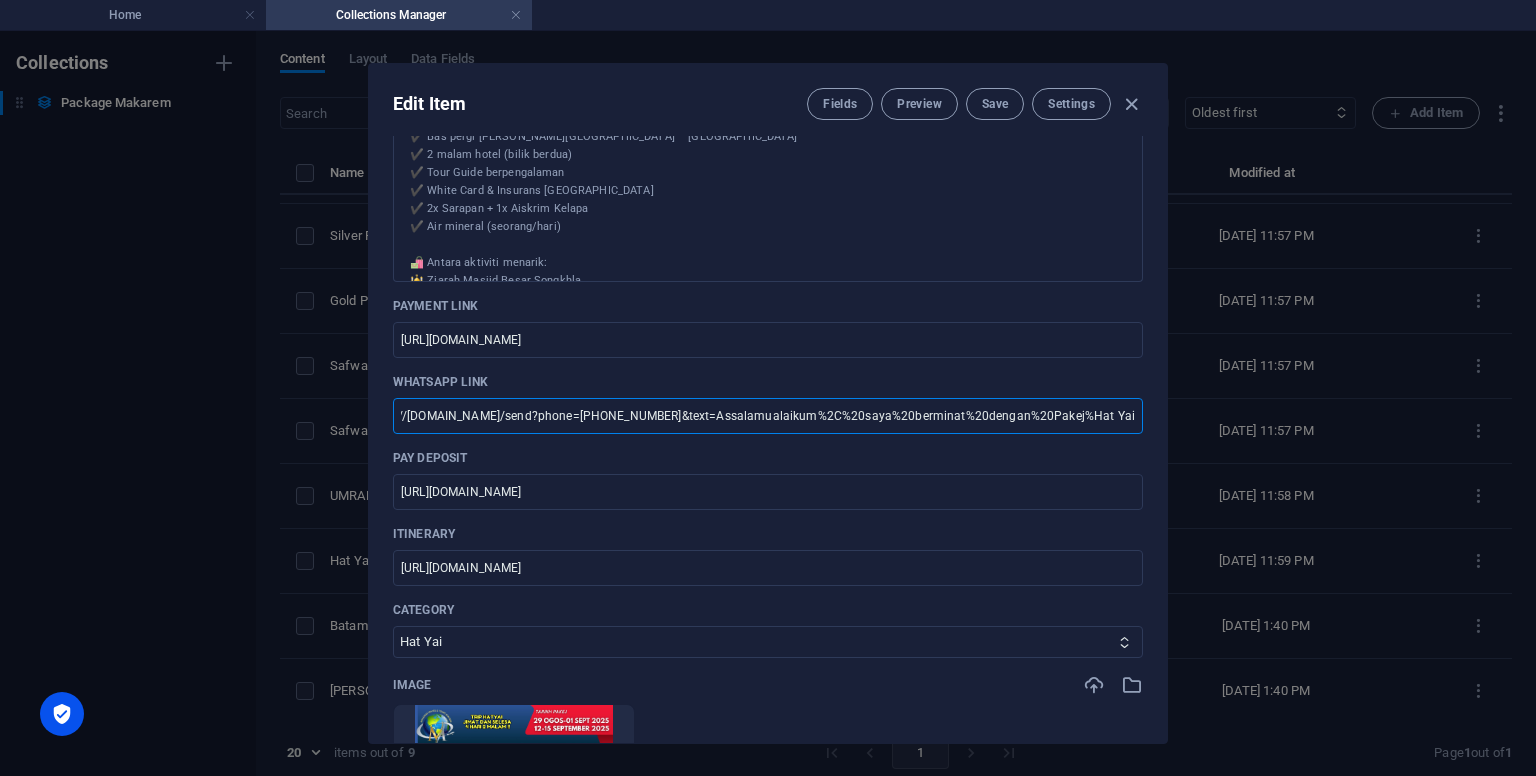 scroll, scrollTop: 0, scrollLeft: 26, axis: horizontal 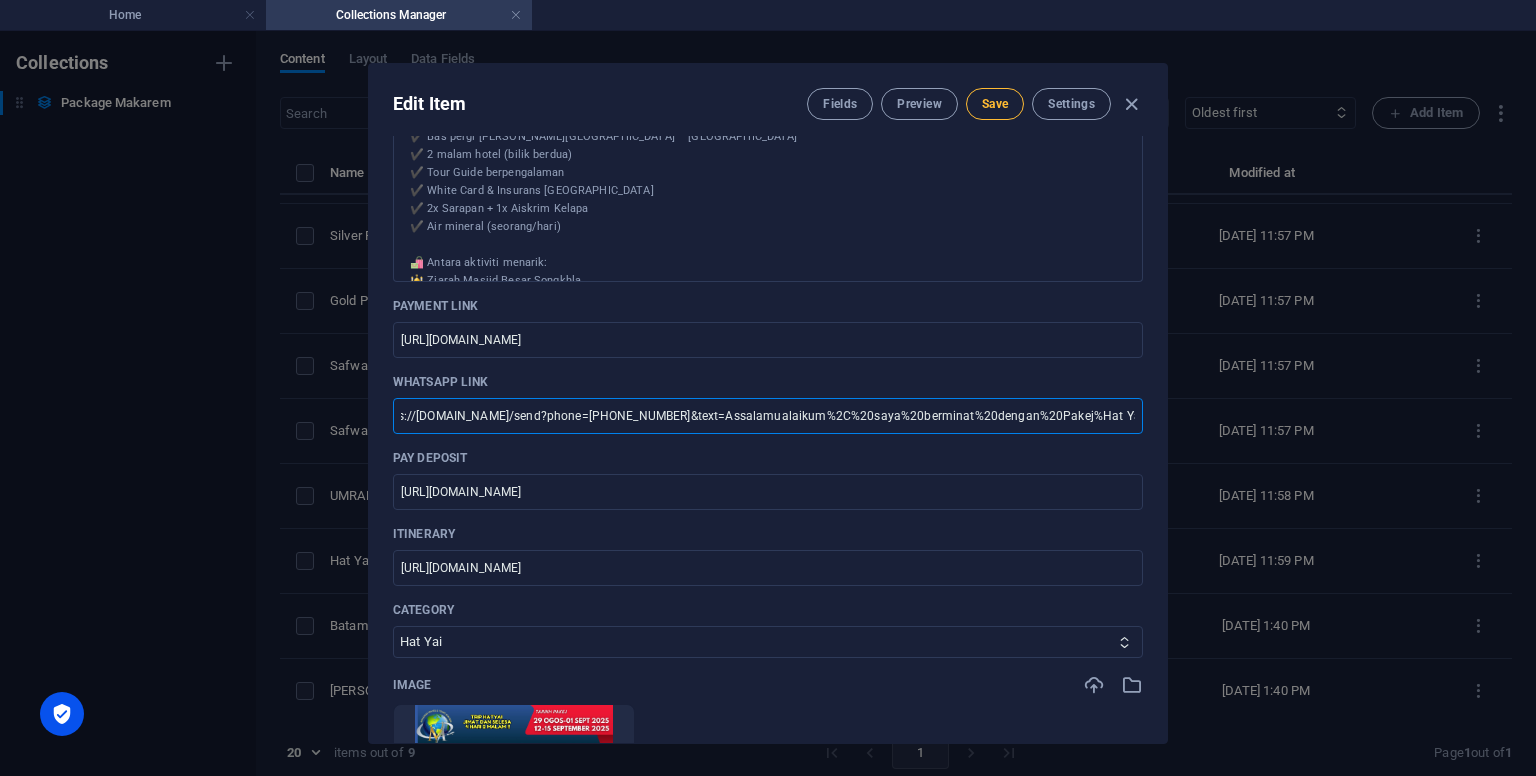 type on "https://[DOMAIN_NAME]/send?phone=[PHONE_NUMBER]&text=Assalamualaikum%2C%20saya%20berminat%20dengan%20Pakej%Hat Yai%20" 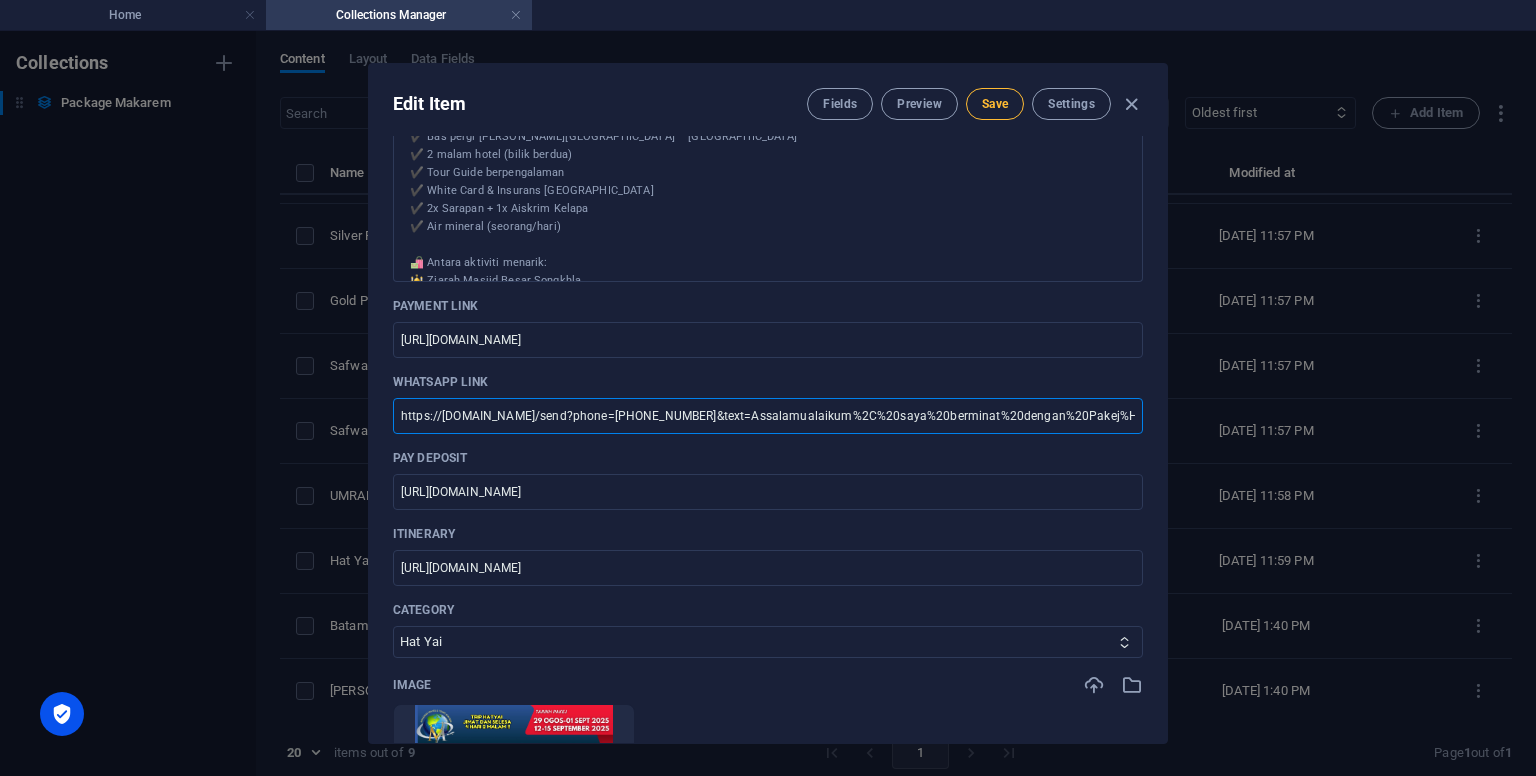 click on "Save" at bounding box center (995, 104) 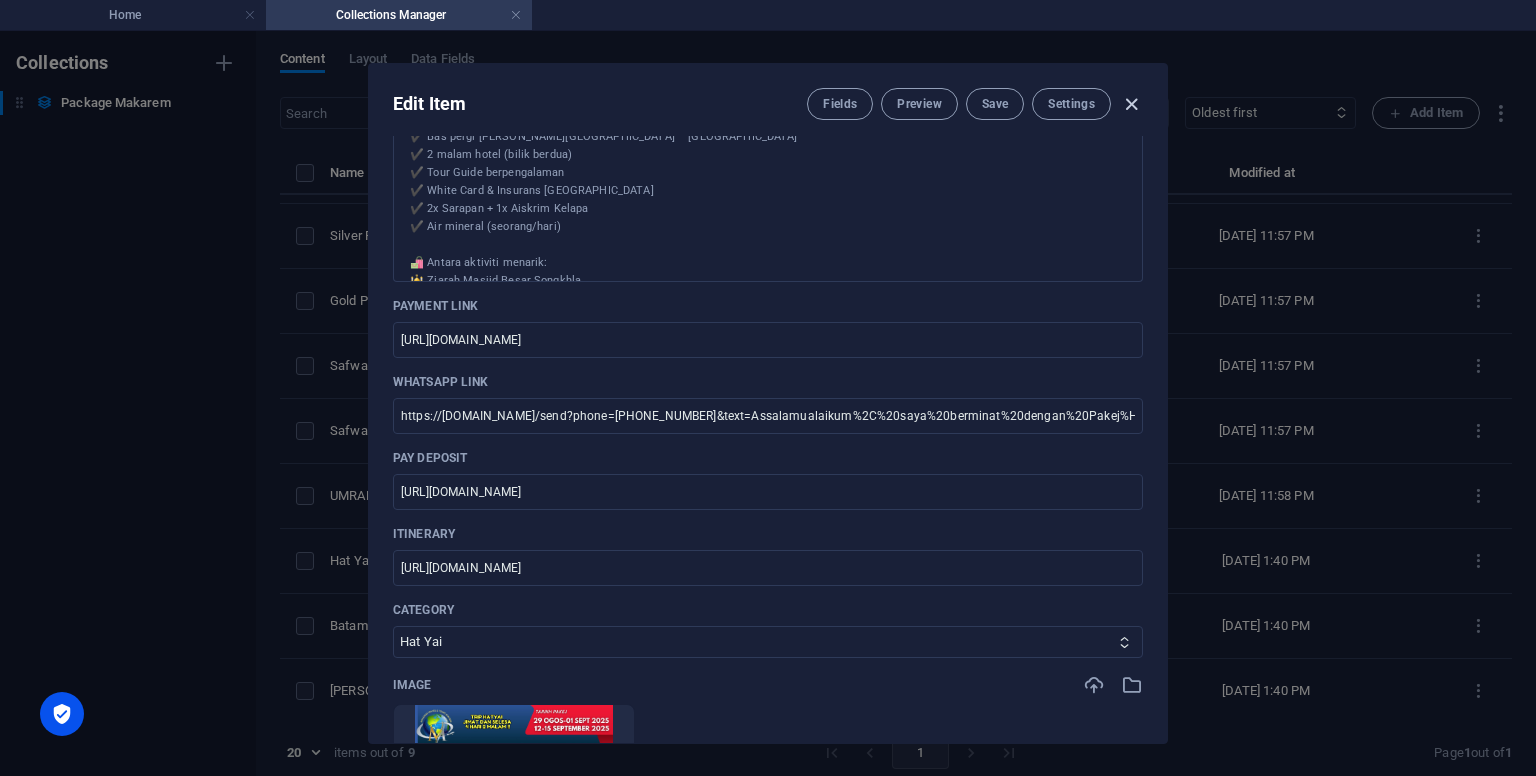 click at bounding box center [1131, 104] 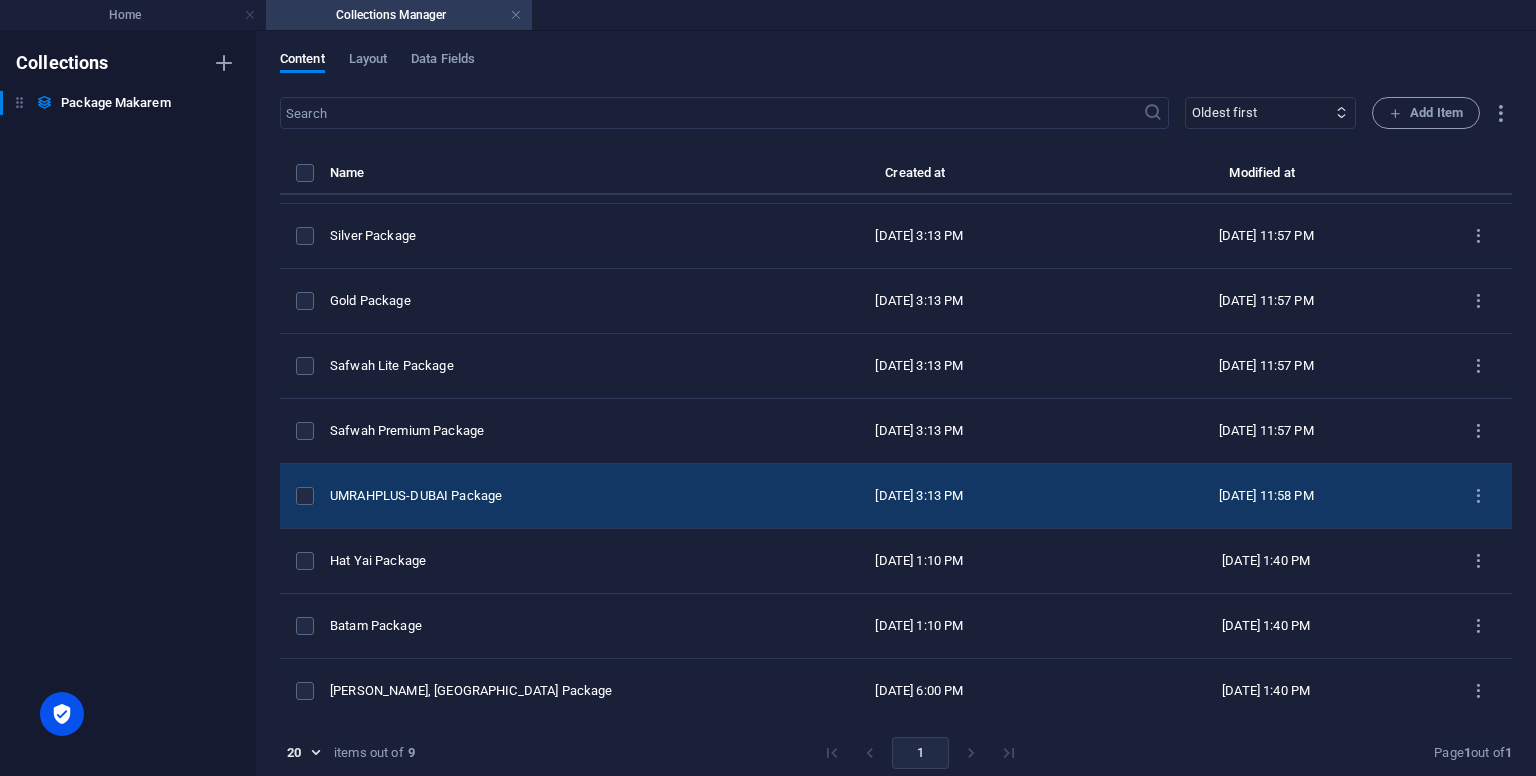 scroll, scrollTop: 0, scrollLeft: 0, axis: both 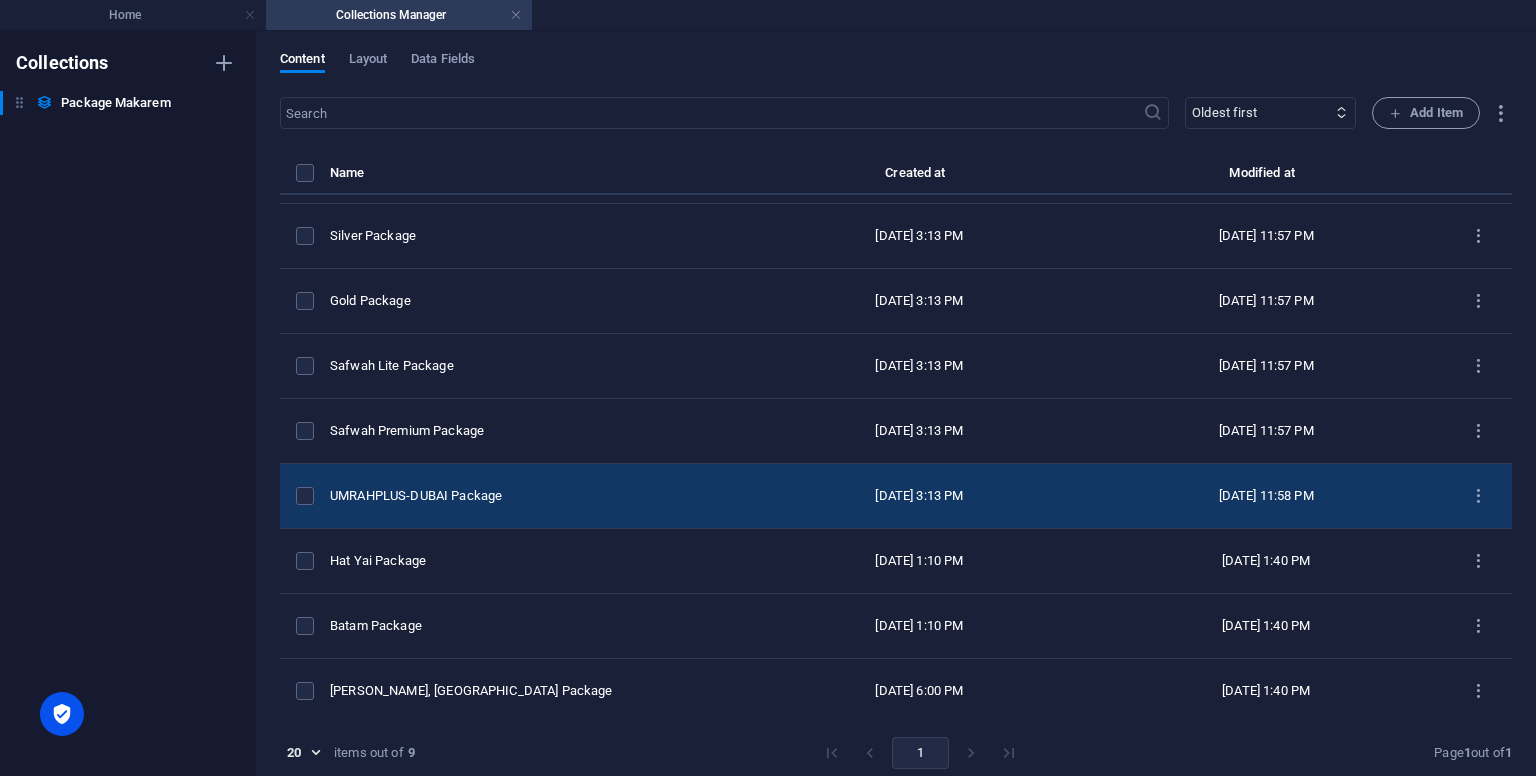 click on "UMRAHPLUS-DUBAI Package" at bounding box center (532, 496) 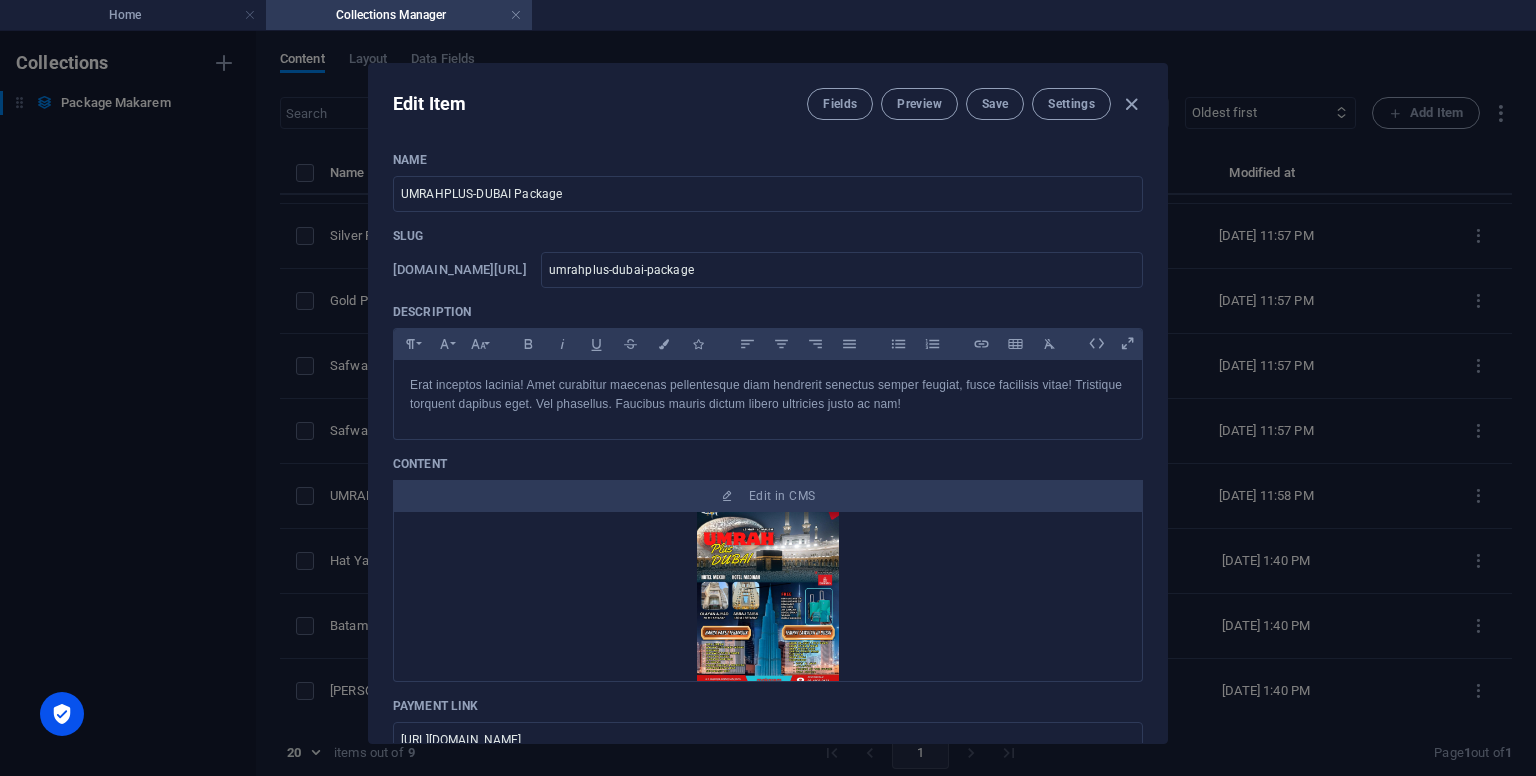 scroll, scrollTop: 136, scrollLeft: 0, axis: vertical 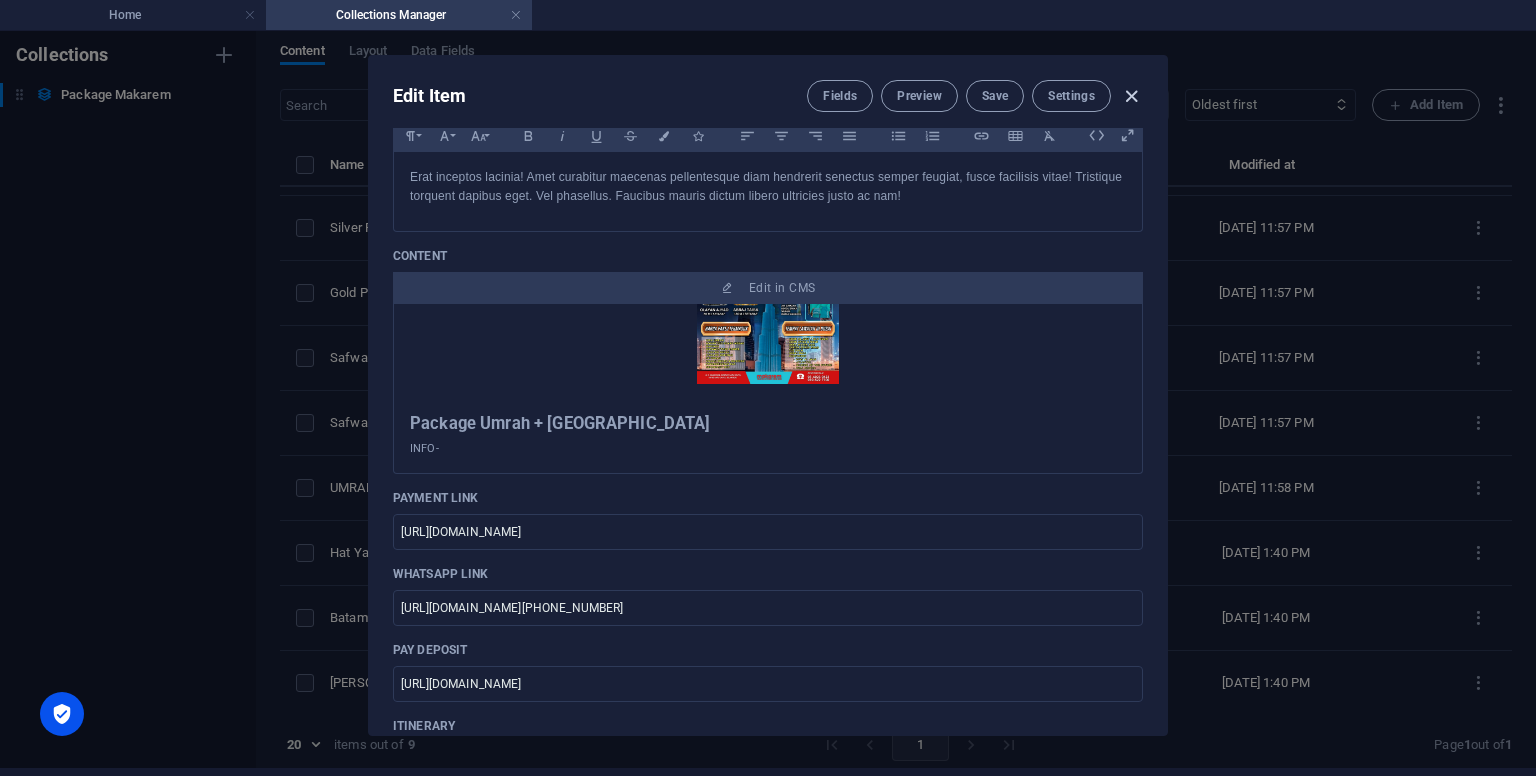 click at bounding box center (1131, 96) 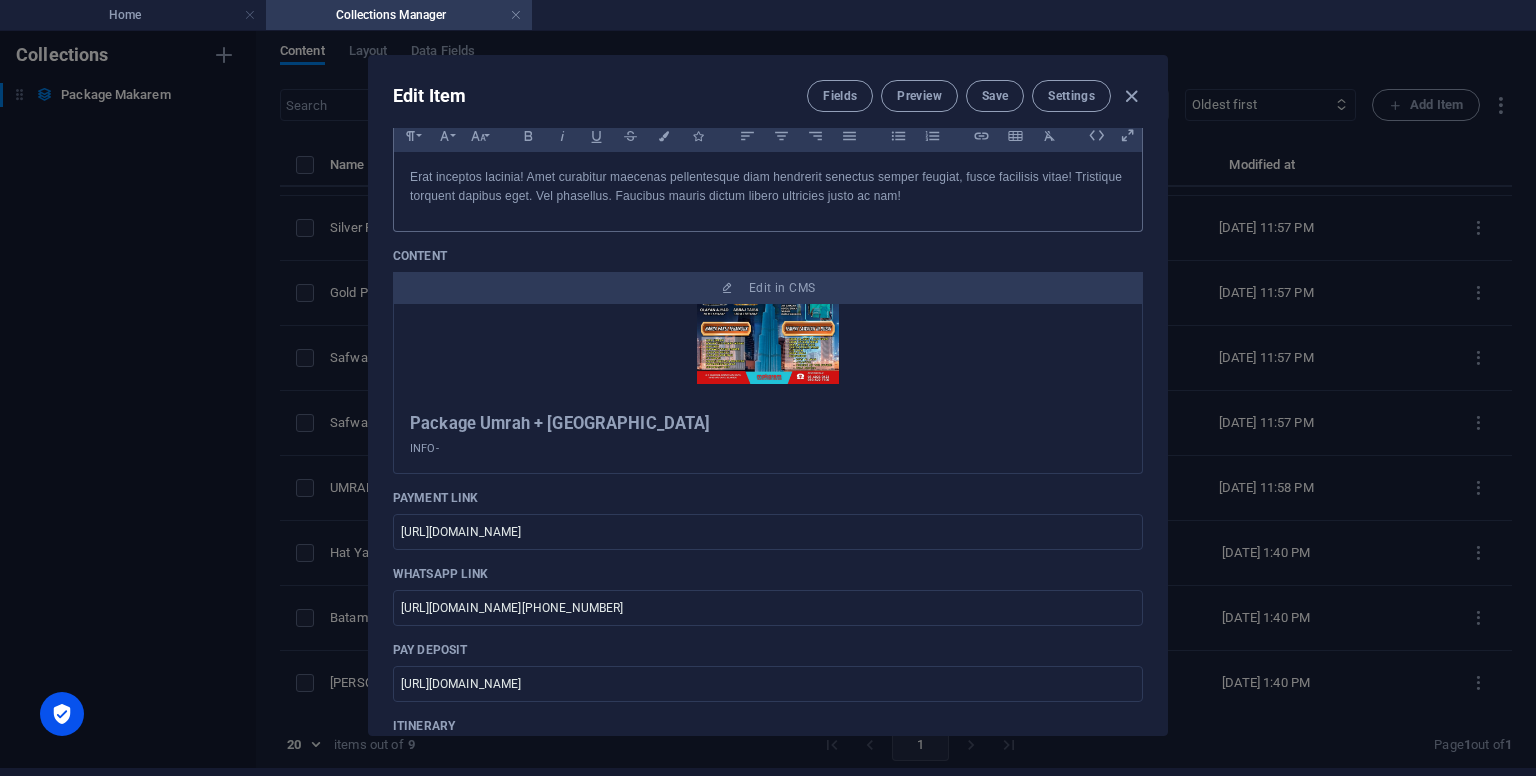 scroll, scrollTop: 0, scrollLeft: 0, axis: both 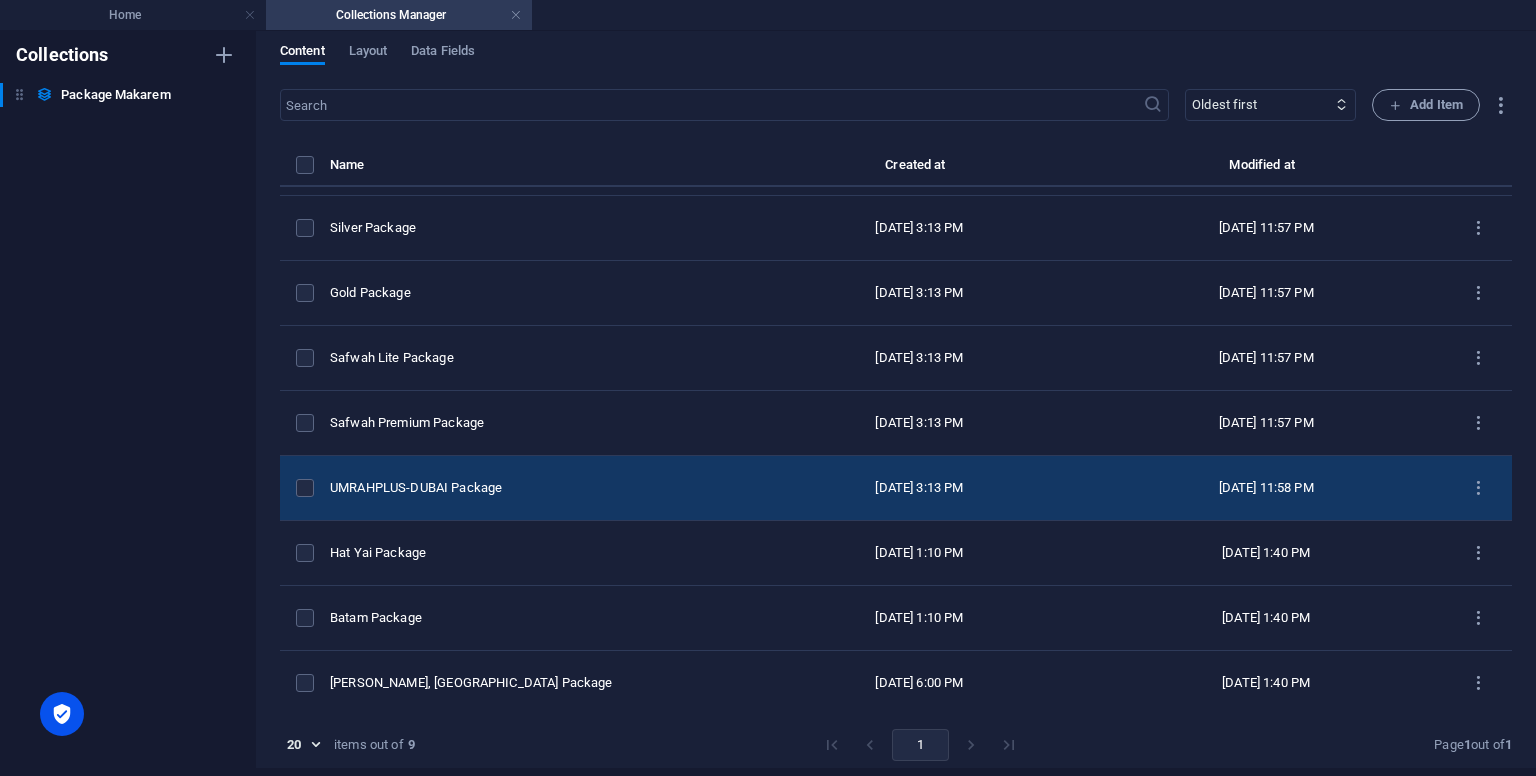 click on "UMRAHPLUS-DUBAI Package" at bounding box center [540, 488] 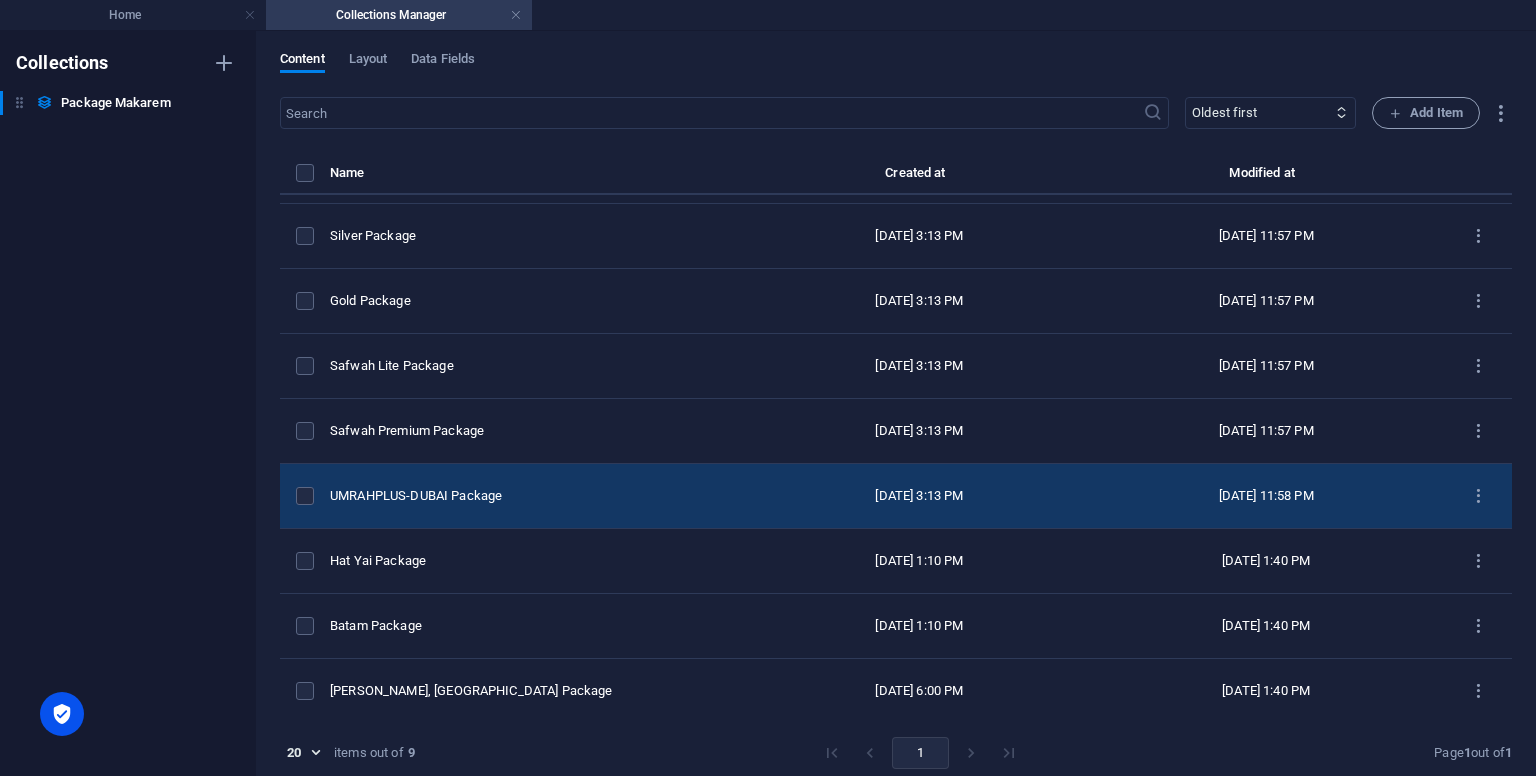 select on "Pakej Umrah + [GEOGRAPHIC_DATA]" 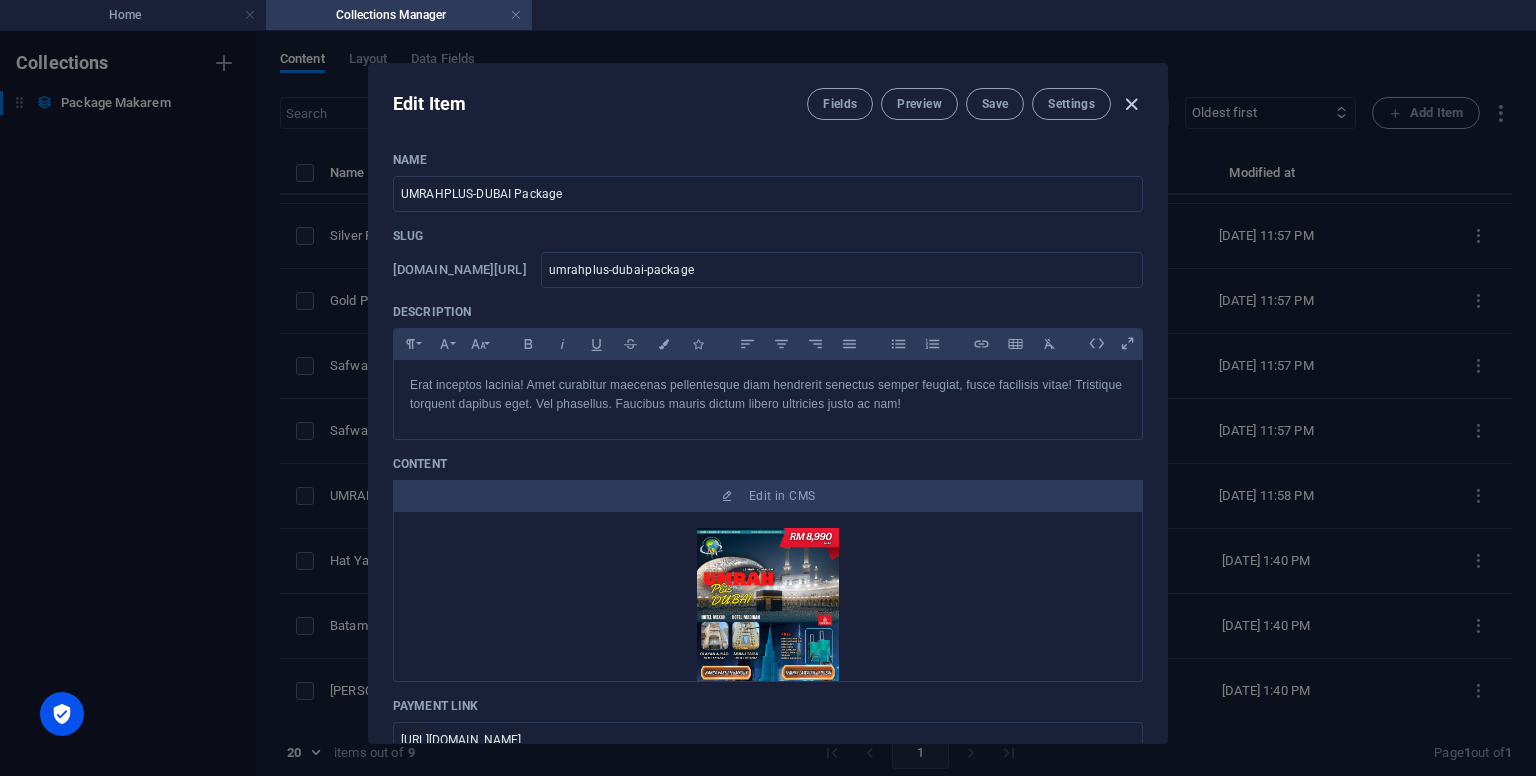 click at bounding box center (1131, 104) 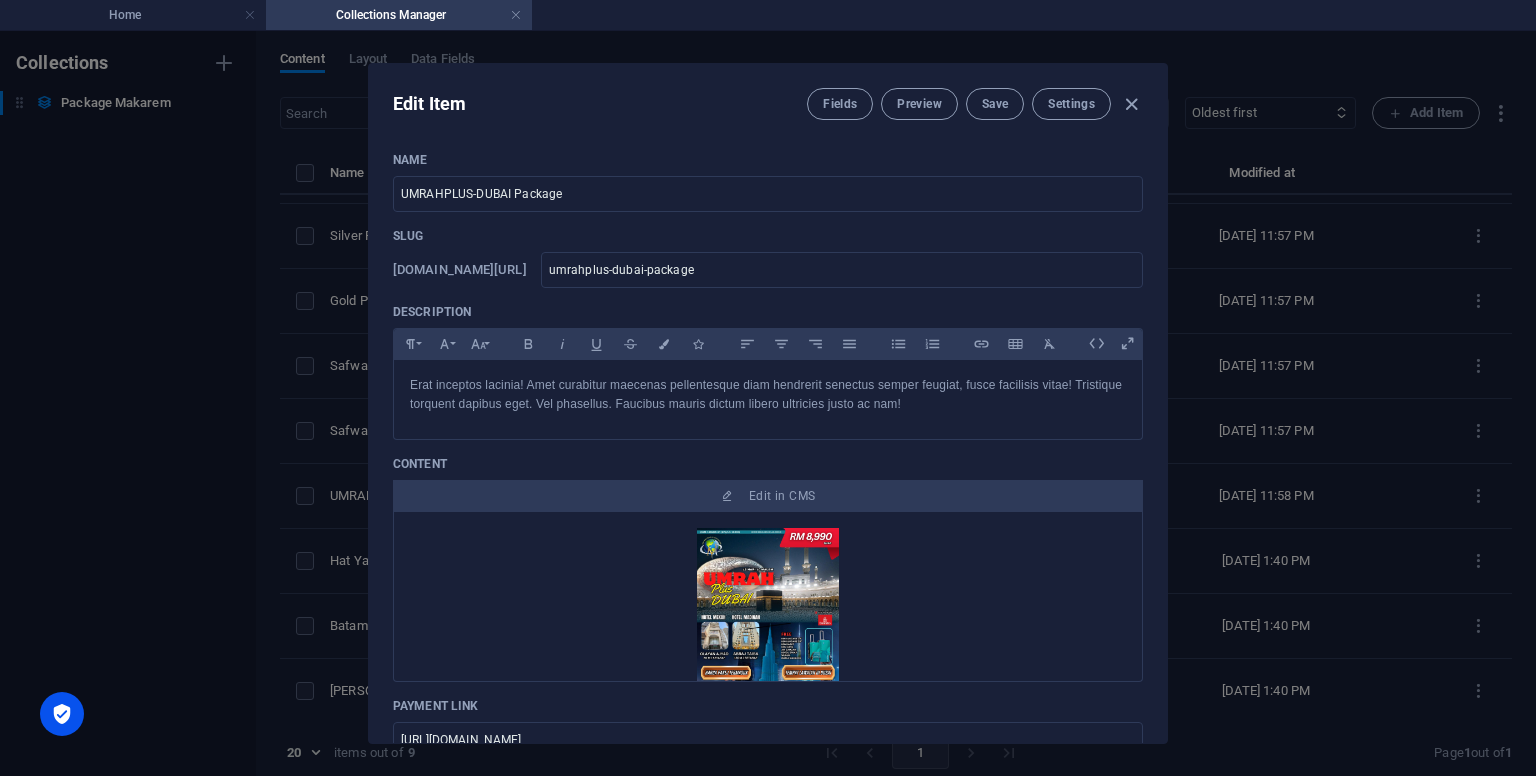 type on "umrahplus-dubai-package" 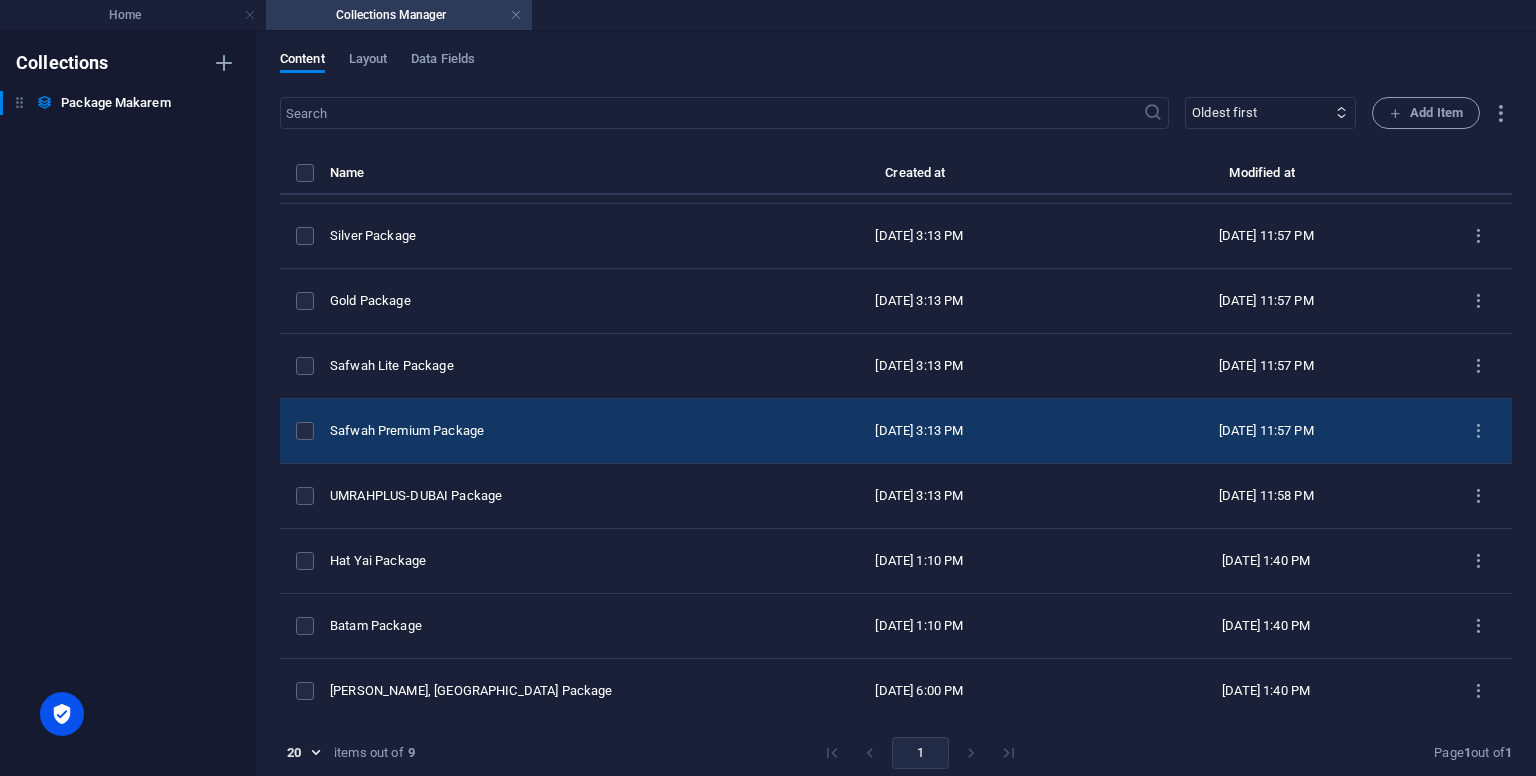 click on "Safwah Premium Package" at bounding box center (540, 431) 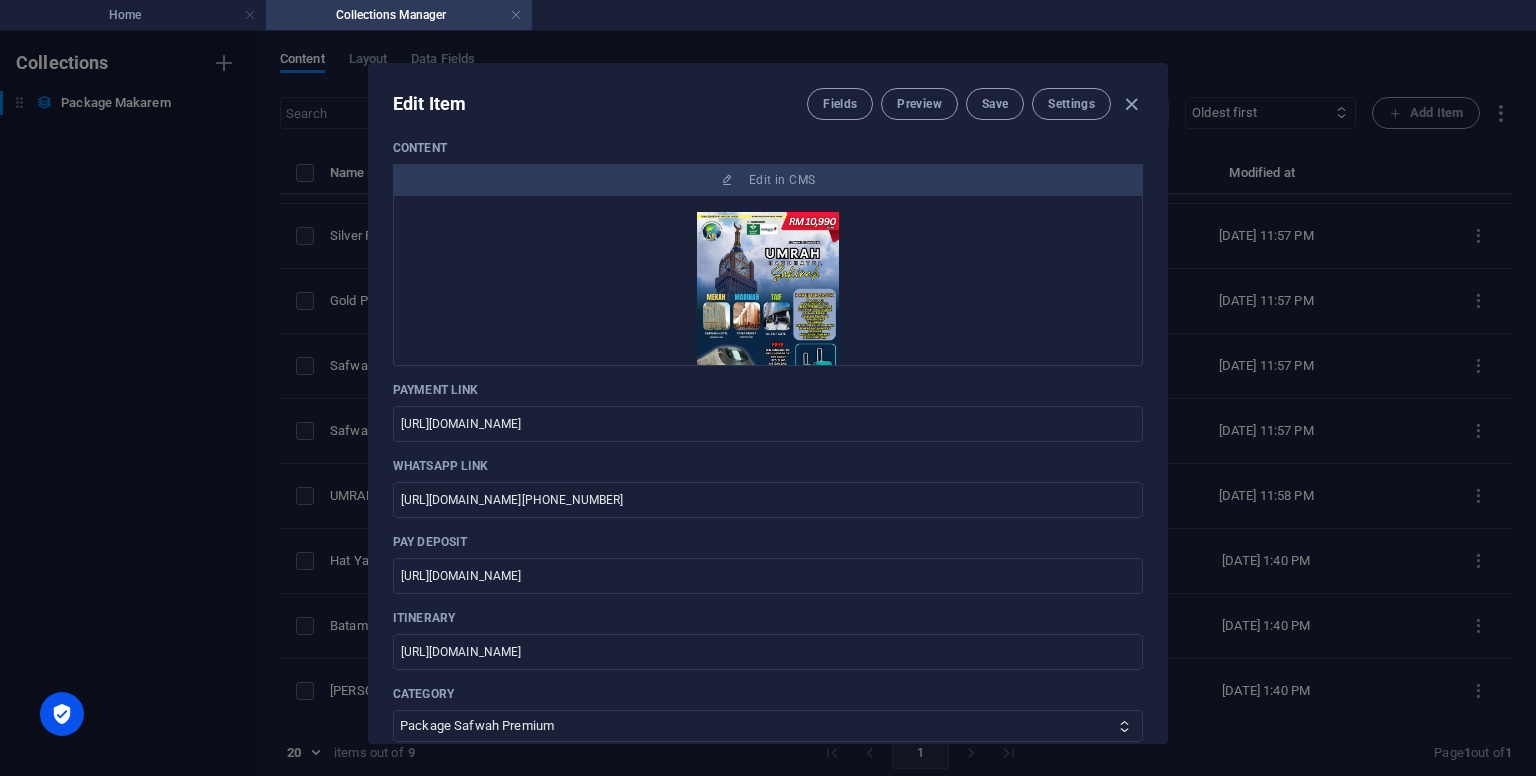 scroll, scrollTop: 300, scrollLeft: 0, axis: vertical 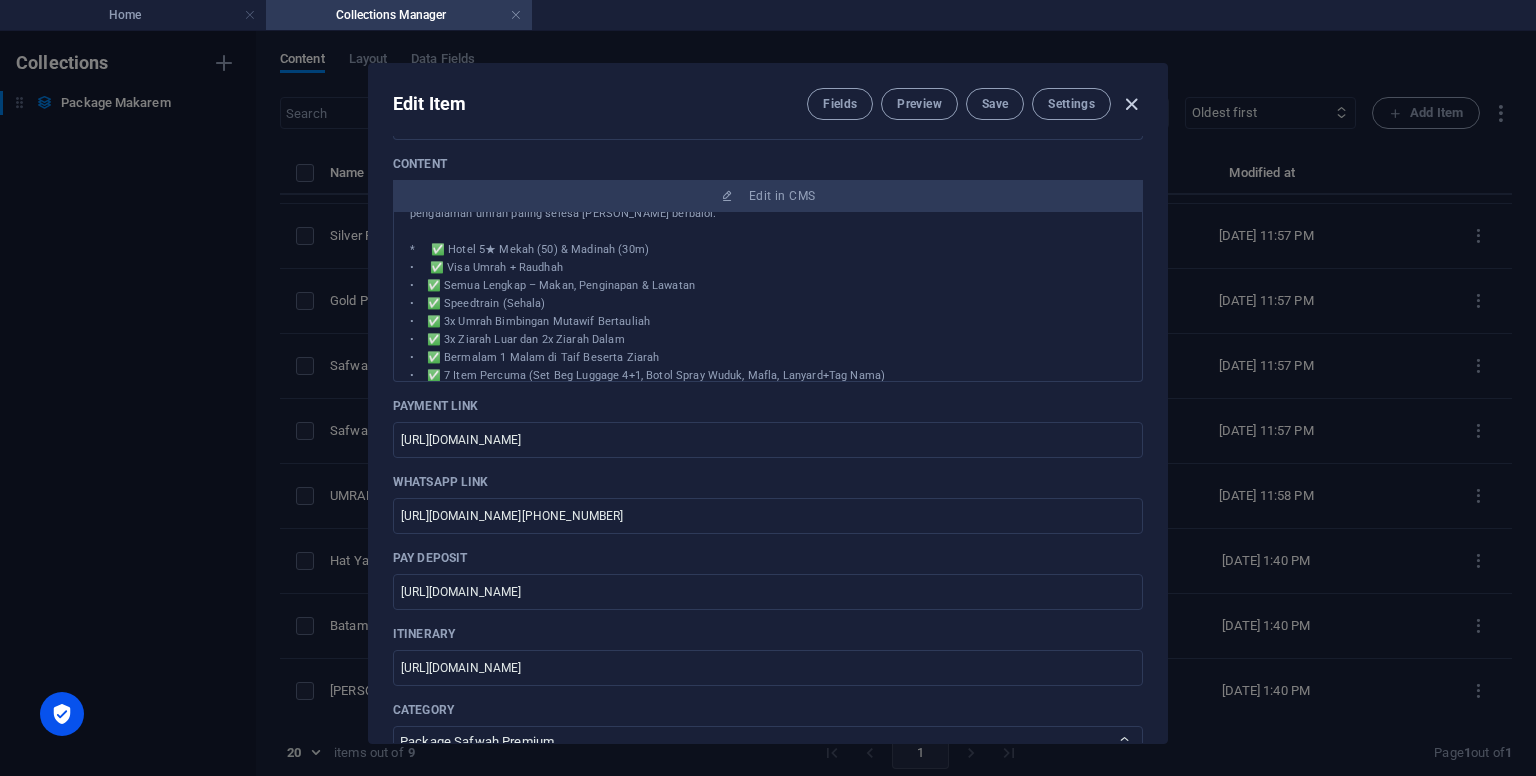 click at bounding box center (1131, 104) 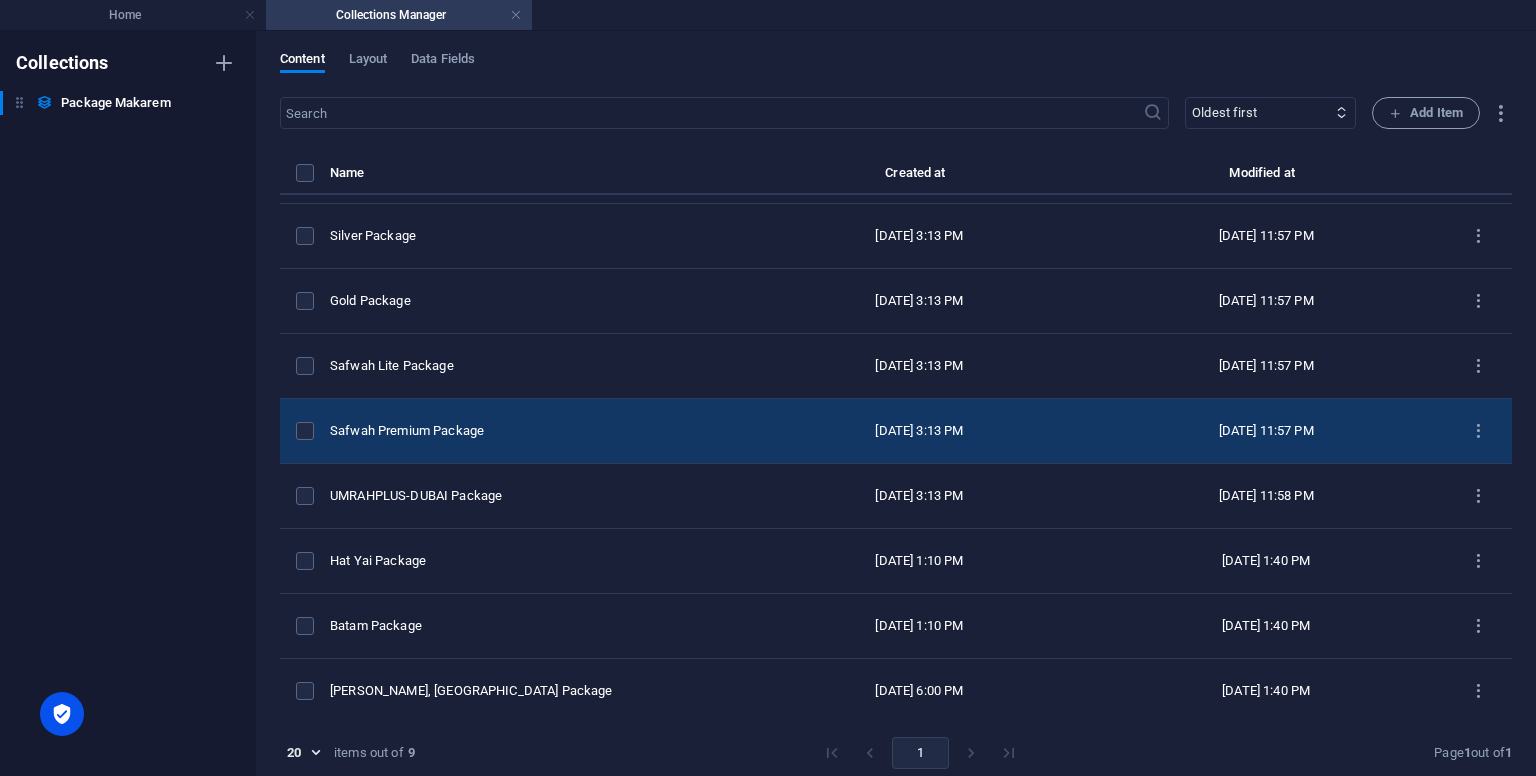 scroll, scrollTop: 0, scrollLeft: 0, axis: both 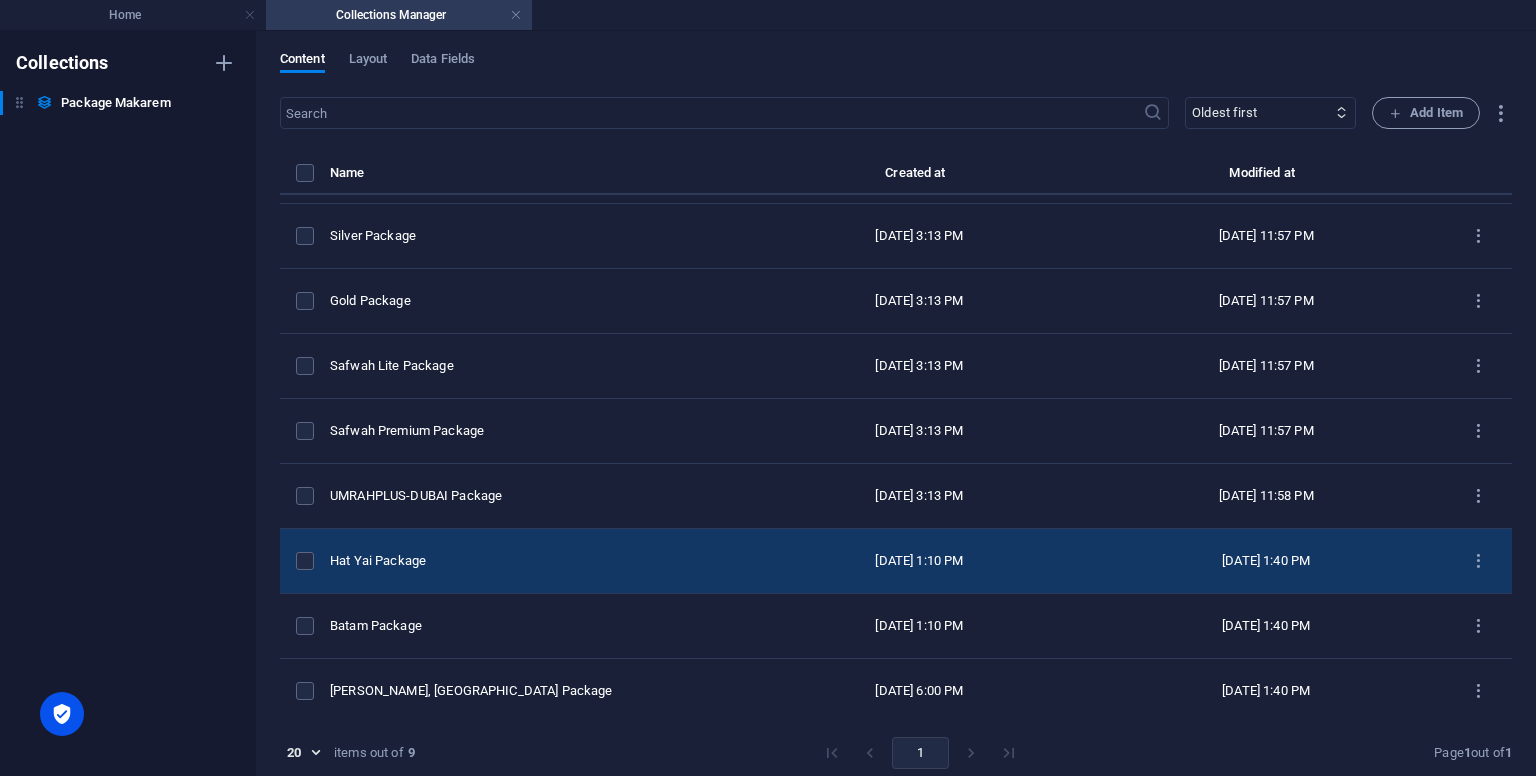click on "Hat Yai Package" at bounding box center (540, 561) 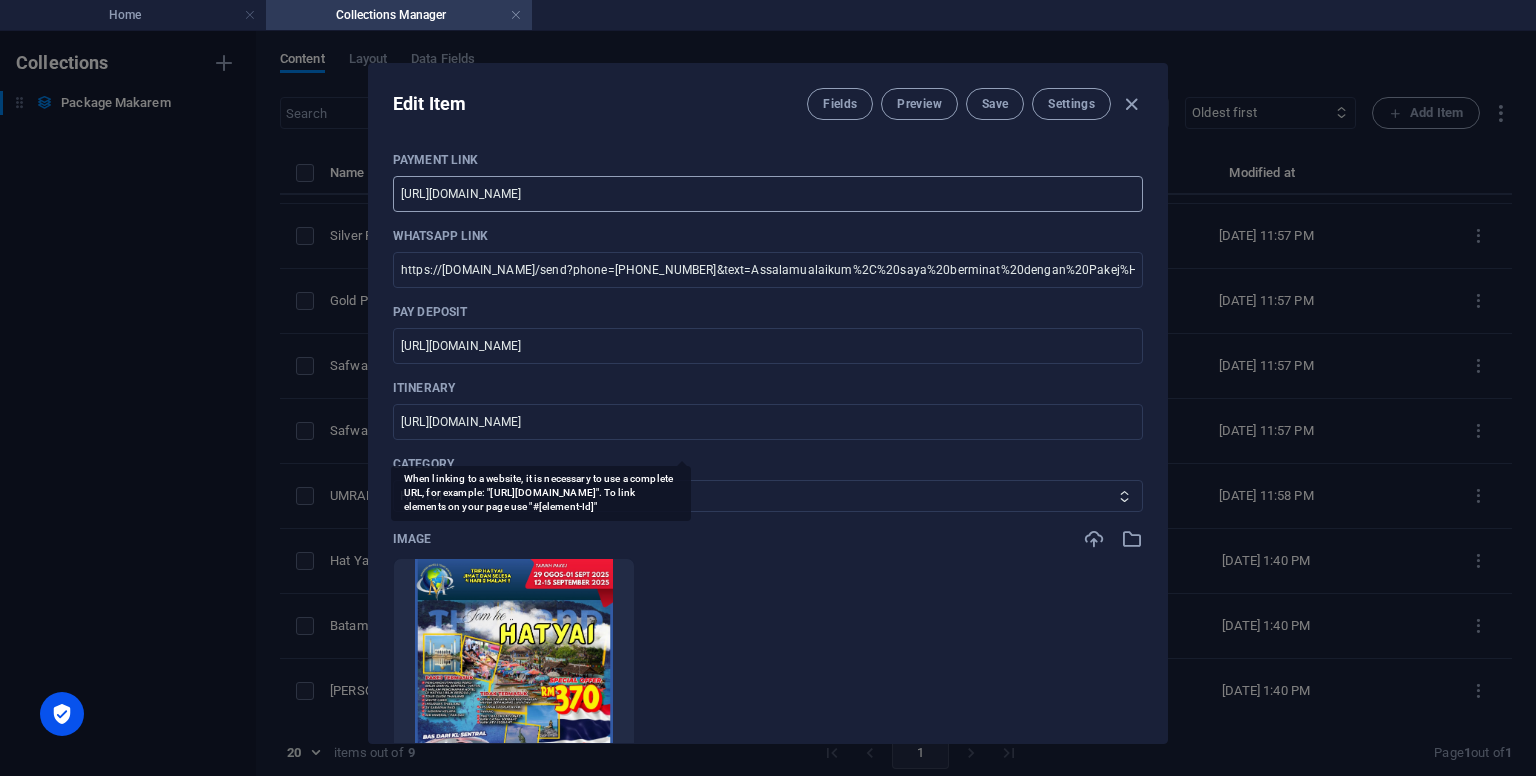 scroll, scrollTop: 400, scrollLeft: 0, axis: vertical 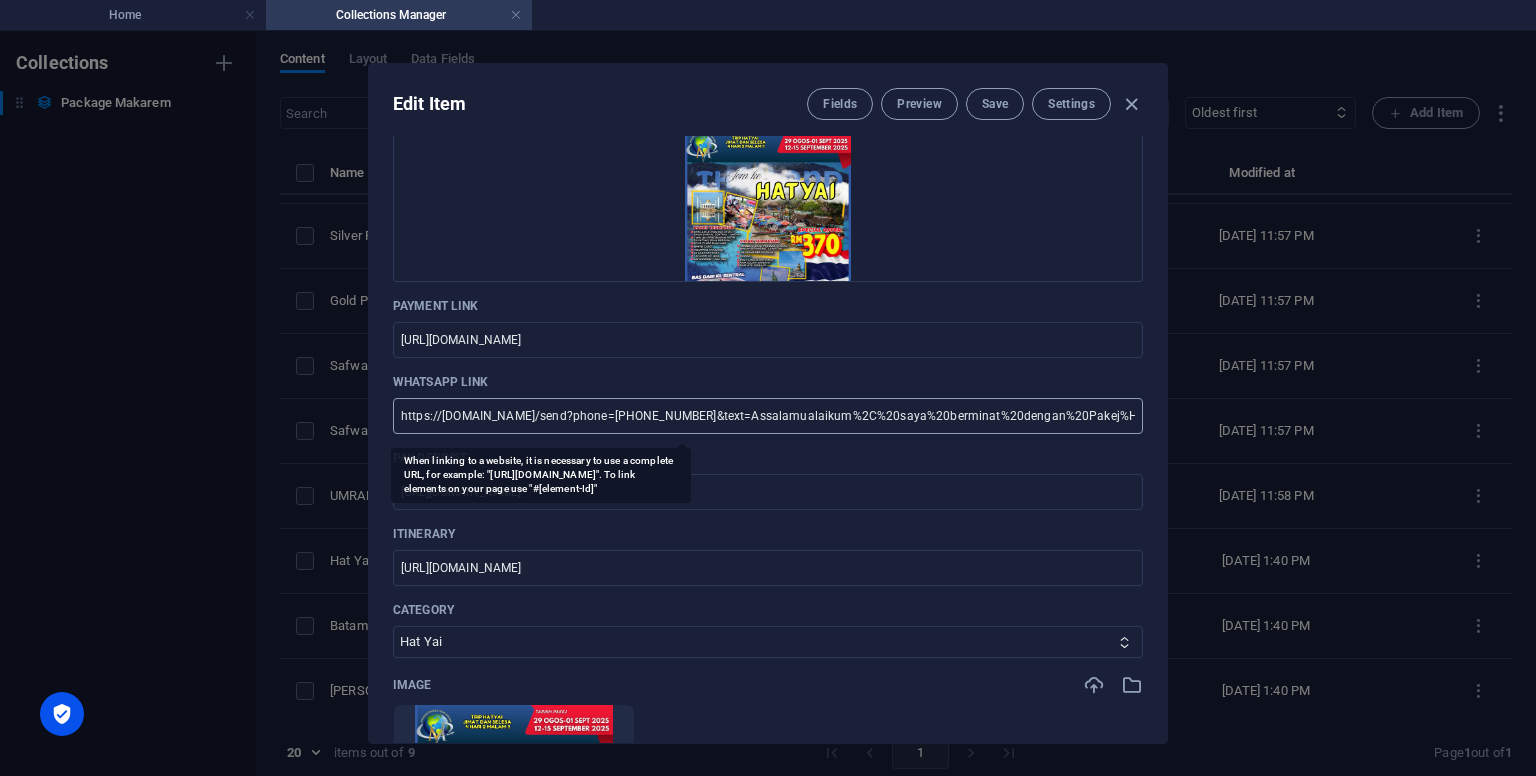 click on "https://[DOMAIN_NAME]/send?phone=[PHONE_NUMBER]&text=Assalamualaikum%2C%20saya%20berminat%20dengan%20Pakej%Hat Yai%20" at bounding box center (768, 416) 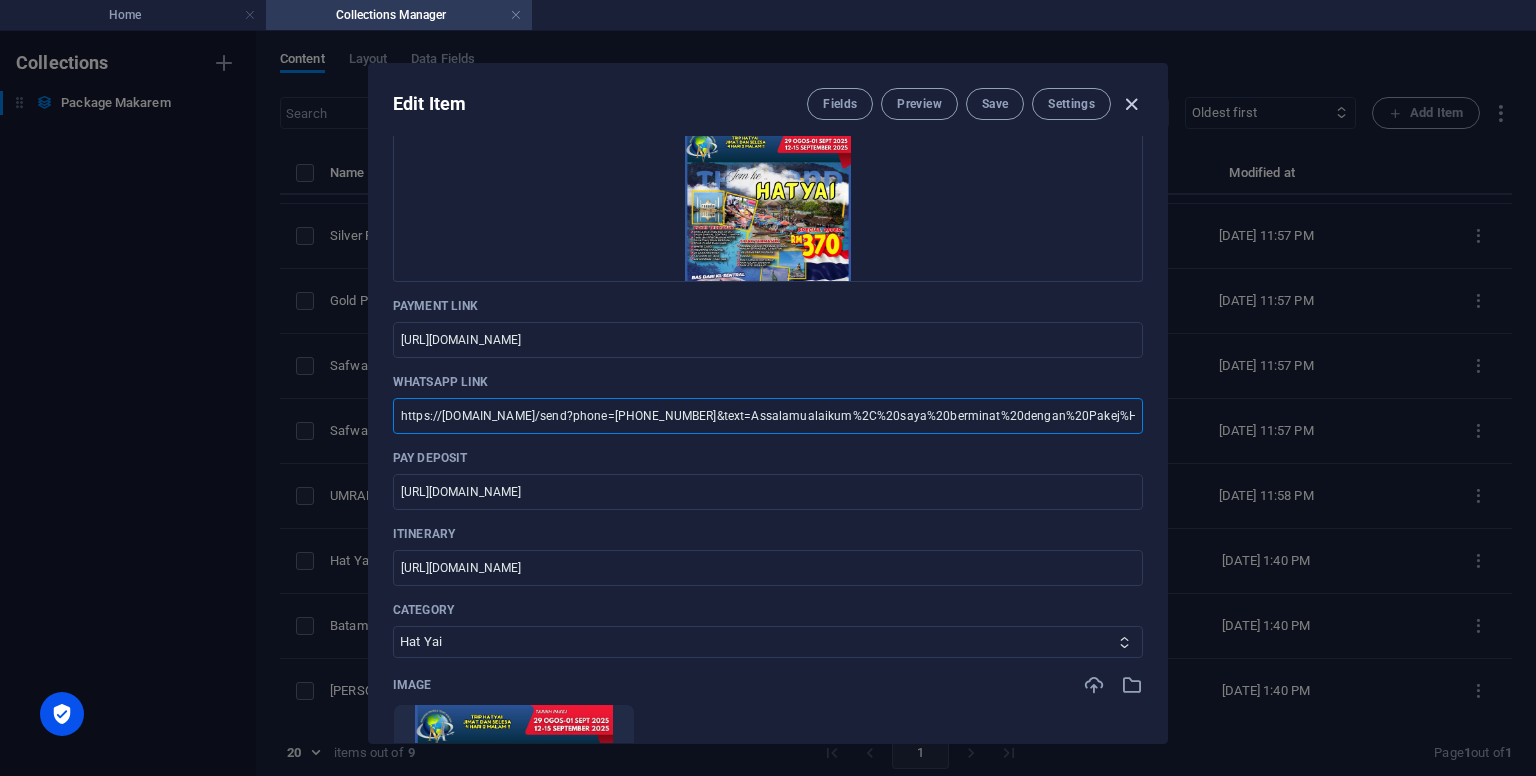 click at bounding box center (1131, 104) 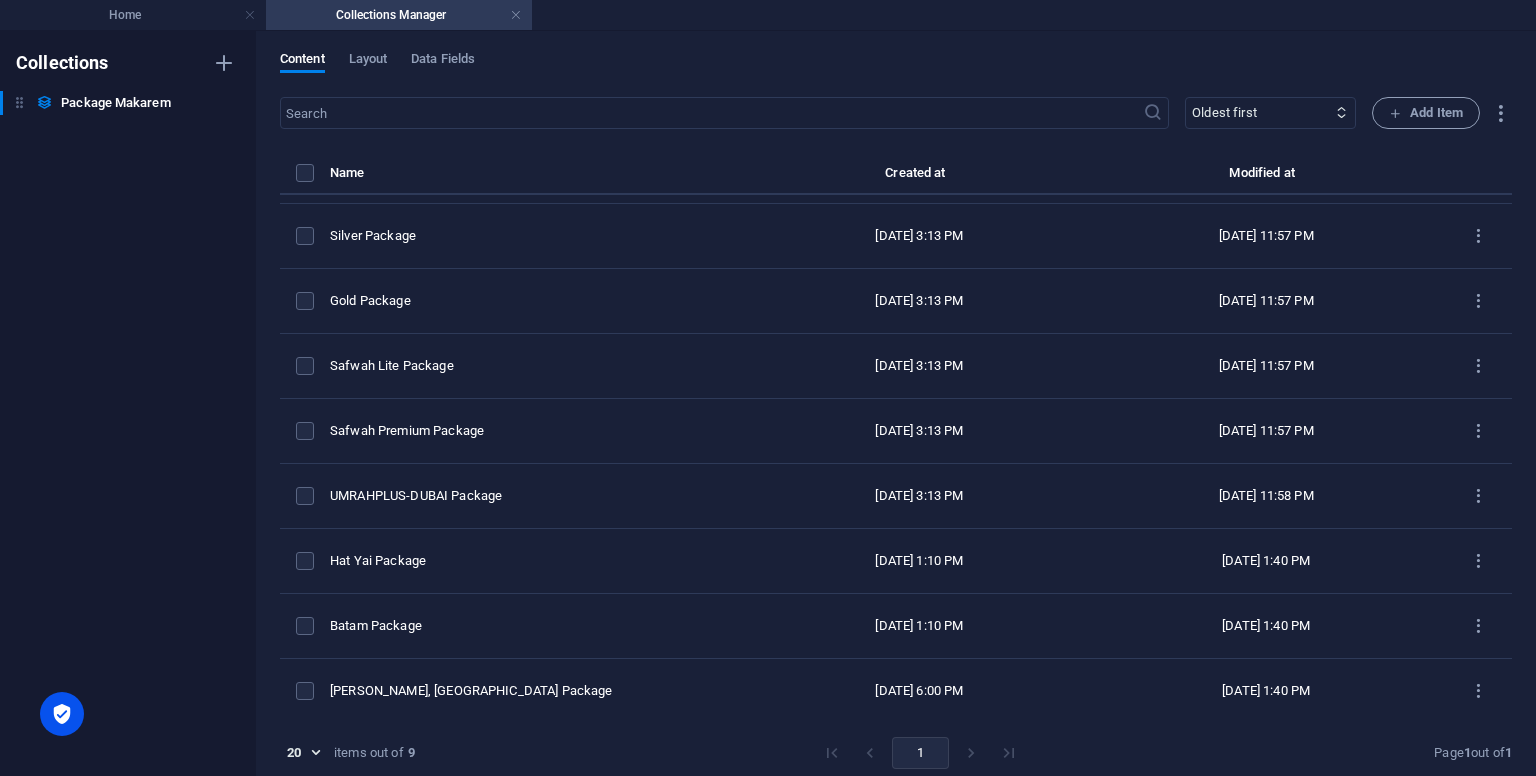 type on "hat-yai-package" 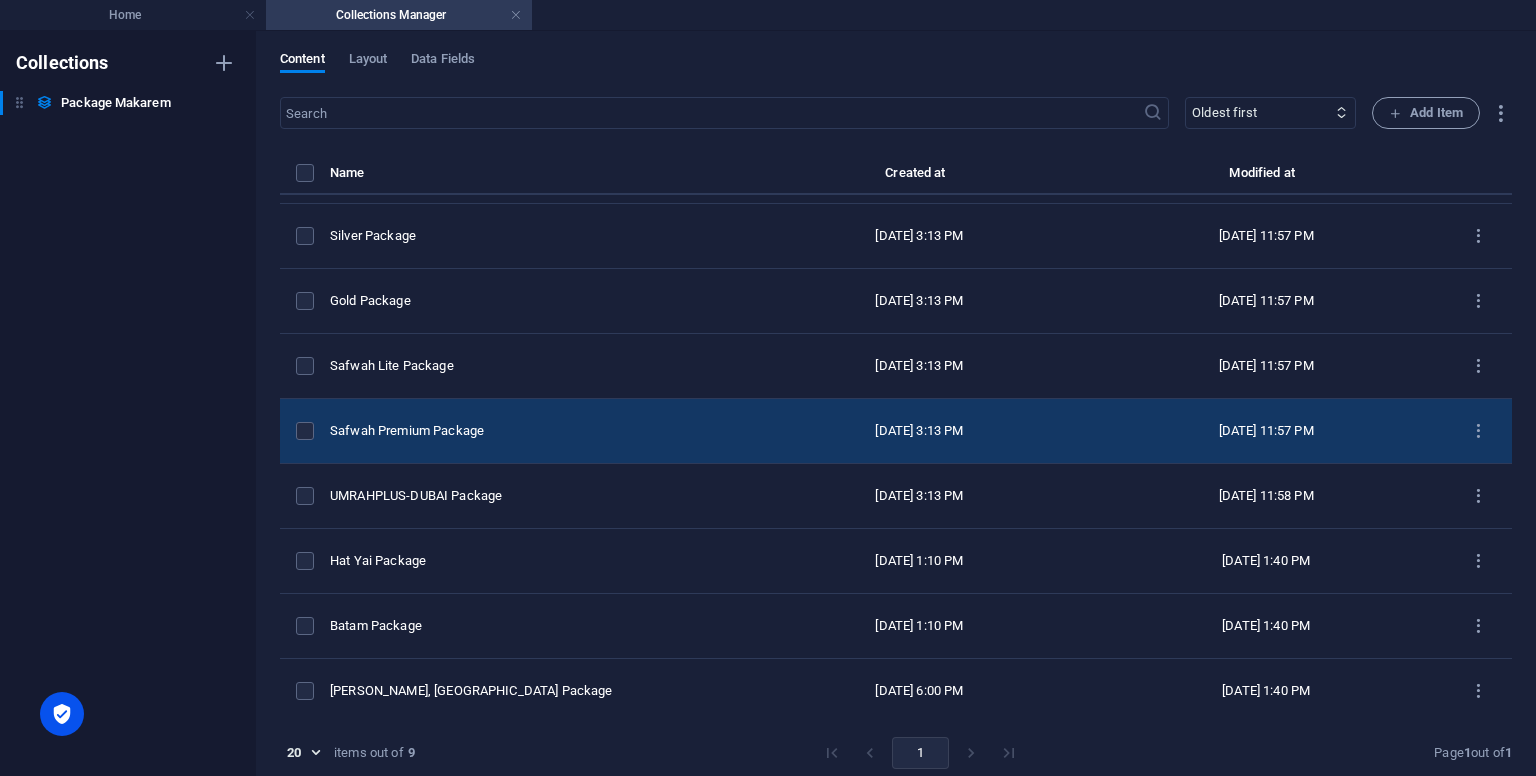 click on "Safwah Premium Package" at bounding box center [532, 431] 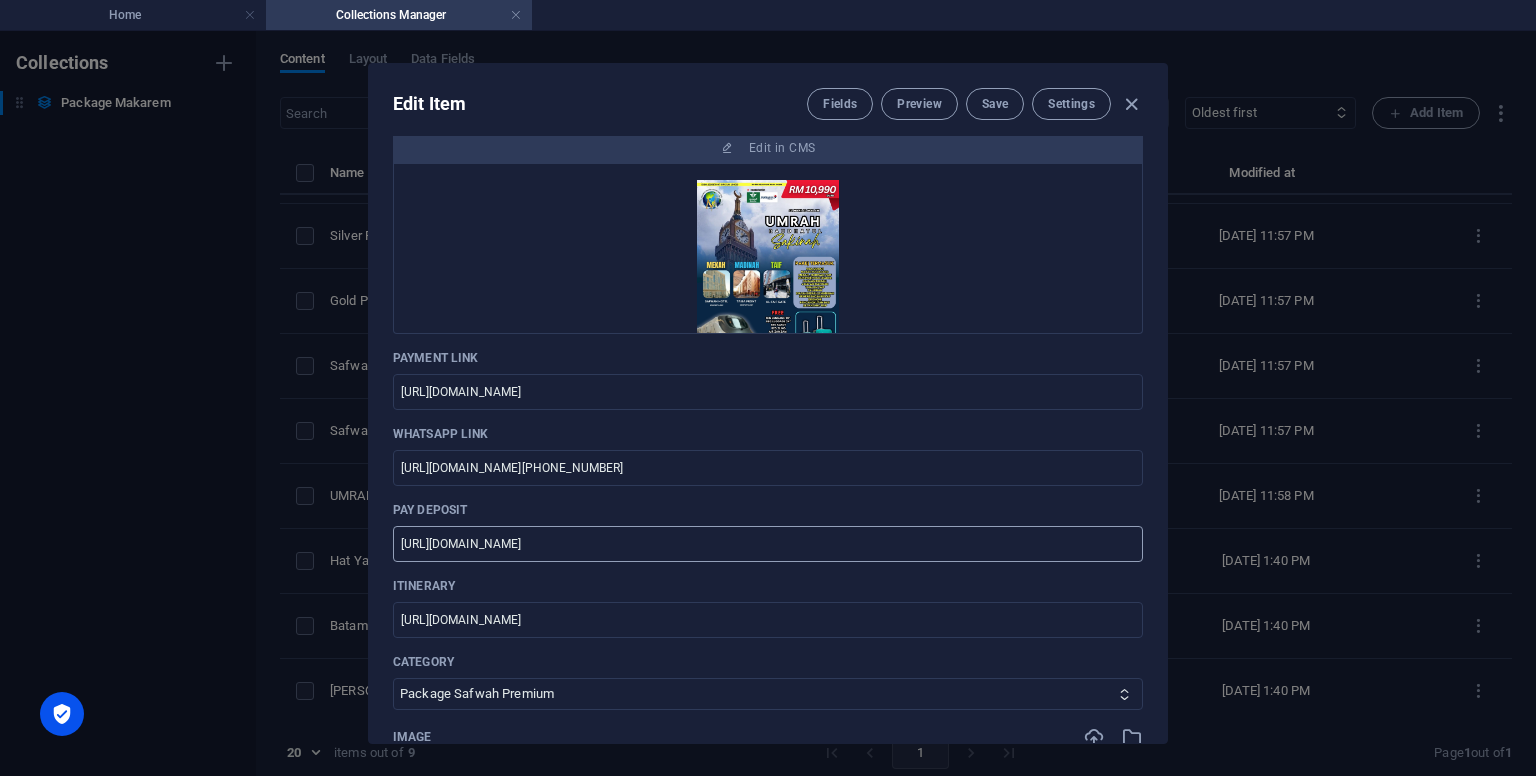scroll, scrollTop: 400, scrollLeft: 0, axis: vertical 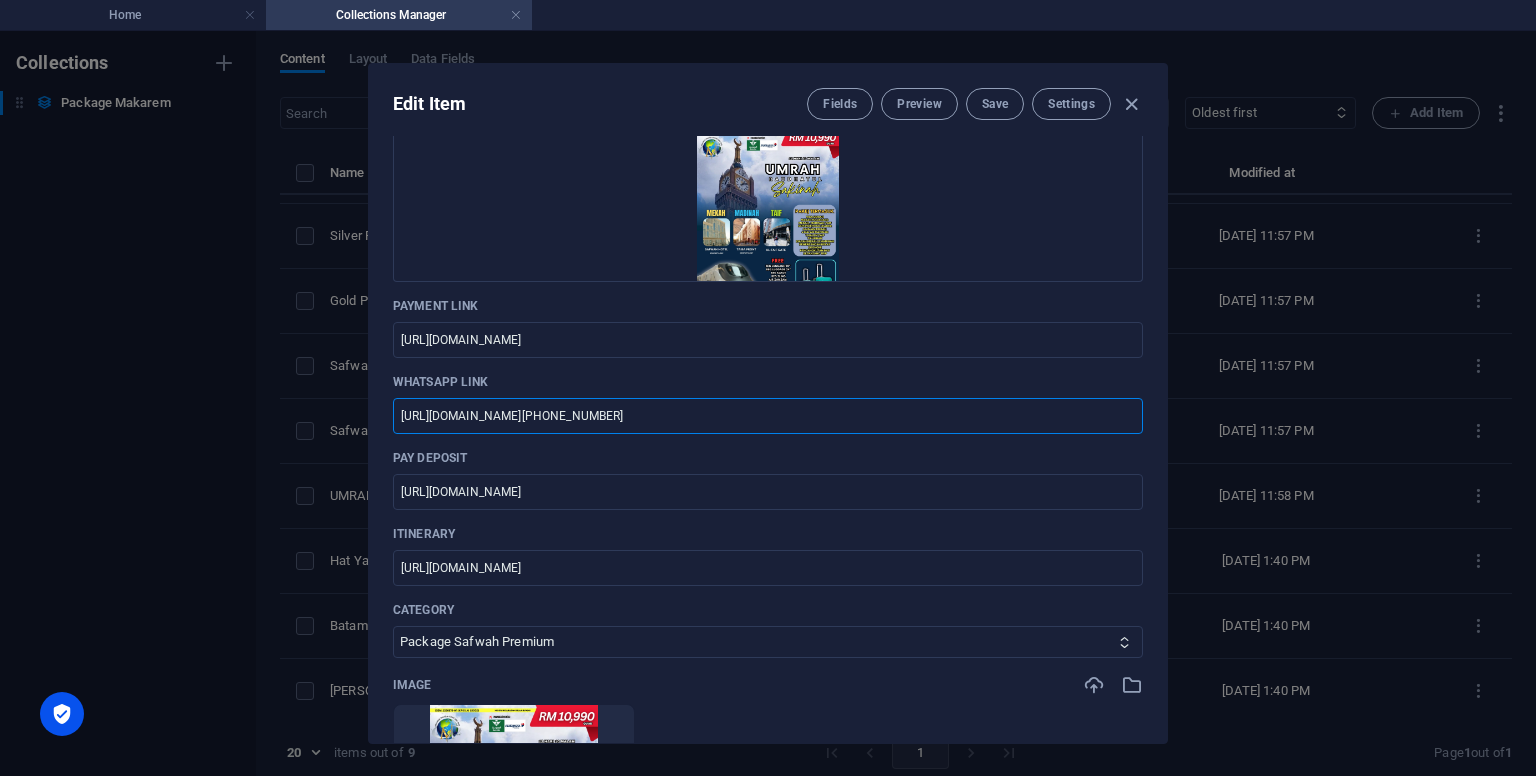 click on "[URL][DOMAIN_NAME][PHONE_NUMBER]" at bounding box center (768, 416) 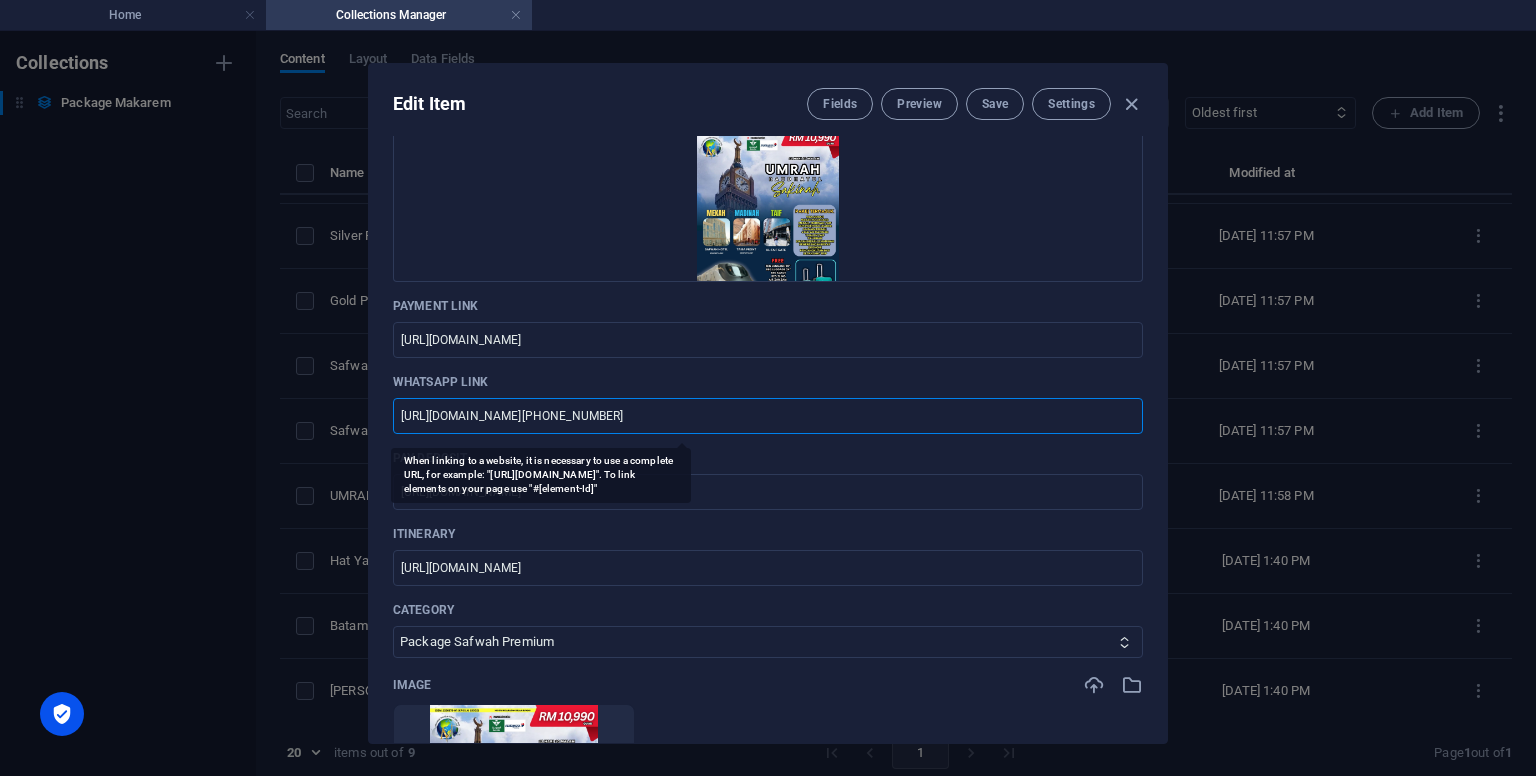 scroll, scrollTop: 0, scrollLeft: 91, axis: horizontal 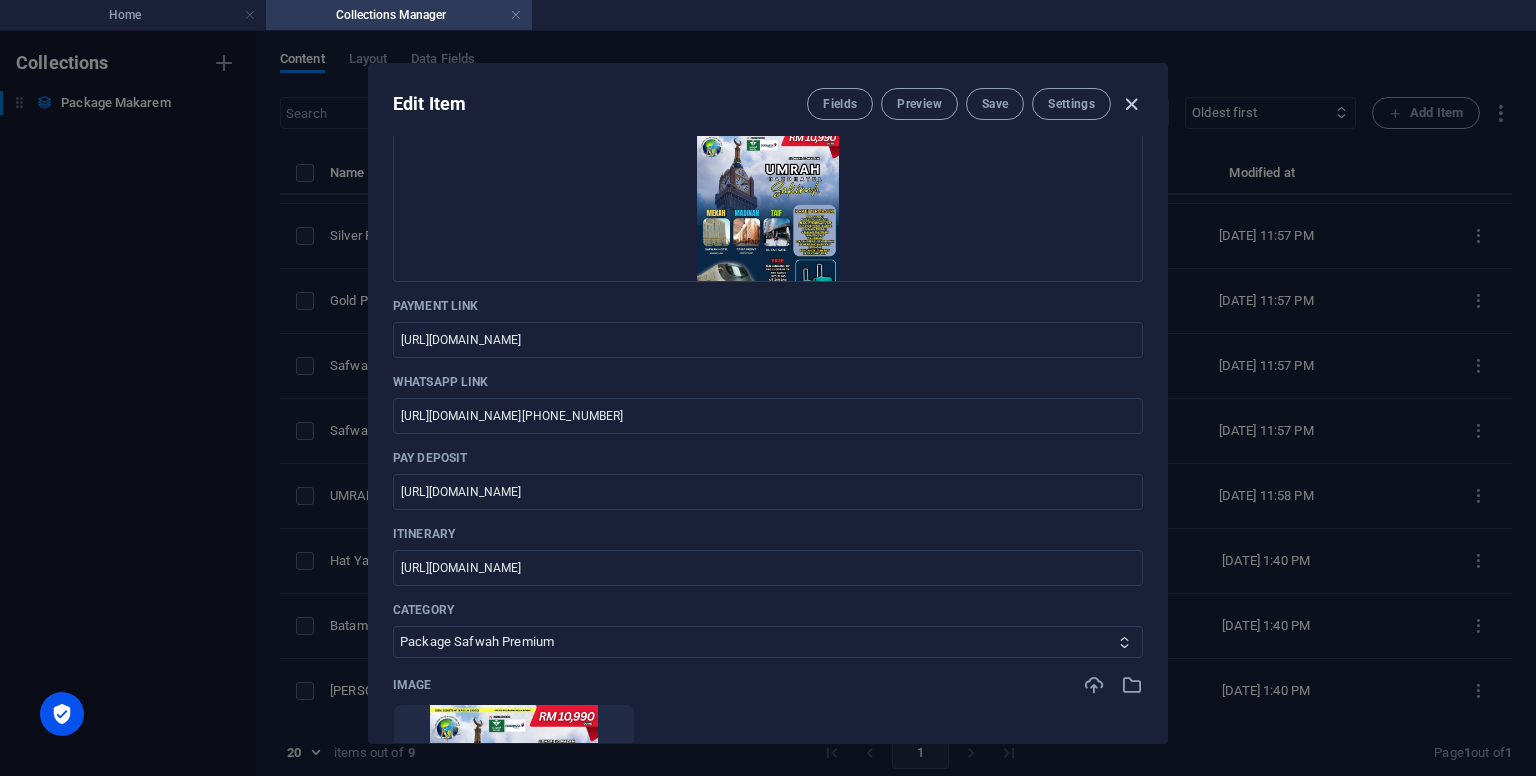 click at bounding box center (1131, 104) 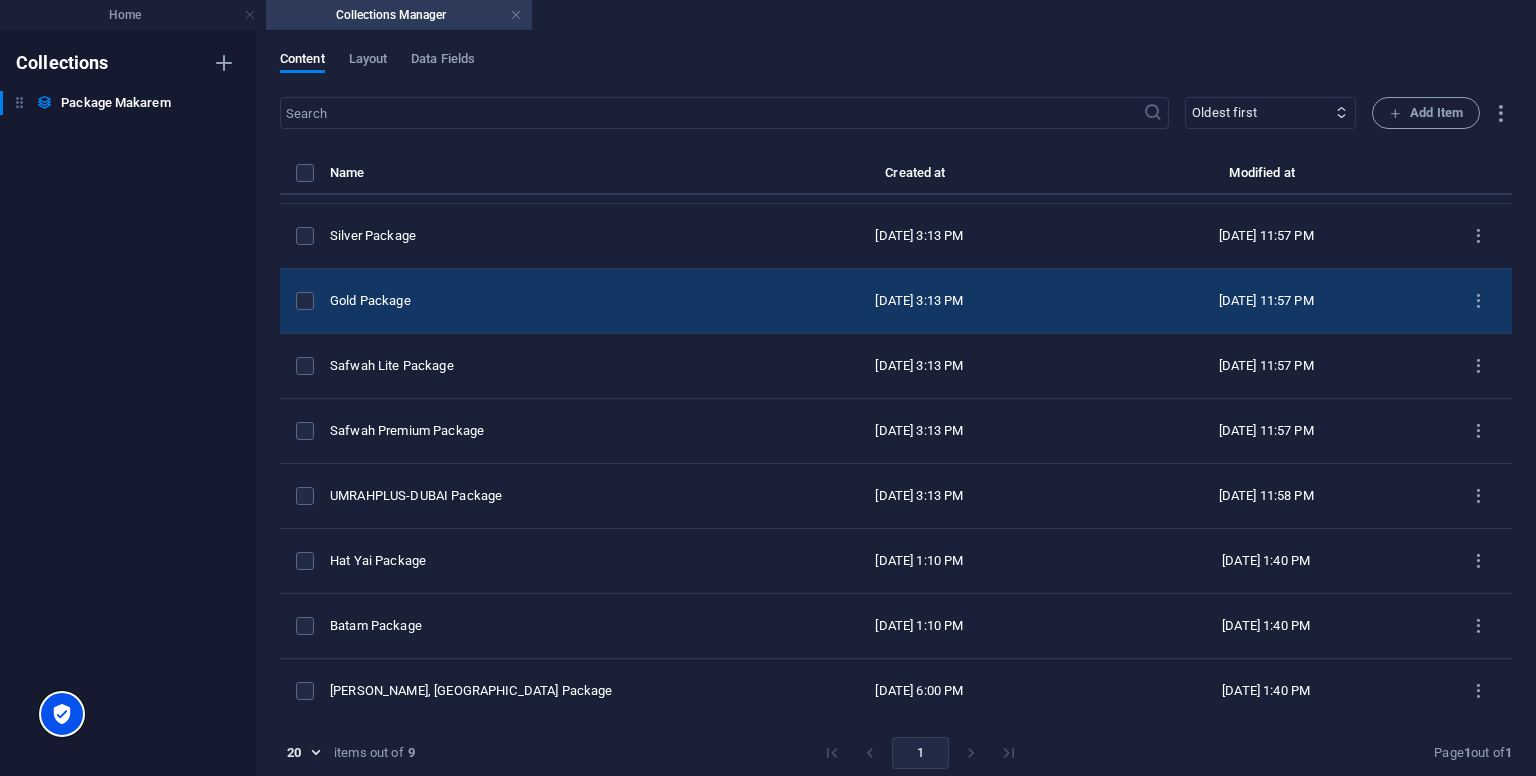 type 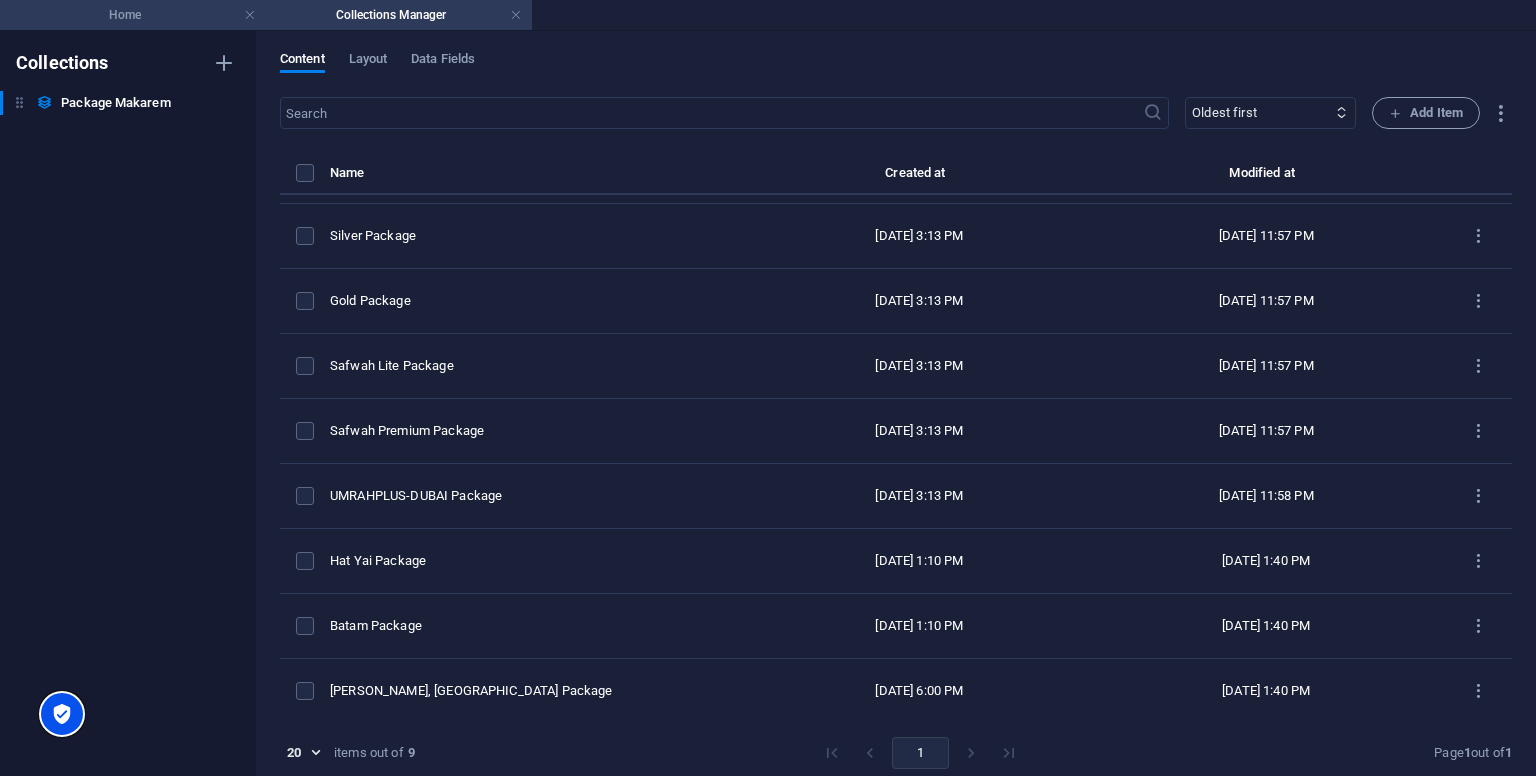 click on "Home" at bounding box center [133, 15] 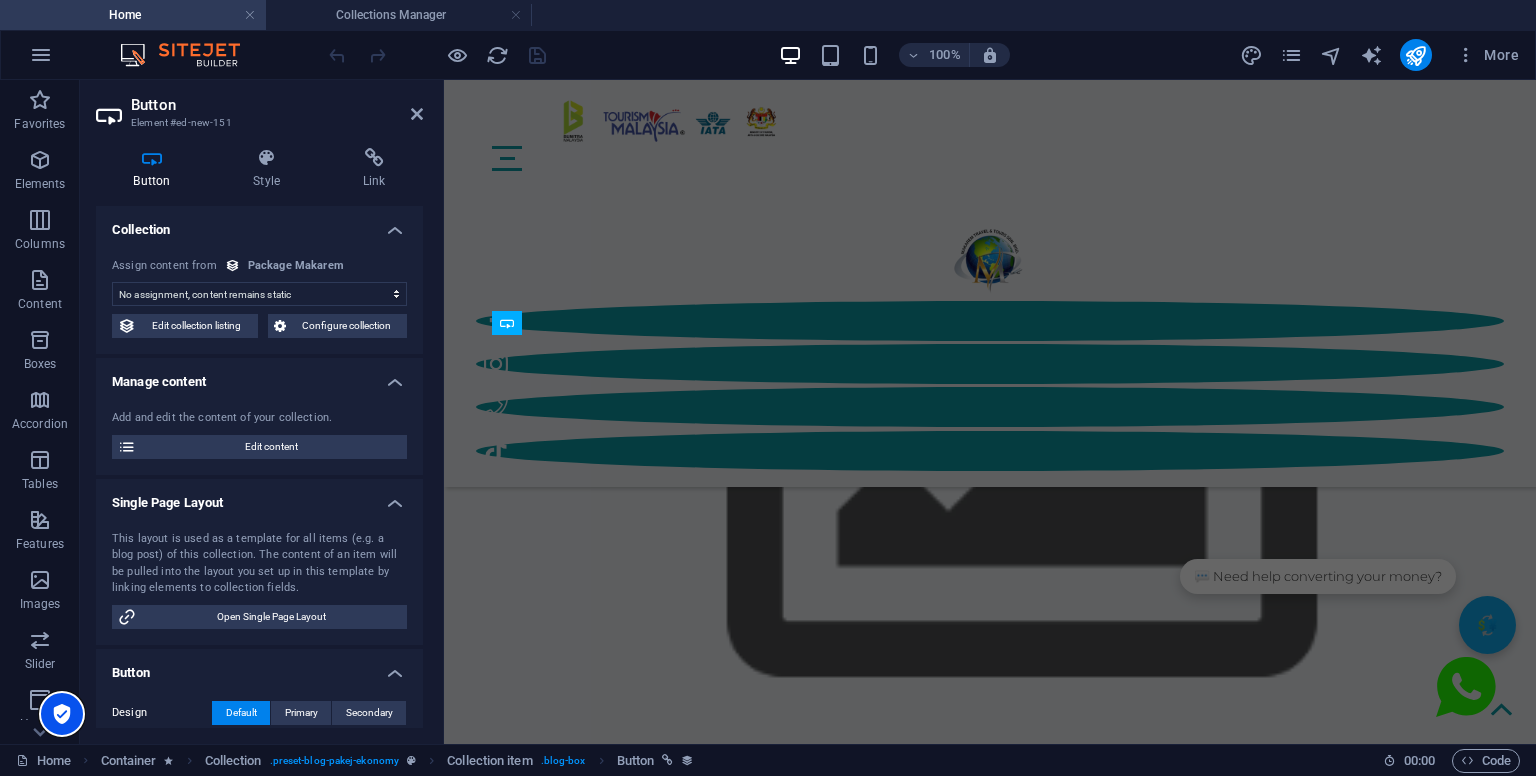 scroll, scrollTop: 5088, scrollLeft: 0, axis: vertical 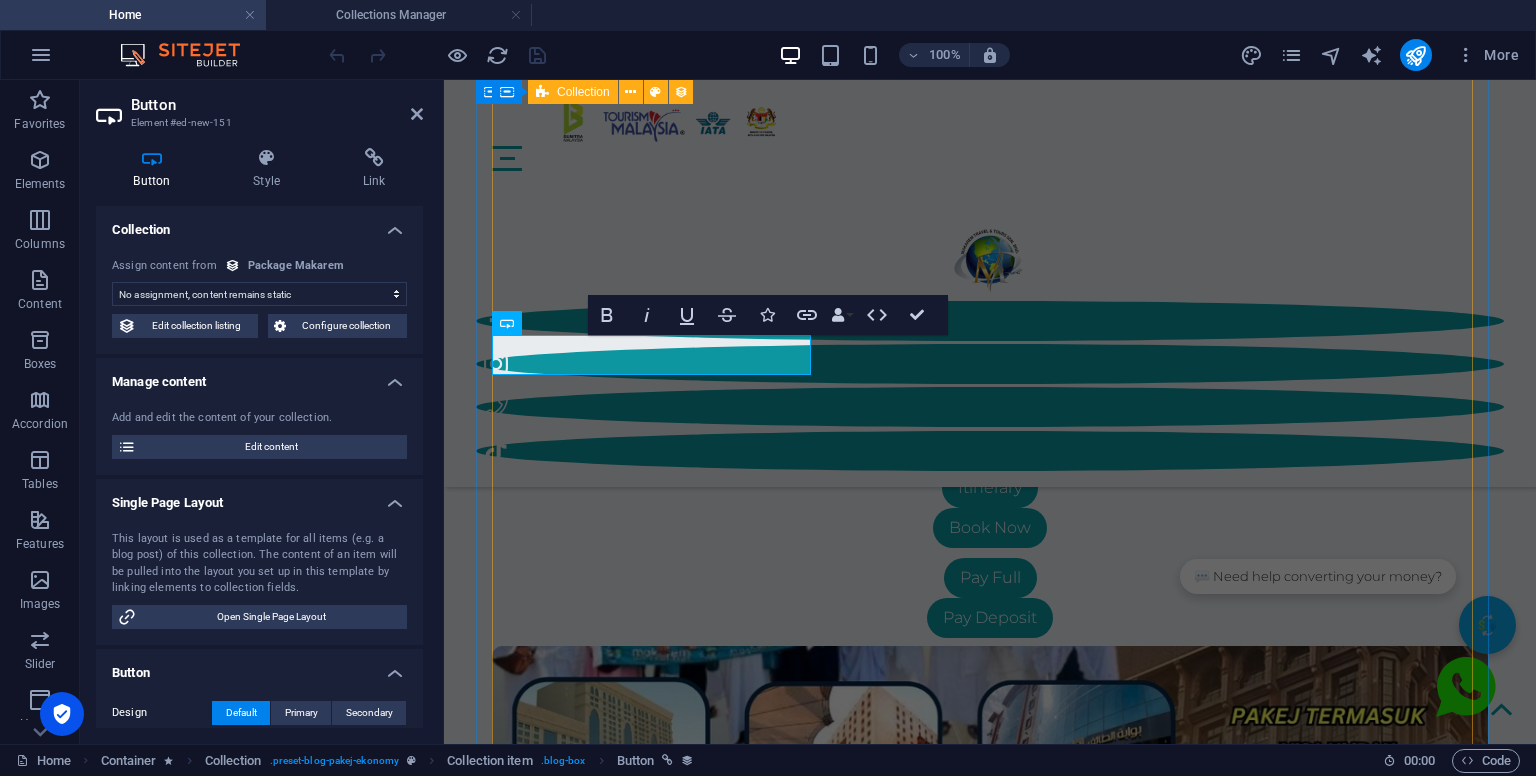 click on "Economy Package Itinerary Book Now Pay Full Pay Deposit Silver Package Itinerary Book Now Pay Full Pay Deposit Gold Package Itinerary Book Now Pay Full Pay Deposit Safwah Lite Package Itinerary Book Now Pay Full Pay Deposit Safwah Premium Package Itinerary Book Now Pay Full Pay Deposit UMRAHPLUS-[GEOGRAPHIC_DATA] Package Itinerary Book Now Pay Full Pay Deposit Hat Yai Package Itinerary Book Now Pay Full Pay Deposit Batam Package Itinerary Book Now Pay Full Pay Deposit [PERSON_NAME], [GEOGRAPHIC_DATA] Package Itinerary Book Now Pay Full Pay Deposit Previous Next" at bounding box center (990, 1482) 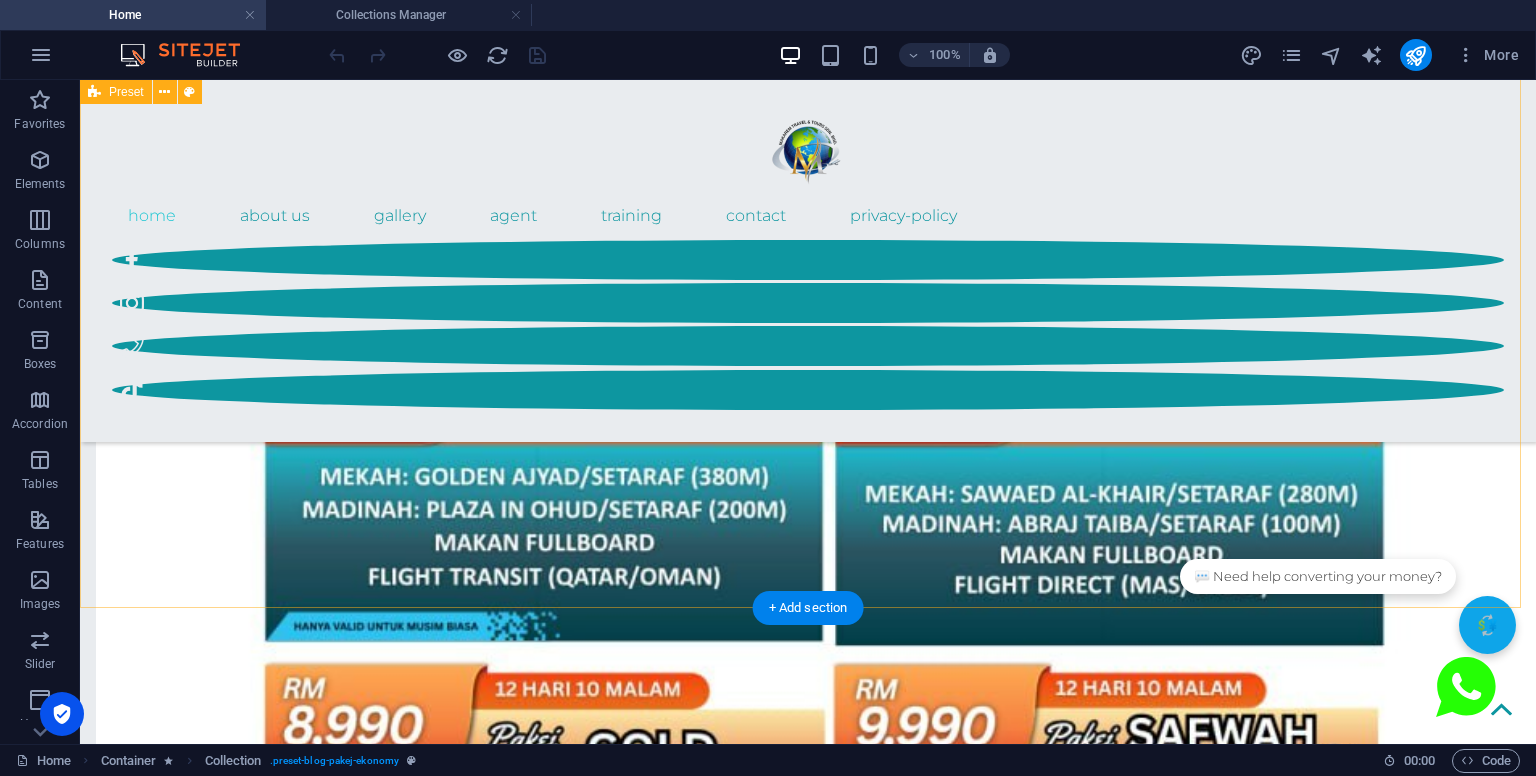 scroll, scrollTop: 2568, scrollLeft: 0, axis: vertical 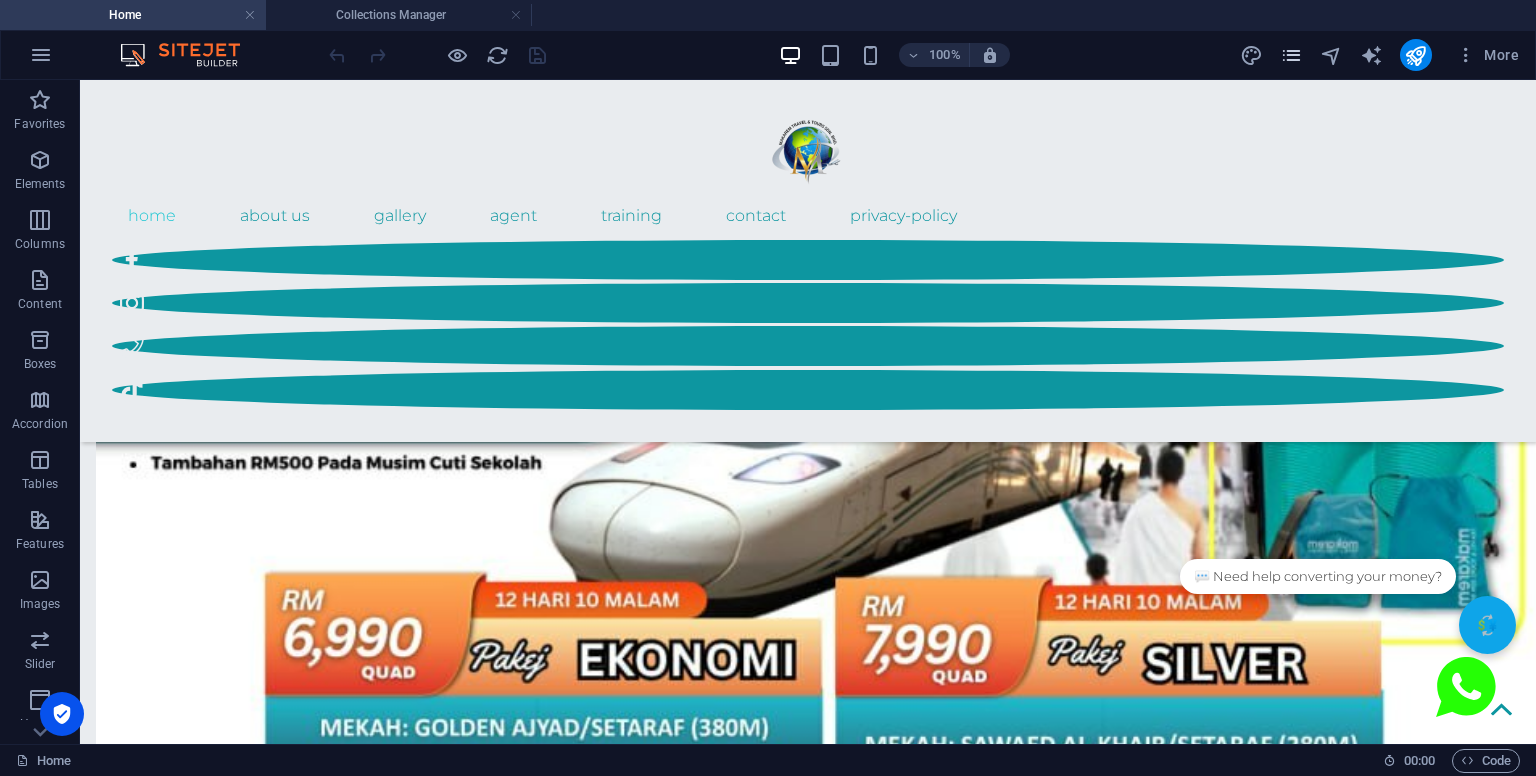 click at bounding box center [1291, 55] 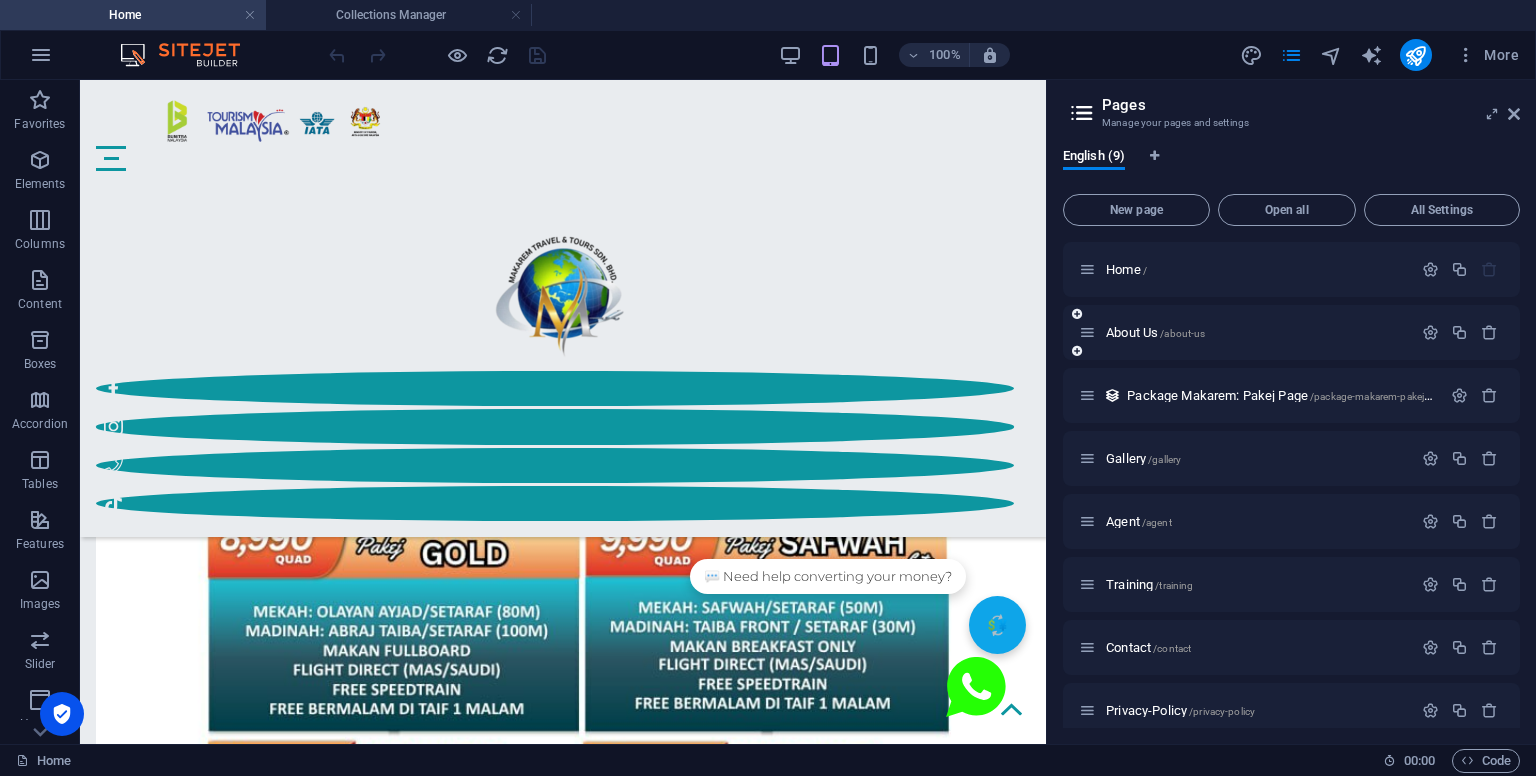 scroll, scrollTop: 2616, scrollLeft: 0, axis: vertical 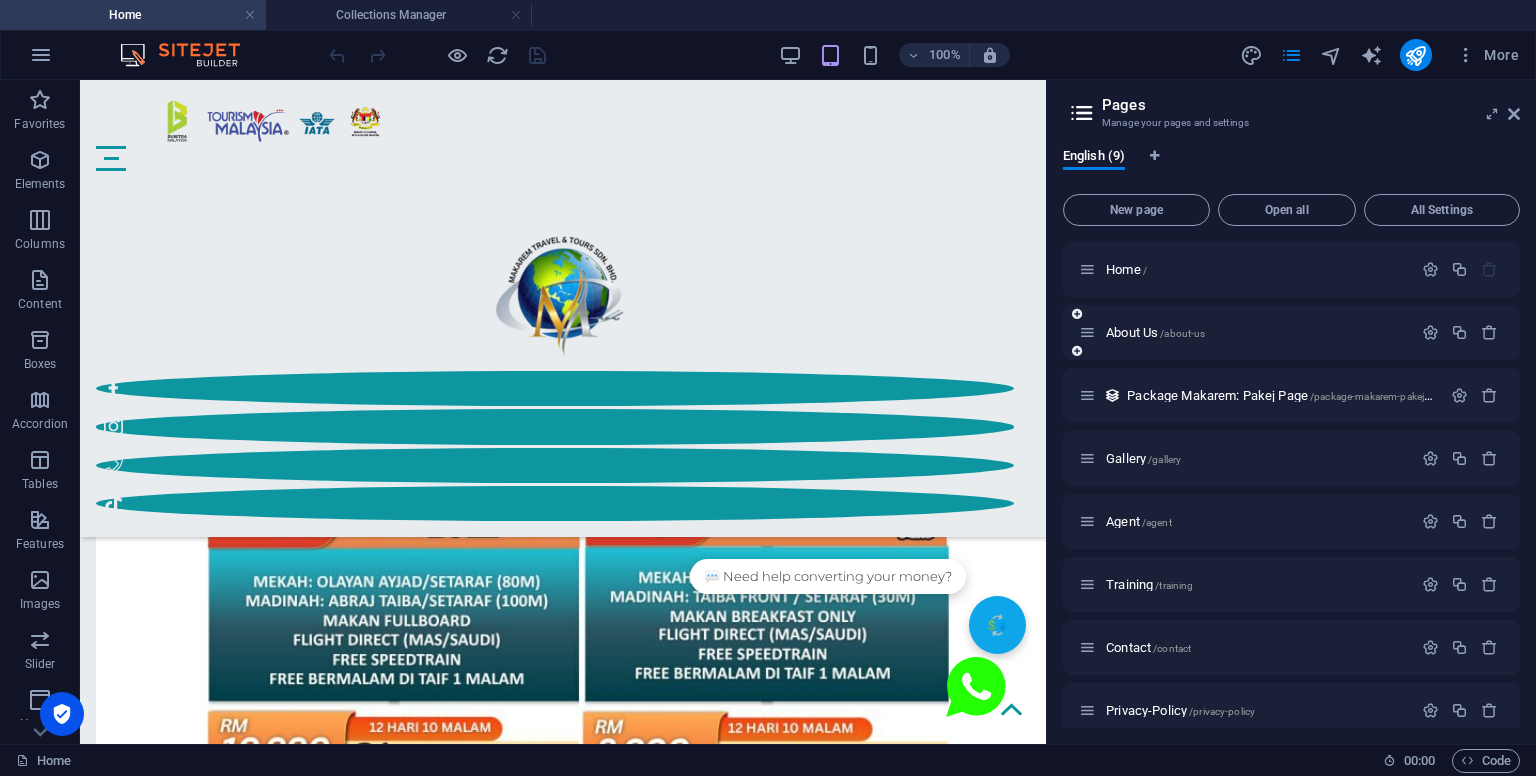 click on "About Us /about-us" at bounding box center [1245, 332] 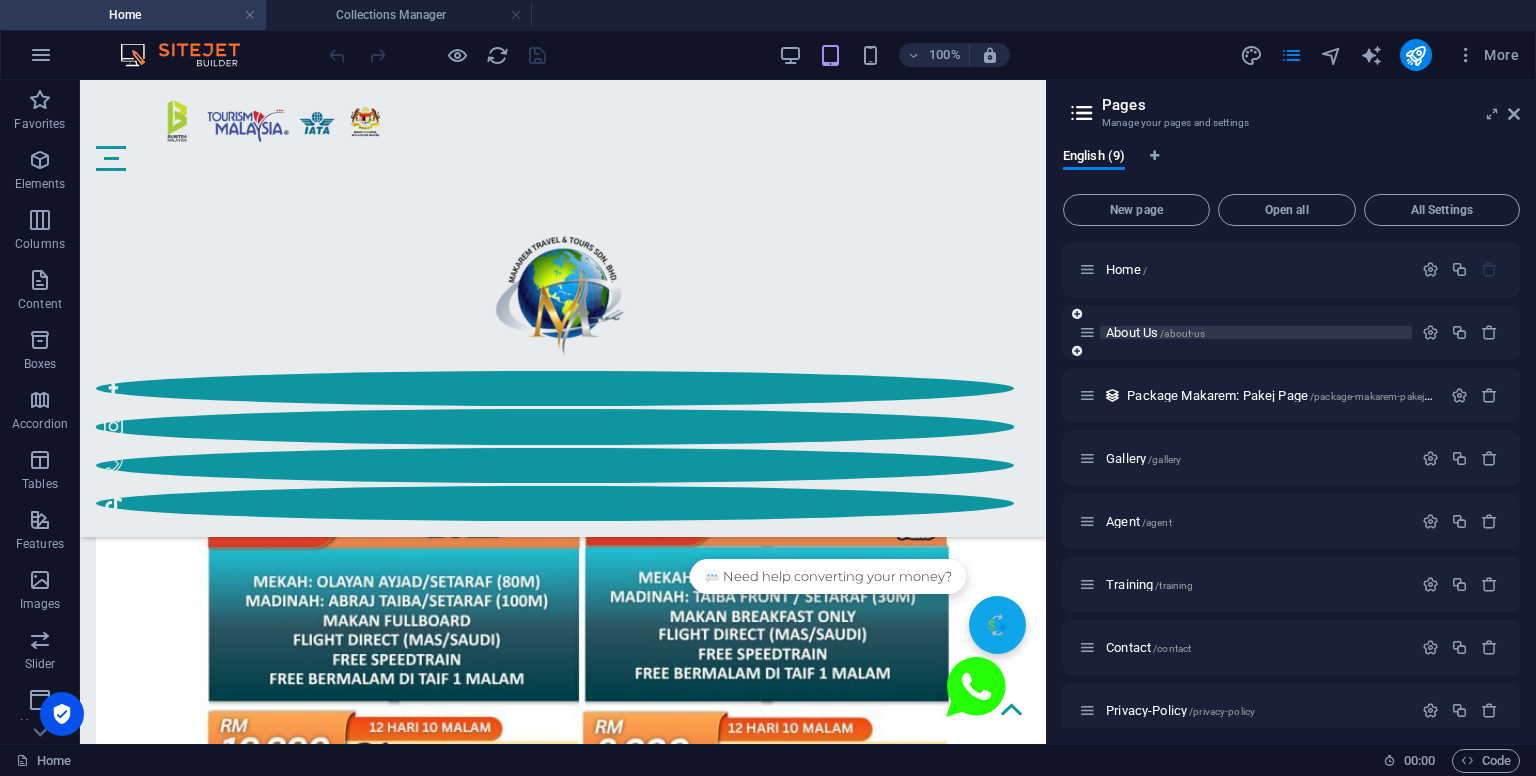 click on "/about-us" at bounding box center [1182, 333] 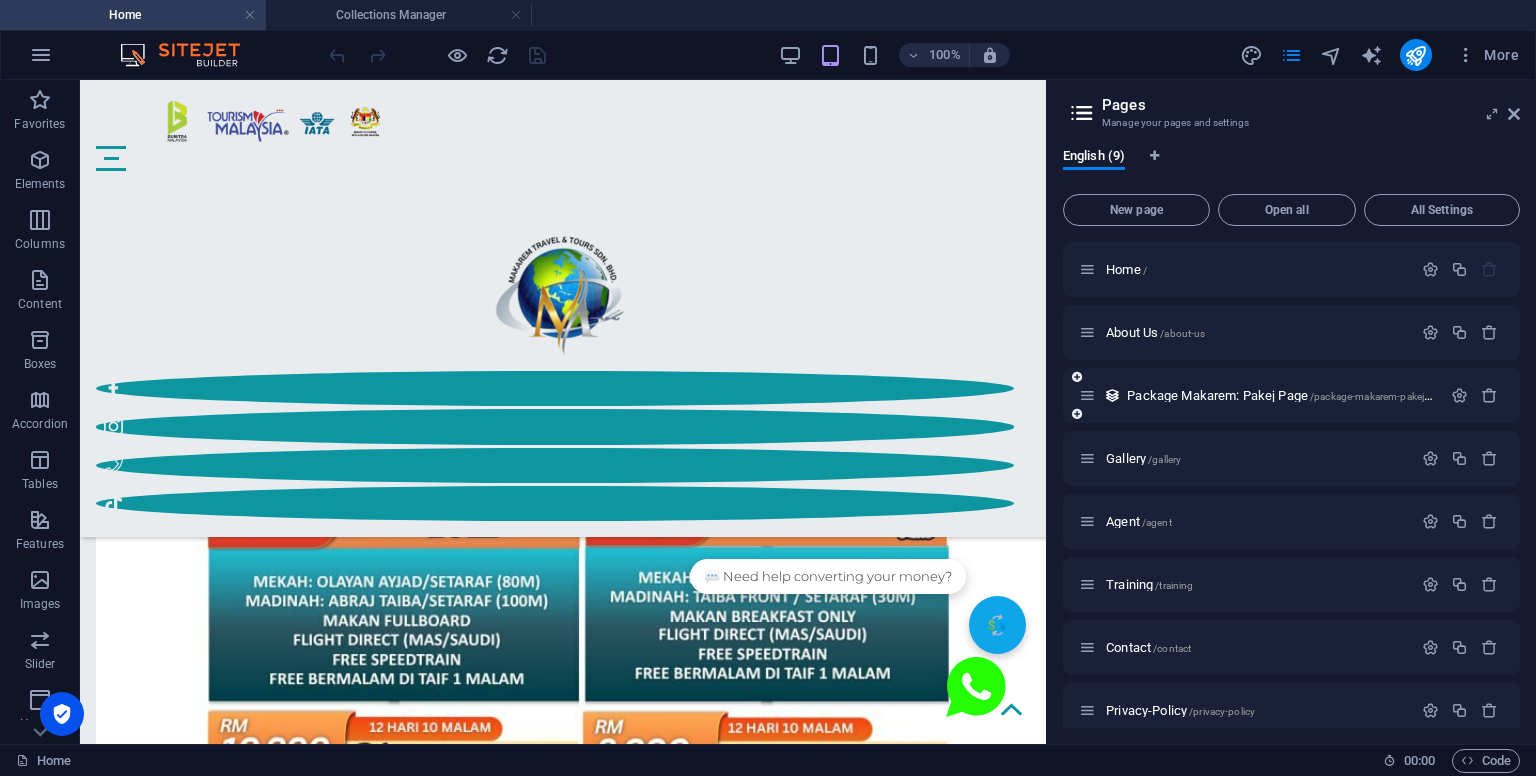 scroll, scrollTop: 0, scrollLeft: 0, axis: both 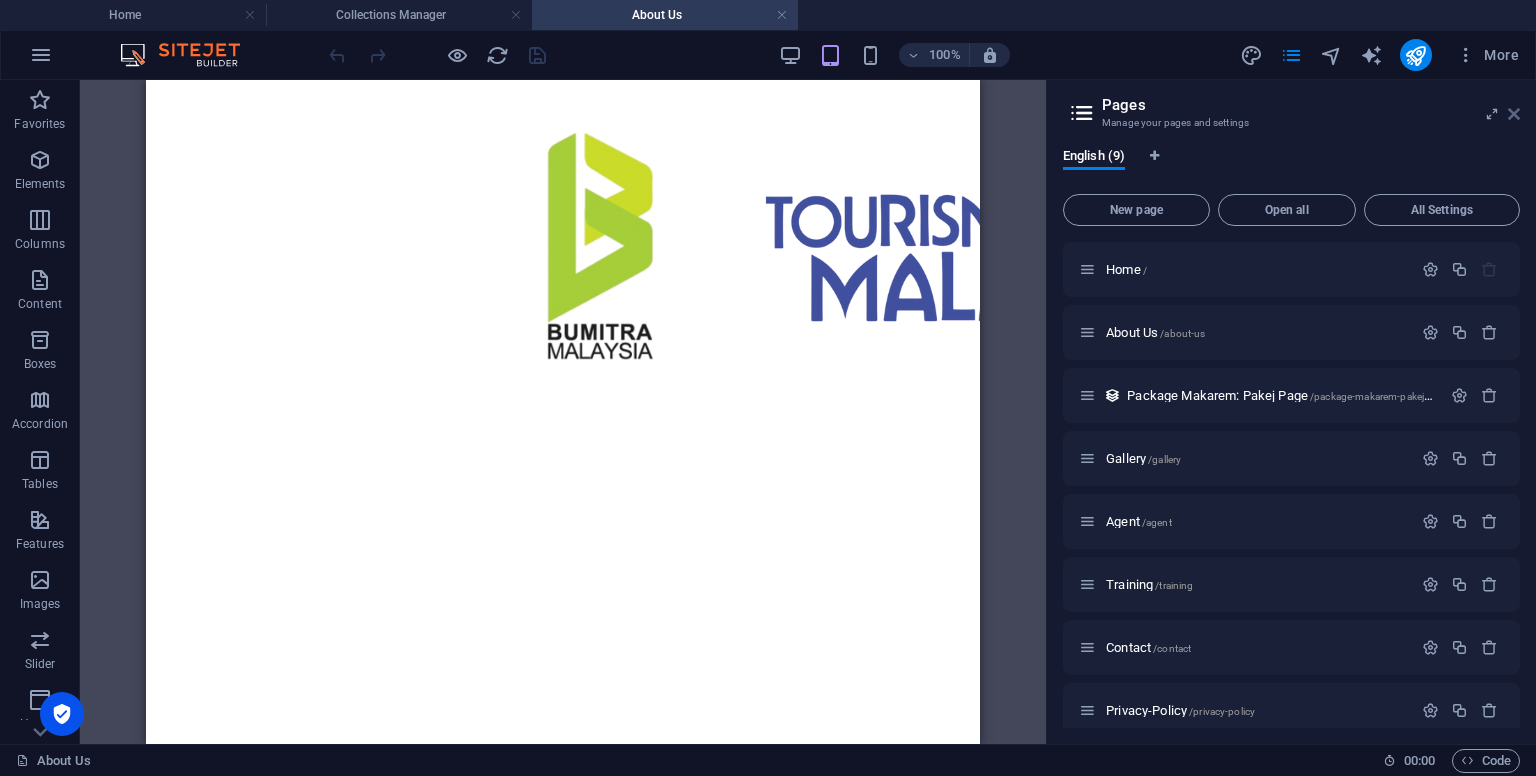 click at bounding box center (1514, 114) 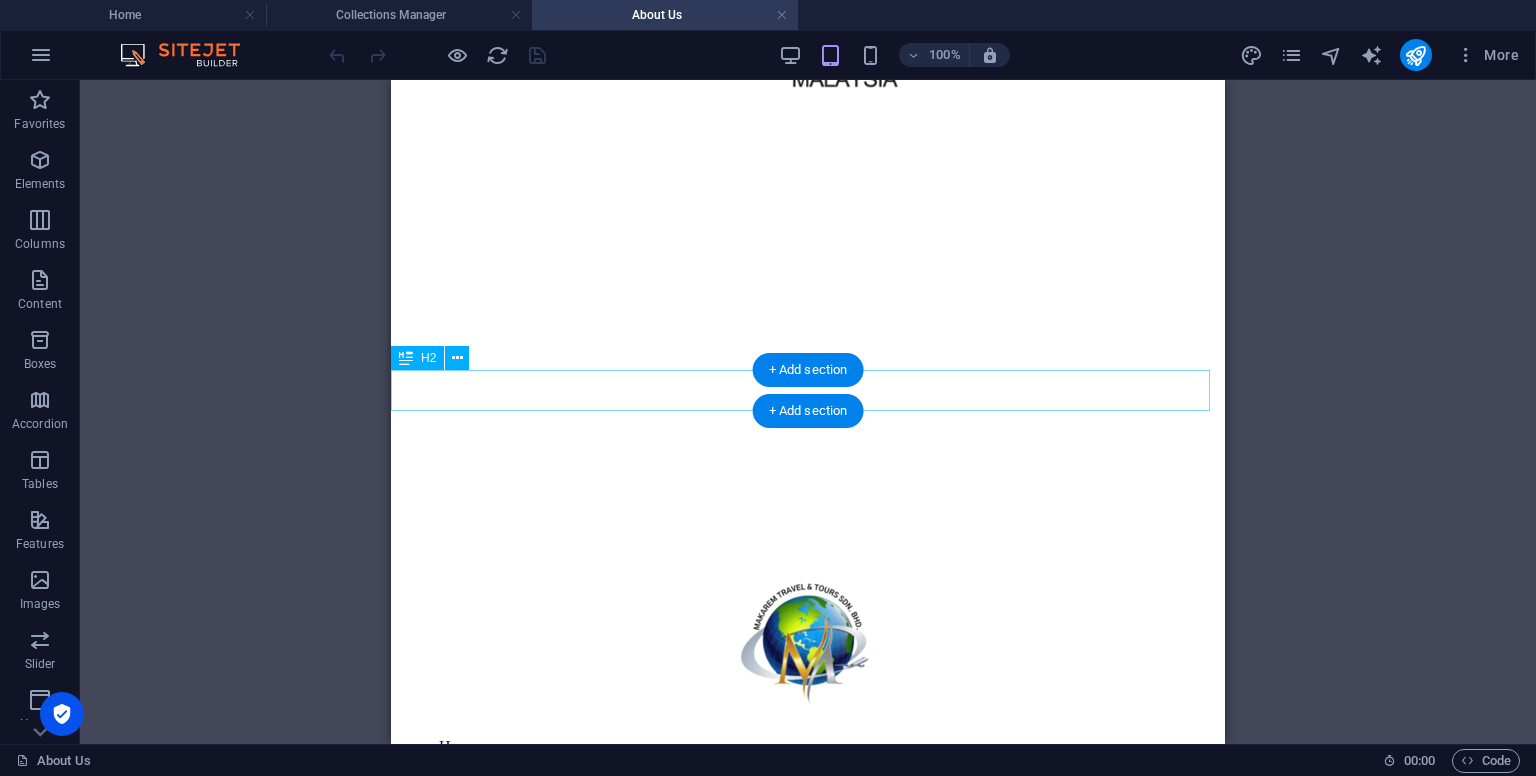 scroll, scrollTop: 700, scrollLeft: 0, axis: vertical 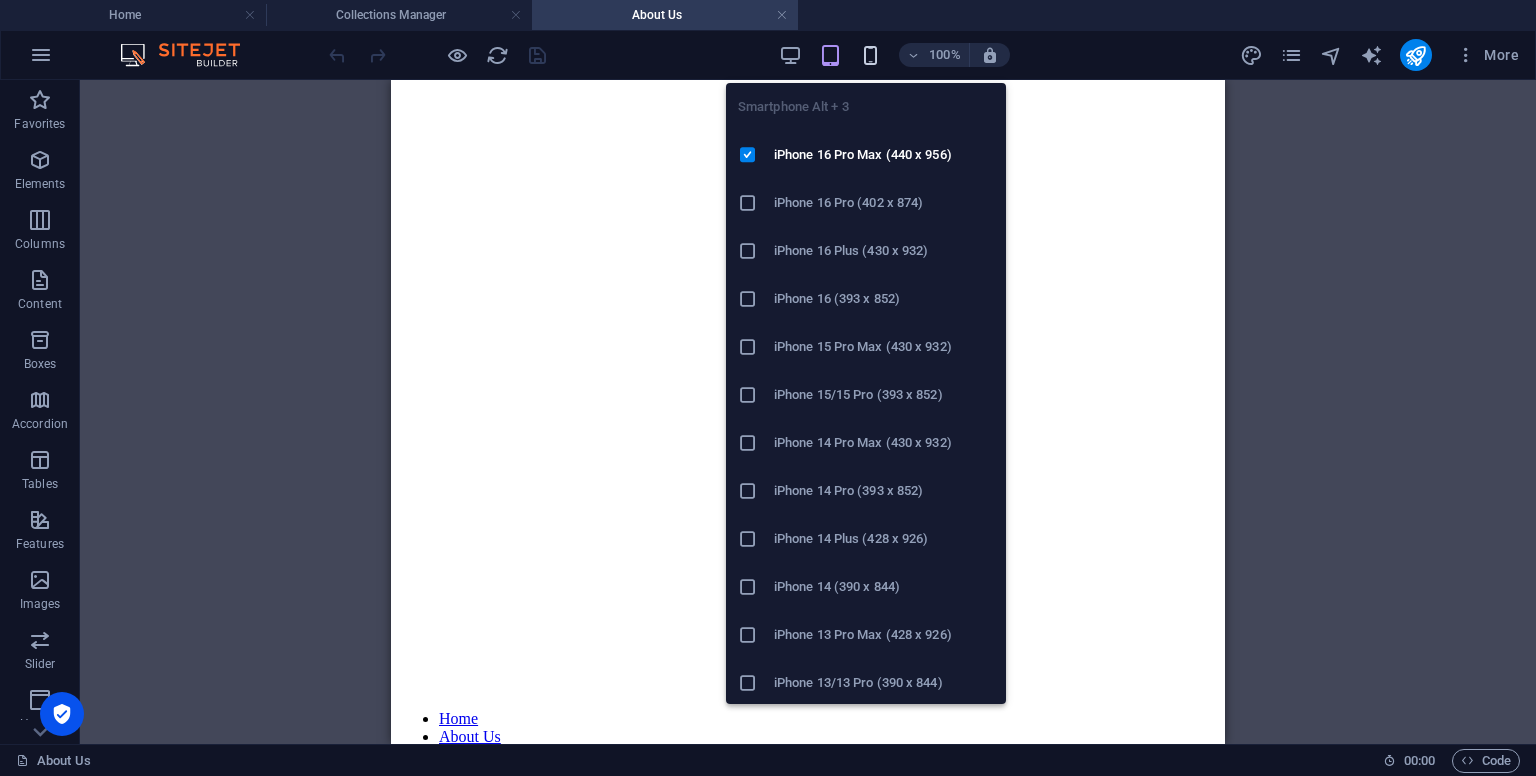 click at bounding box center (870, 55) 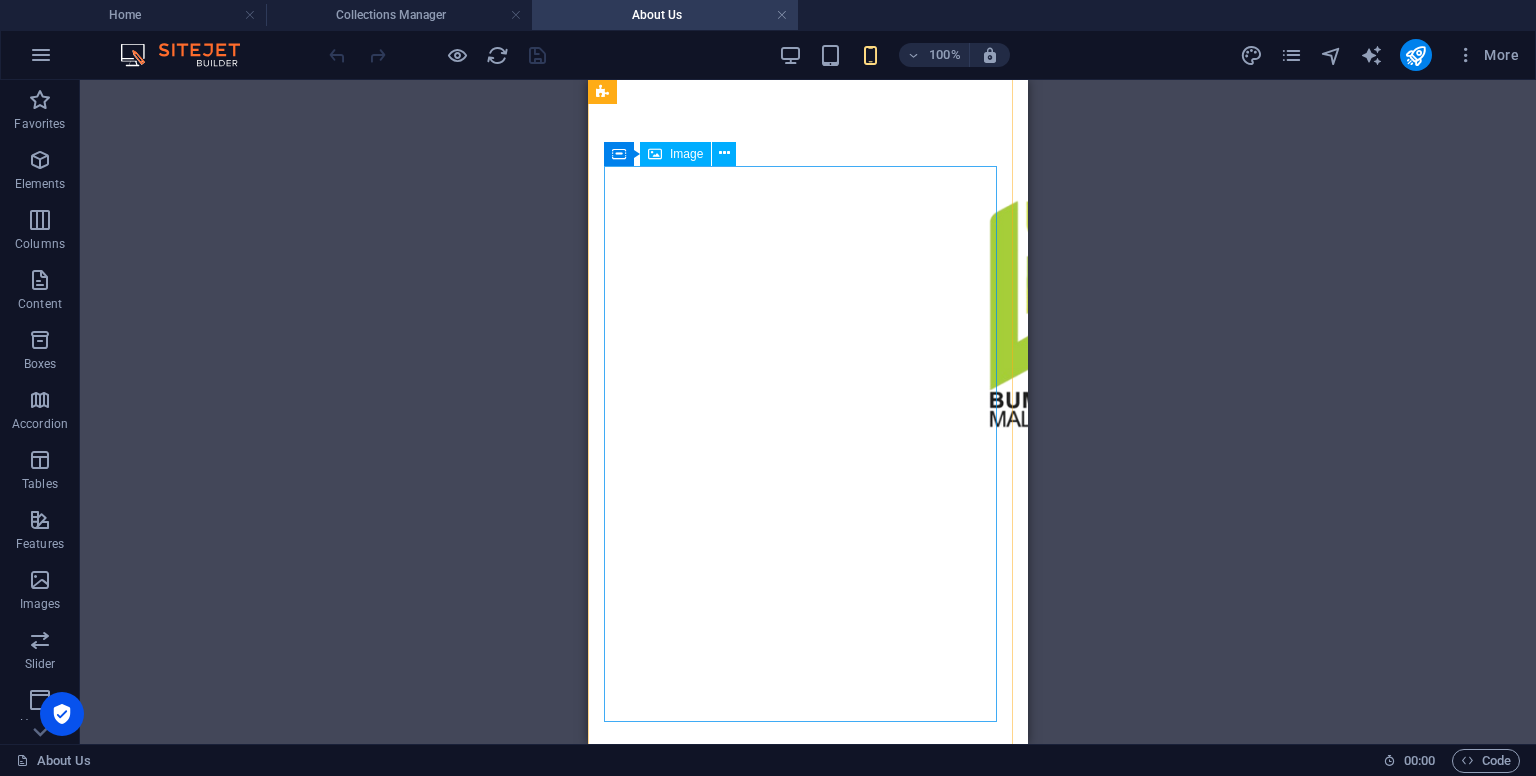 scroll, scrollTop: 300, scrollLeft: 0, axis: vertical 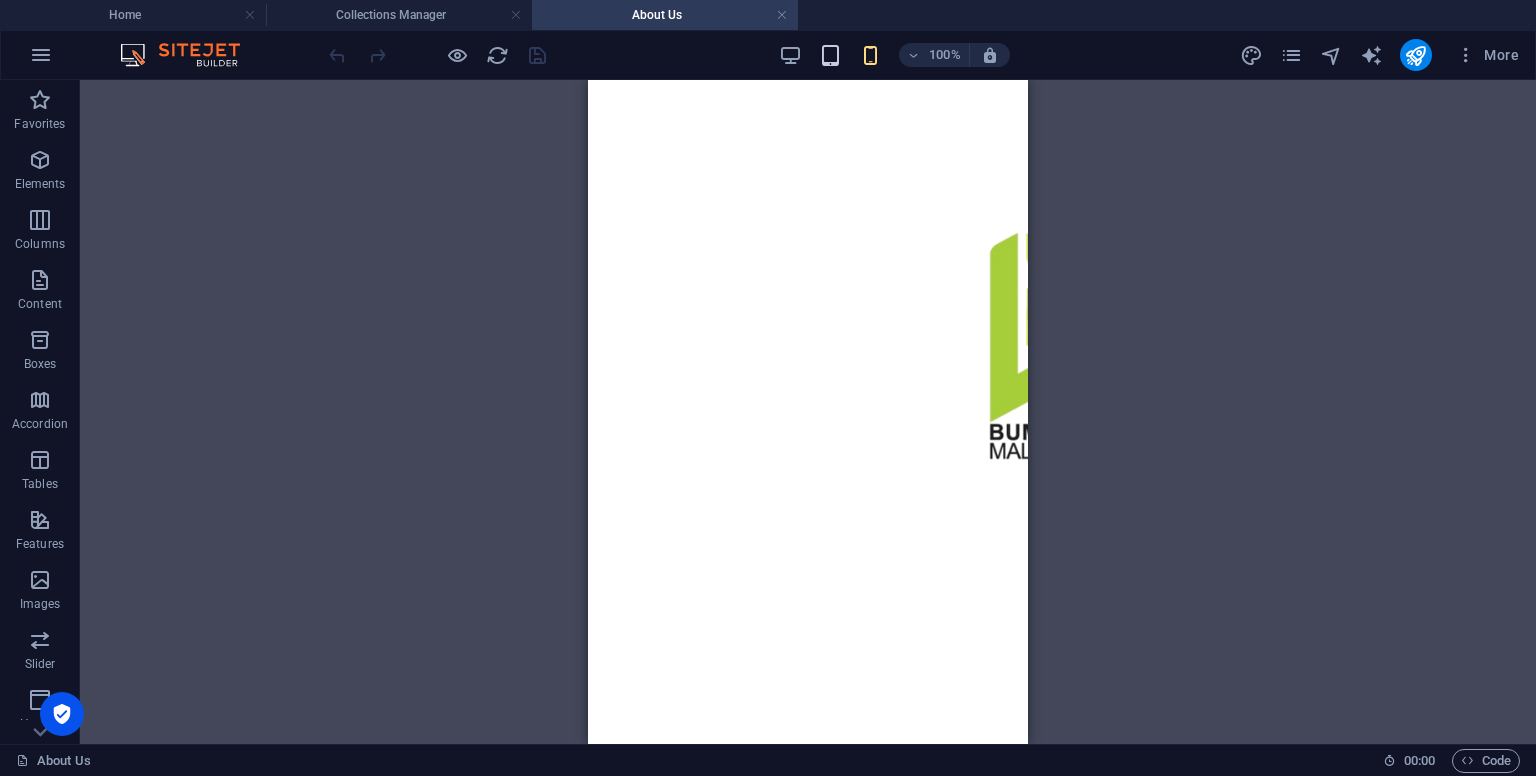 click at bounding box center (830, 55) 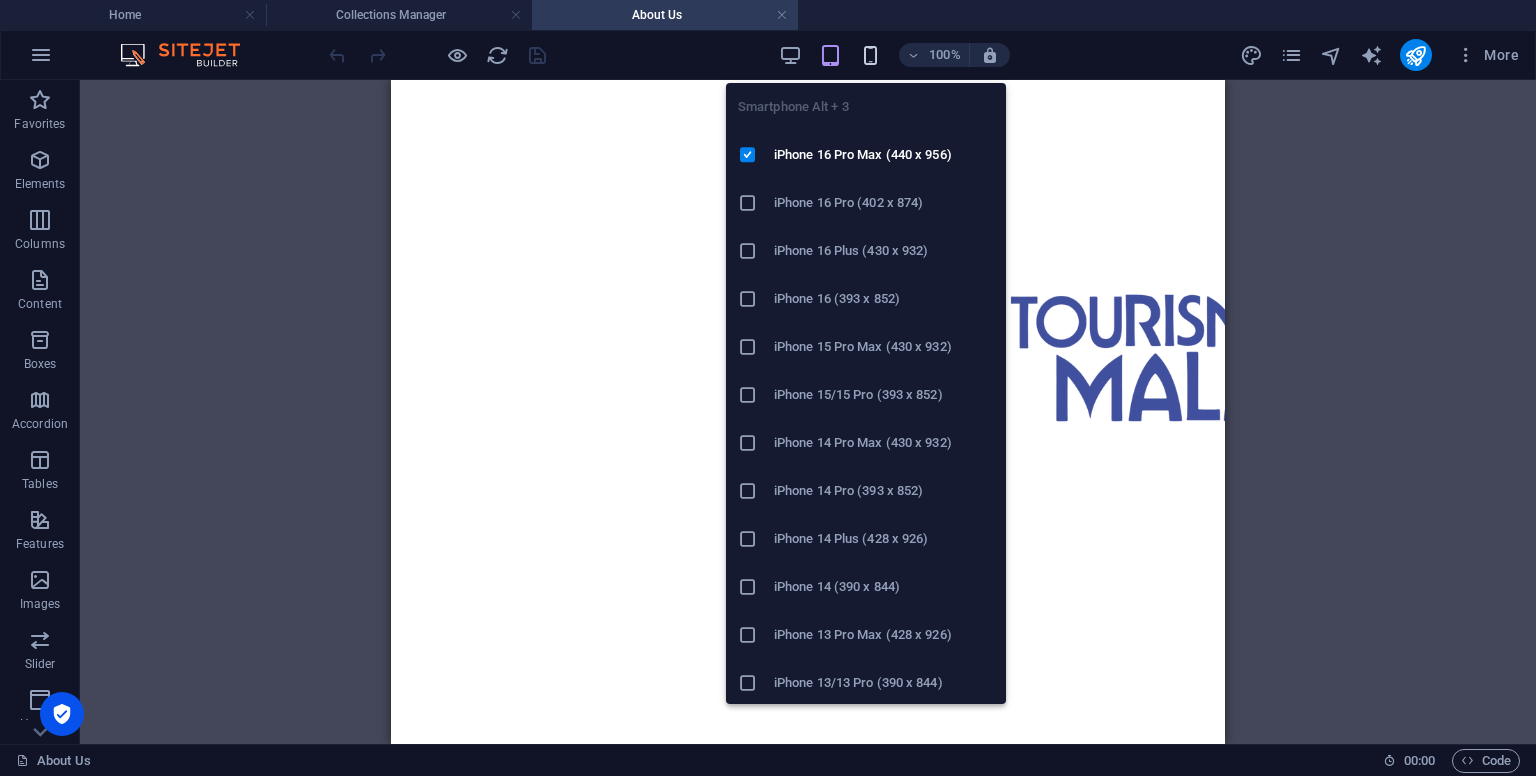 click at bounding box center (870, 55) 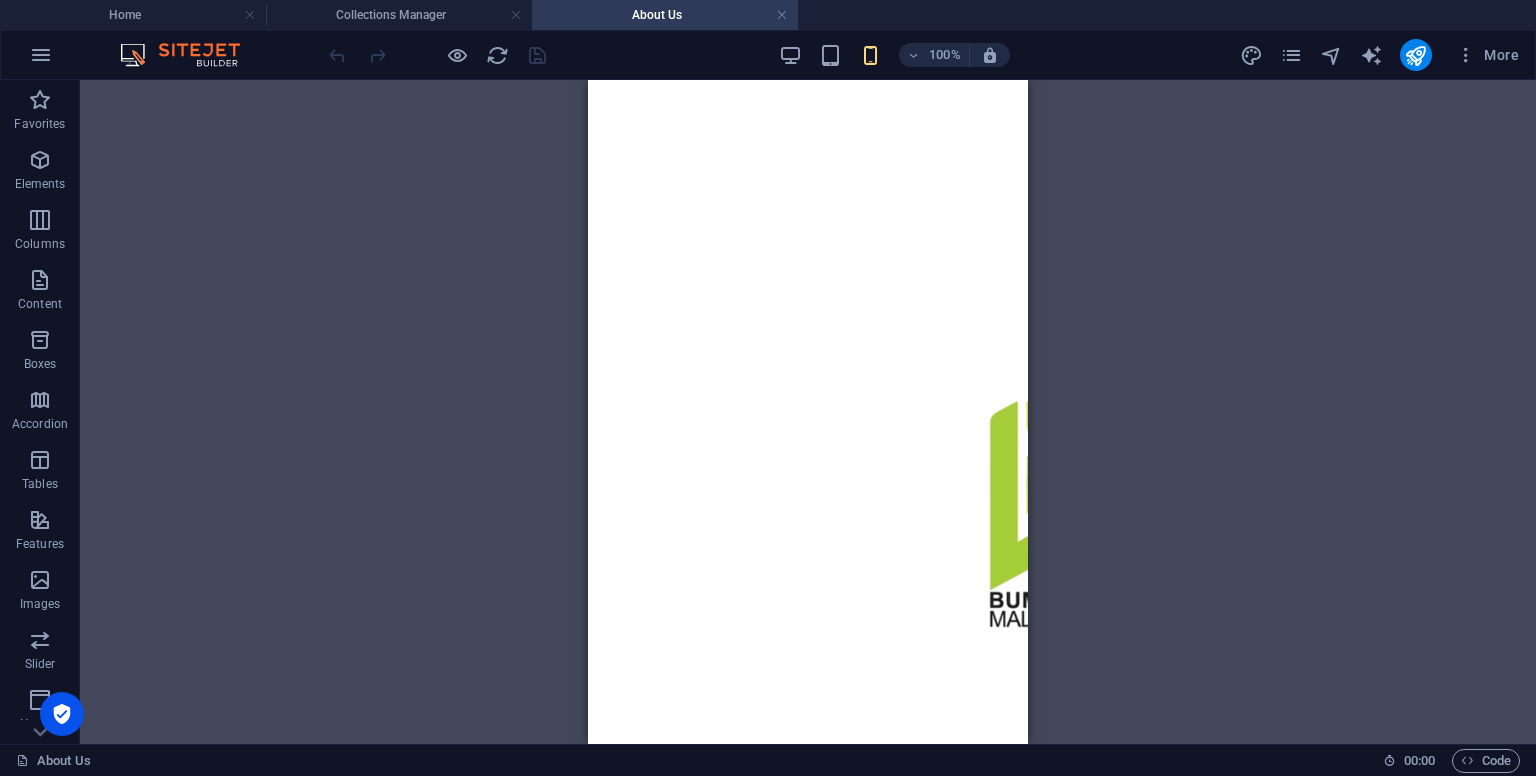 scroll, scrollTop: 0, scrollLeft: 0, axis: both 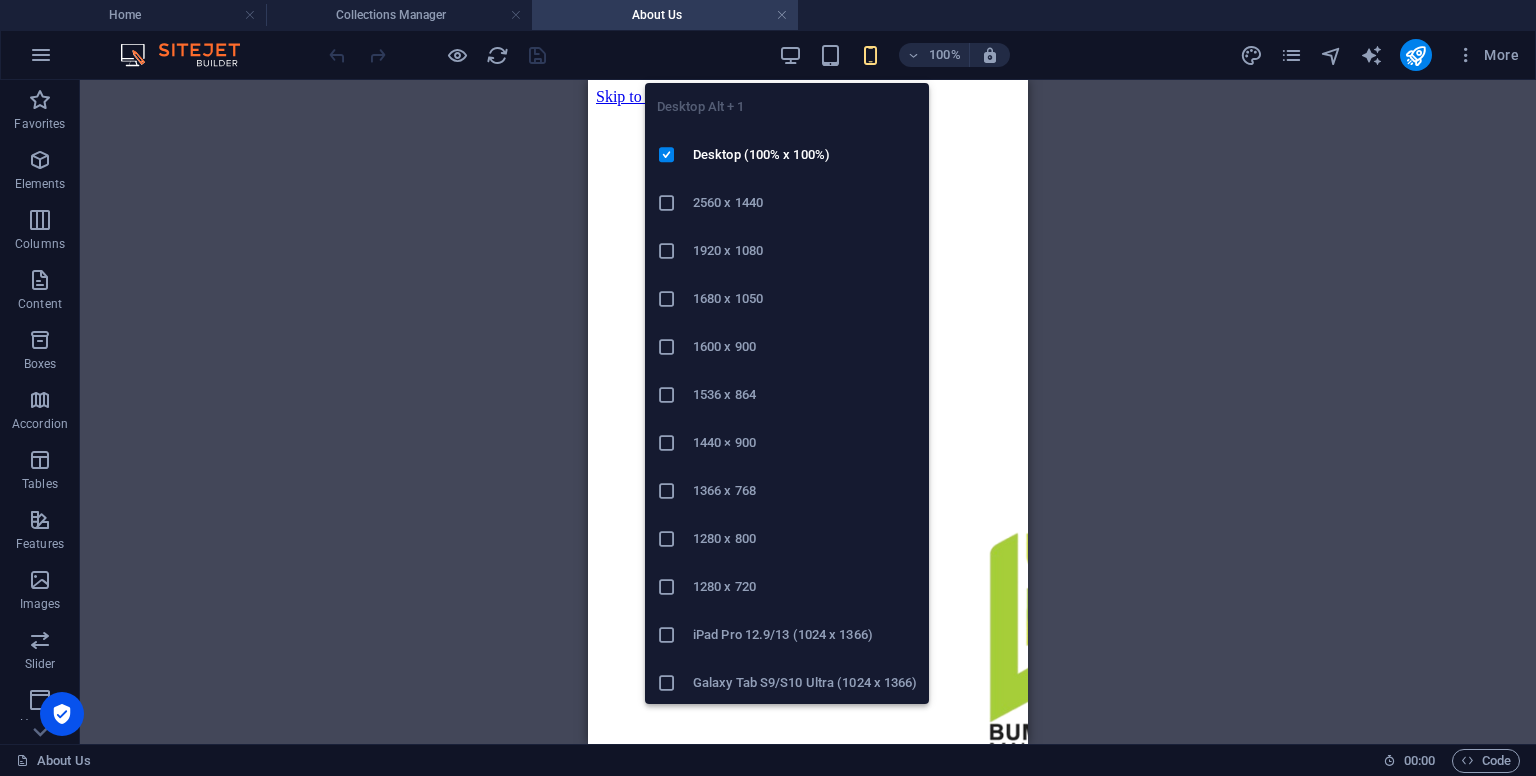 click at bounding box center [790, 55] 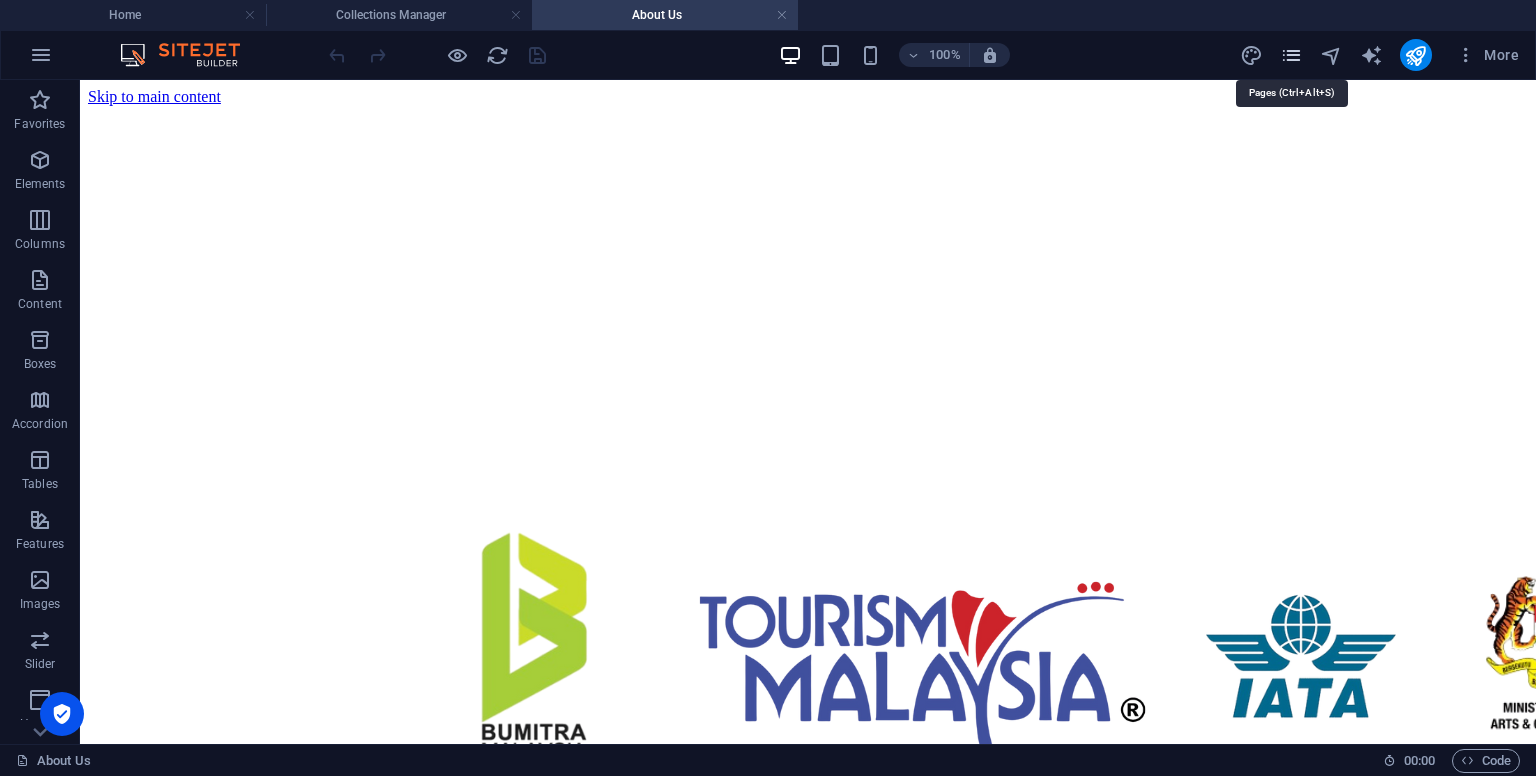 click at bounding box center [1291, 55] 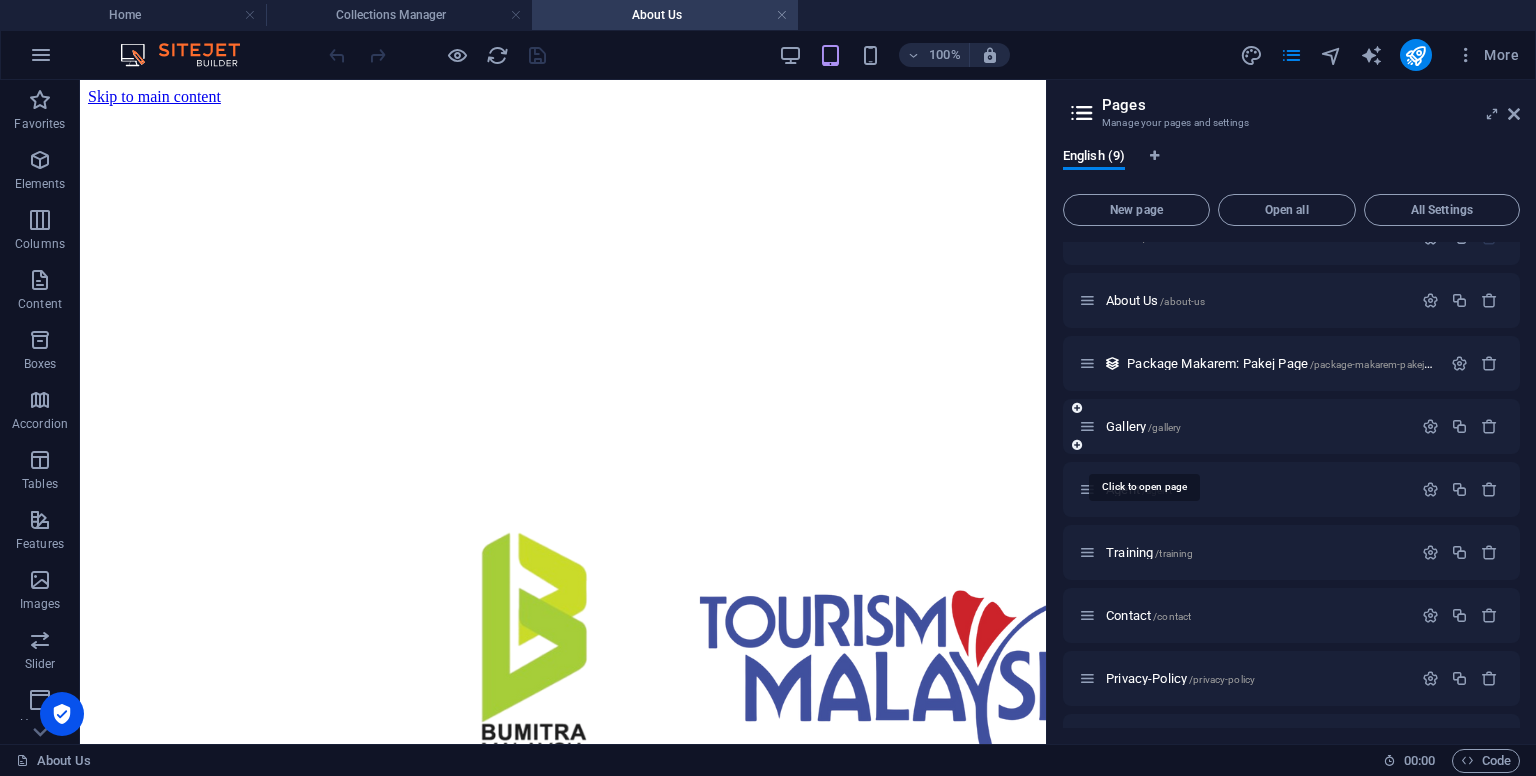 scroll, scrollTop: 80, scrollLeft: 0, axis: vertical 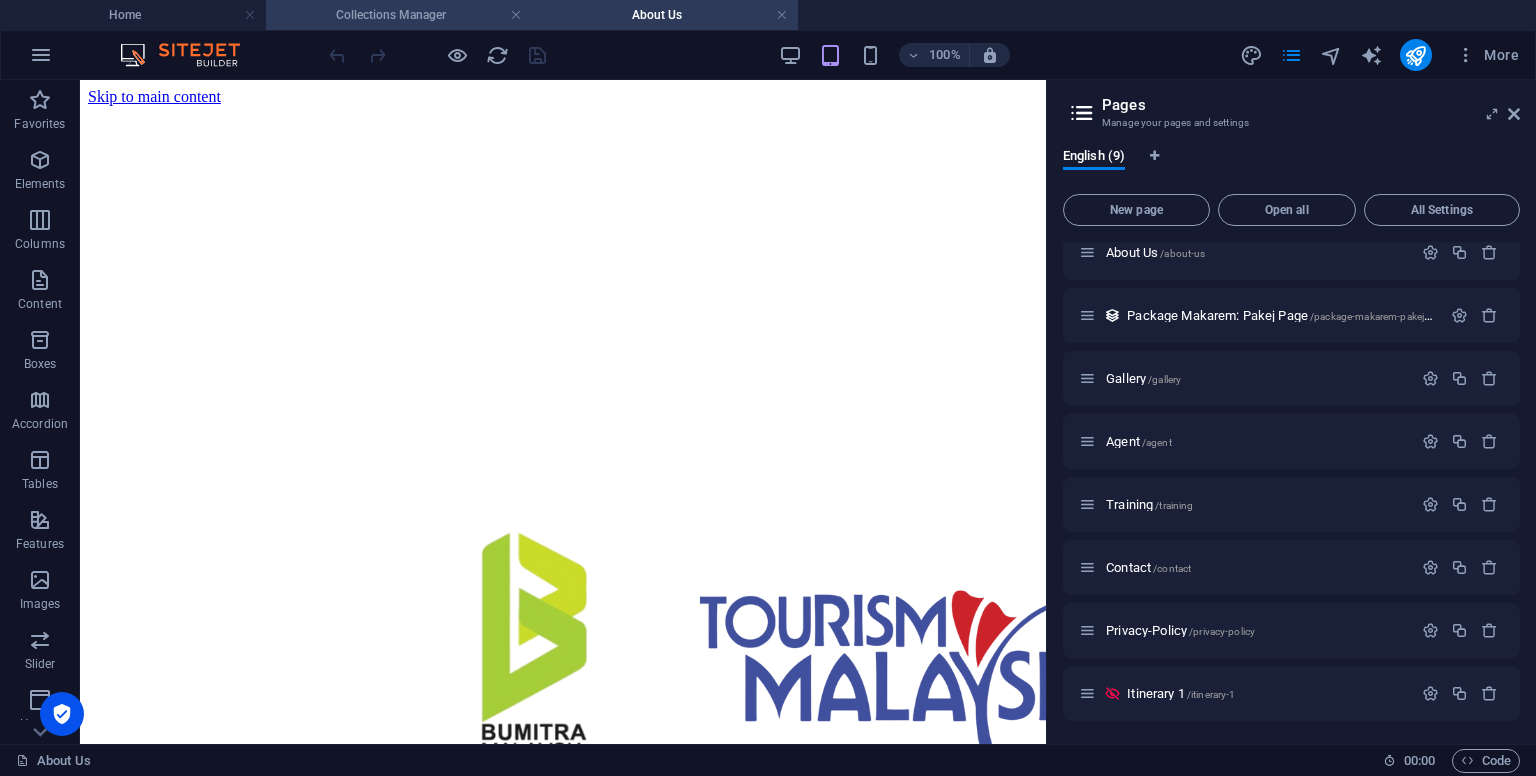 click on "Collections Manager" at bounding box center (399, 15) 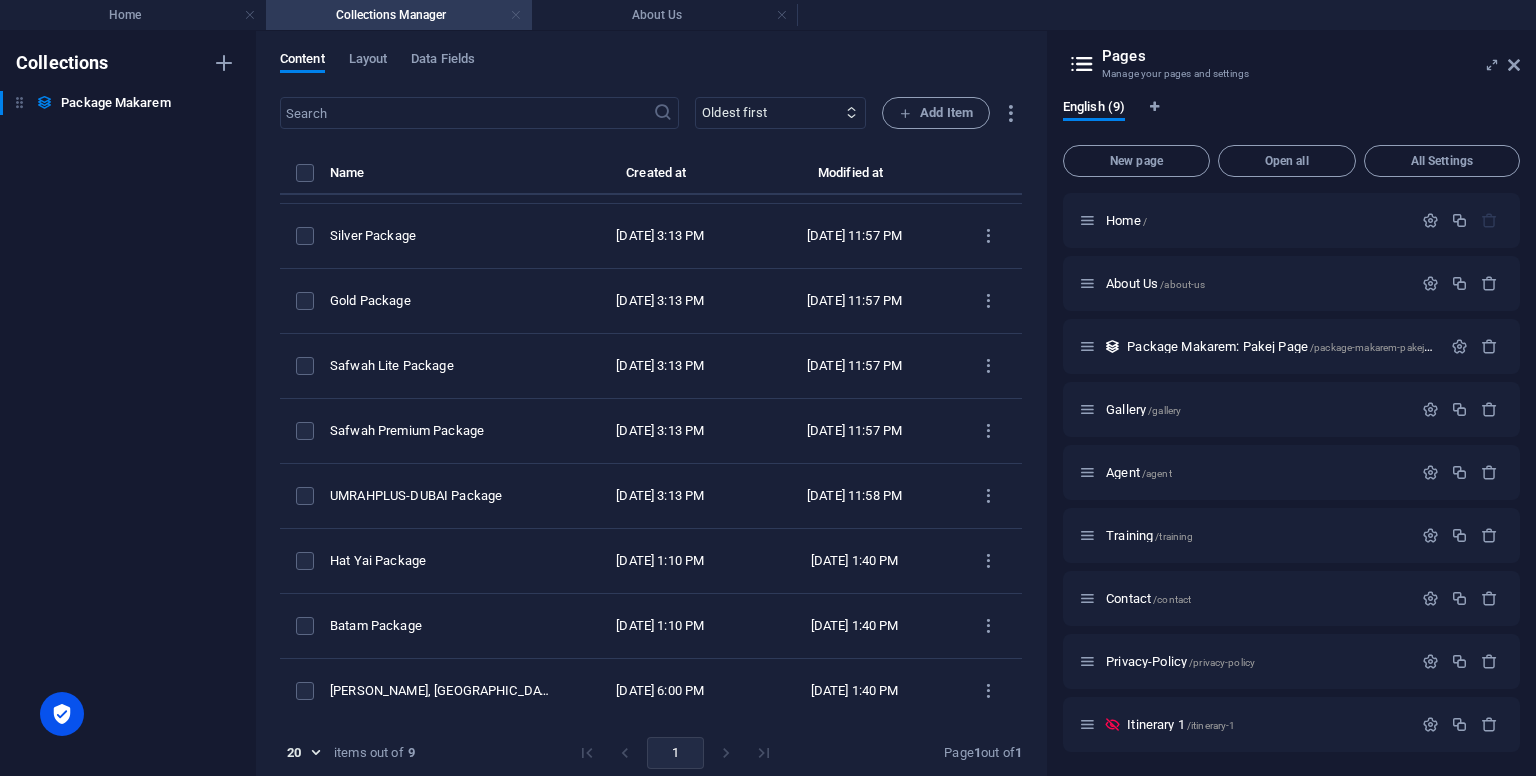 click at bounding box center (516, 15) 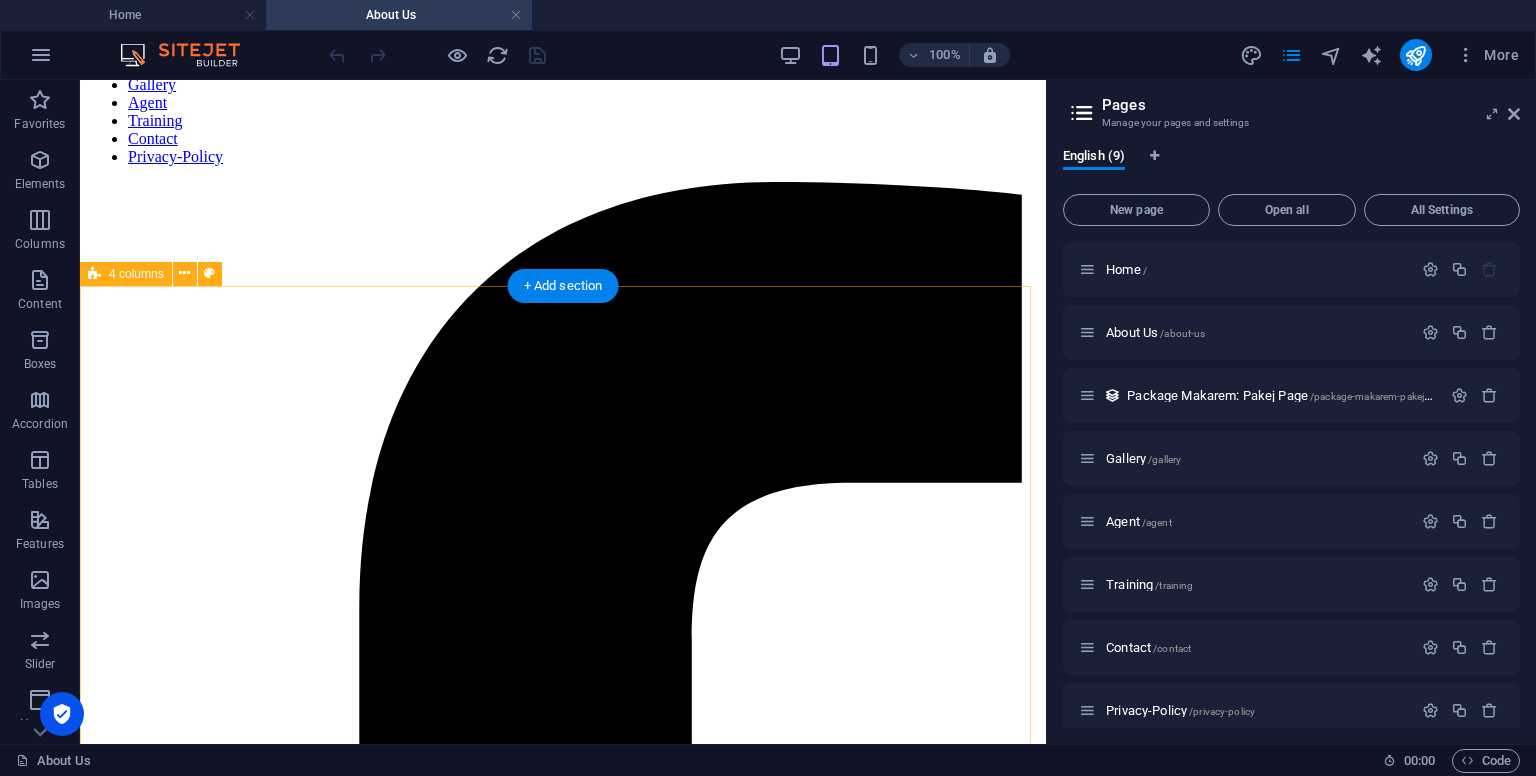 scroll, scrollTop: 1400, scrollLeft: 0, axis: vertical 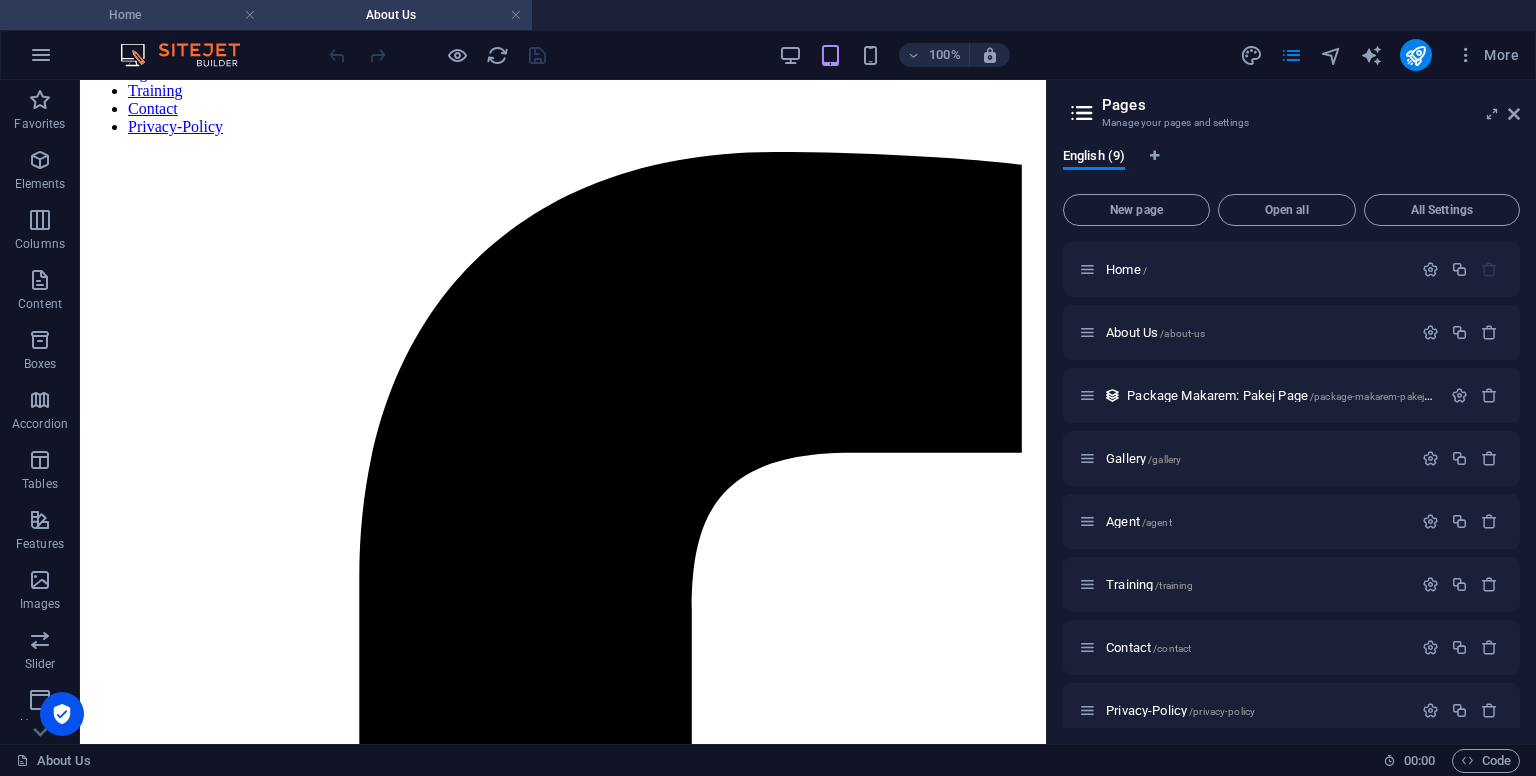 click on "Home" at bounding box center (133, 15) 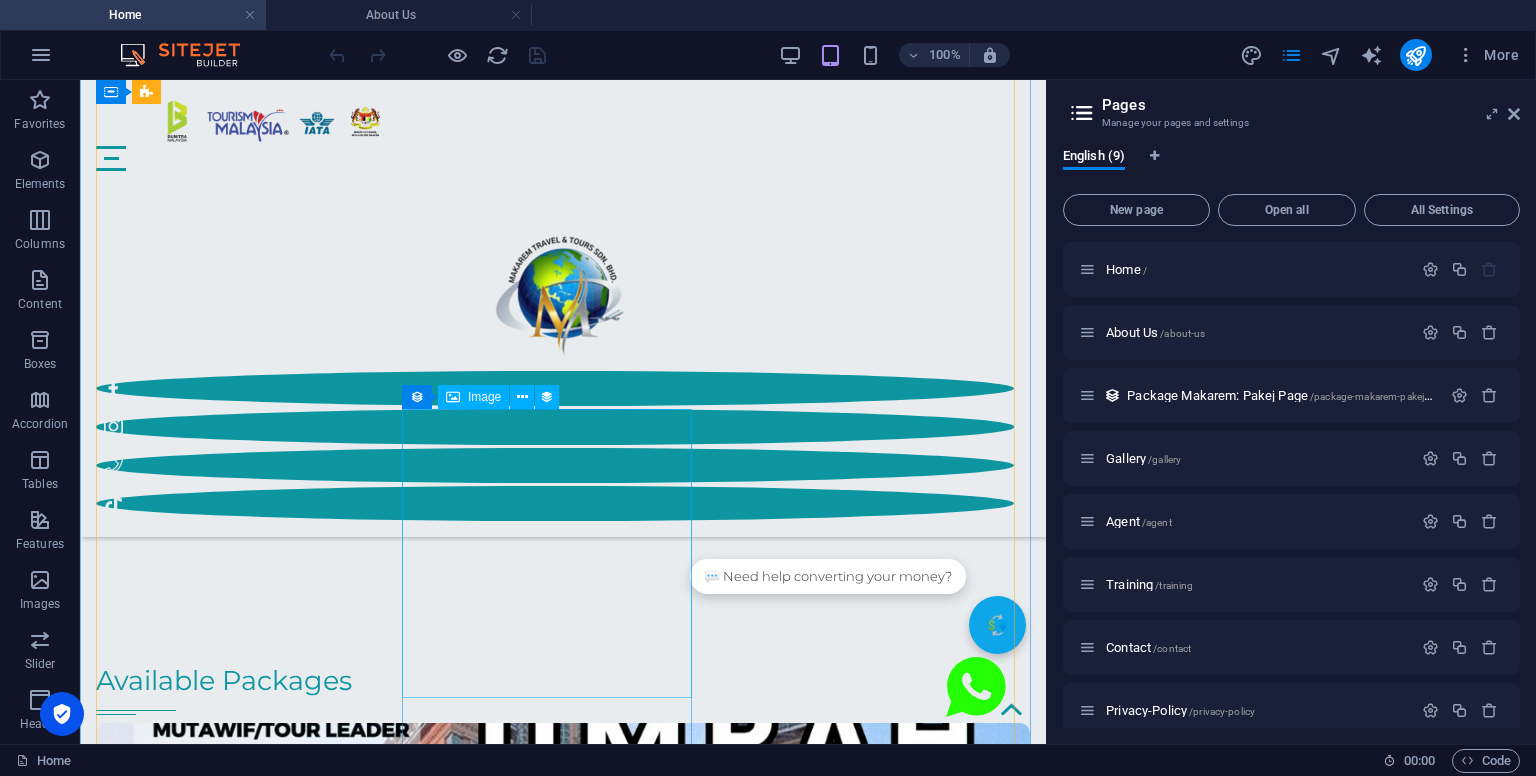scroll, scrollTop: 3285, scrollLeft: 0, axis: vertical 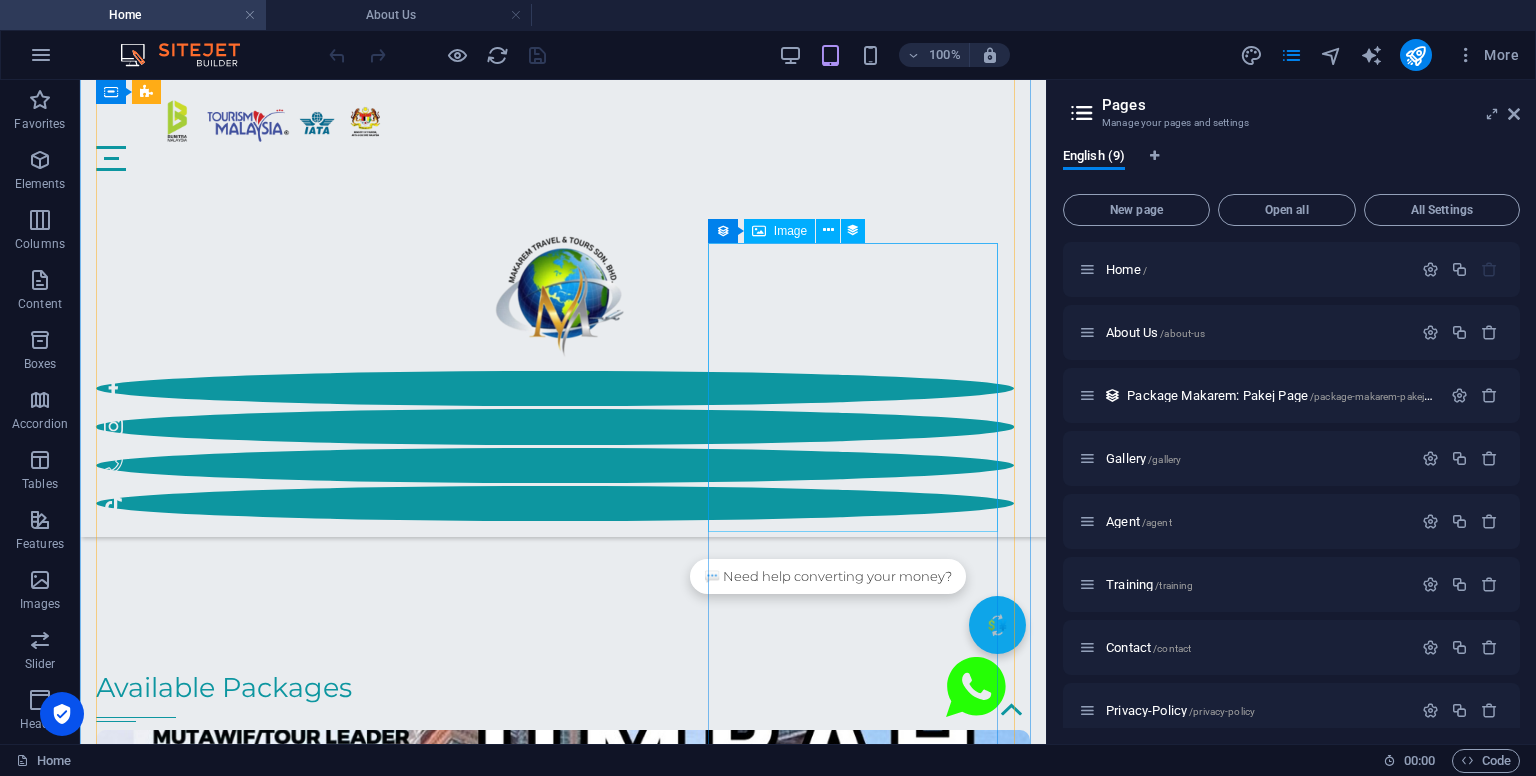 click at bounding box center (563, 3461) 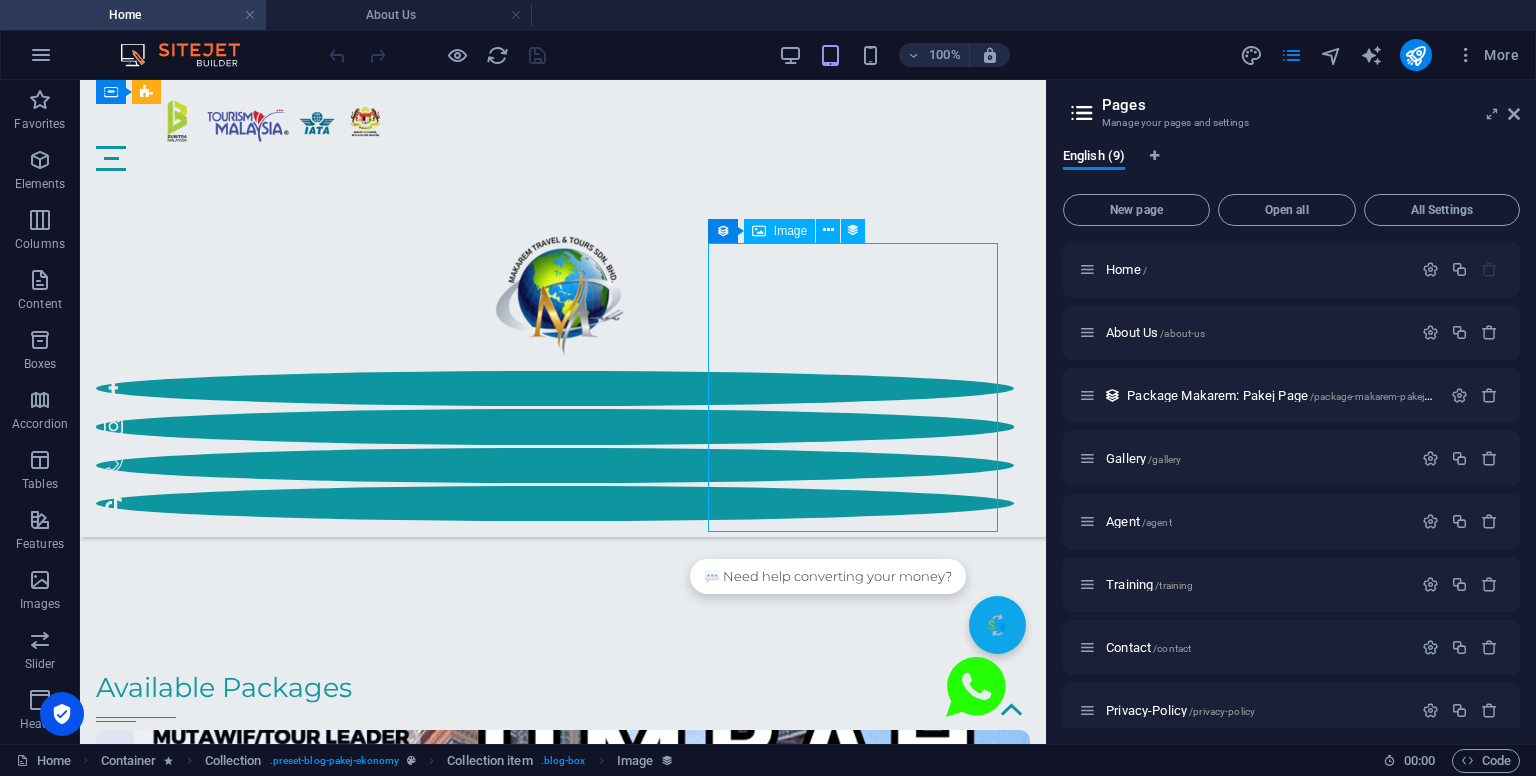 click at bounding box center [563, 3461] 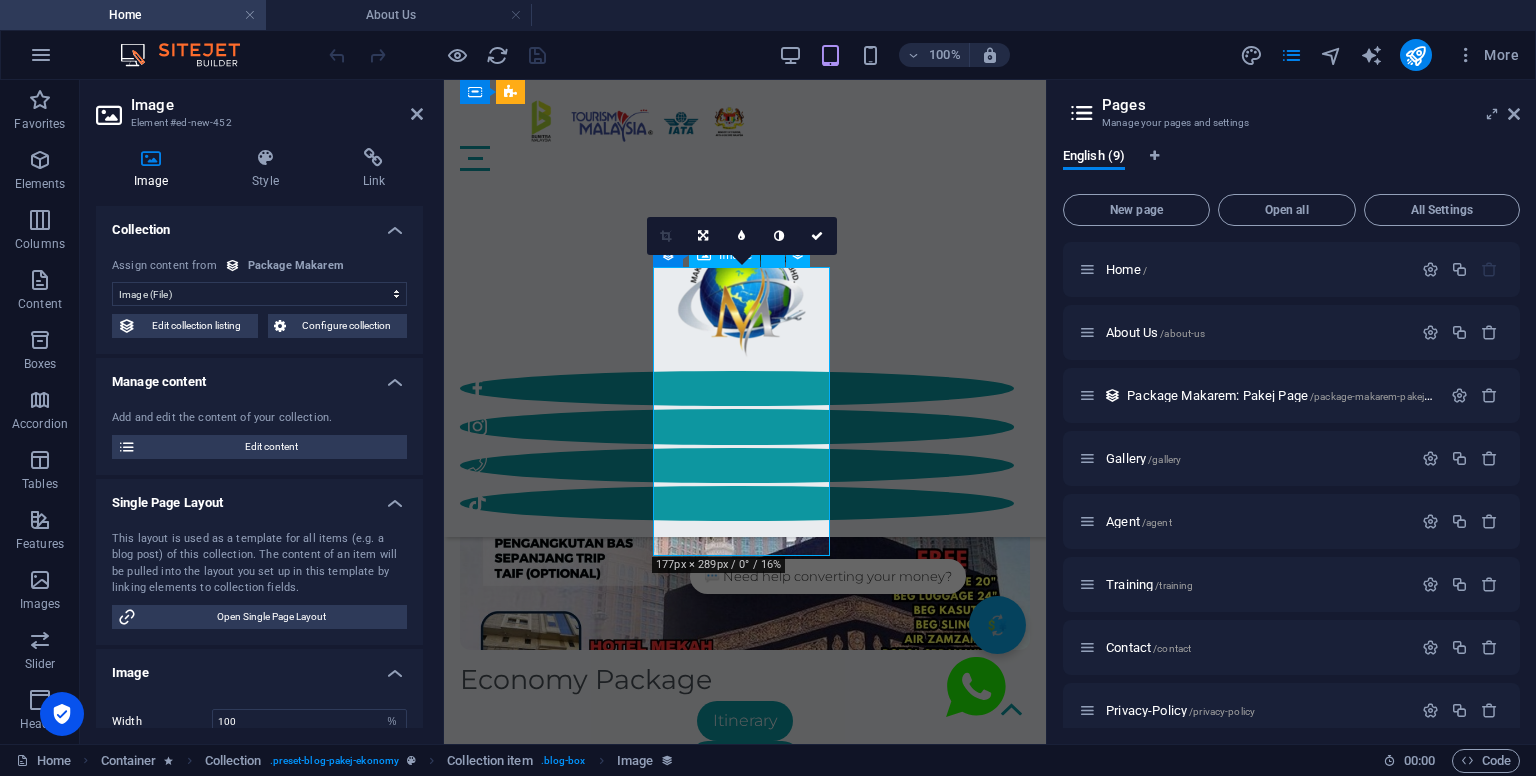 scroll, scrollTop: 3549, scrollLeft: 0, axis: vertical 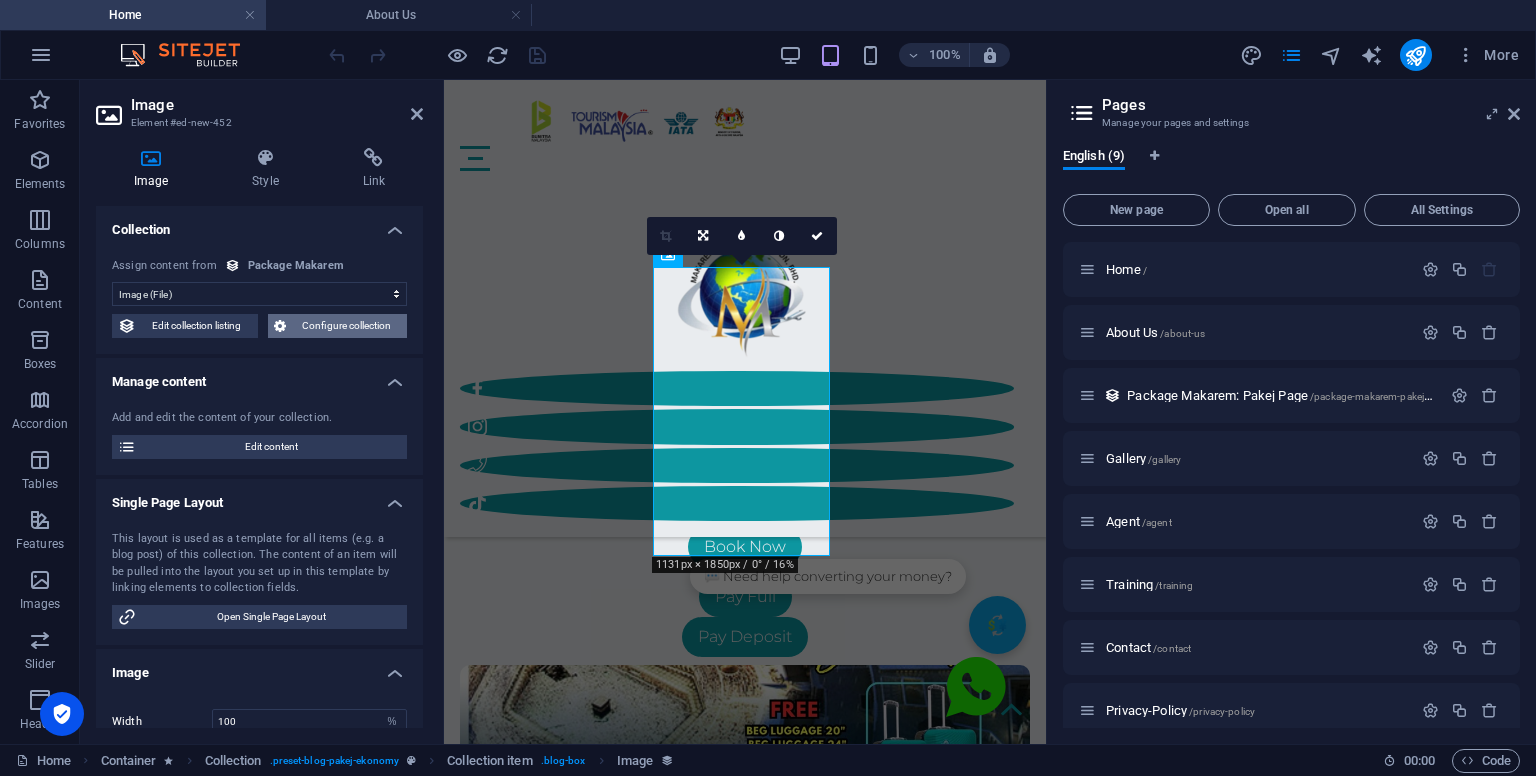 click on "Configure collection" at bounding box center [347, 326] 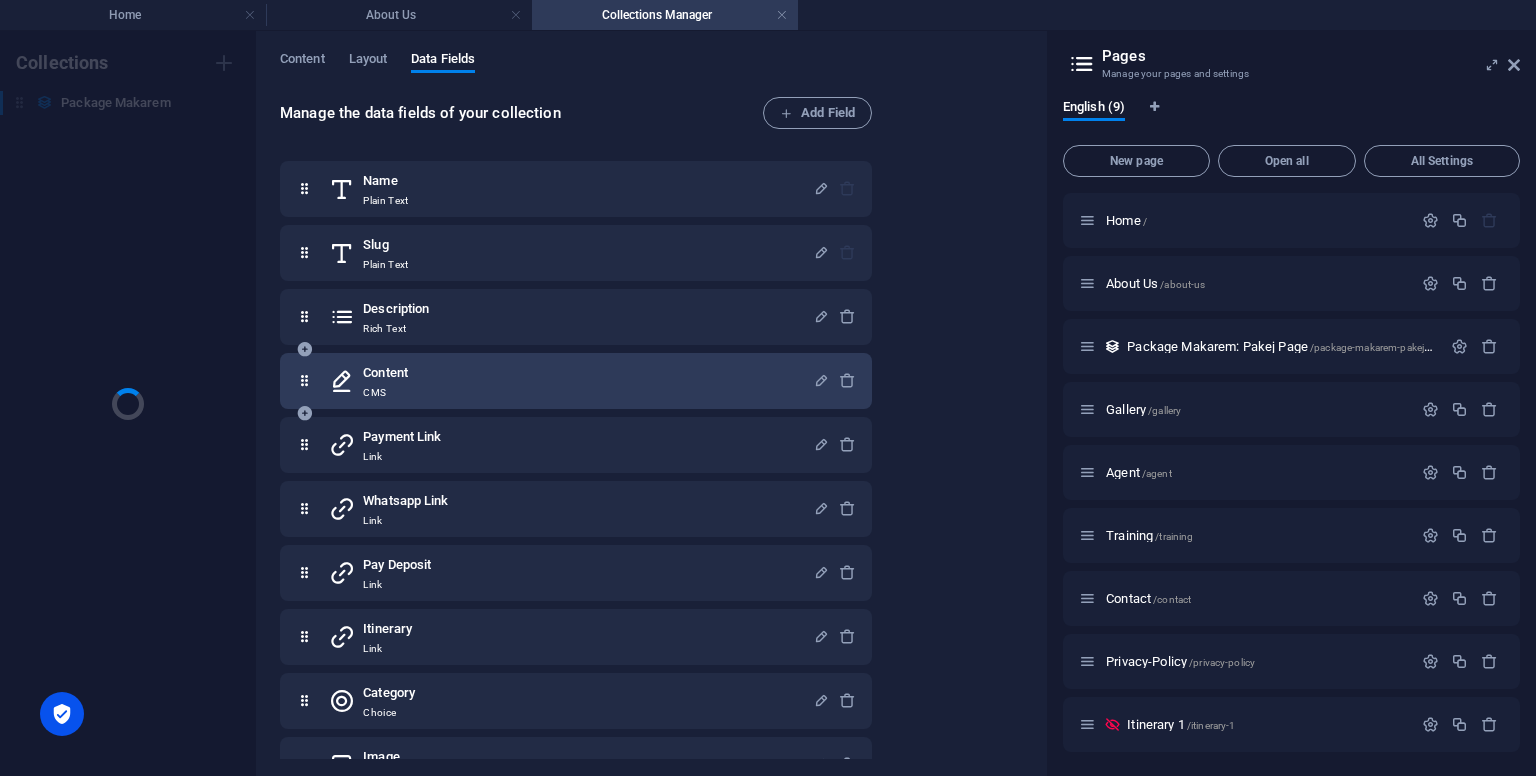 scroll, scrollTop: 0, scrollLeft: 0, axis: both 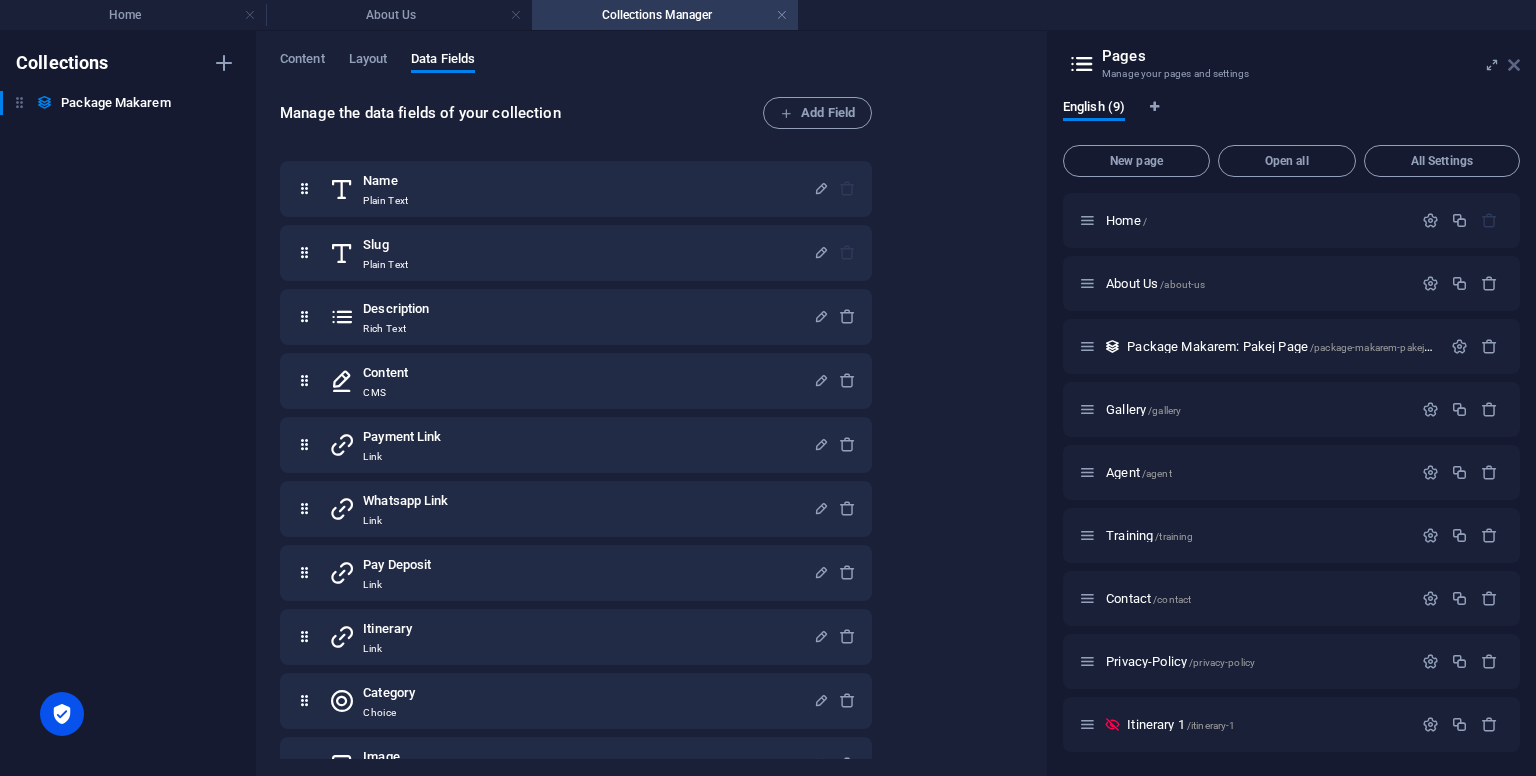 click at bounding box center [1514, 65] 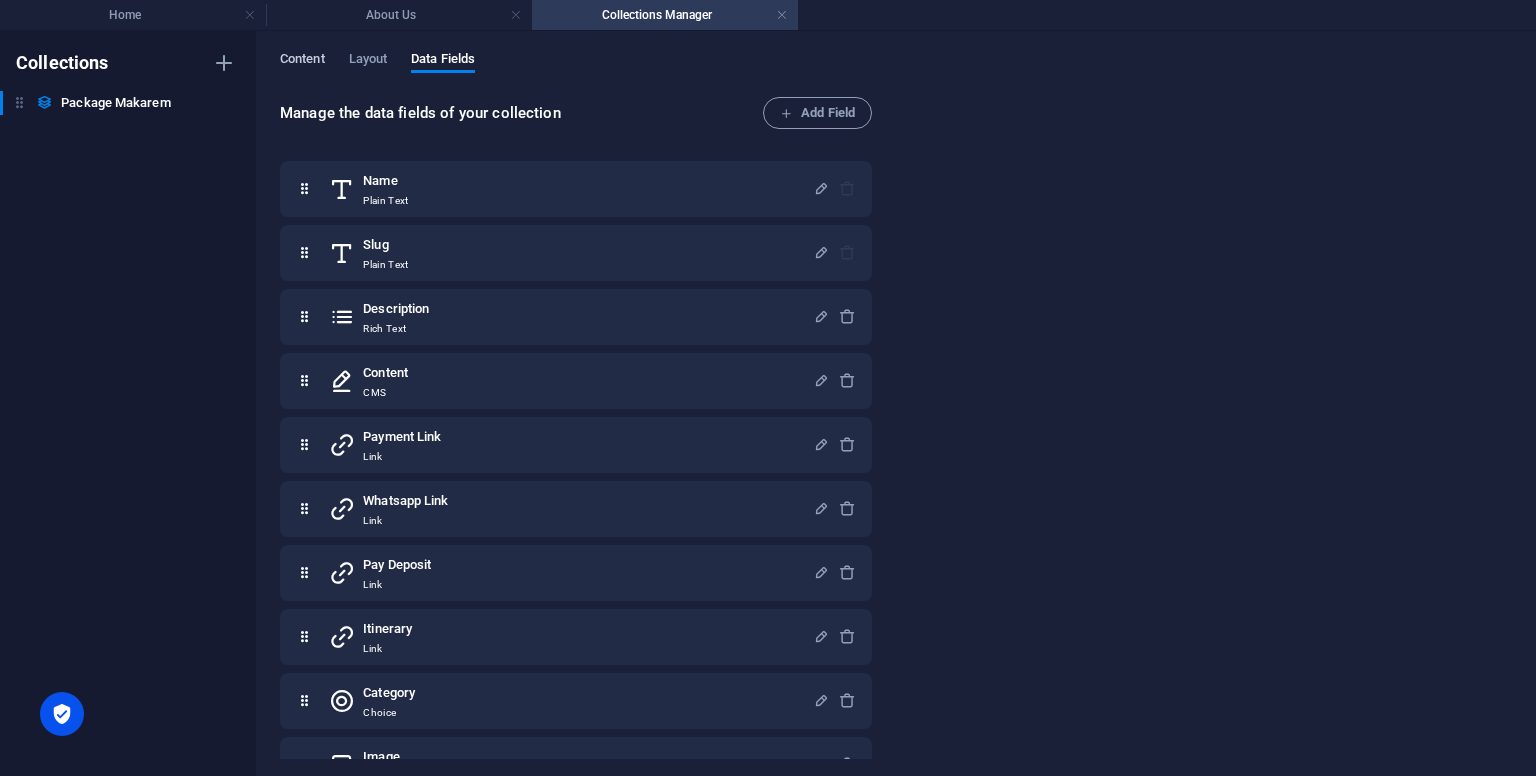 click on "Content" at bounding box center [302, 61] 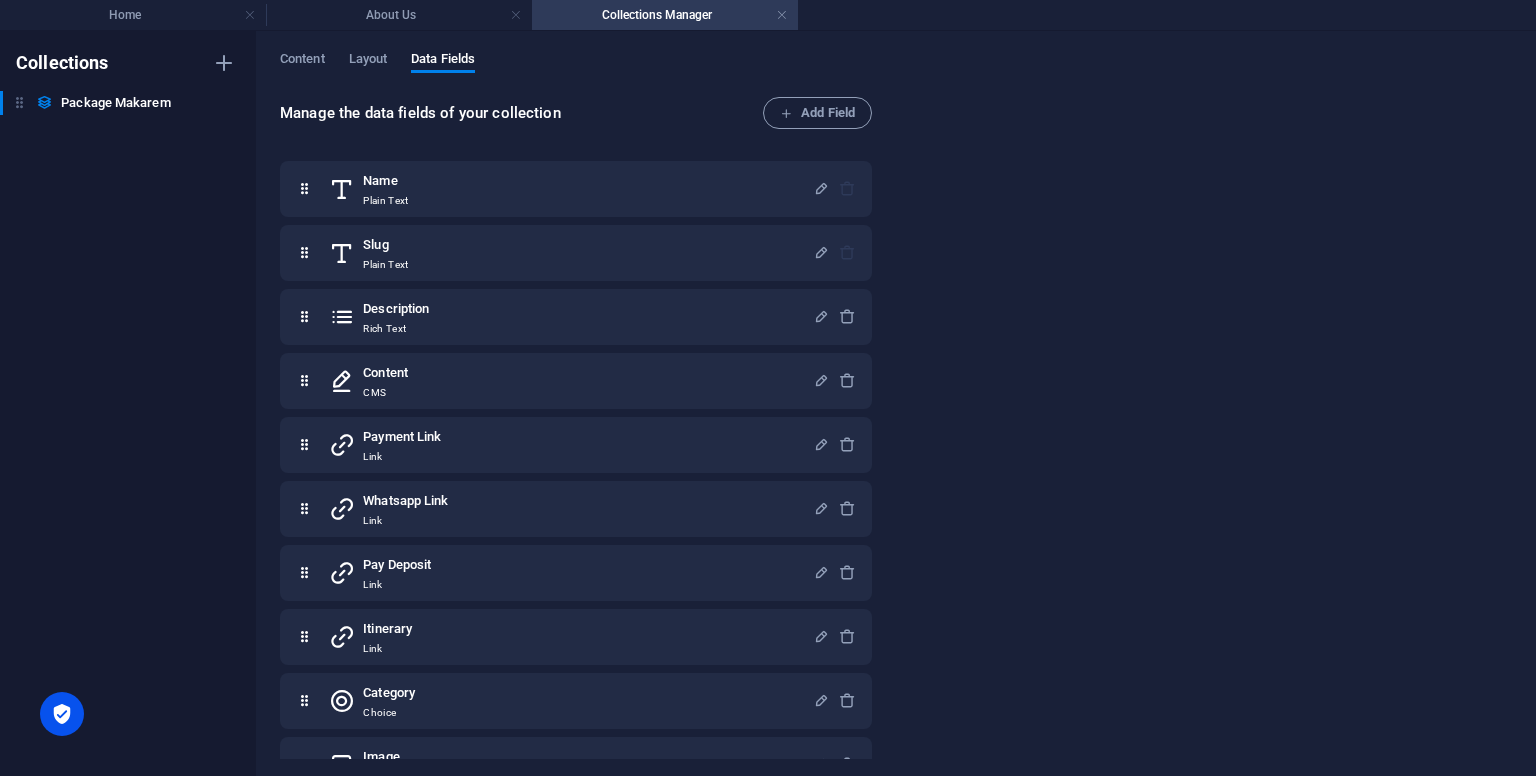 select on "createdAt_ASC" 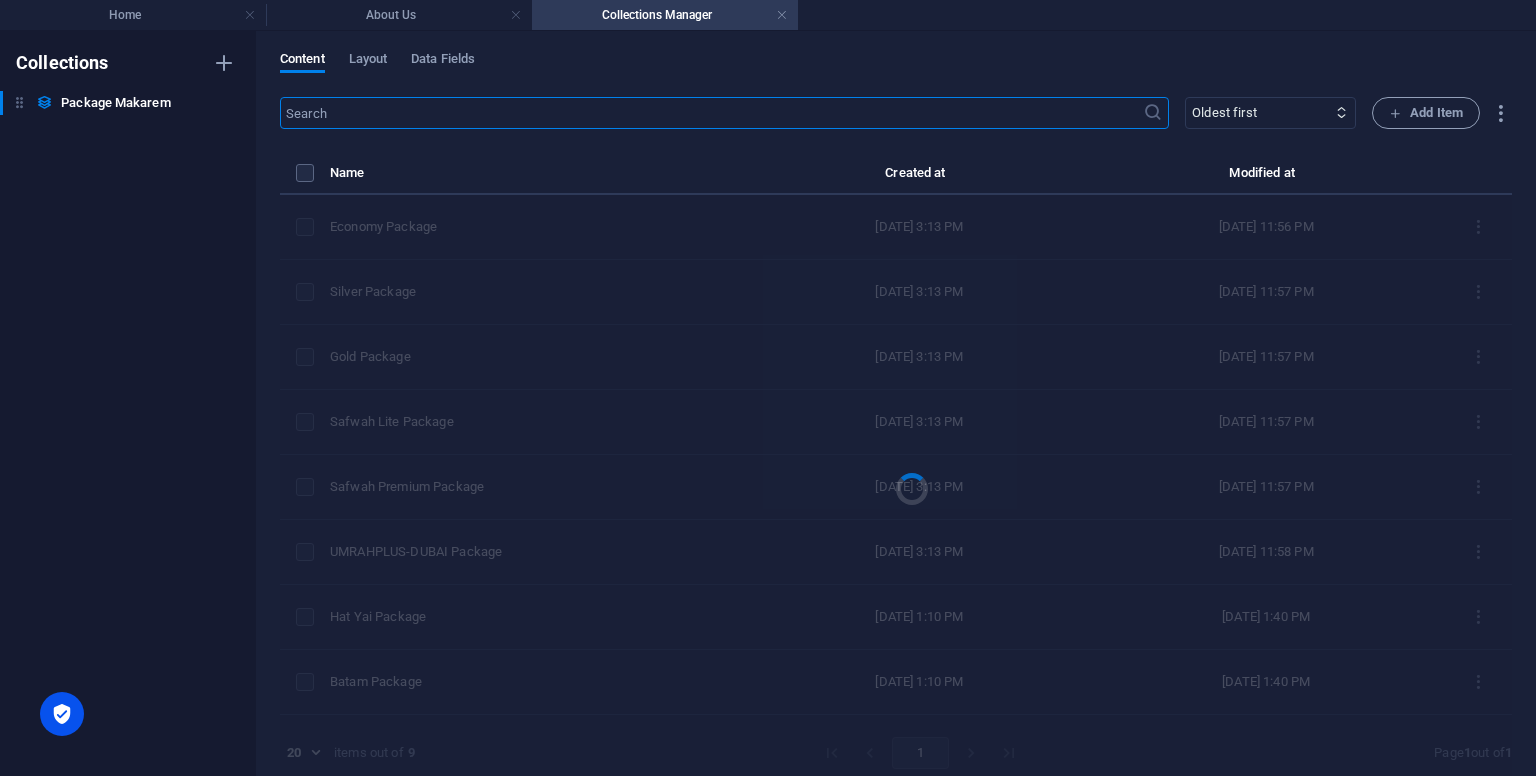 scroll, scrollTop: 8, scrollLeft: 0, axis: vertical 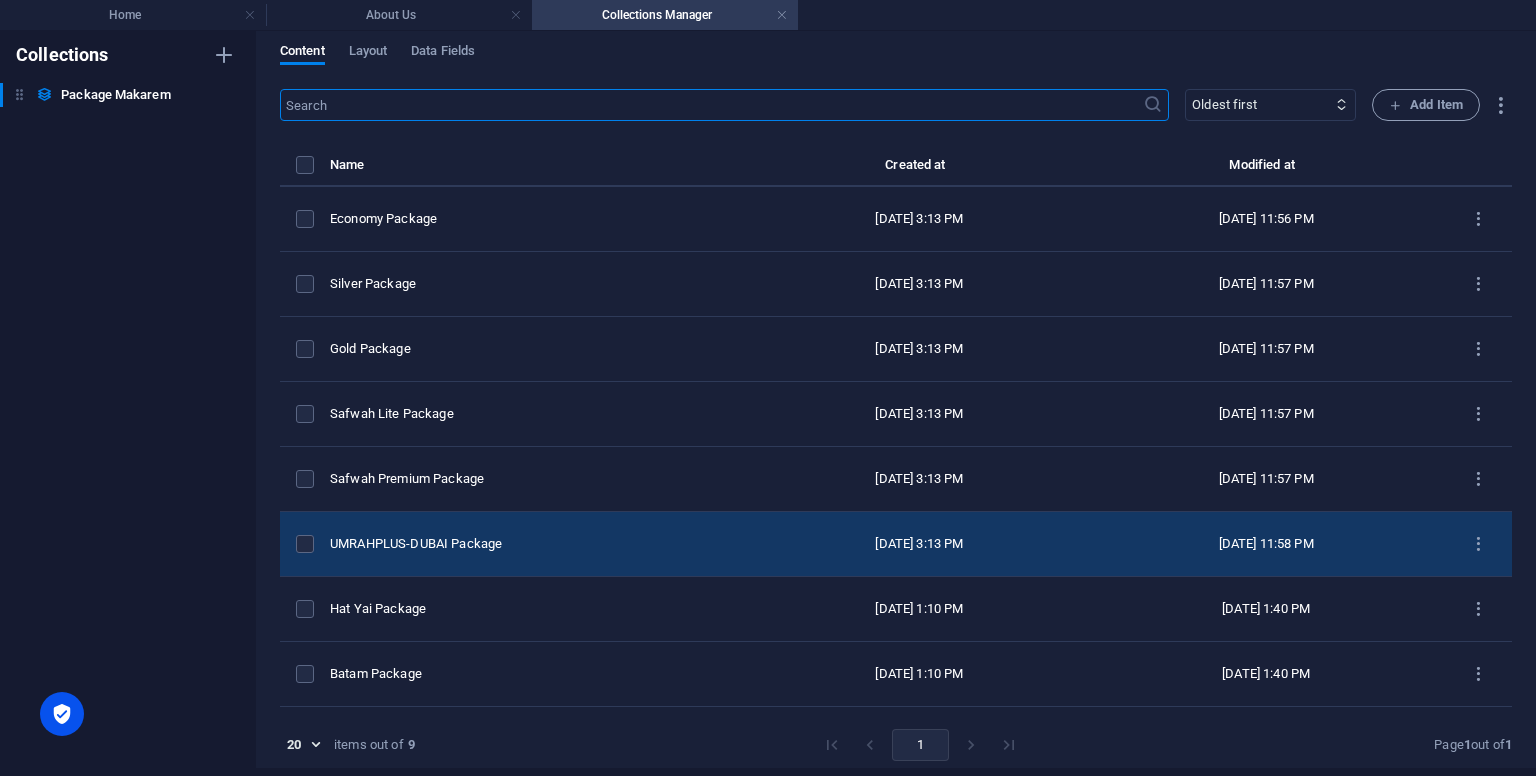 click on "UMRAHPLUS-DUBAI Package" at bounding box center (532, 544) 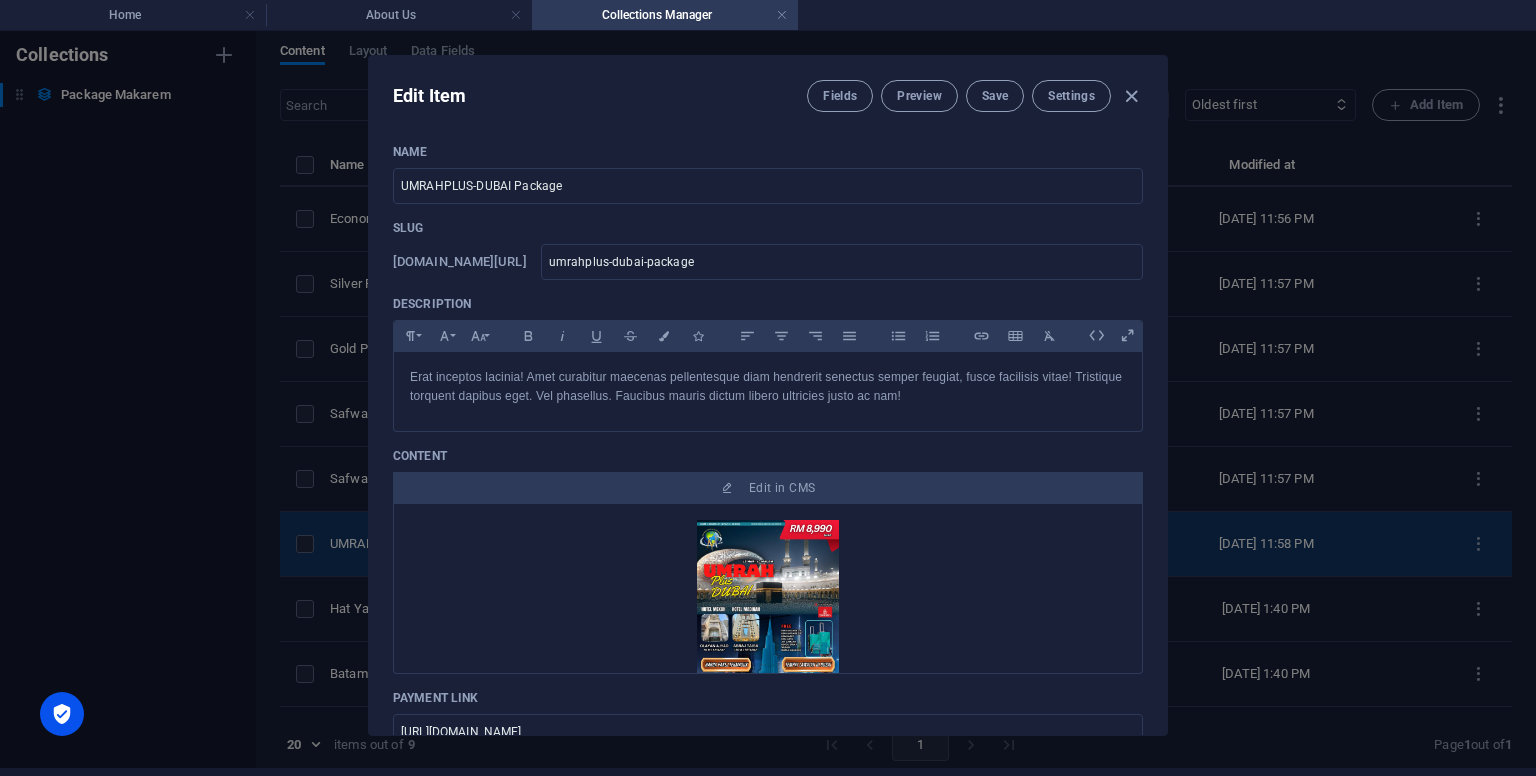 click on "Name UMRAHPLUS-DUBAI Package ​ Slug [DOMAIN_NAME][URL] umrahplus-dubai-package ​ Description Paragraph Format Normal Heading 1 Heading 2 Heading 3 Heading 4 Heading 5 Heading 6 Code Font Family Arial [US_STATE] Impact Tahoma Times New Roman Verdana Font Size 8 9 10 11 12 14 18 24 30 36 48 60 72 96 Bold Italic Underline Strikethrough Colors Icons Align Left Align Center Align Right Align Justify Unordered List Ordered List Insert Link Insert Table Clear Formatting Erat inceptos lacinia! Amet curabitur maecenas pellentesque diam hendrerit senectus semper feugiat, fusce facilisis vitae! Tristique torquent dapibus eget. Vel phasellus. Faucibus mauris dictum libero ultricies justo ac nam! <p>Erat inceptos lacinia! Amet curabitur maecenas pellentesque diam hendrerit senectus semper feugiat, fusce facilisis vitae! Tristique torquent dapibus eget. Vel phasellus. Faucibus mauris dictum libero ultricies justo ac nam!</p> Content Edit in CMS Package Umrah + Dubai INFO- Payment Link ​ ​ ​" at bounding box center [768, 796] 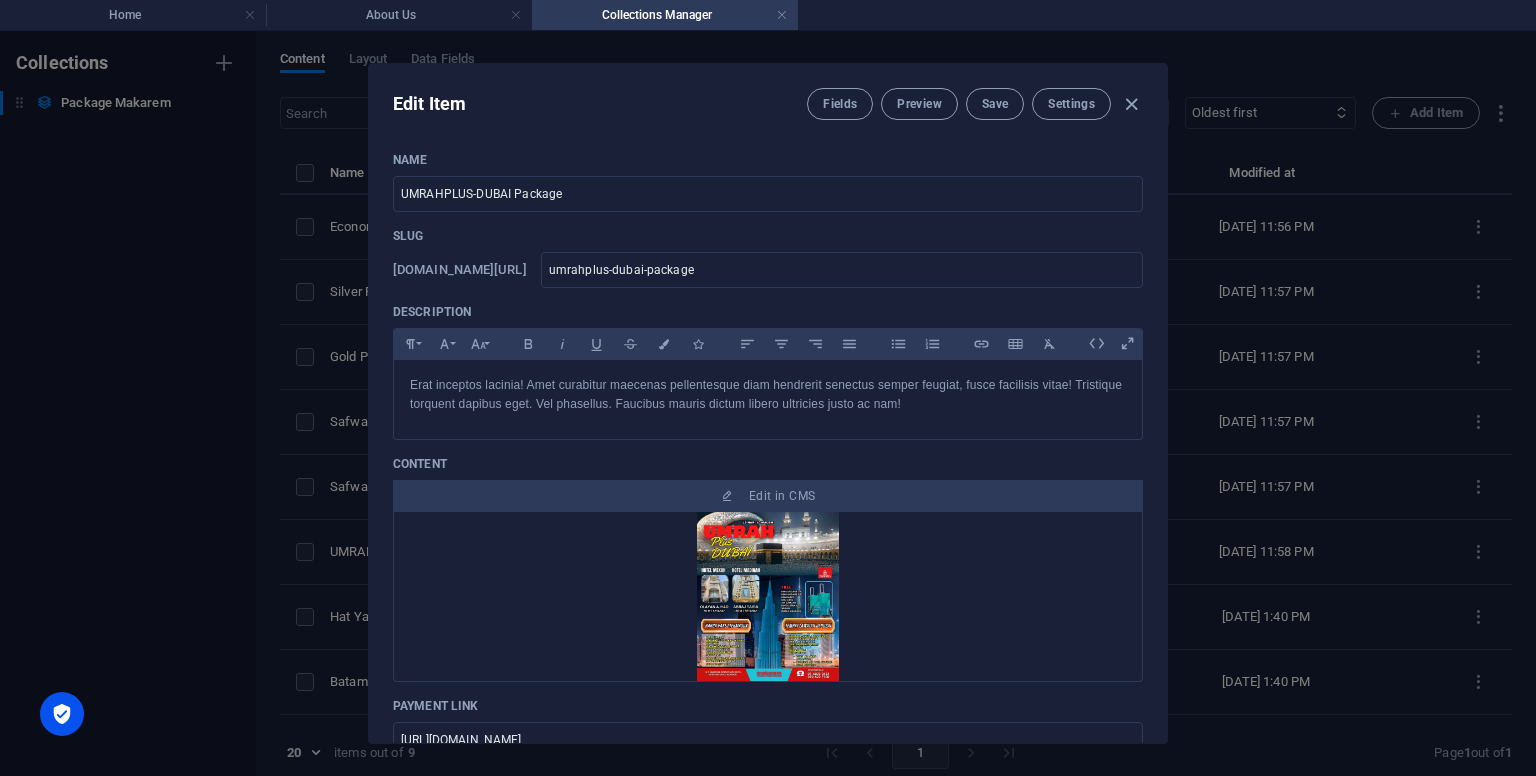 scroll, scrollTop: 36, scrollLeft: 0, axis: vertical 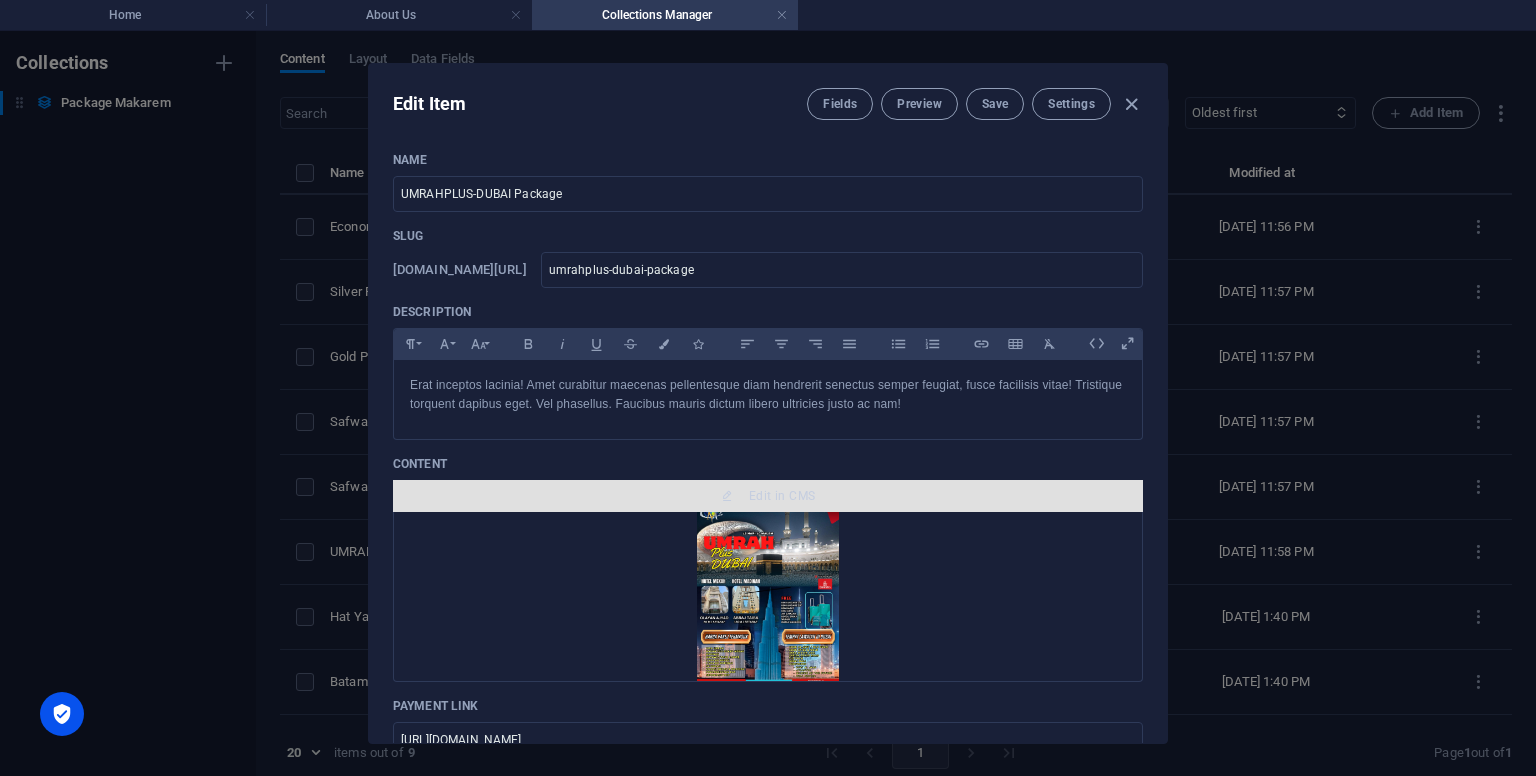 click on "Edit in CMS" at bounding box center [782, 496] 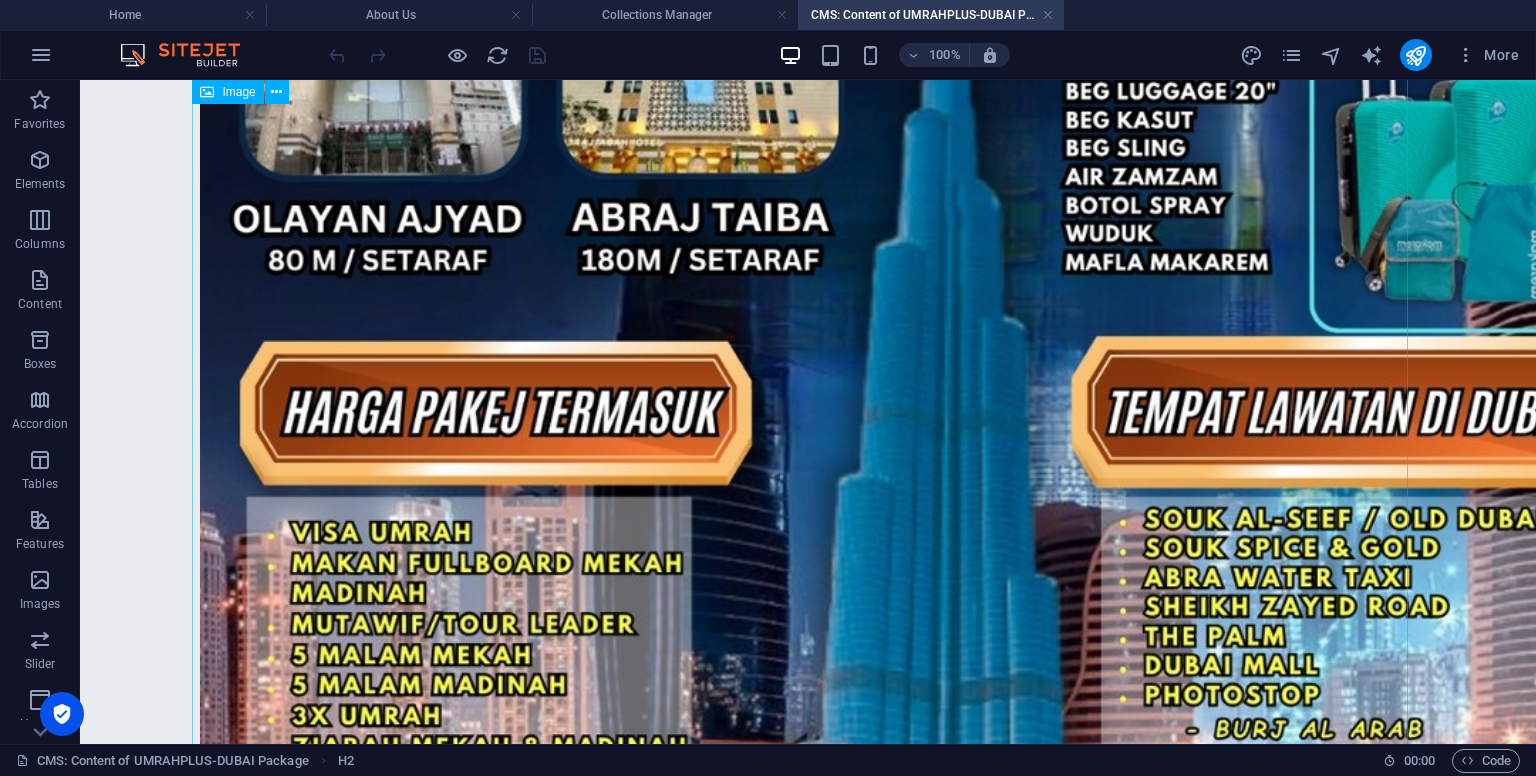 scroll, scrollTop: 1454, scrollLeft: 0, axis: vertical 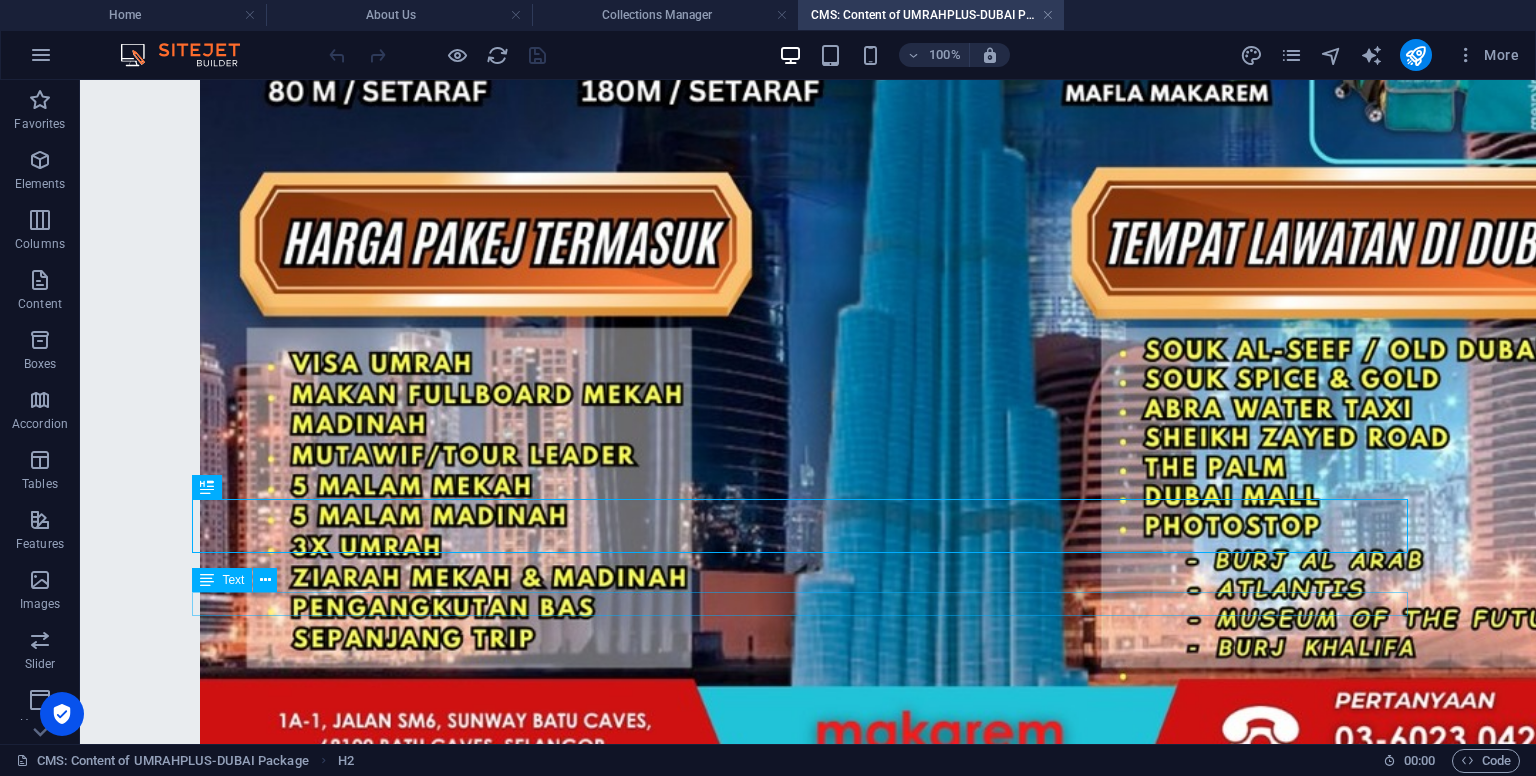 click on "INFO-" at bounding box center (808, 944) 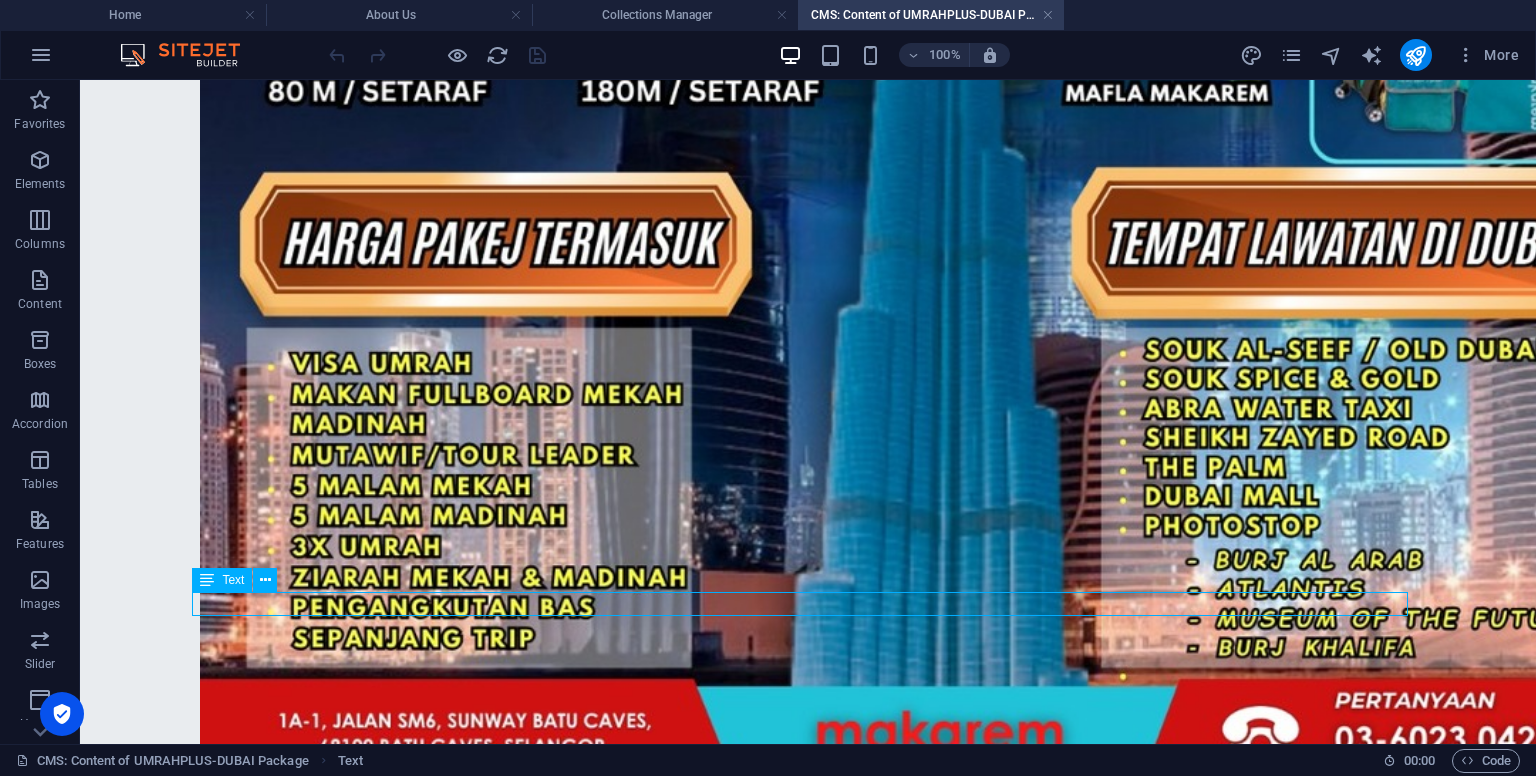 click on "INFO-" at bounding box center [808, 944] 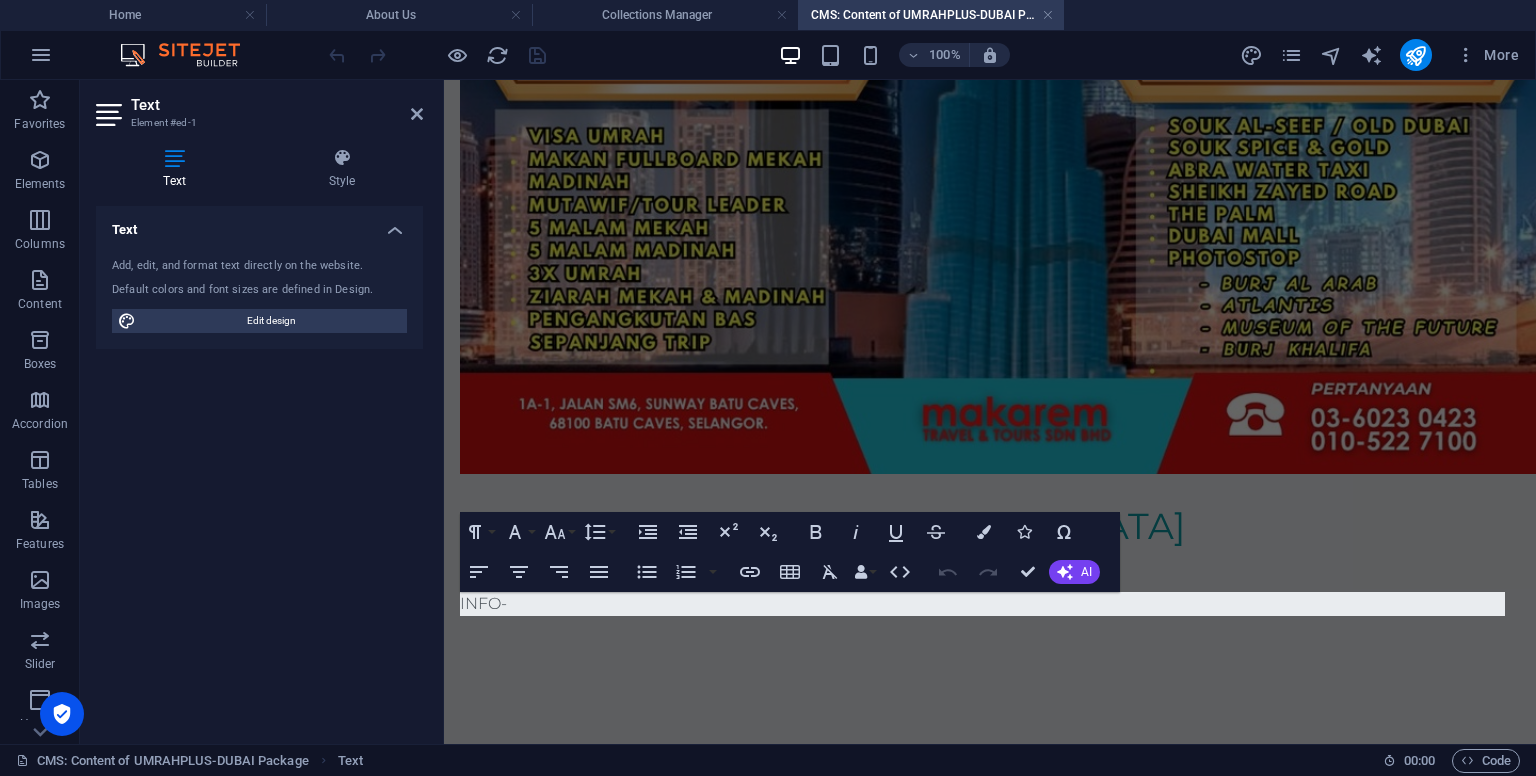 scroll, scrollTop: 1212, scrollLeft: 0, axis: vertical 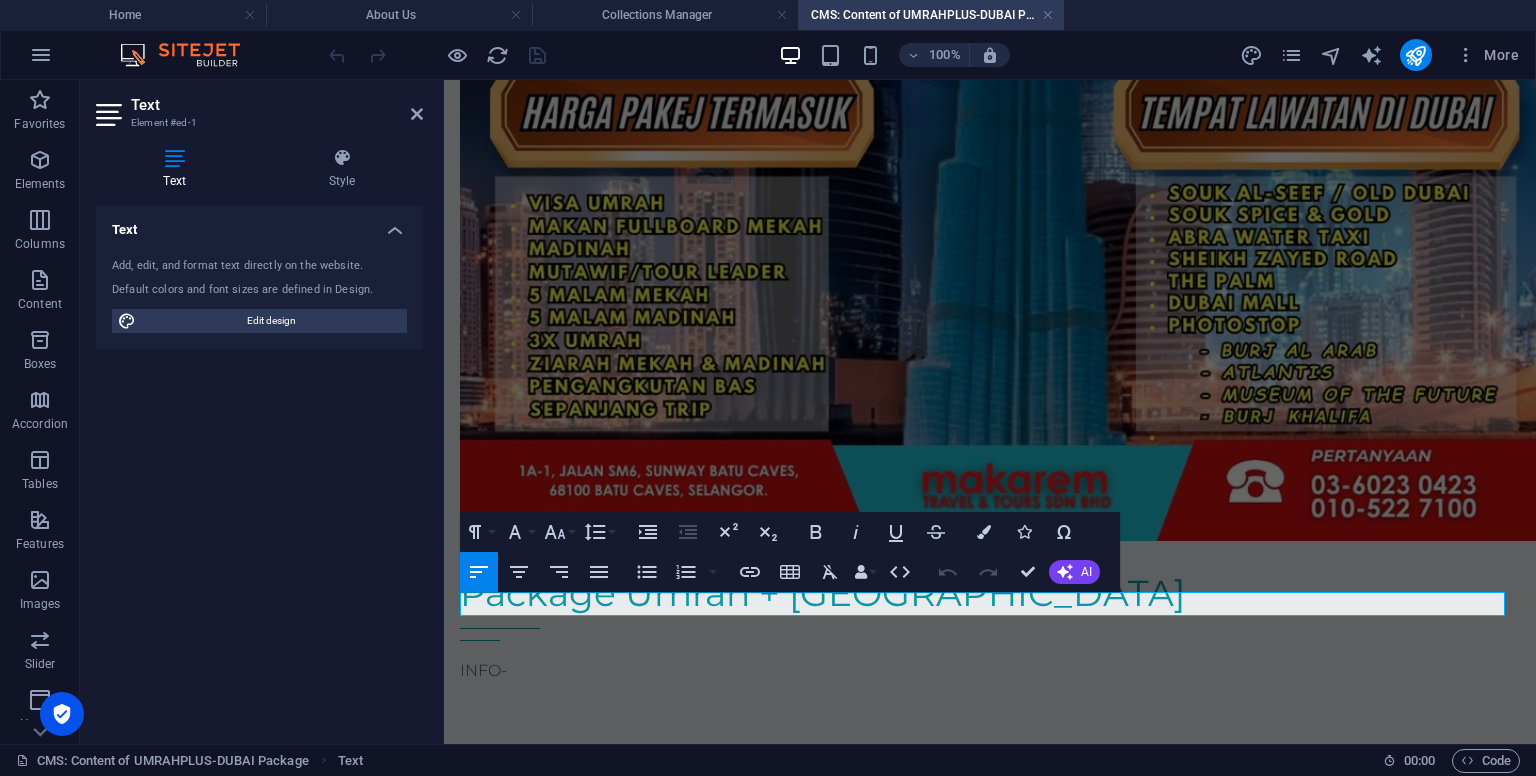 click on "INFO-" at bounding box center [990, 671] 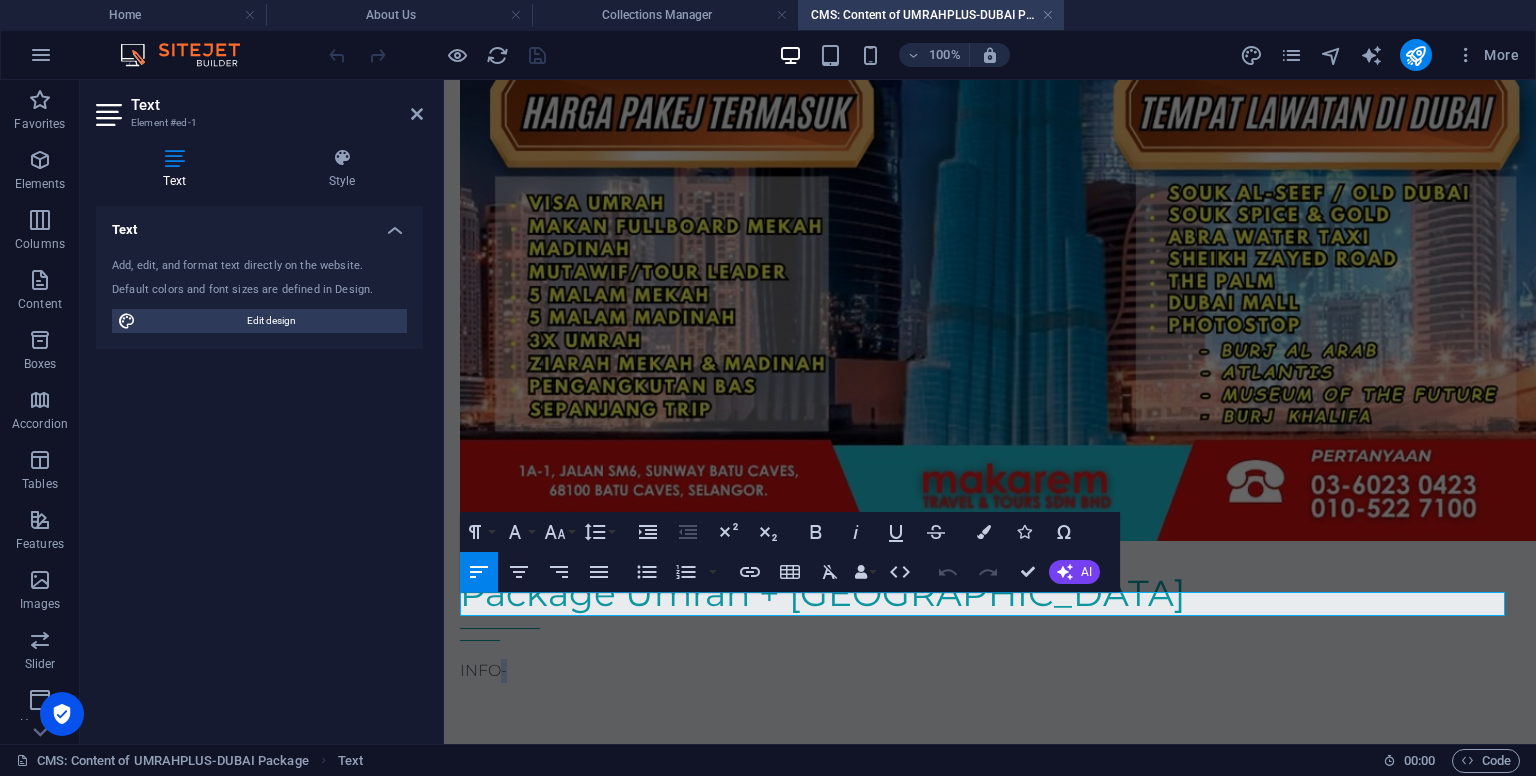 click on "INFO-" at bounding box center (990, 671) 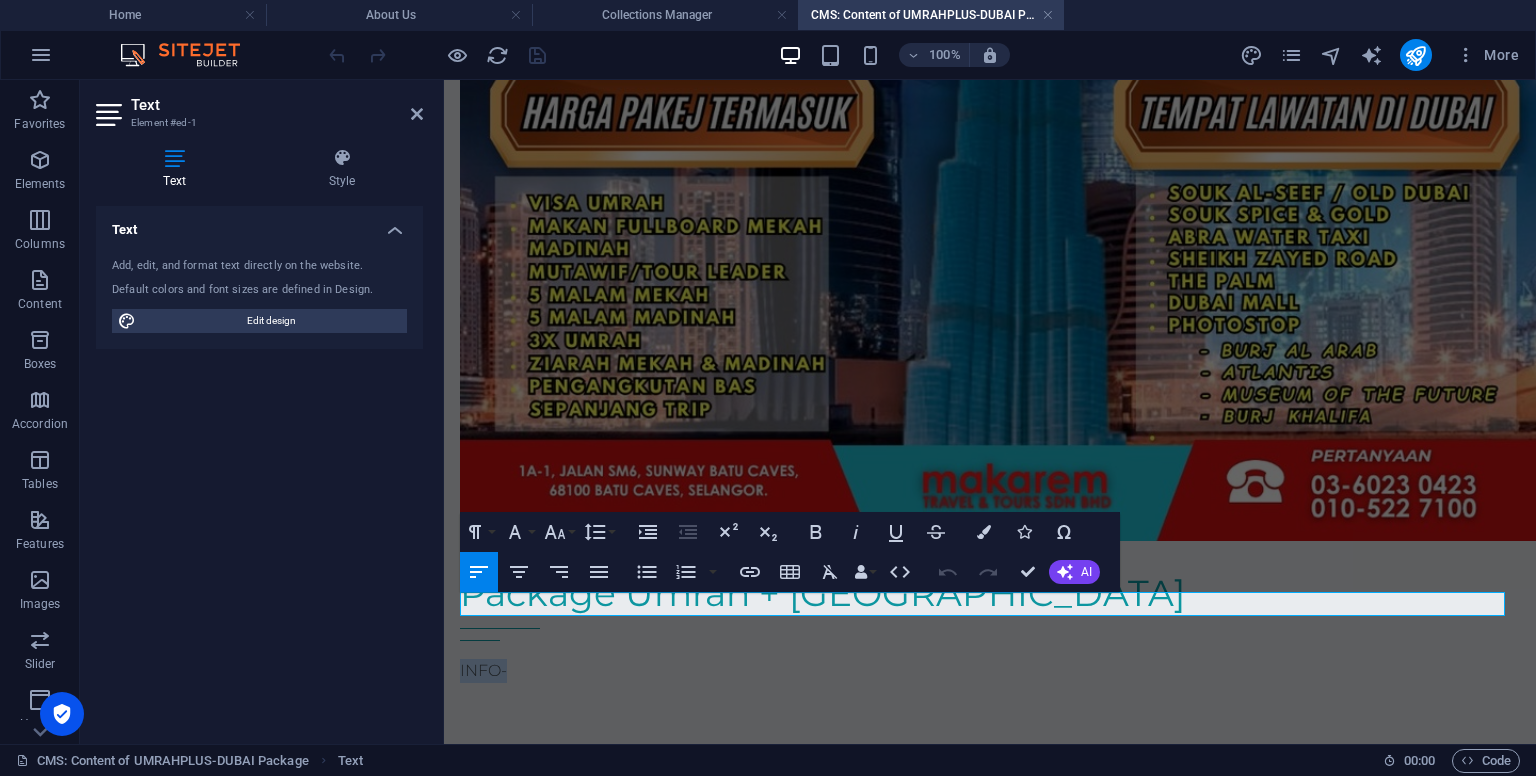 click on "INFO-" at bounding box center (990, 671) 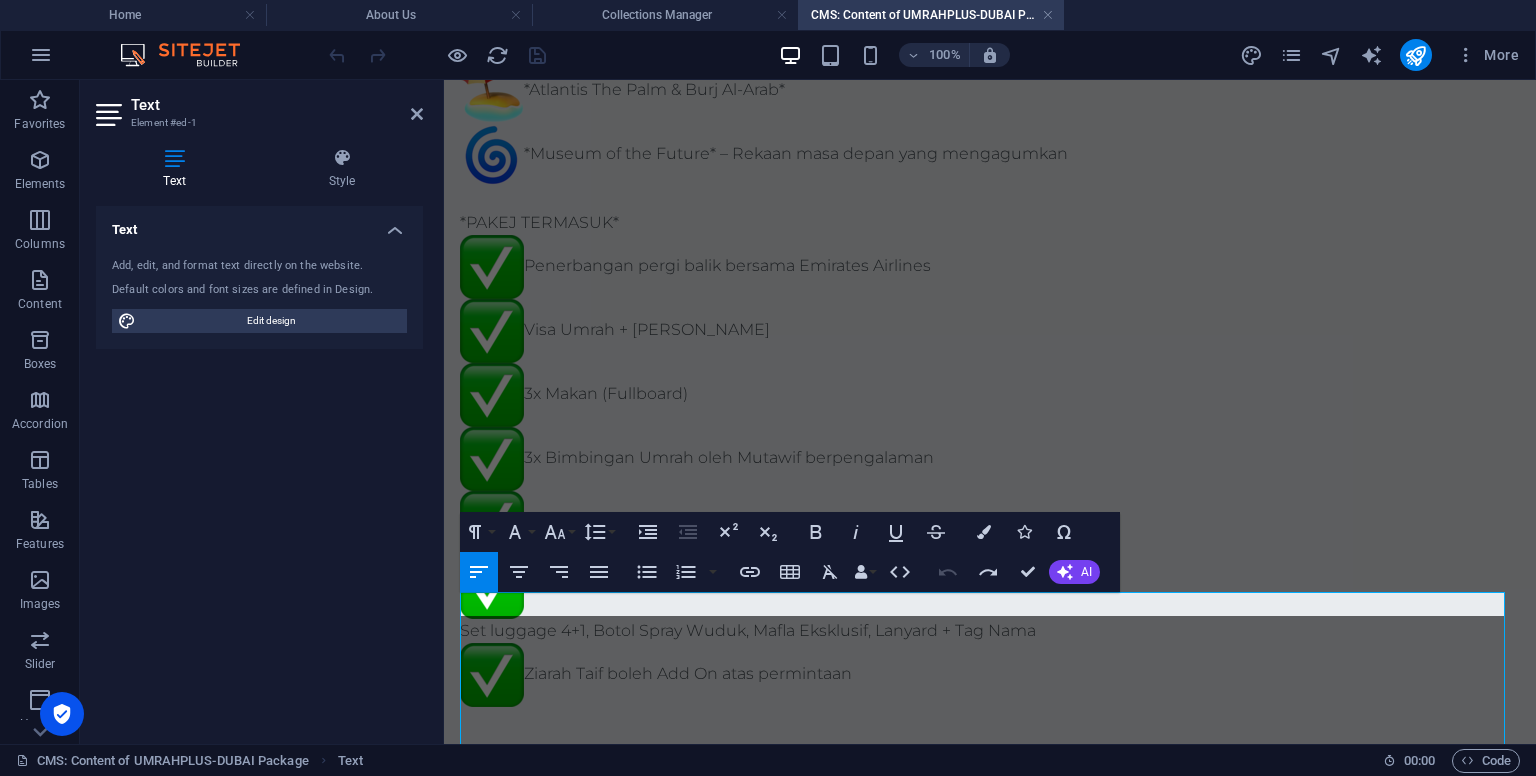 scroll, scrollTop: 1212, scrollLeft: 0, axis: vertical 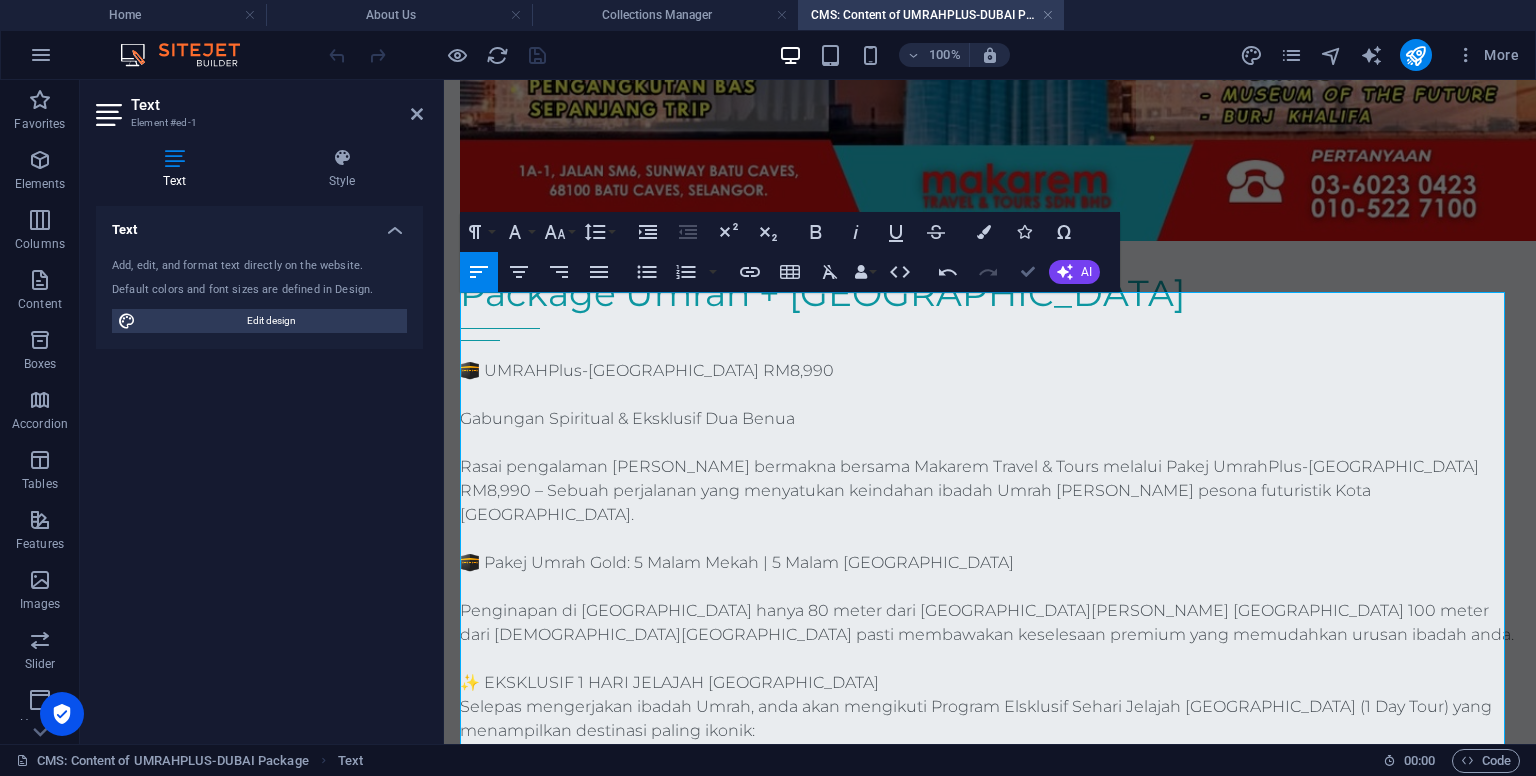 drag, startPoint x: 932, startPoint y: 188, endPoint x: 1012, endPoint y: 268, distance: 113.137085 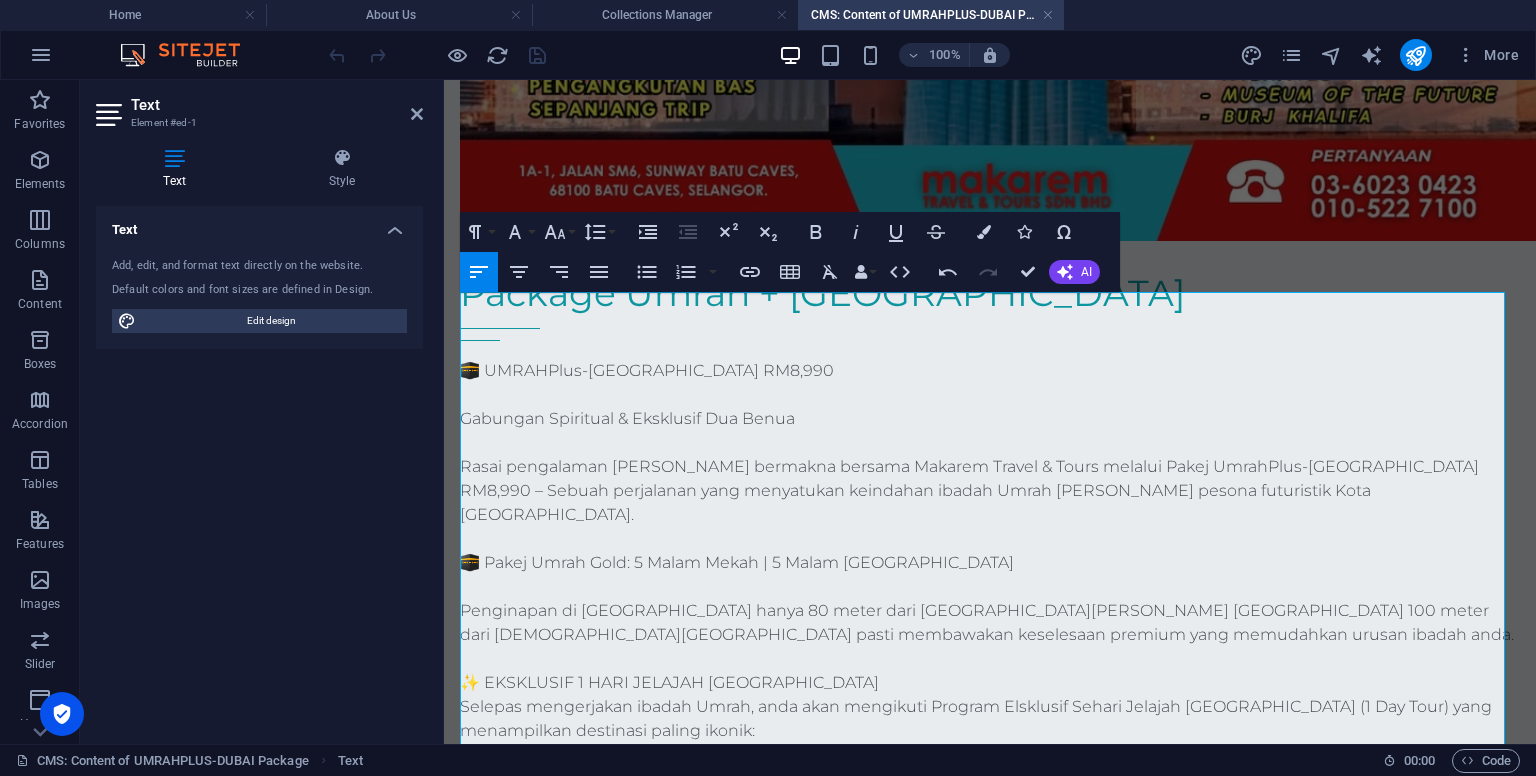 scroll, scrollTop: 1579, scrollLeft: 0, axis: vertical 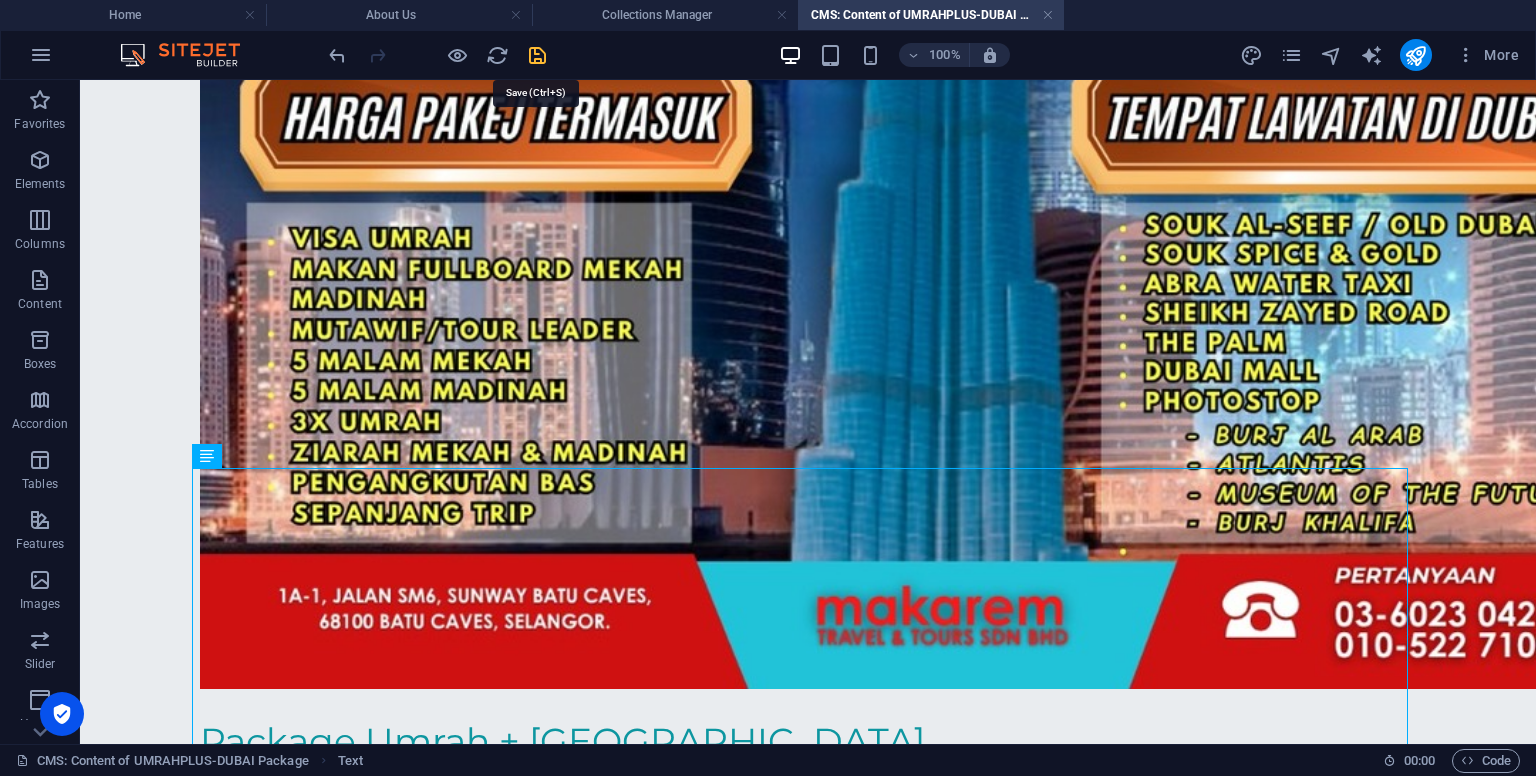 click at bounding box center [537, 55] 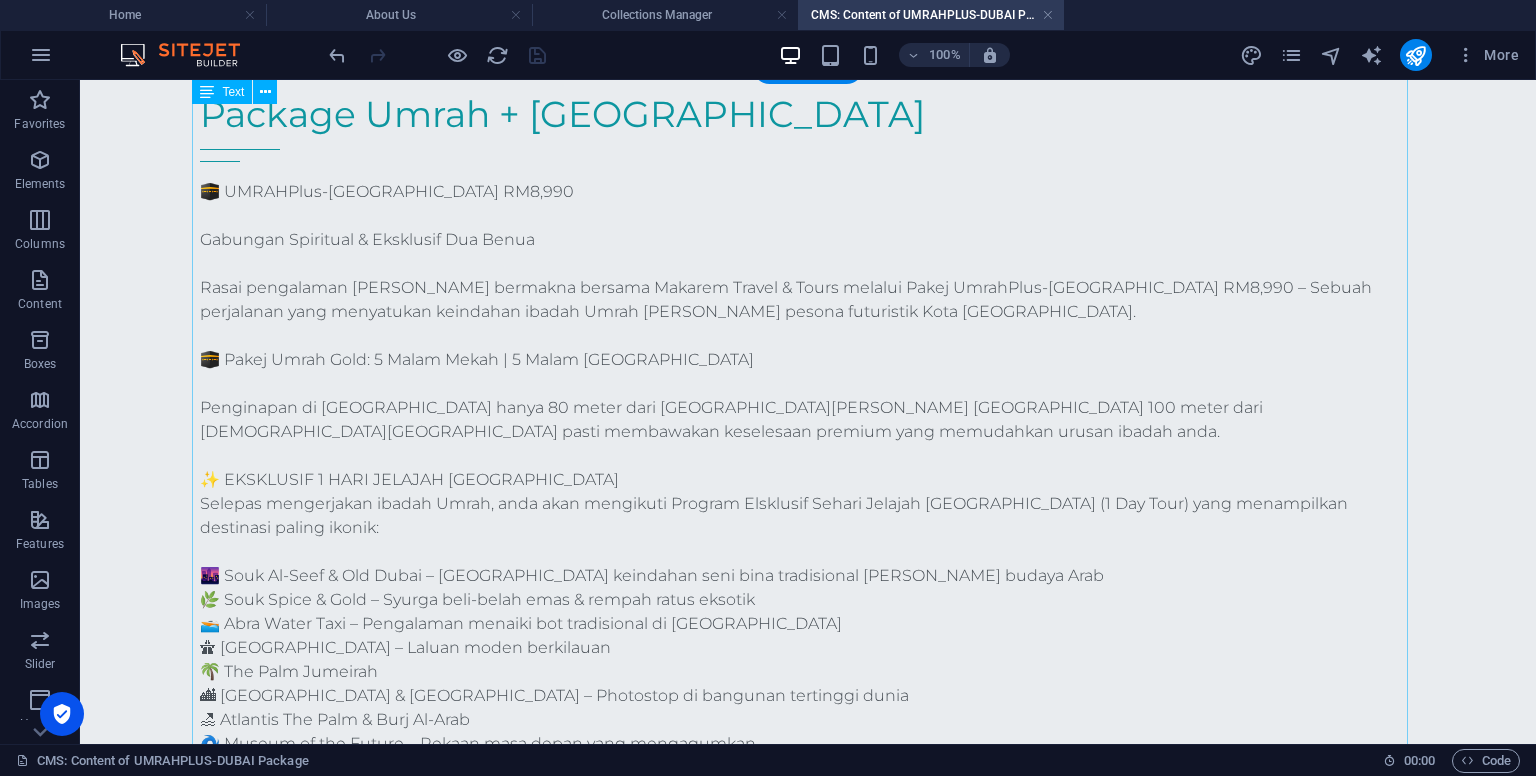scroll, scrollTop: 2222, scrollLeft: 0, axis: vertical 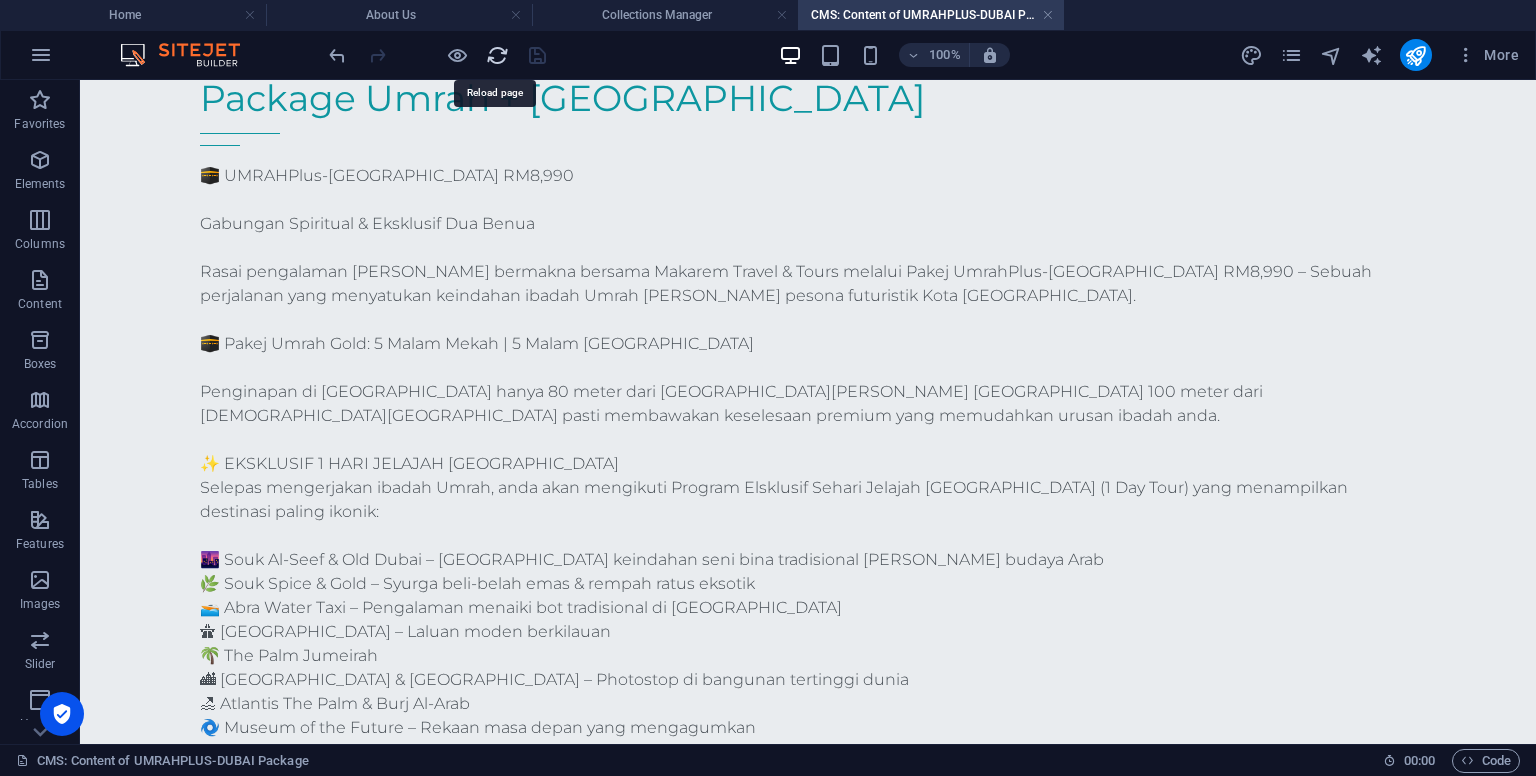 click at bounding box center (497, 55) 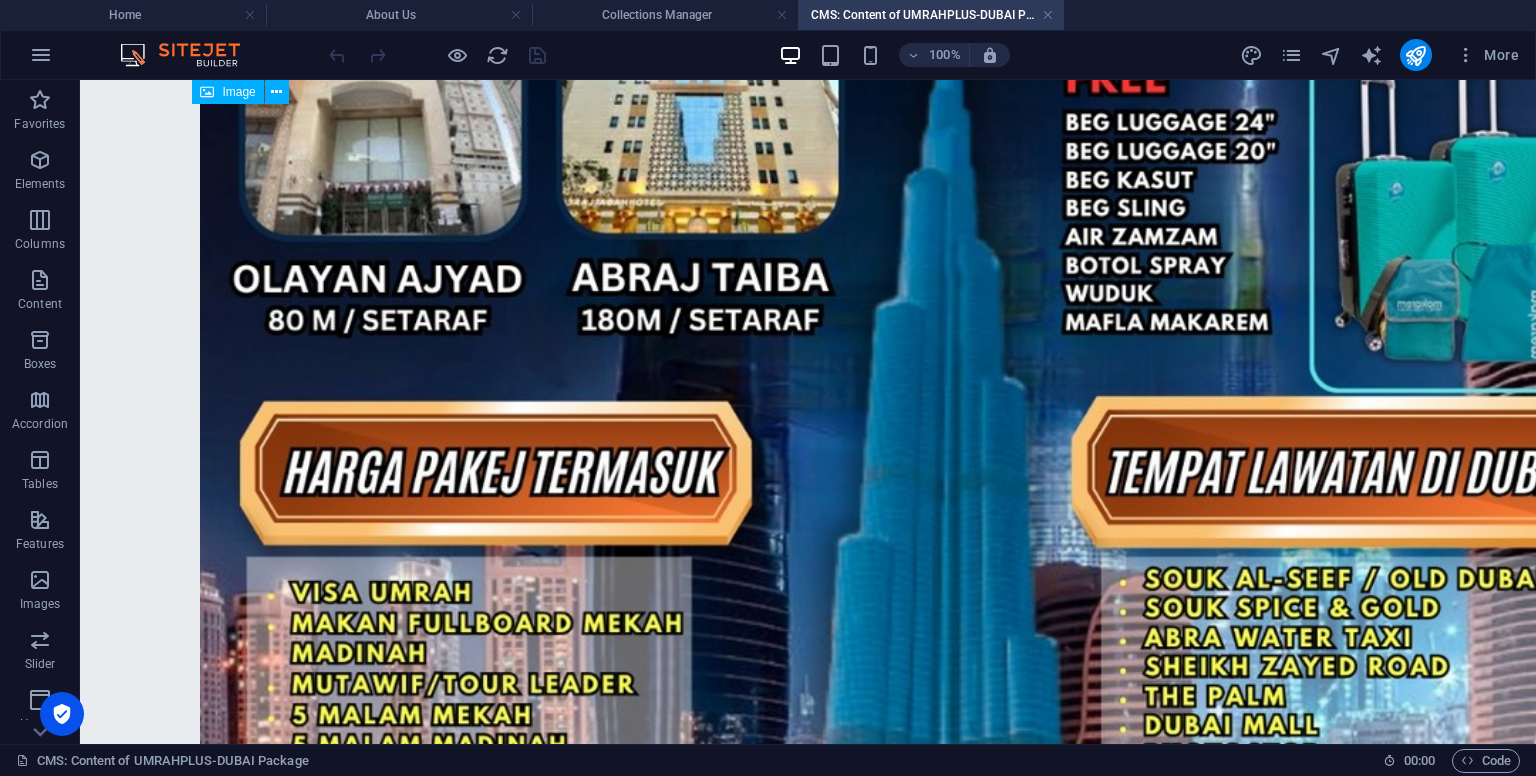 scroll, scrollTop: 1454, scrollLeft: 0, axis: vertical 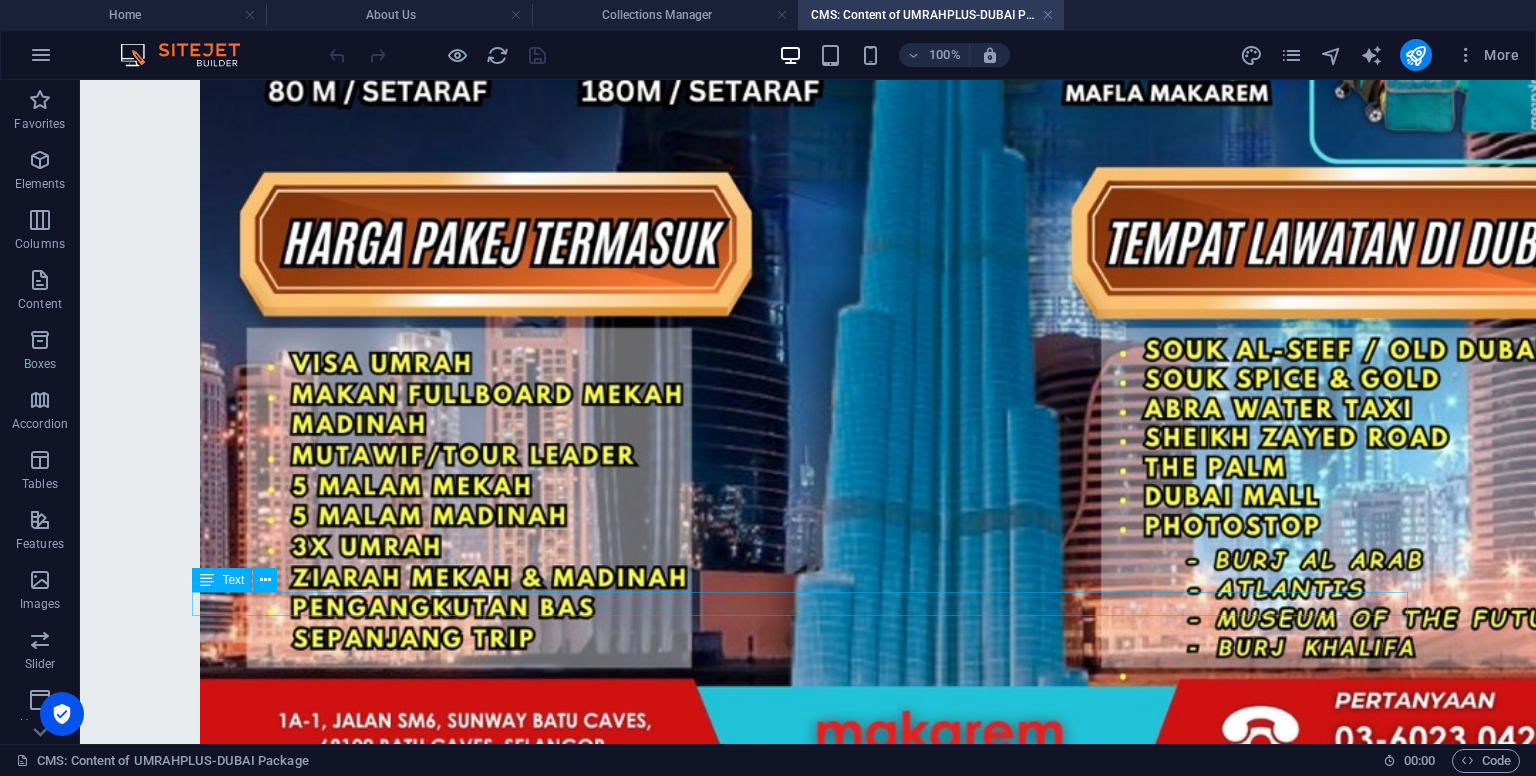 click on "INFO-" at bounding box center [808, 944] 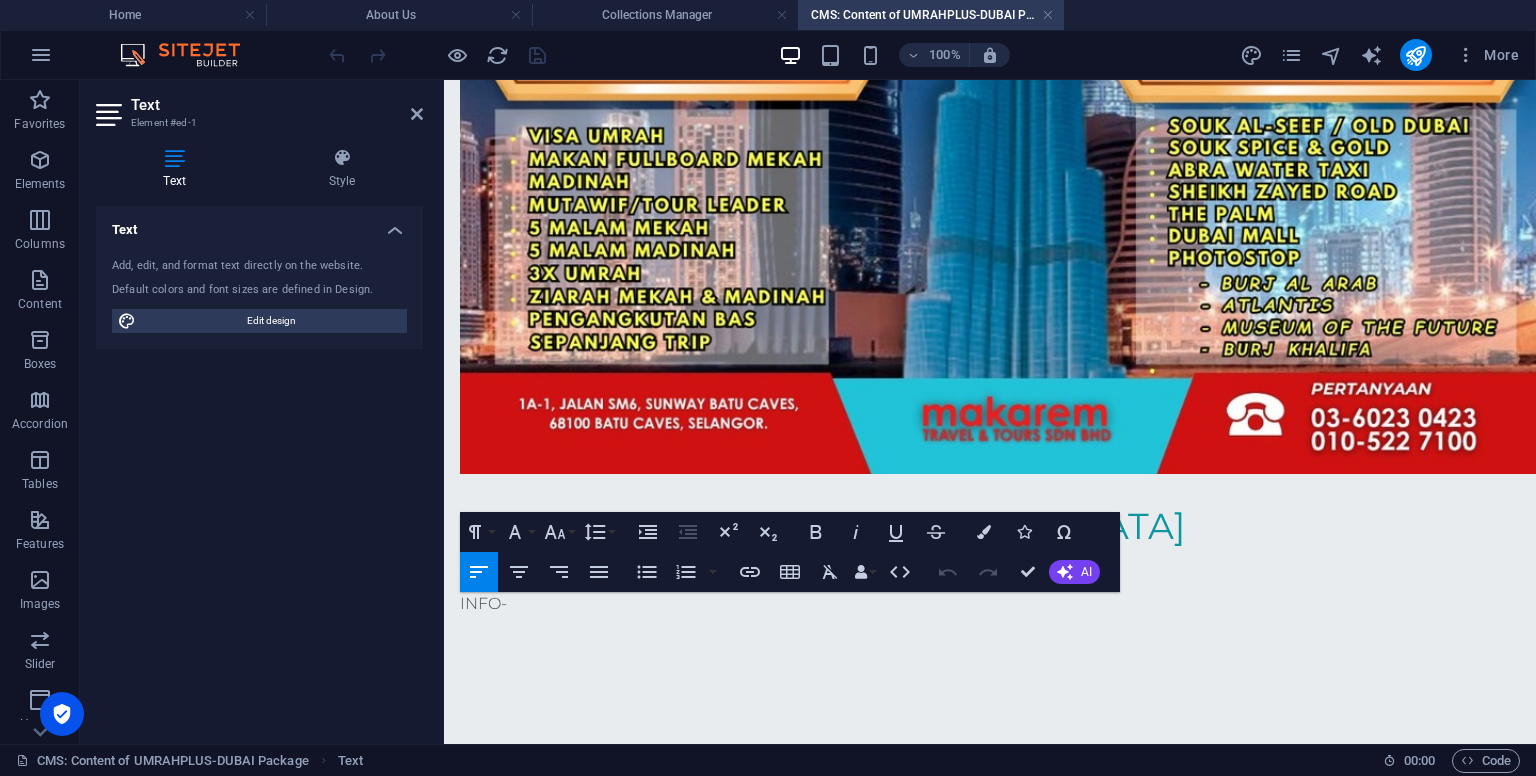 click on "Text Add, edit, and format text directly on the website. Default colors and font sizes are defined in Design. Edit design Alignment Left aligned Centered Right aligned" at bounding box center [259, 467] 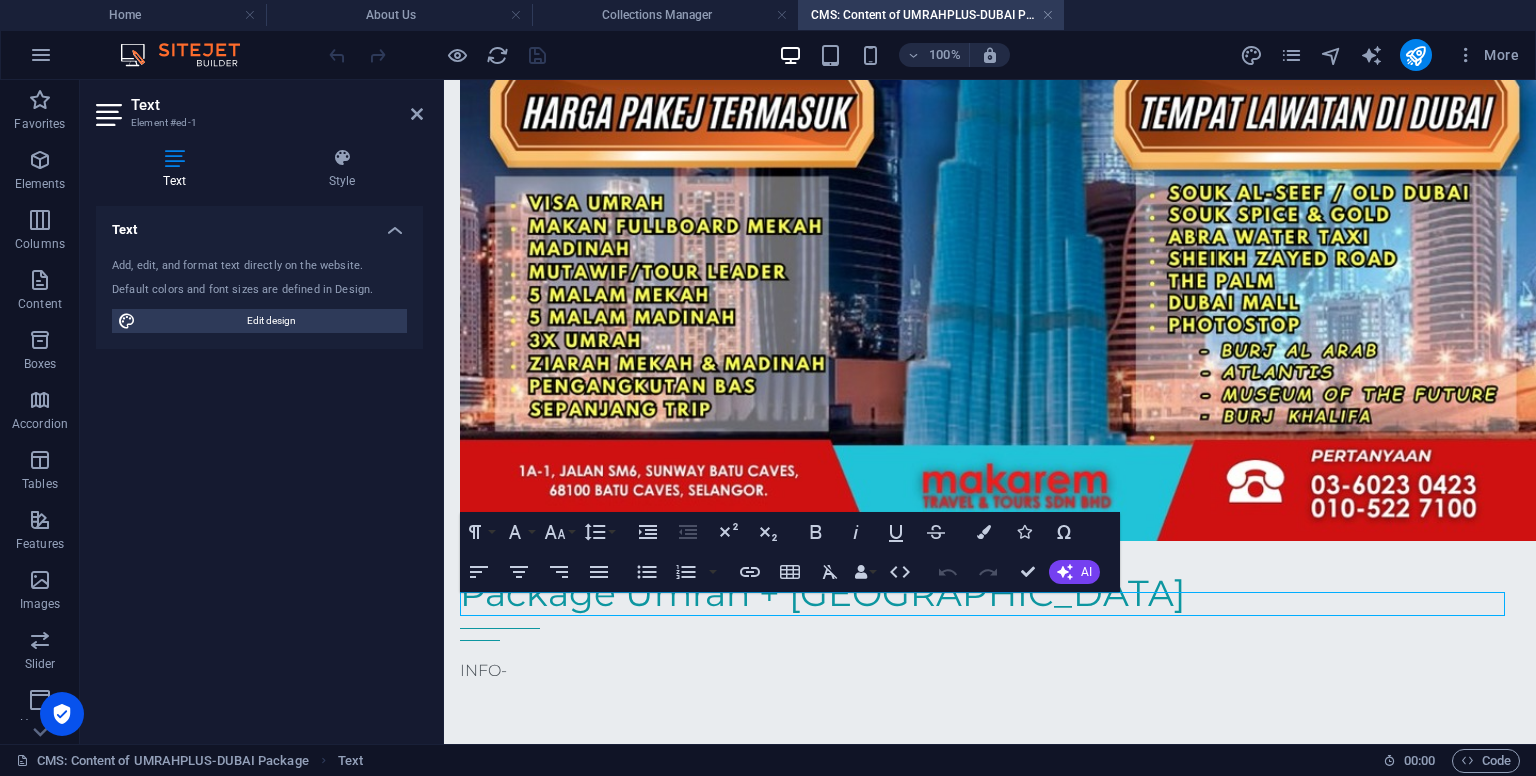 click on "INFO-" at bounding box center (990, 671) 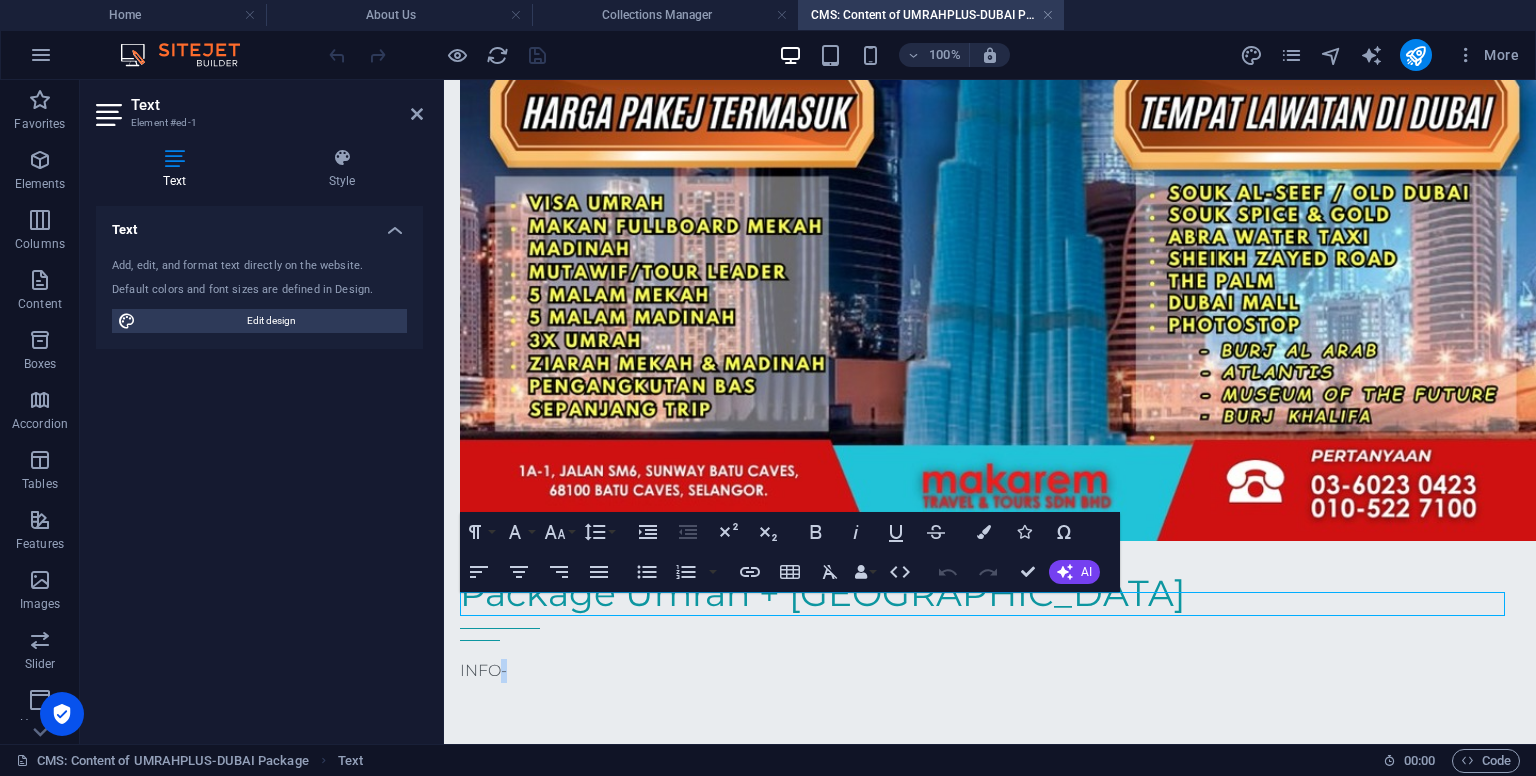 click on "INFO-" at bounding box center [990, 671] 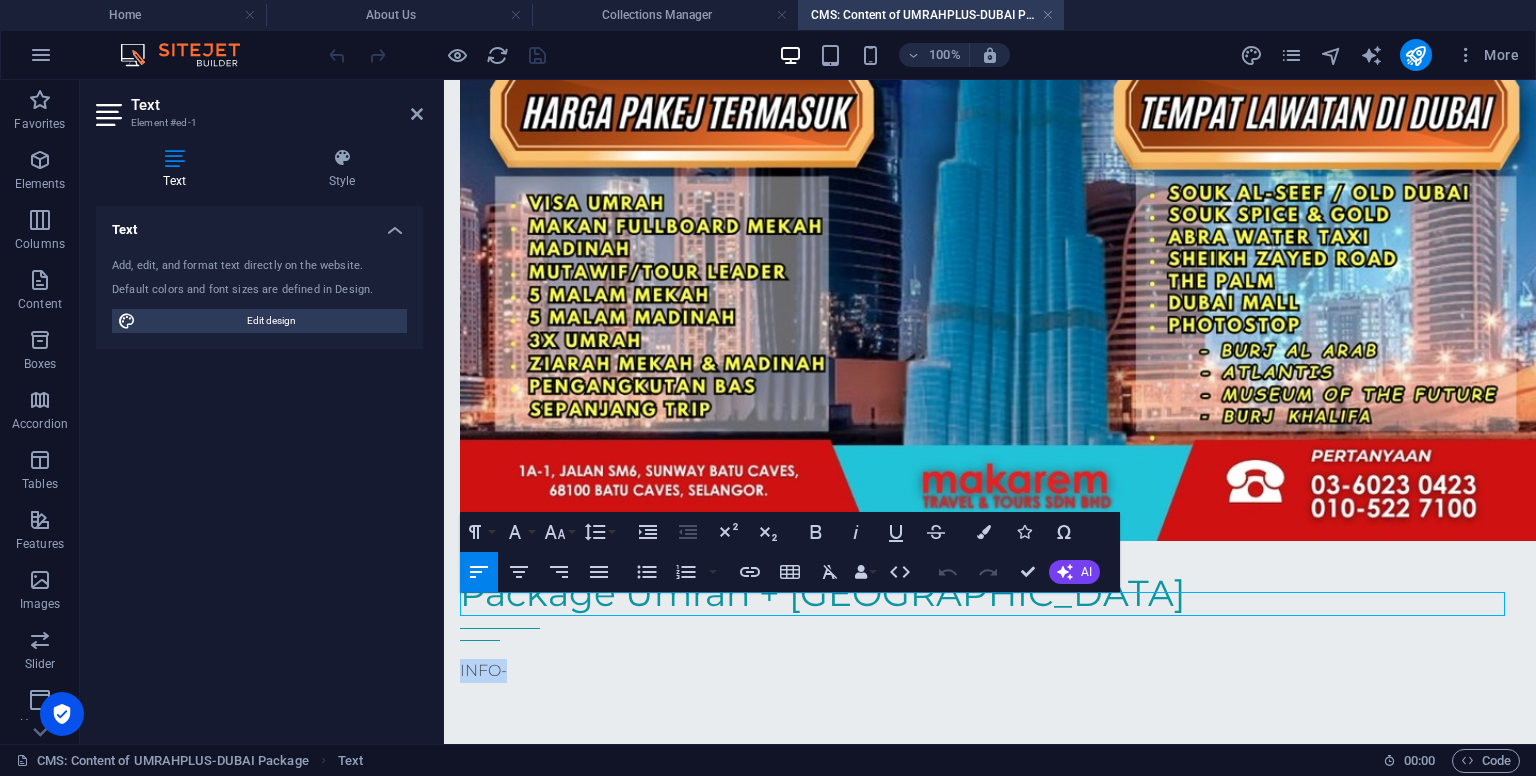 click on "INFO-" at bounding box center (990, 671) 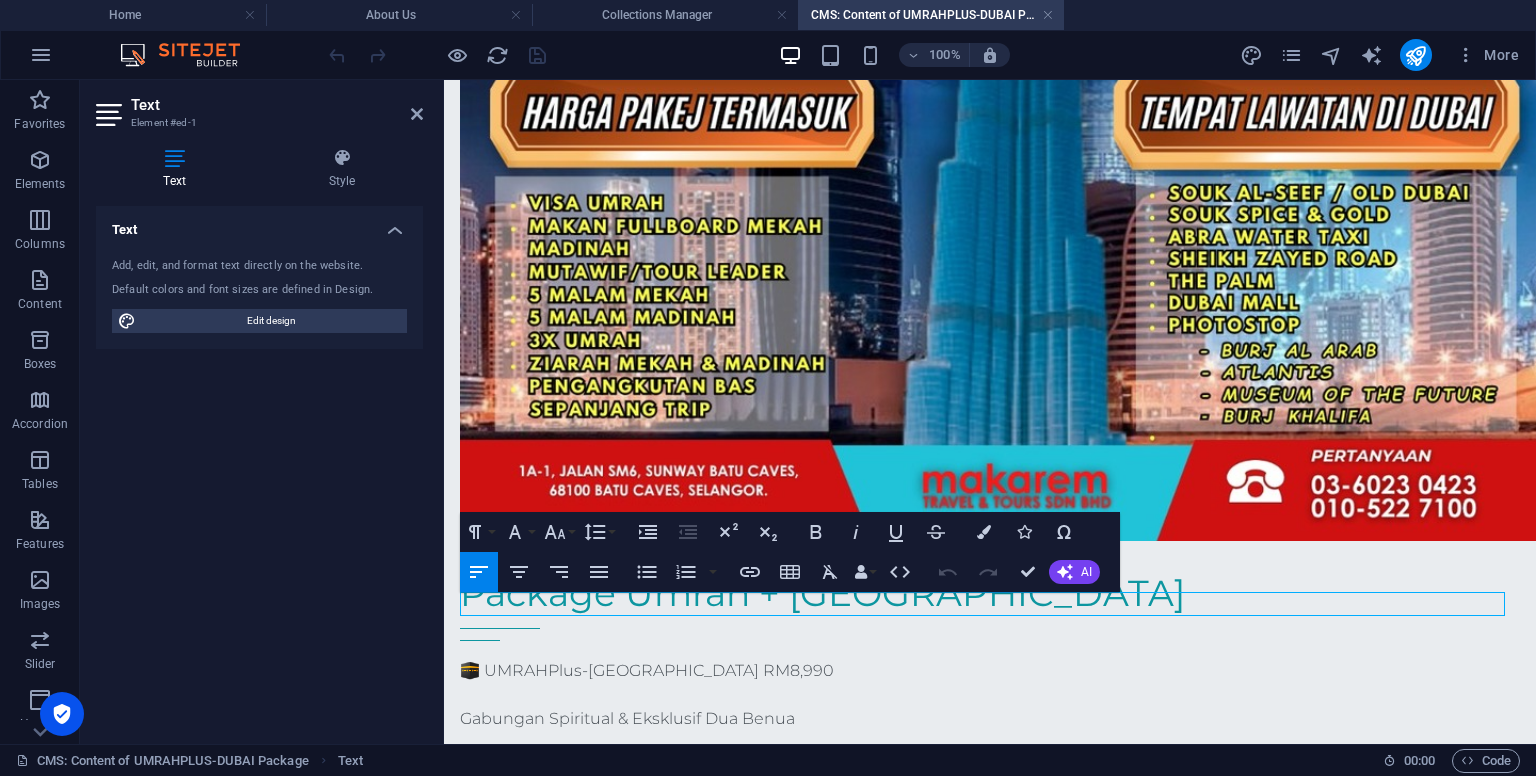 scroll, scrollTop: 27200, scrollLeft: 9, axis: both 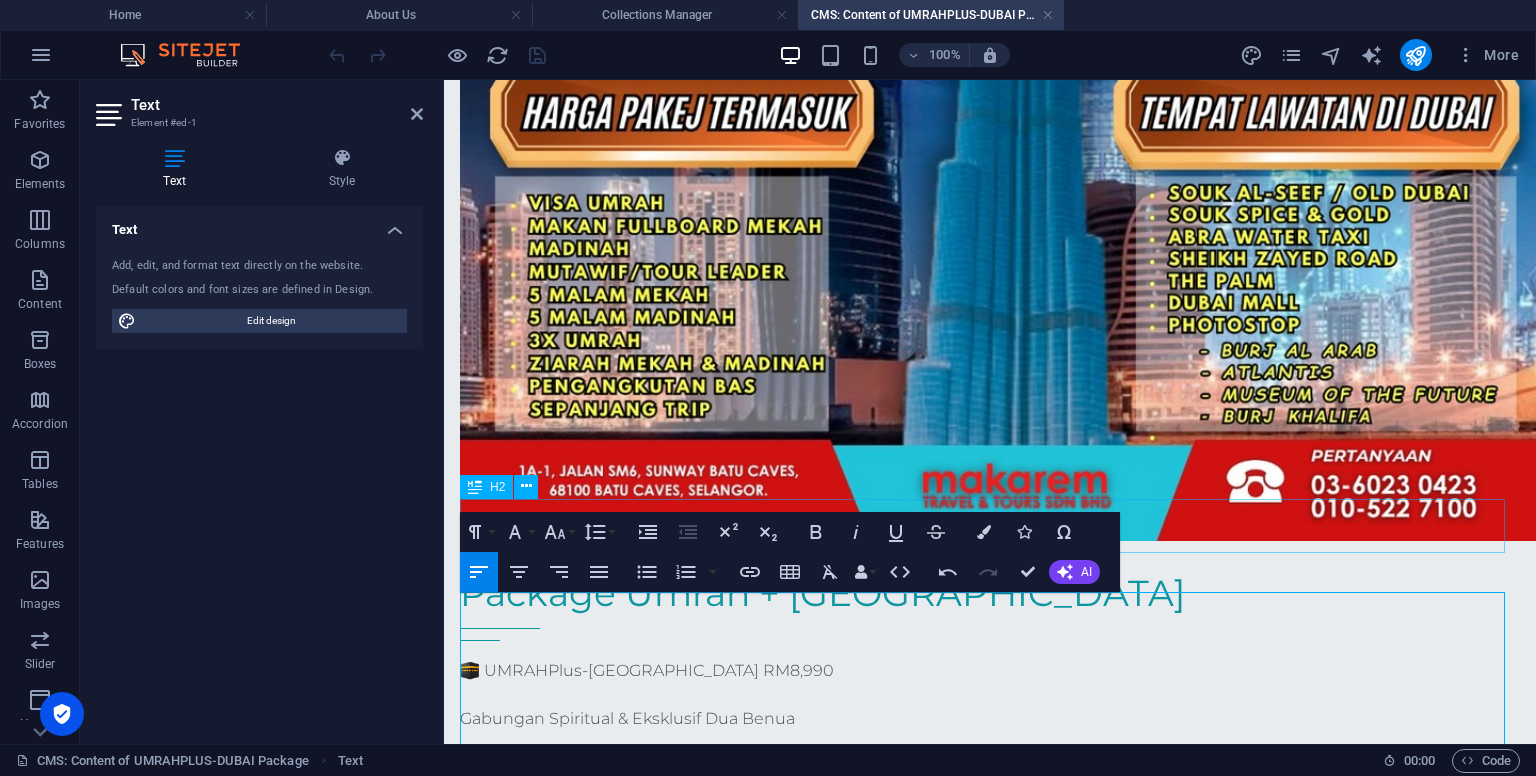 click on "Package Umrah + [GEOGRAPHIC_DATA]" at bounding box center (990, 593) 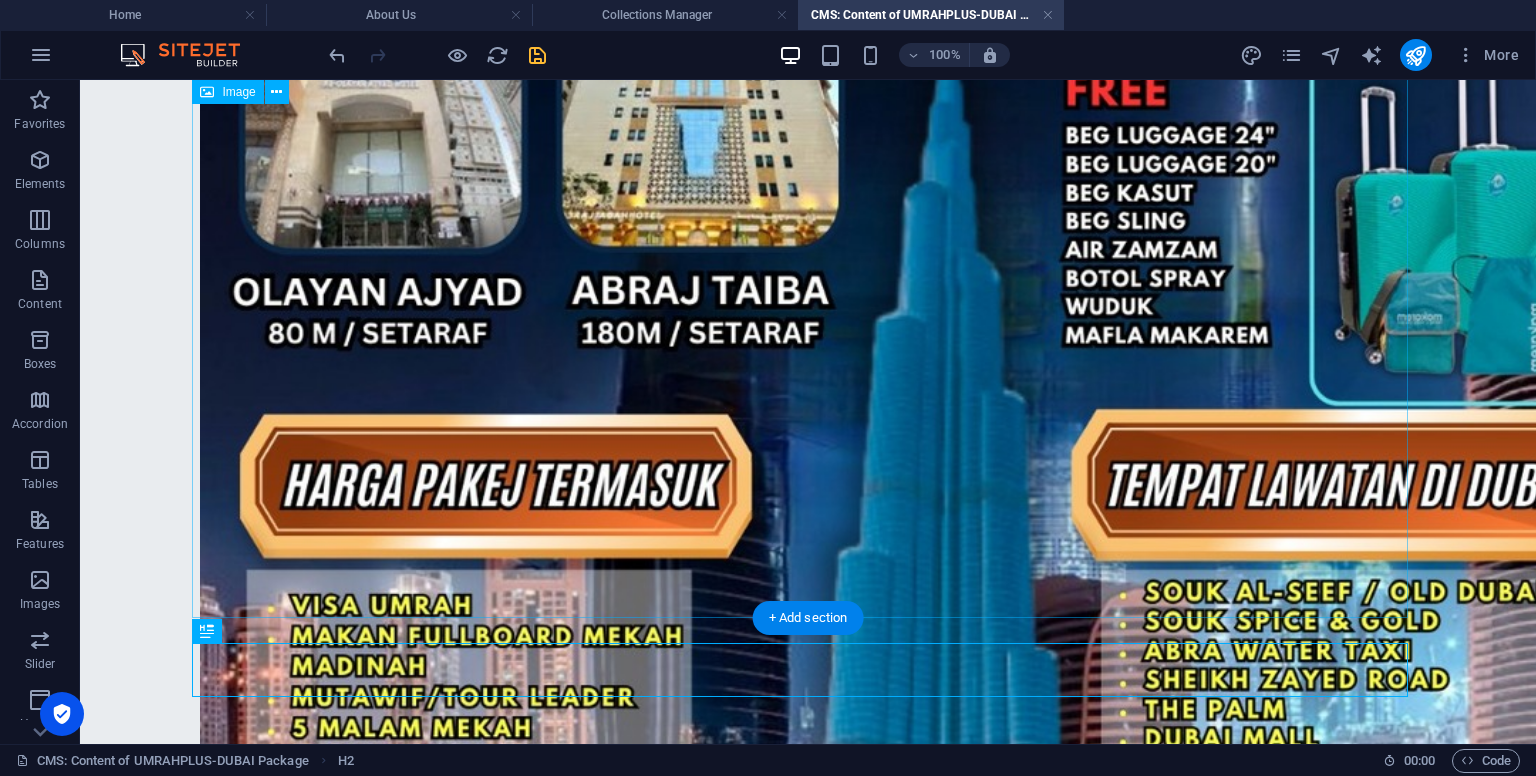 scroll, scrollTop: 1612, scrollLeft: 0, axis: vertical 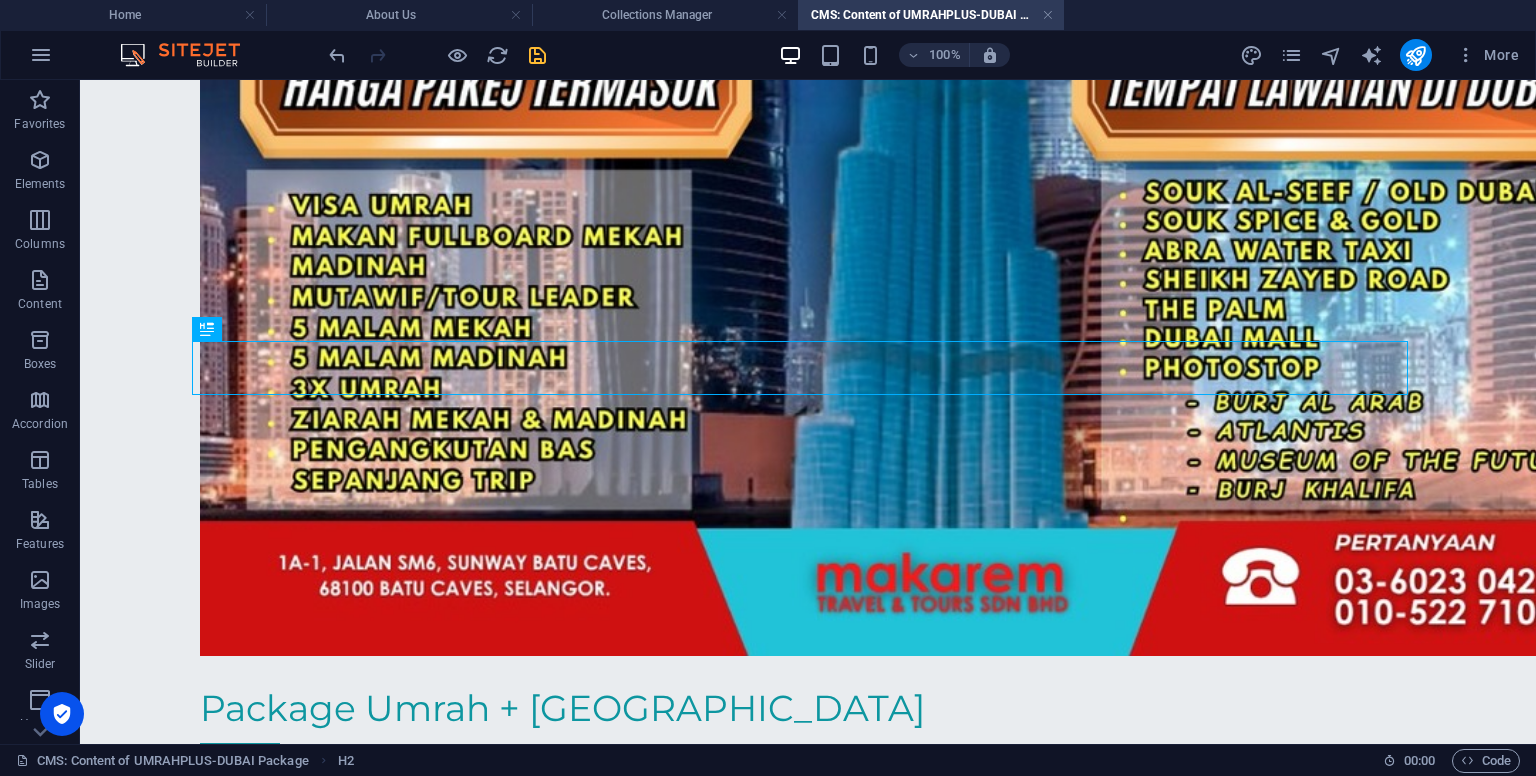 click at bounding box center [537, 55] 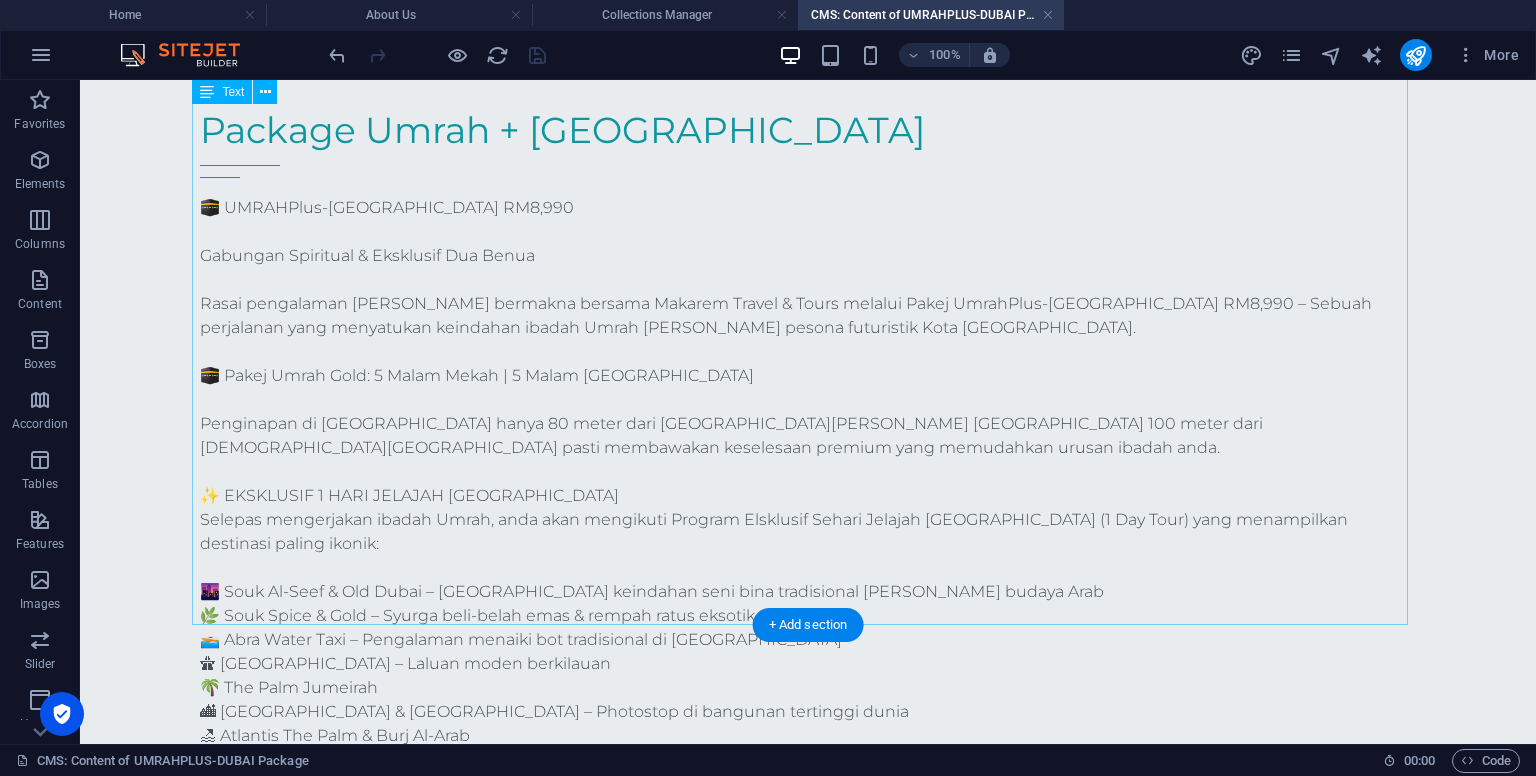 scroll, scrollTop: 2222, scrollLeft: 0, axis: vertical 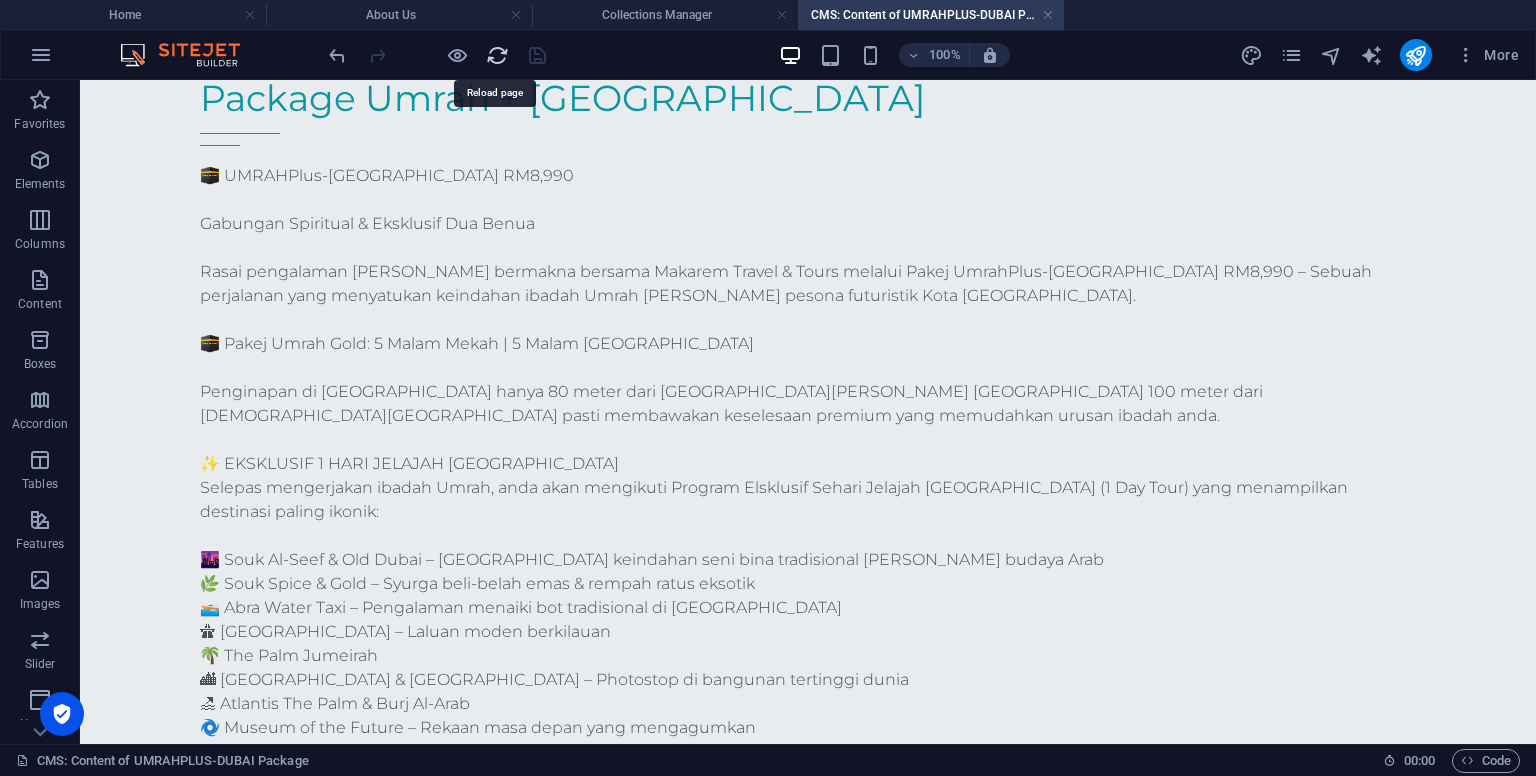 click at bounding box center [497, 55] 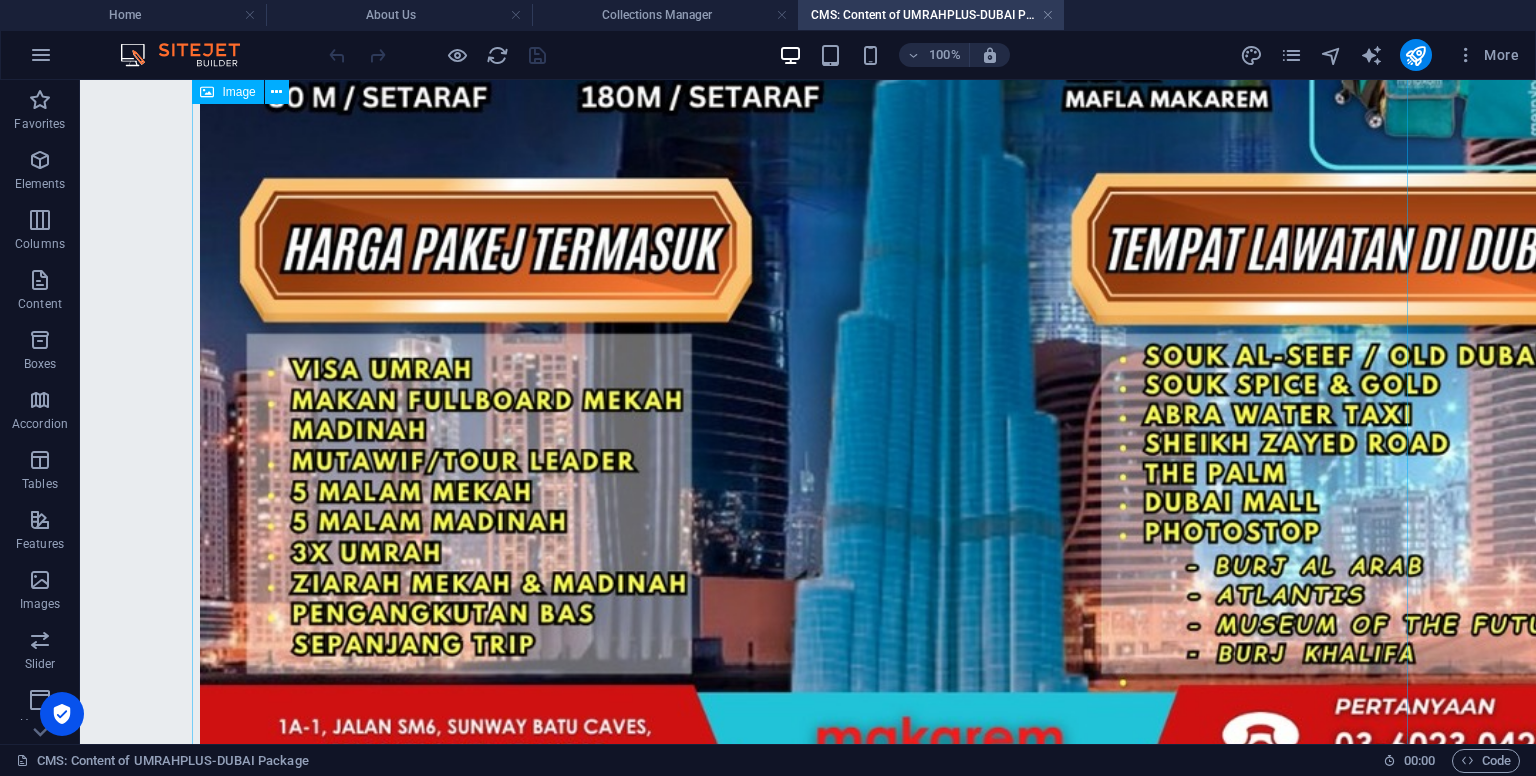 scroll, scrollTop: 1454, scrollLeft: 0, axis: vertical 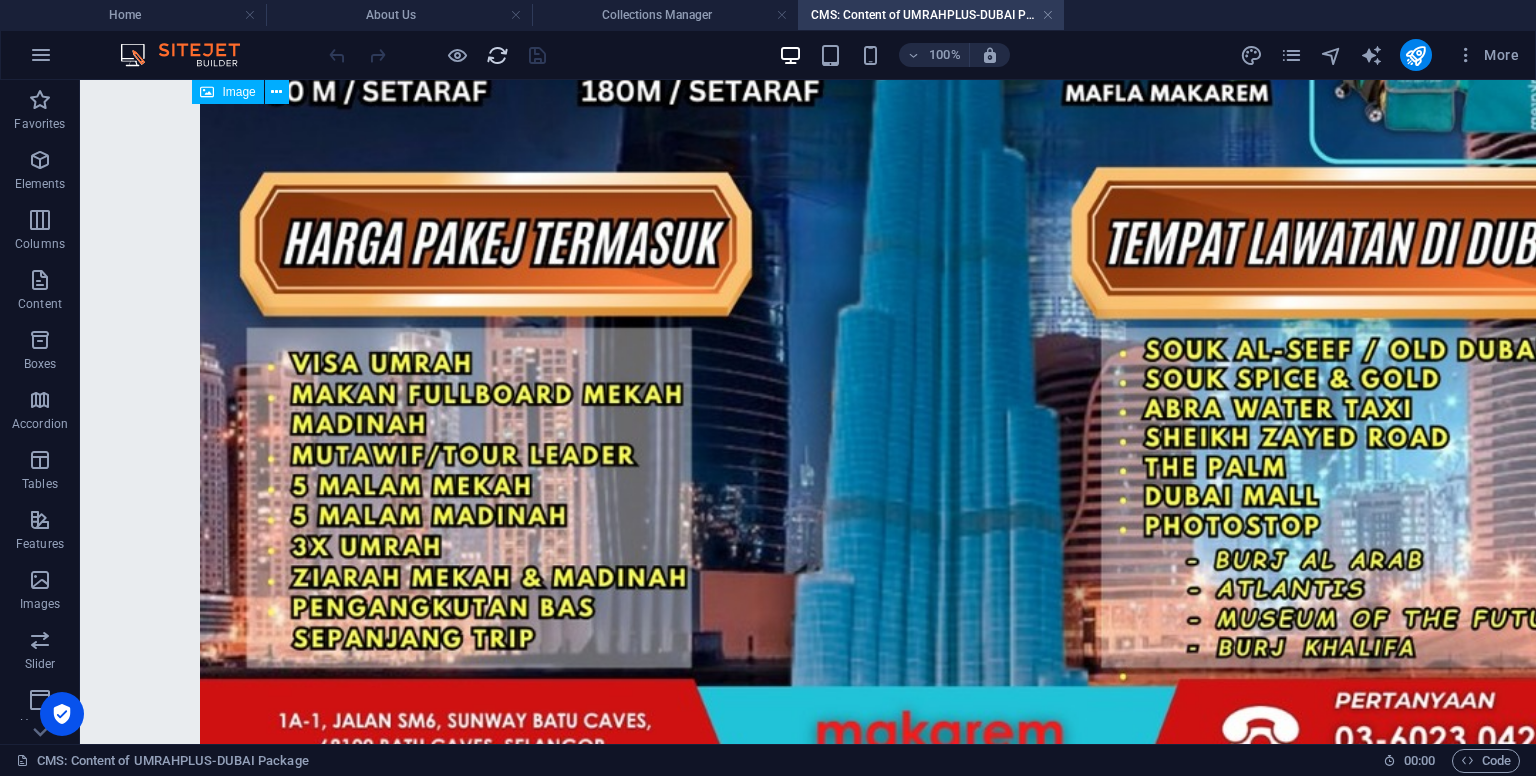 click at bounding box center [497, 55] 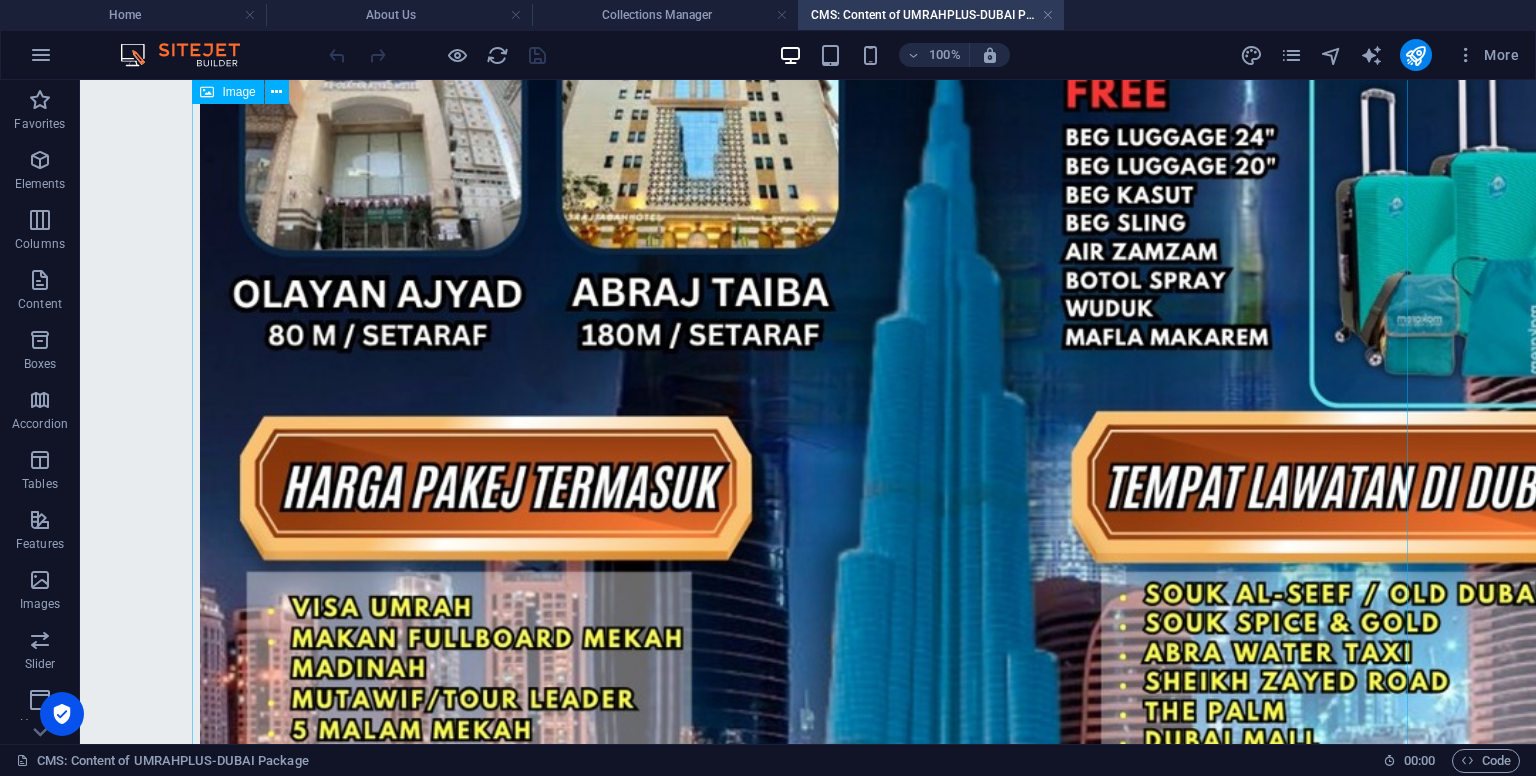 scroll, scrollTop: 1454, scrollLeft: 0, axis: vertical 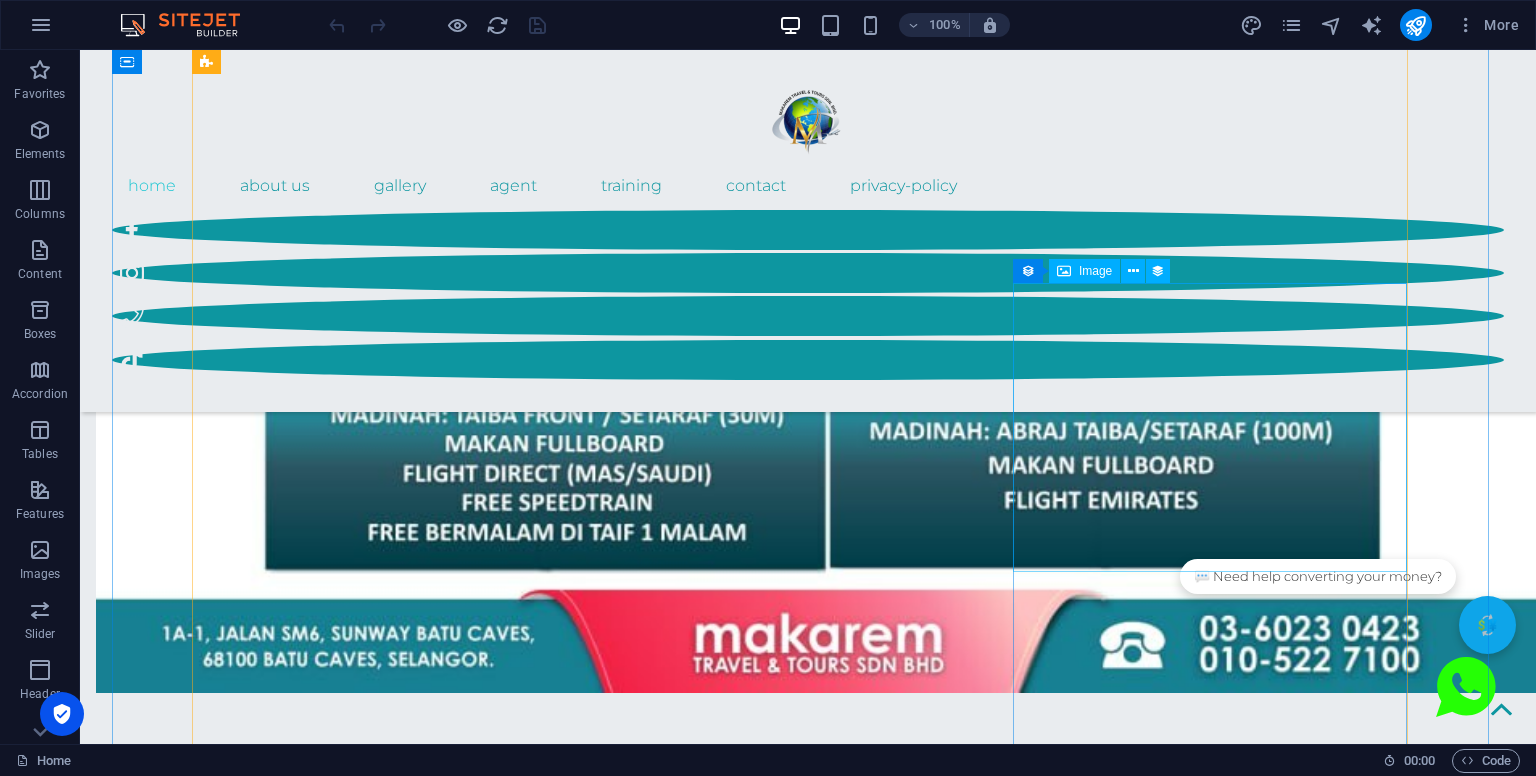 click at bounding box center [808, 3823] 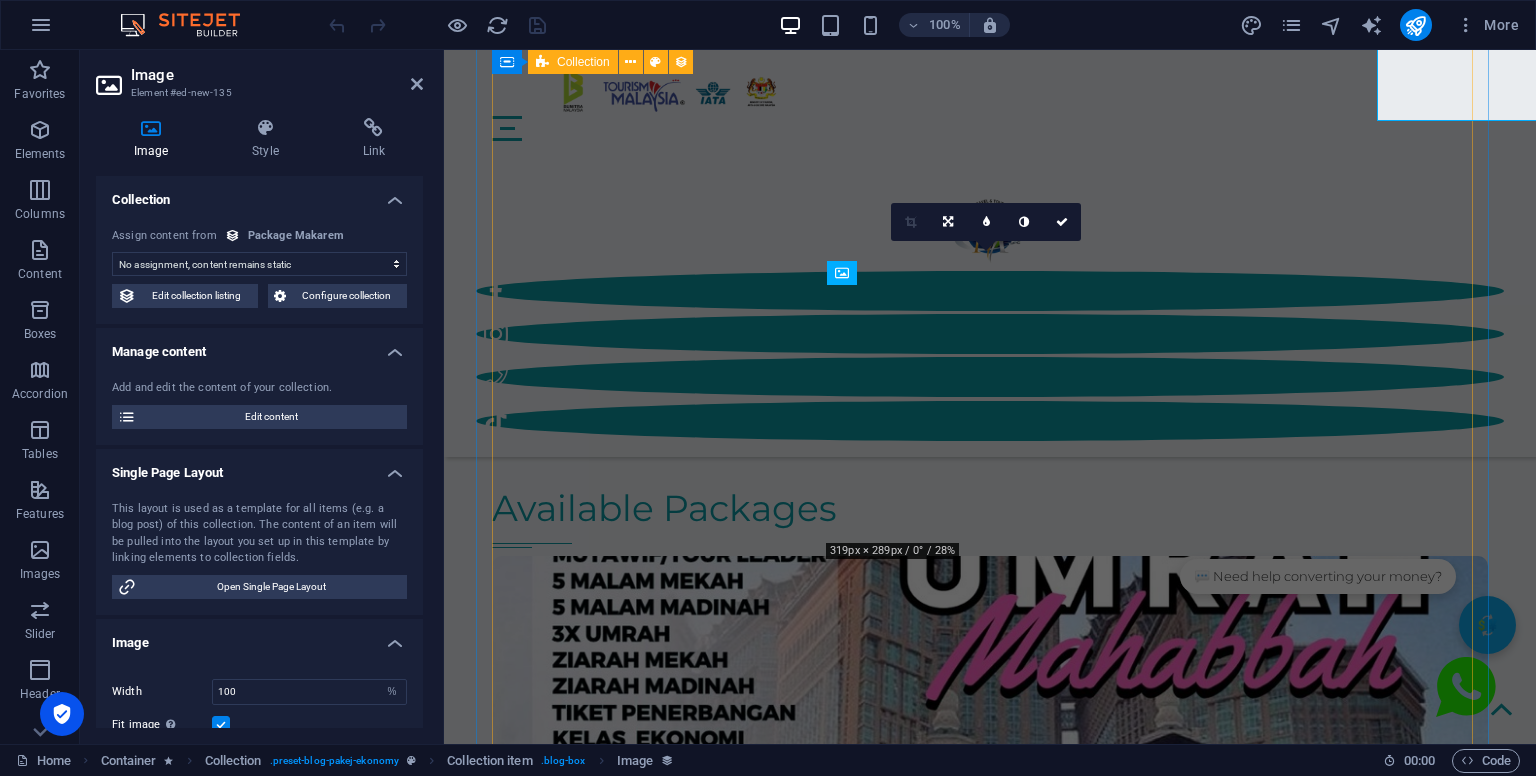 scroll, scrollTop: 4088, scrollLeft: 0, axis: vertical 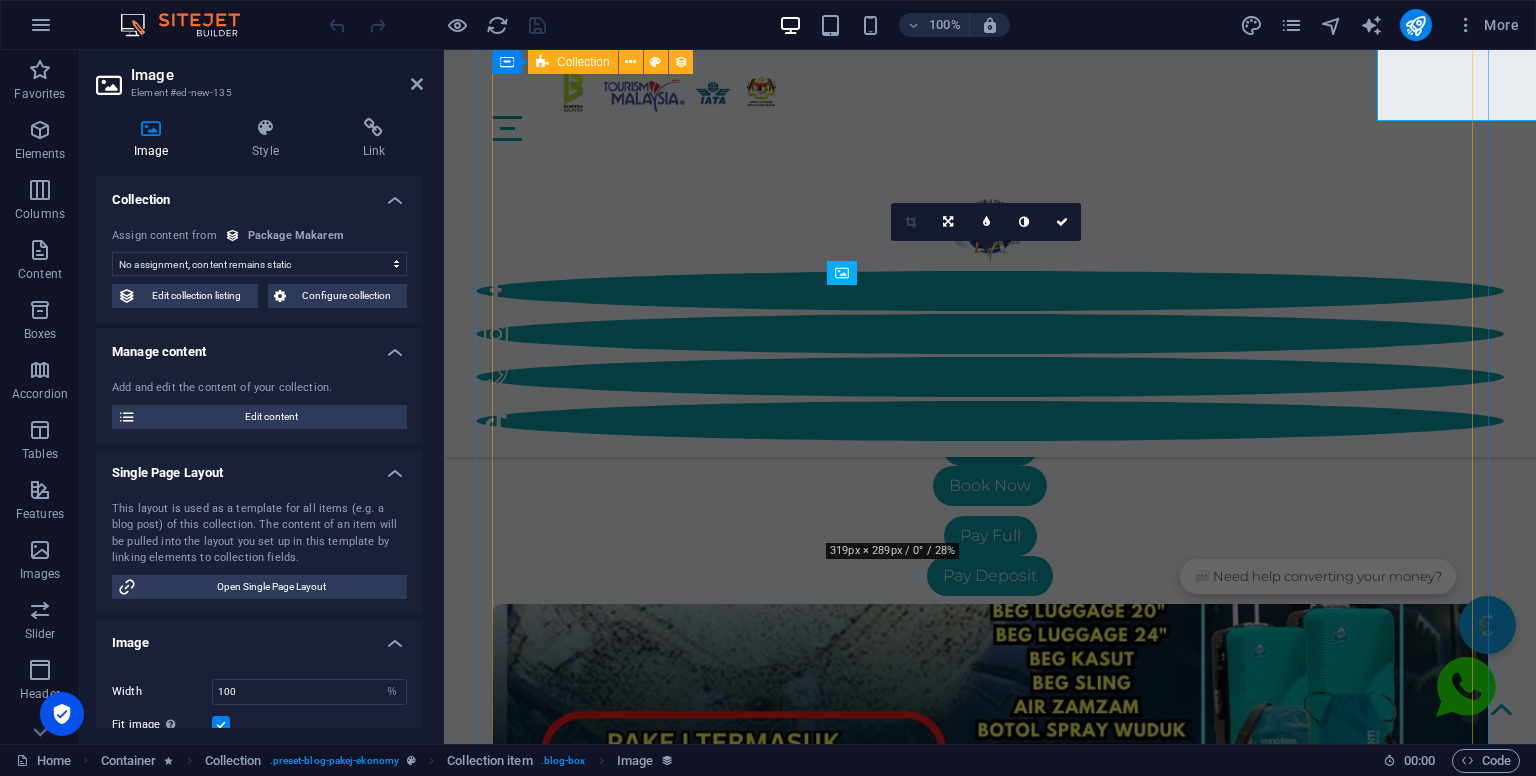 select on "image" 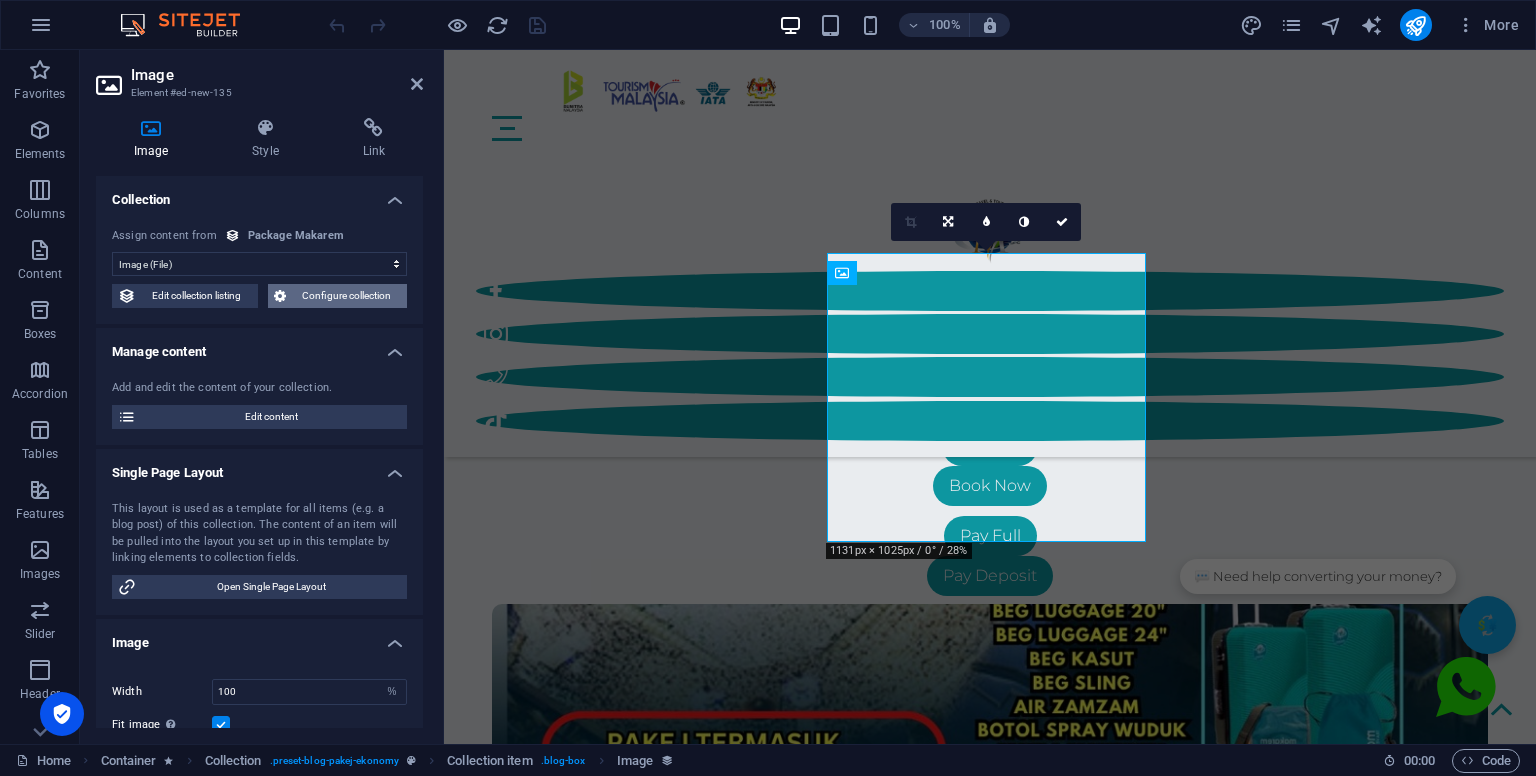 click on "Configure collection" at bounding box center [347, 296] 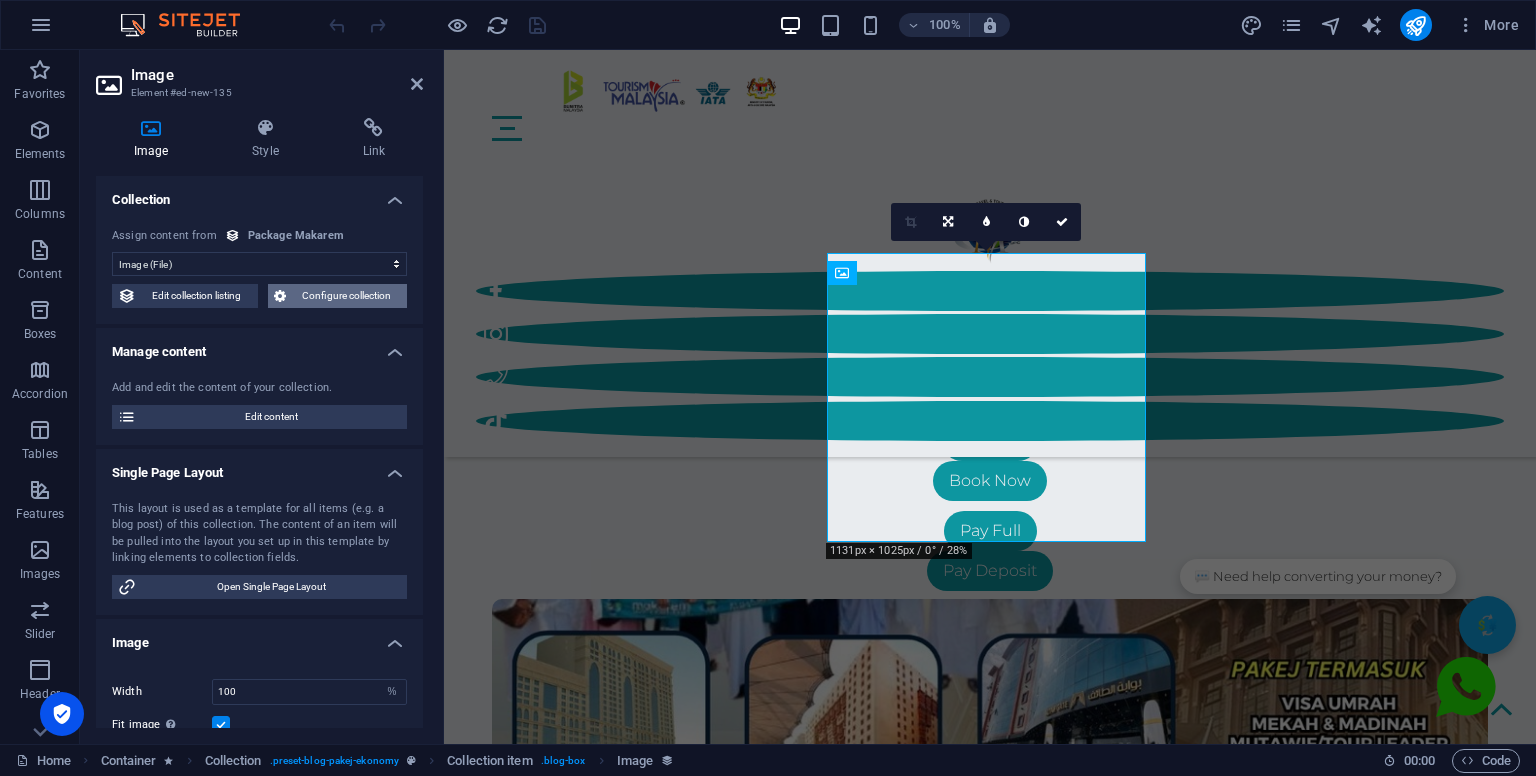 scroll, scrollTop: 0, scrollLeft: 0, axis: both 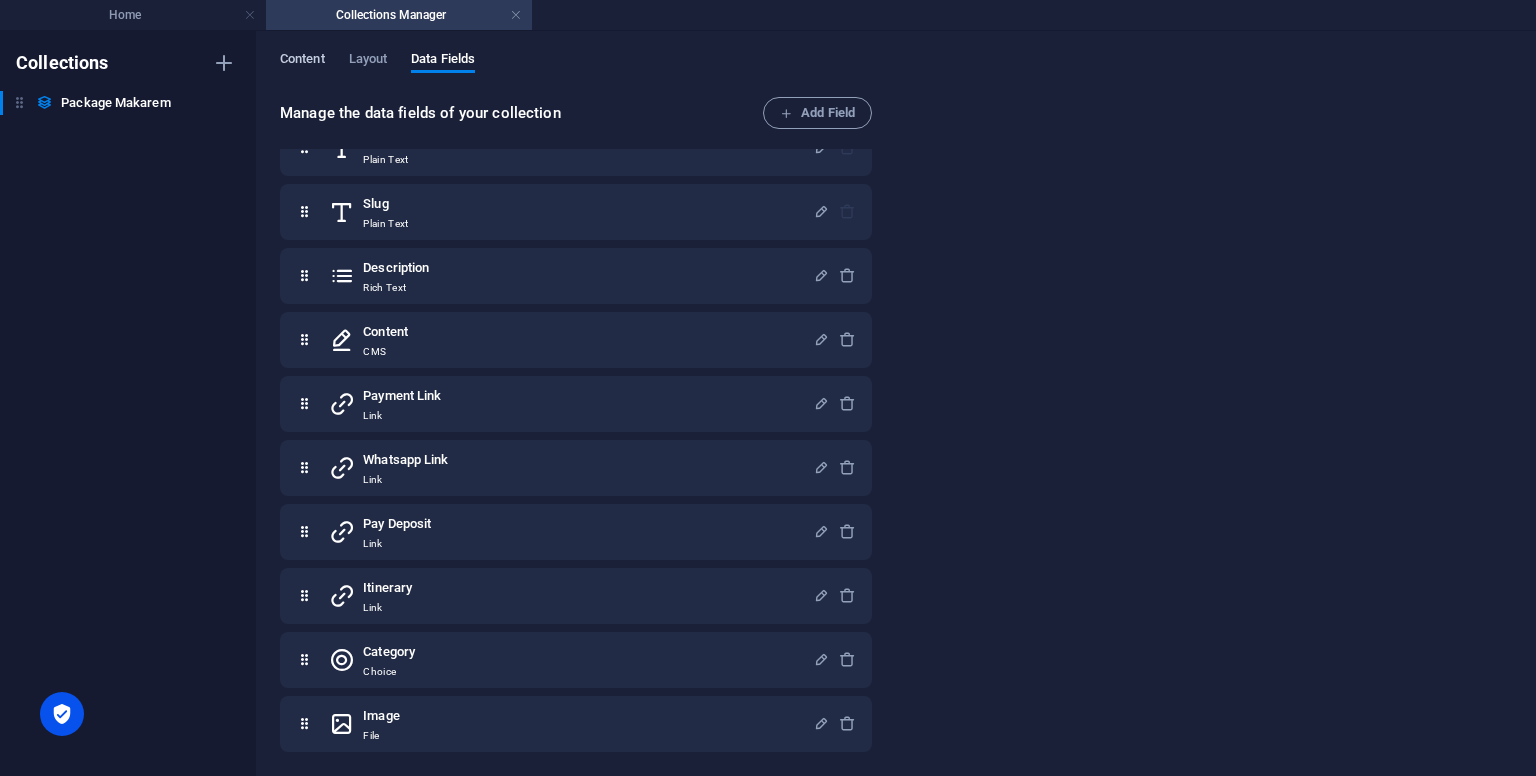 click on "Content" at bounding box center [302, 61] 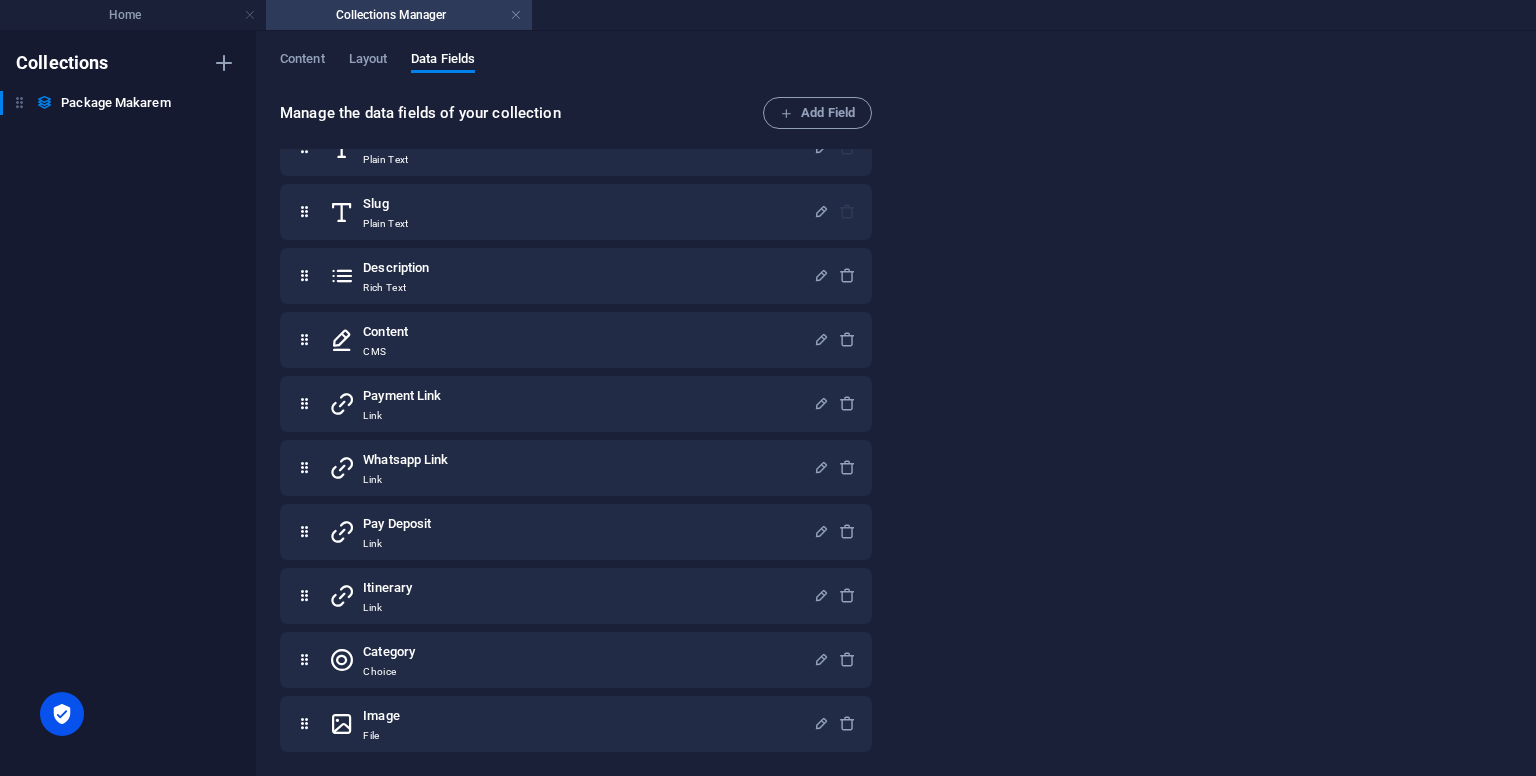 select on "createdAt_ASC" 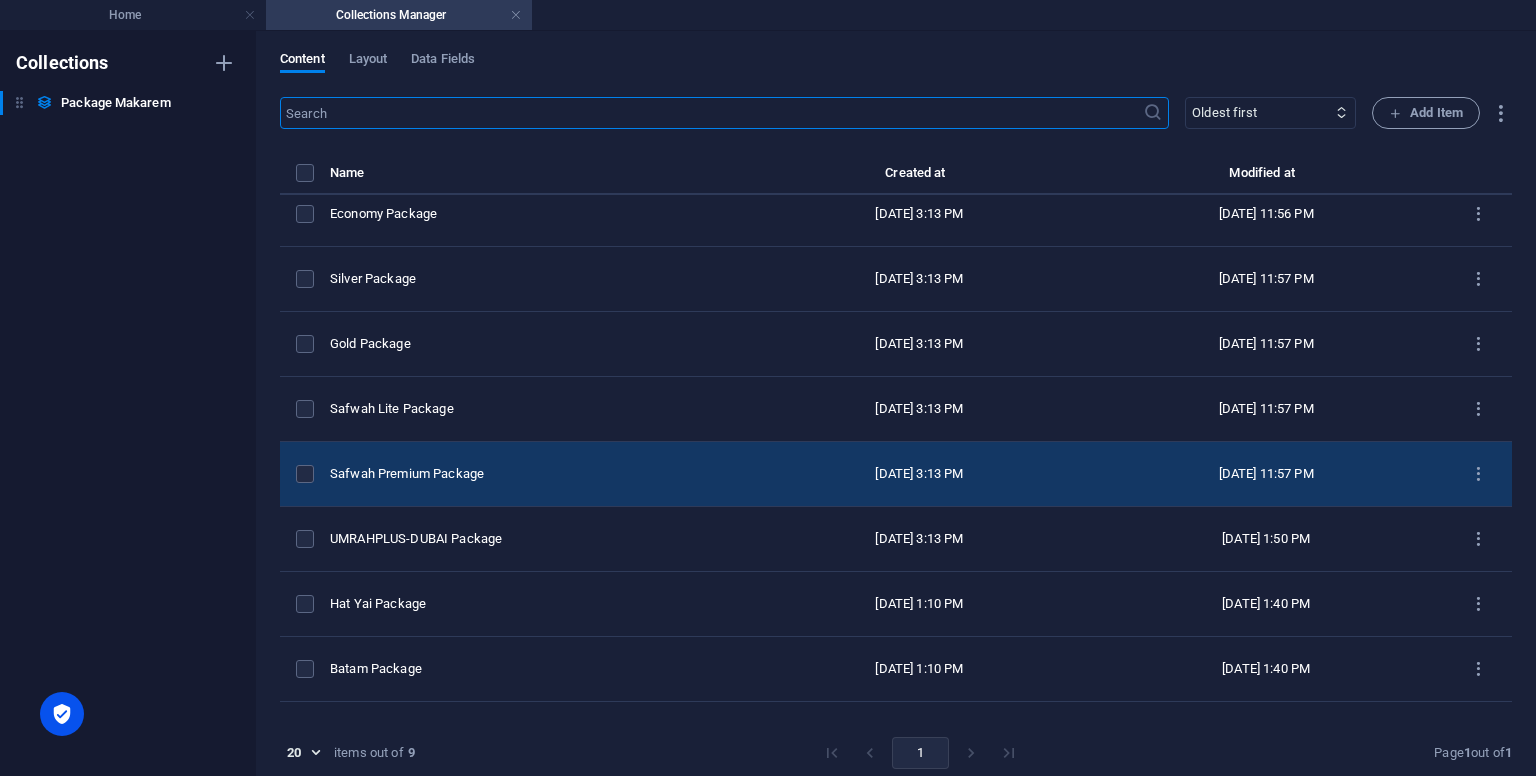scroll, scrollTop: 56, scrollLeft: 0, axis: vertical 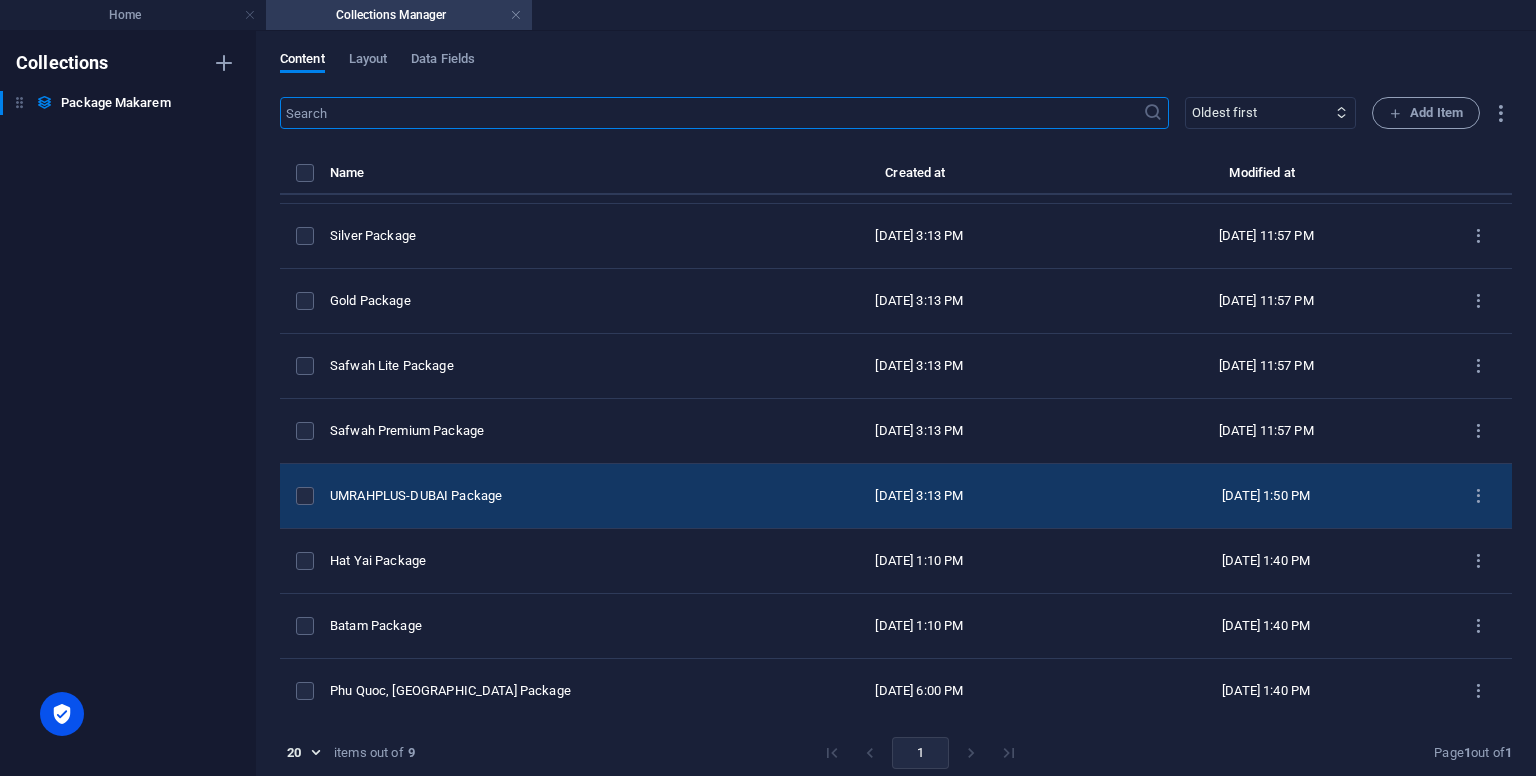 click on "UMRAHPLUS-DUBAI Package" at bounding box center (540, 496) 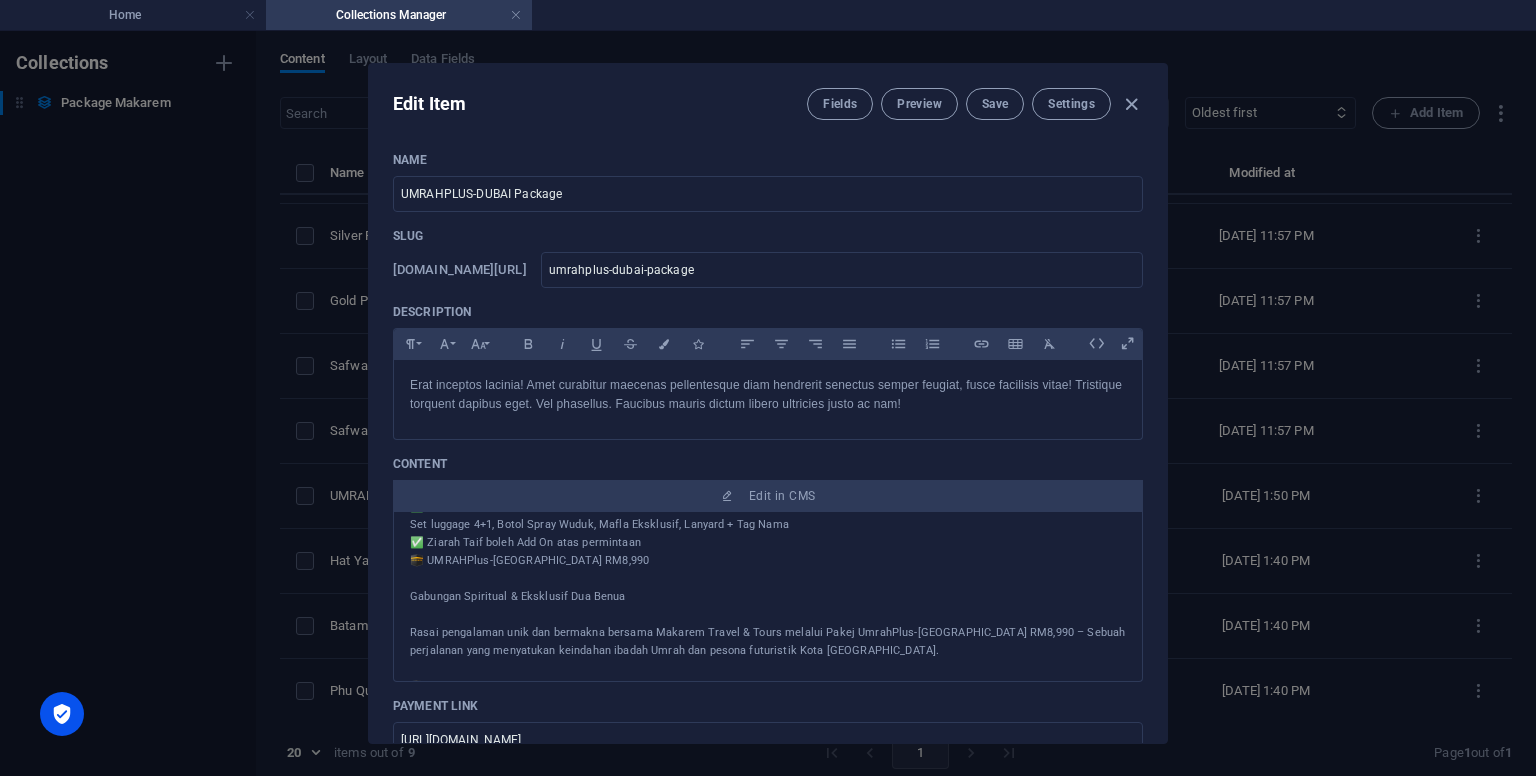scroll, scrollTop: 1097, scrollLeft: 0, axis: vertical 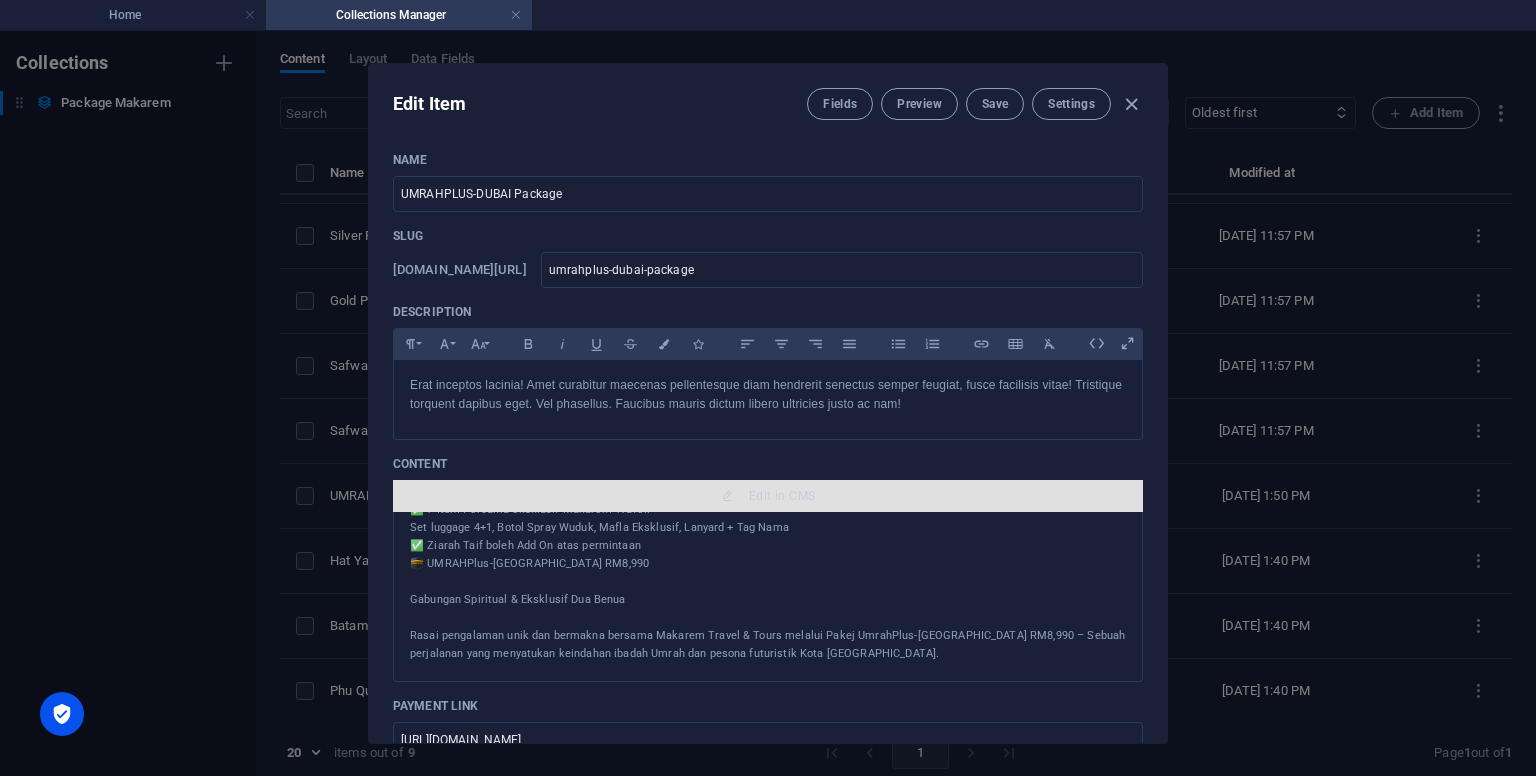 click on "Edit in CMS" at bounding box center [768, 496] 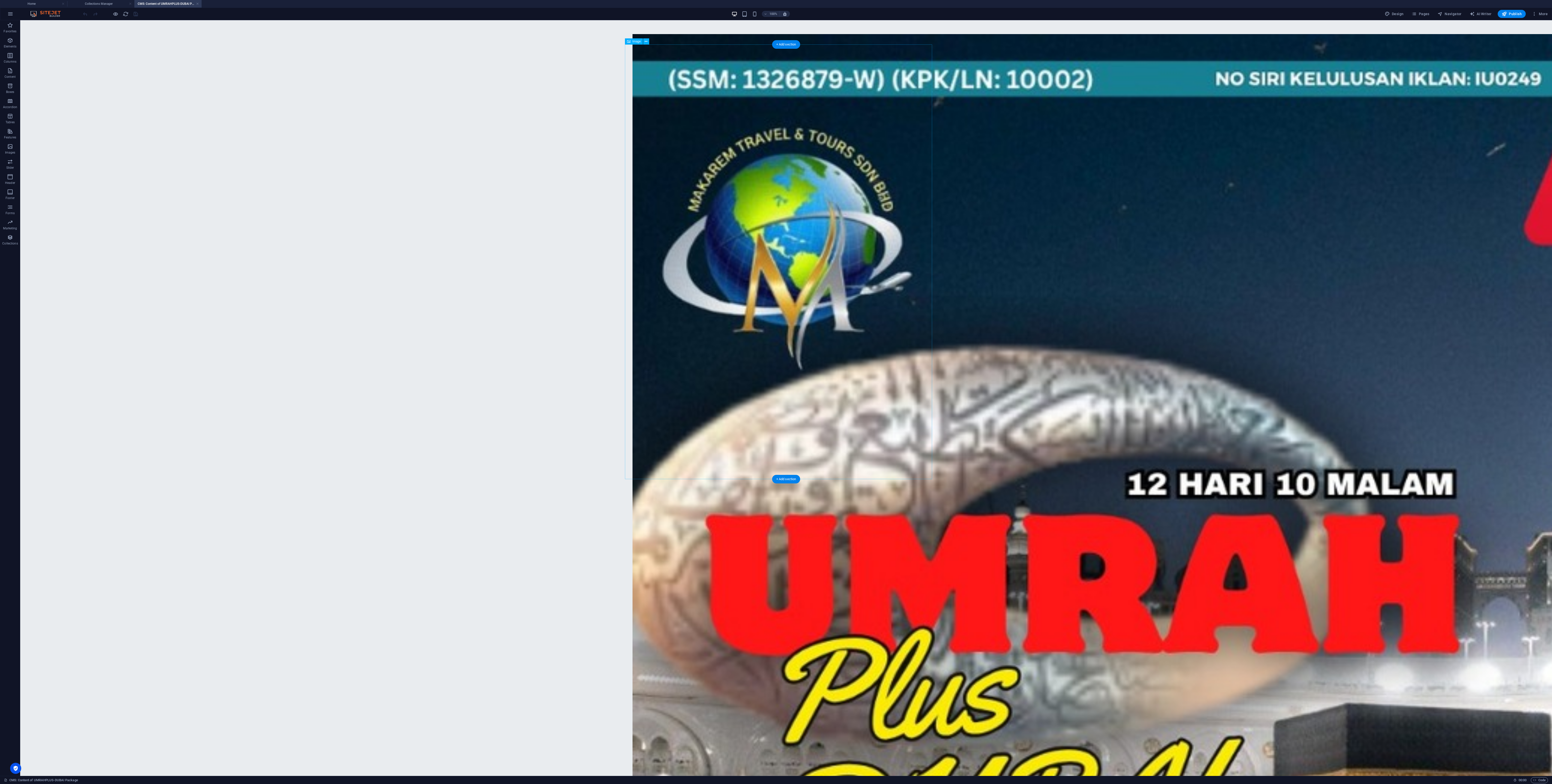 scroll, scrollTop: 0, scrollLeft: 0, axis: both 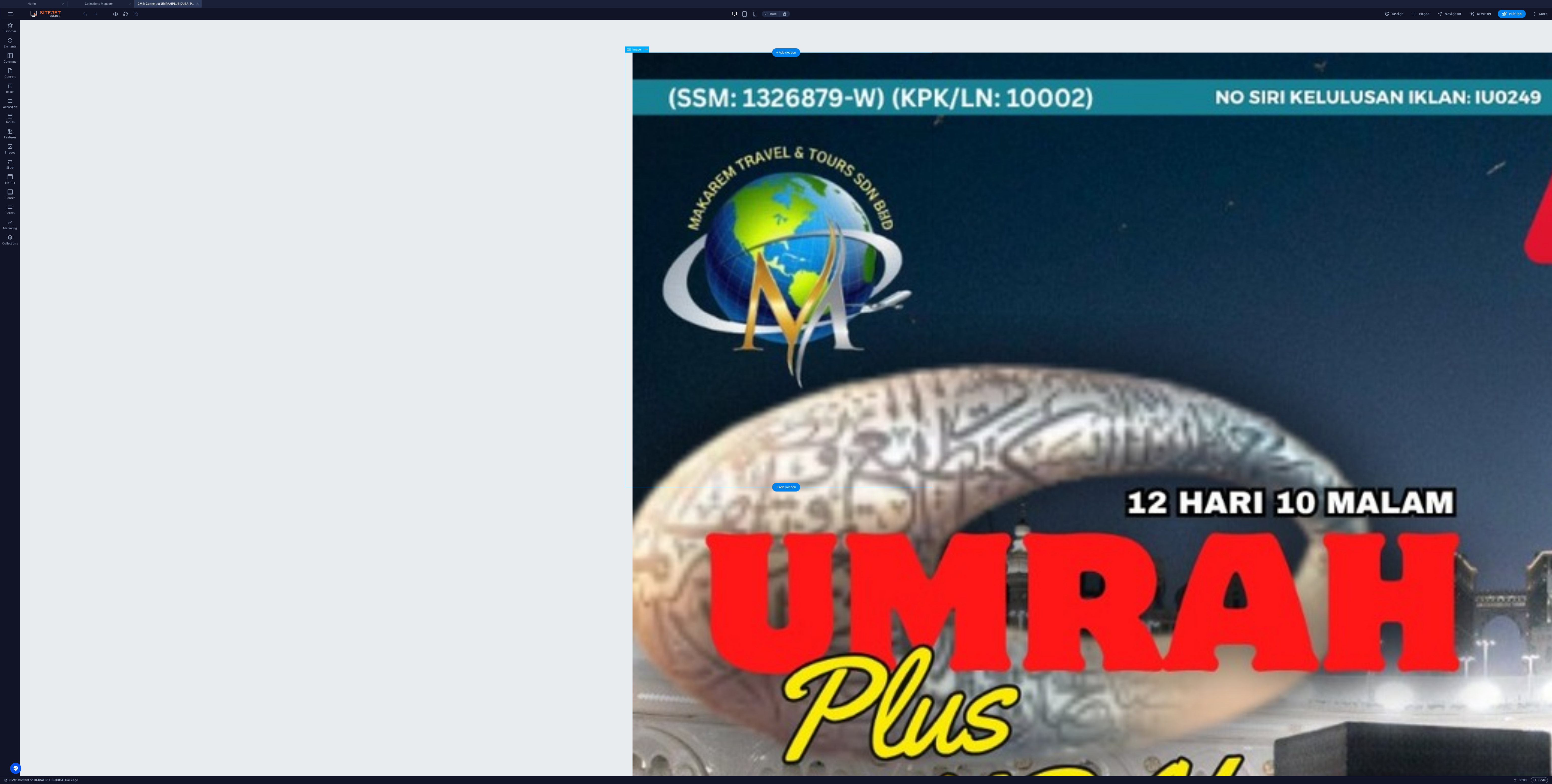 click at bounding box center (786, 1136) 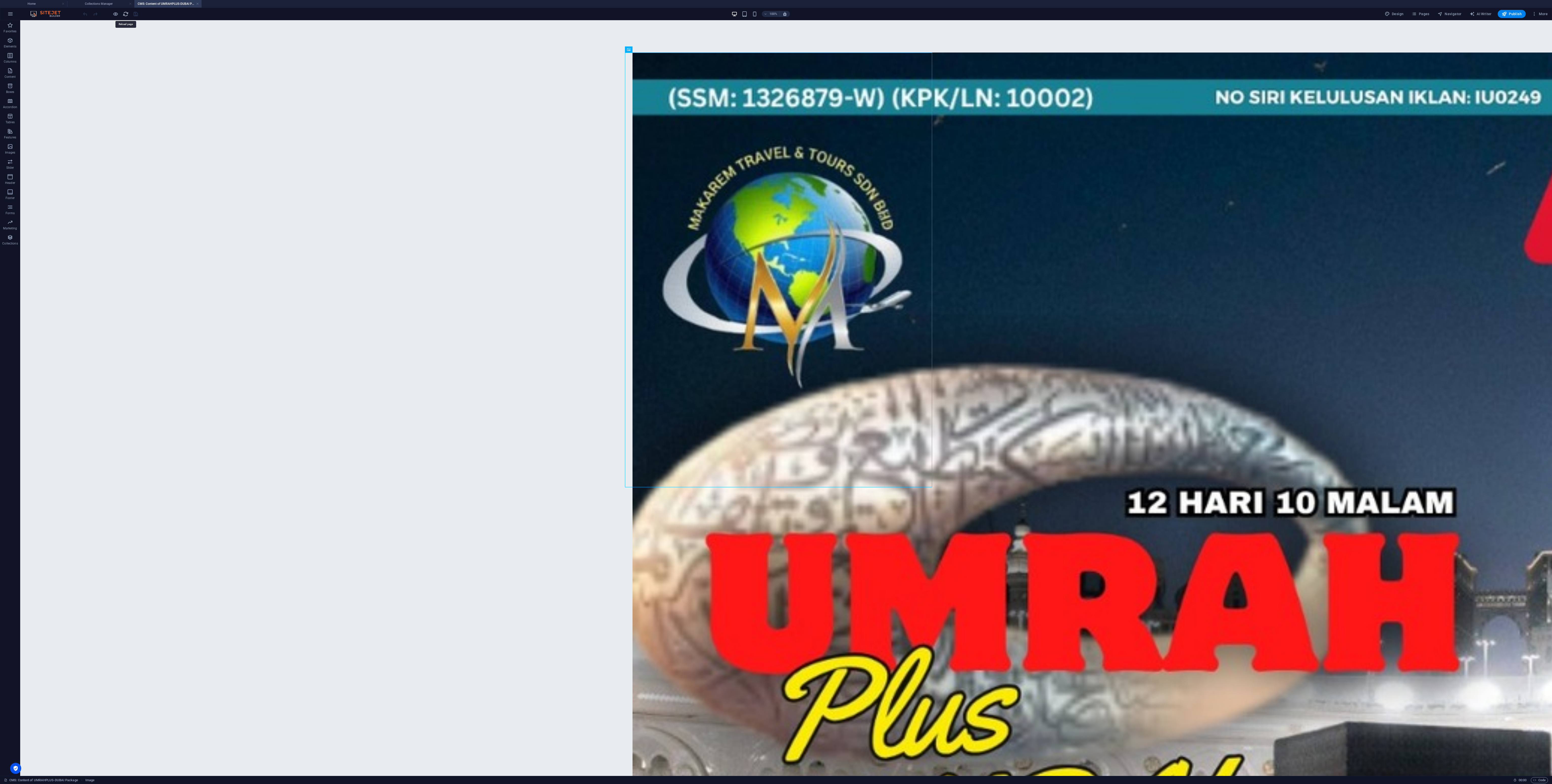 click at bounding box center [126, 14] 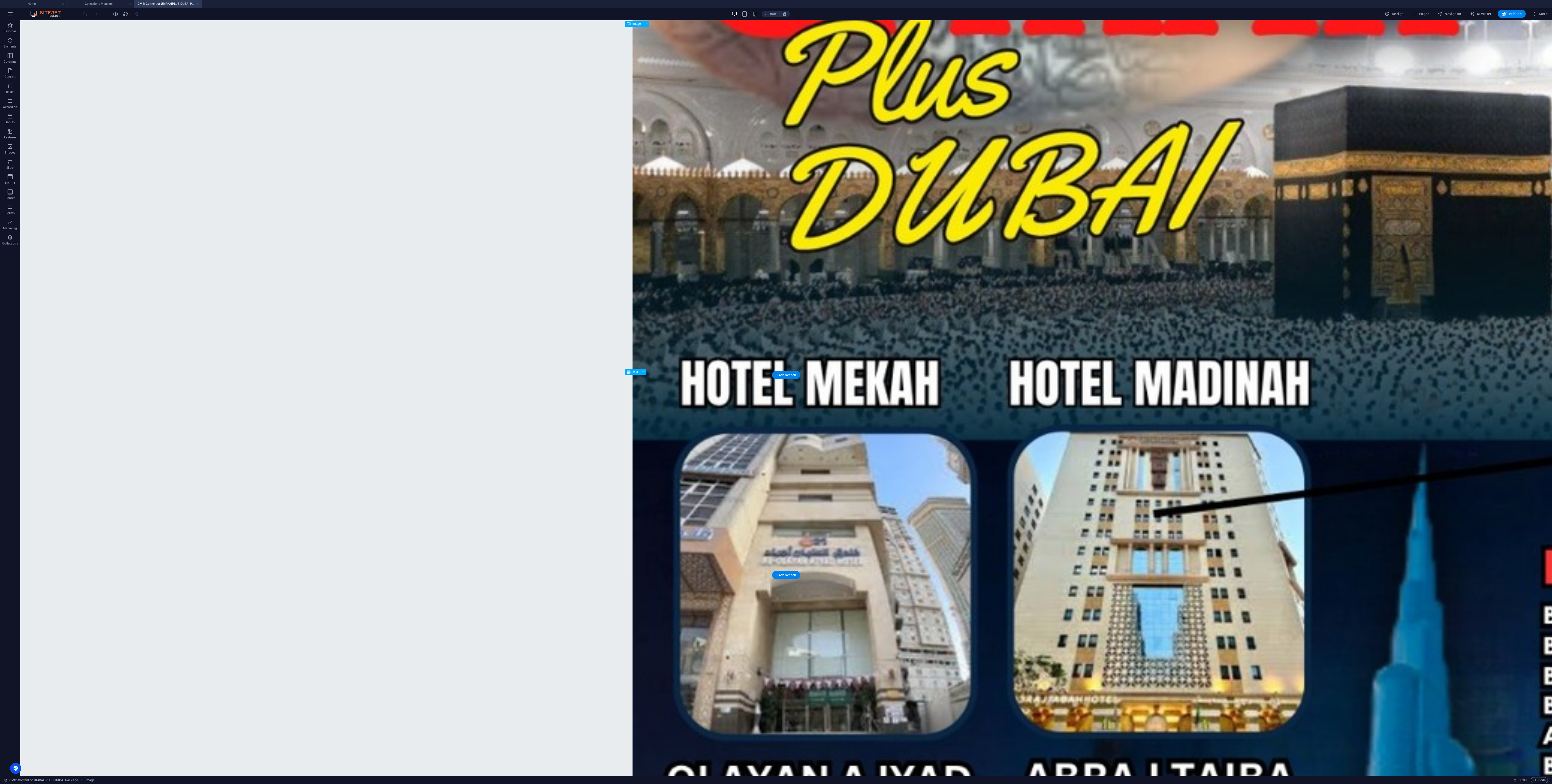 scroll, scrollTop: 638, scrollLeft: 0, axis: vertical 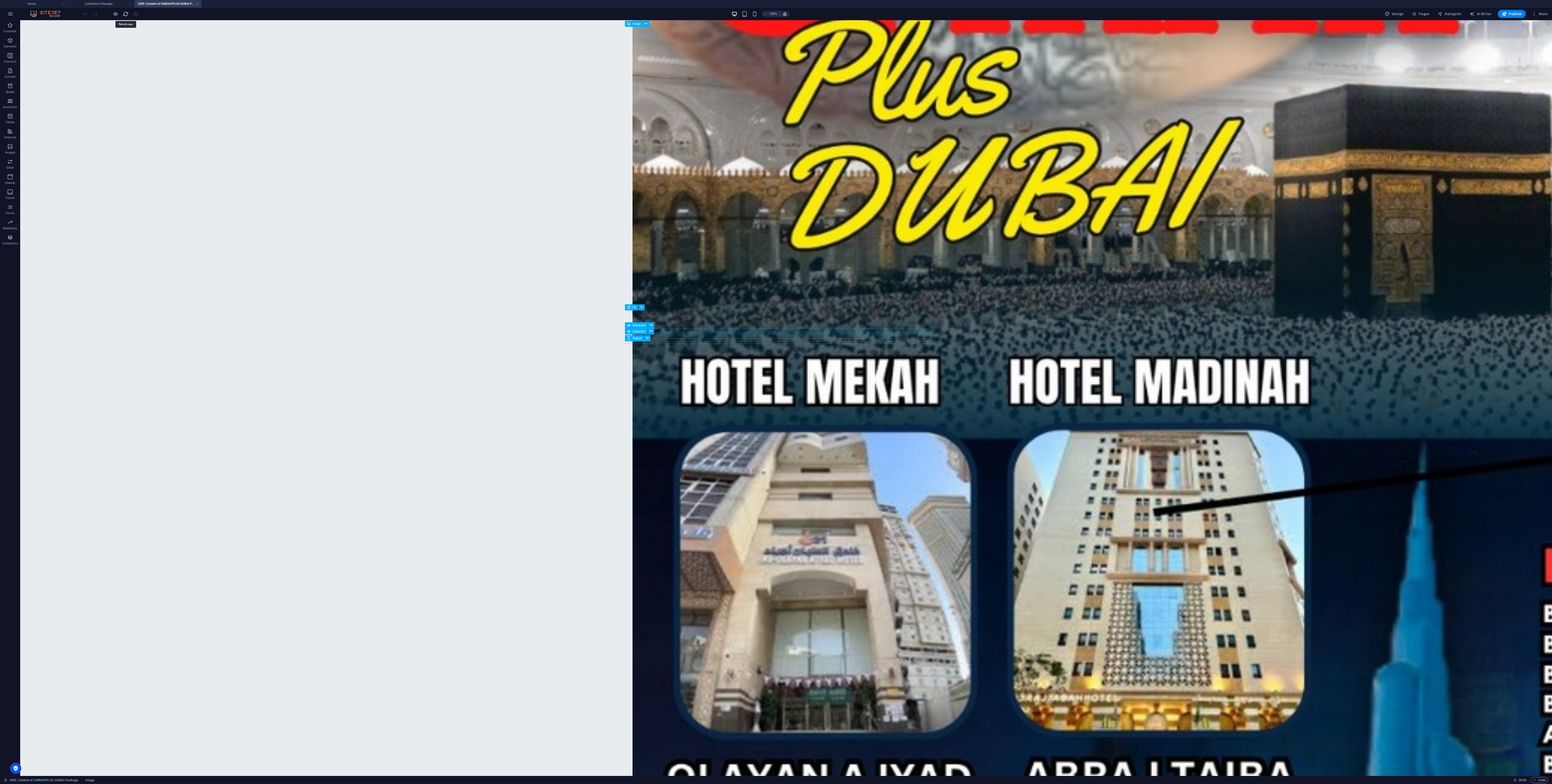 click at bounding box center (126, 14) 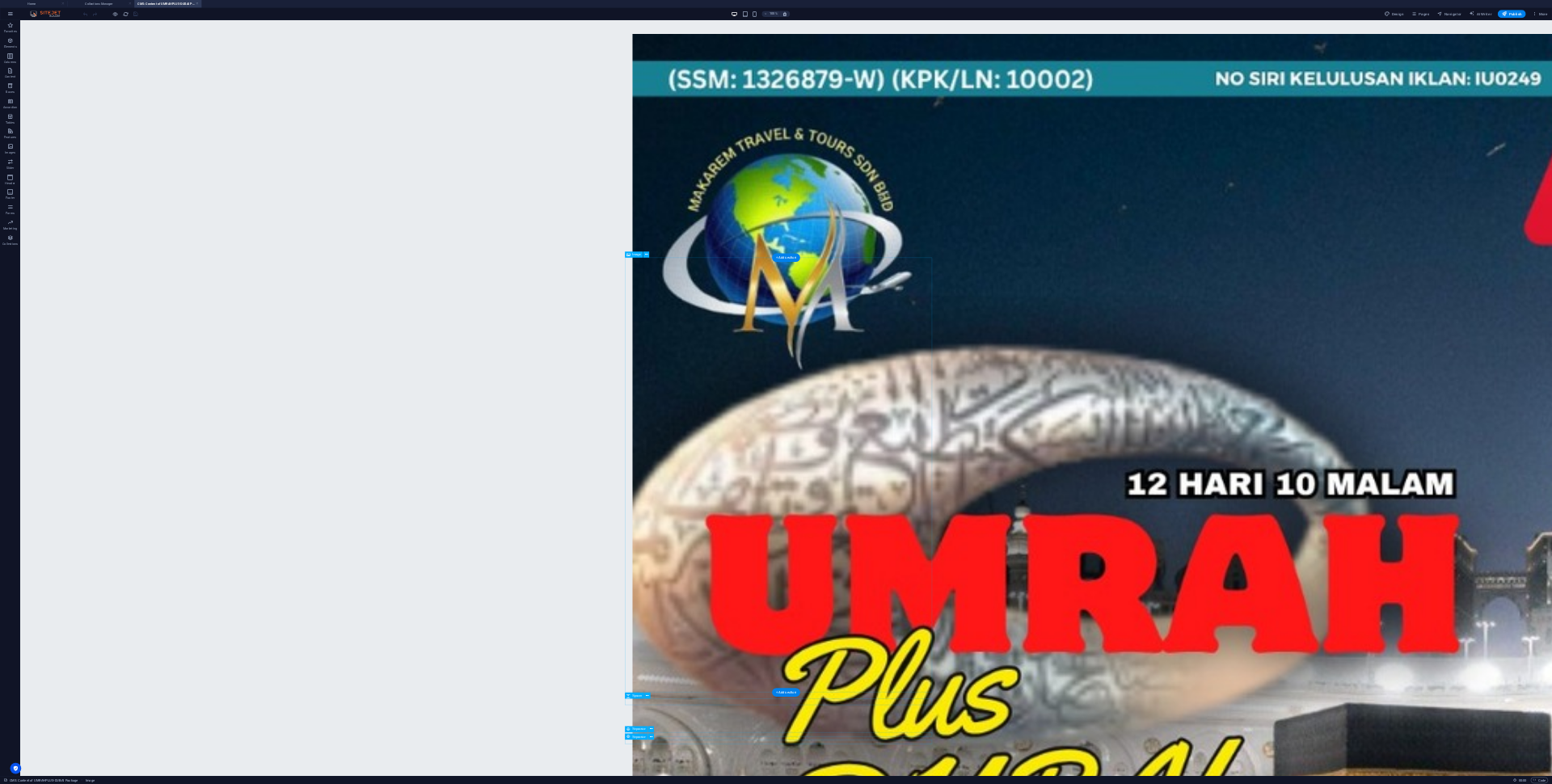 scroll, scrollTop: 0, scrollLeft: 0, axis: both 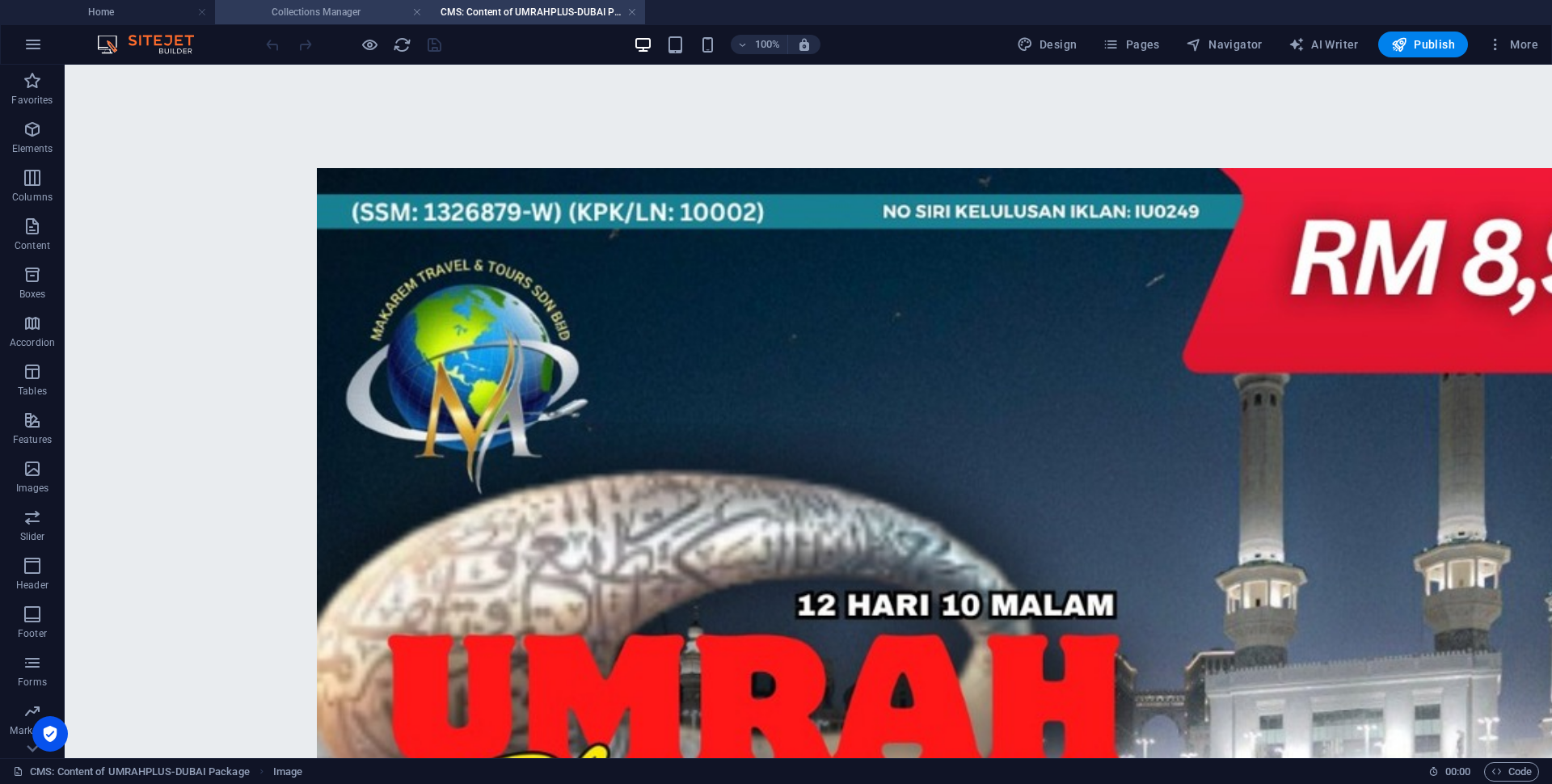 click on "Collections Manager" at bounding box center [323, 12] 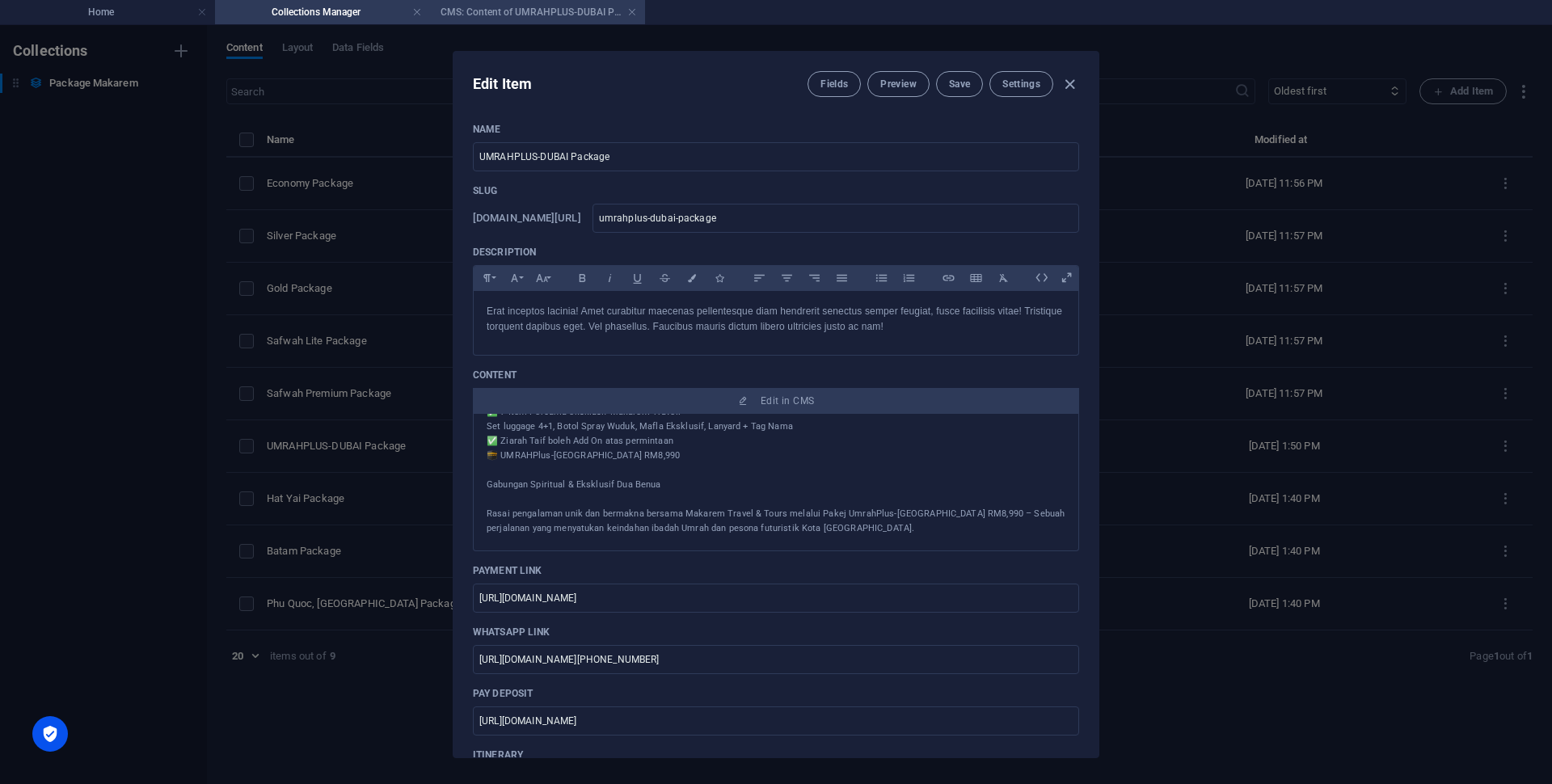 scroll, scrollTop: 0, scrollLeft: 0, axis: both 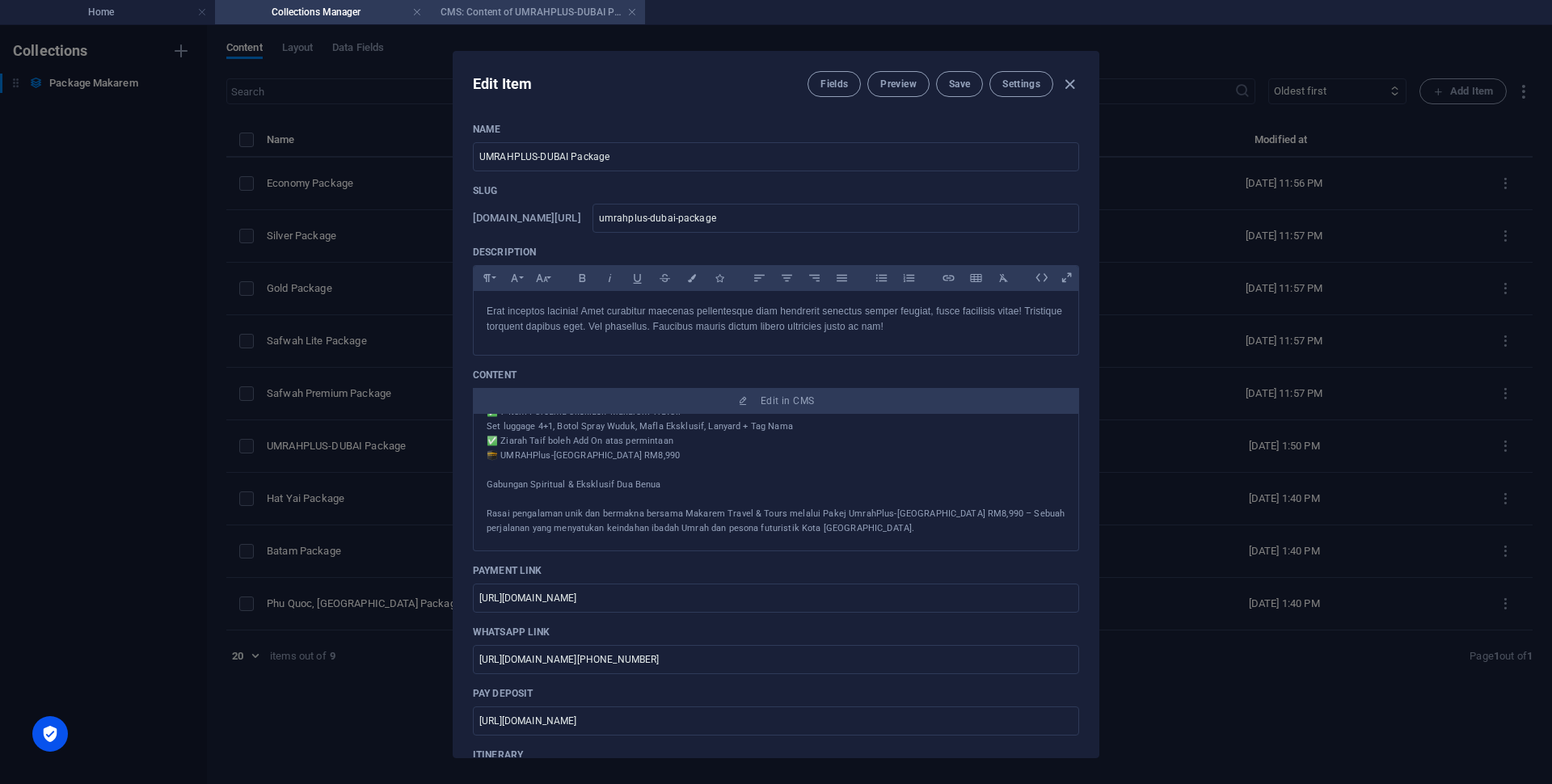 click on "CMS: Content of UMRAHPLUS-DUBAI Package" at bounding box center (538, 12) 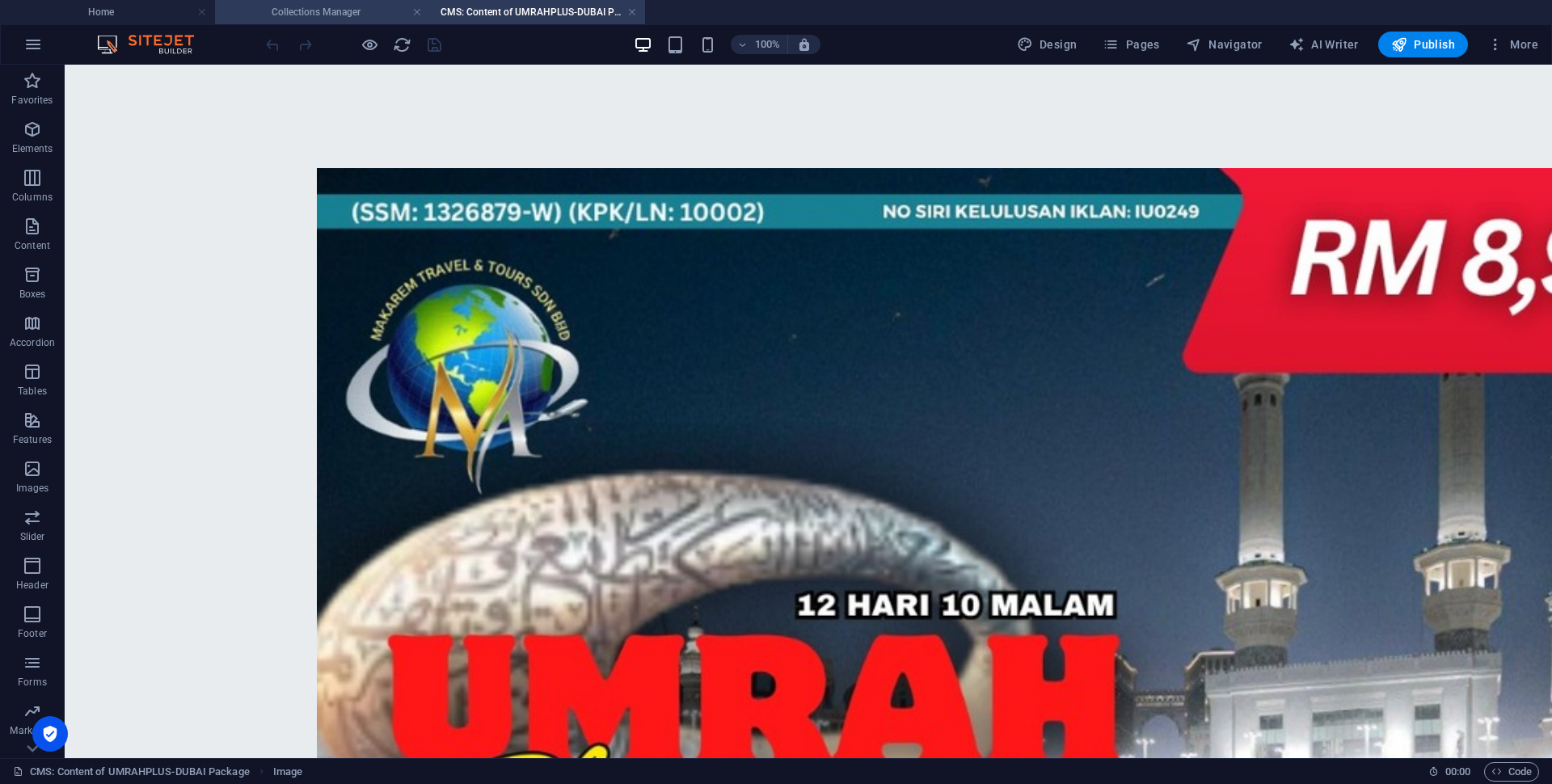 click on "Collections Manager" at bounding box center (323, 12) 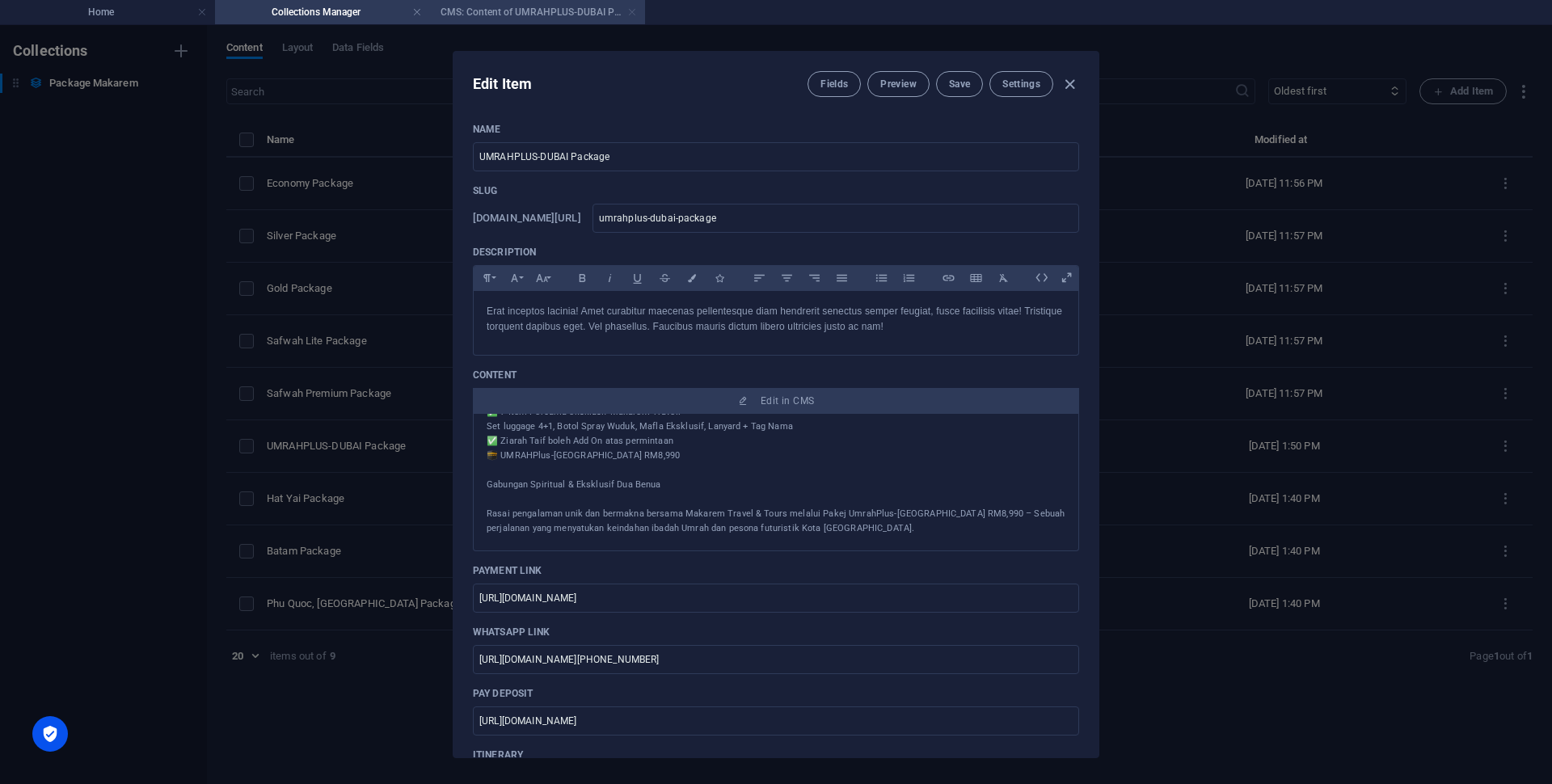 click at bounding box center (632, 12) 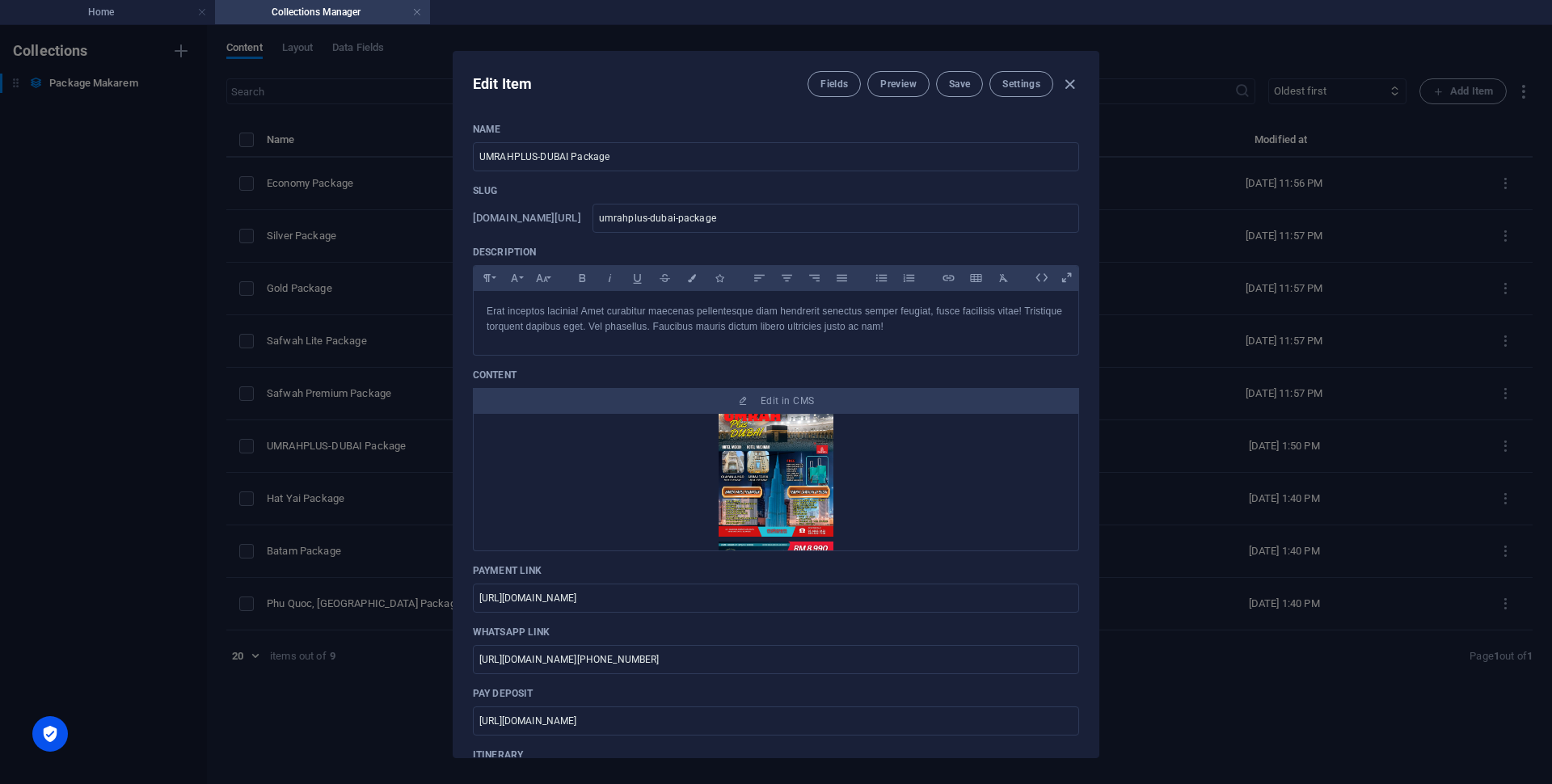 scroll, scrollTop: 0, scrollLeft: 0, axis: both 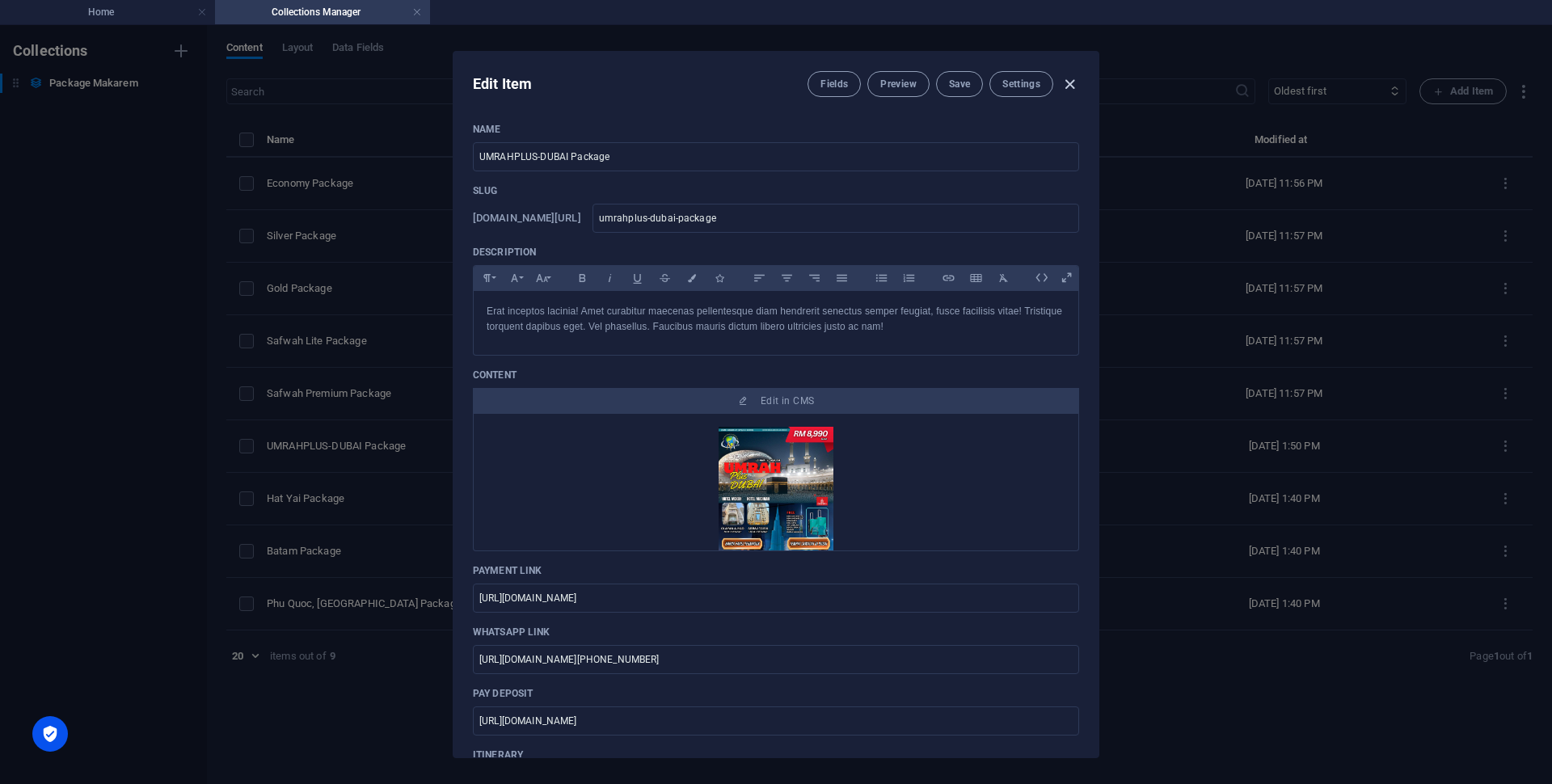 click at bounding box center (1069, 84) 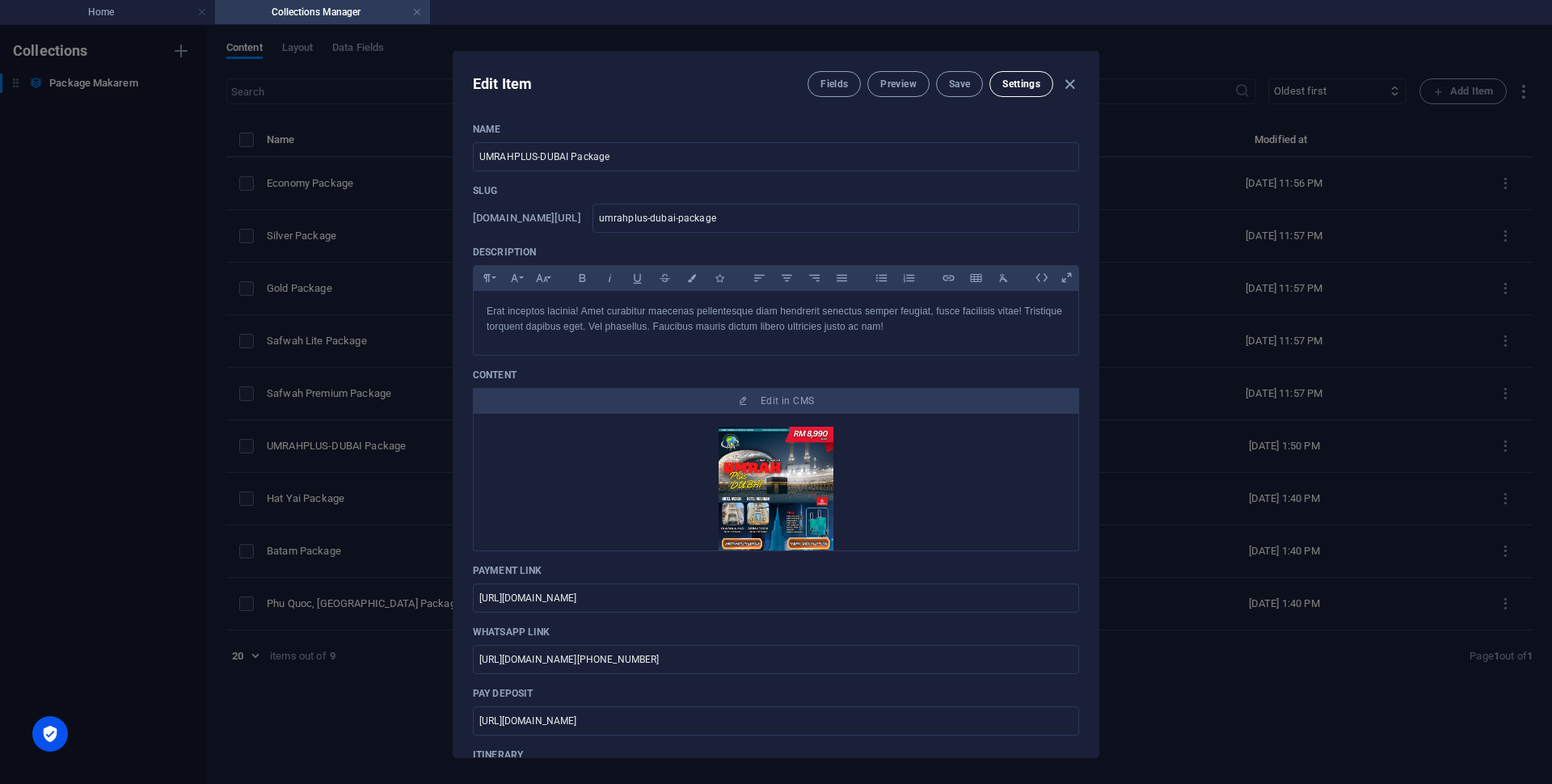 type on "umrahplus-dubai-package" 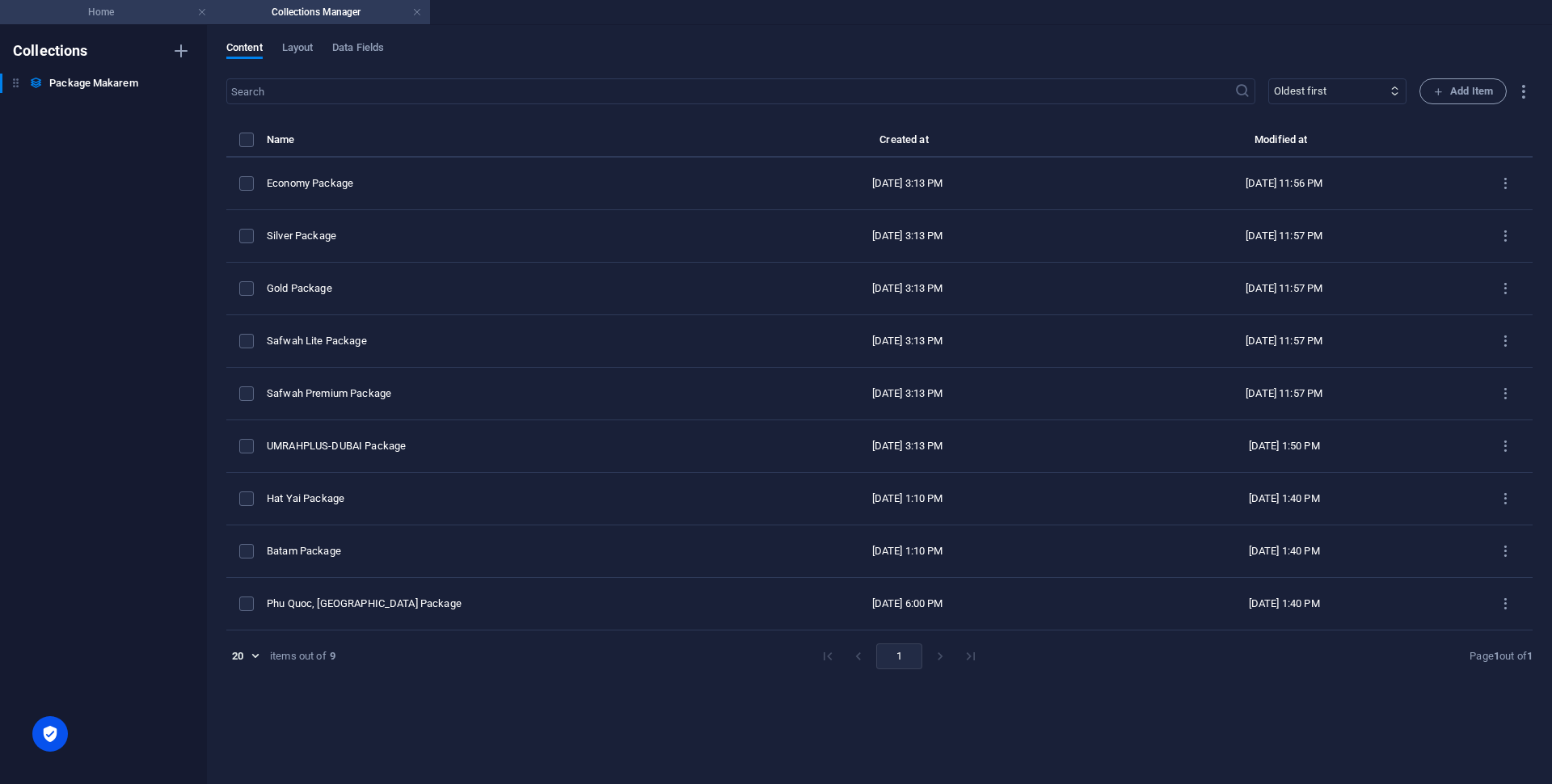 click on "Home" at bounding box center (108, 12) 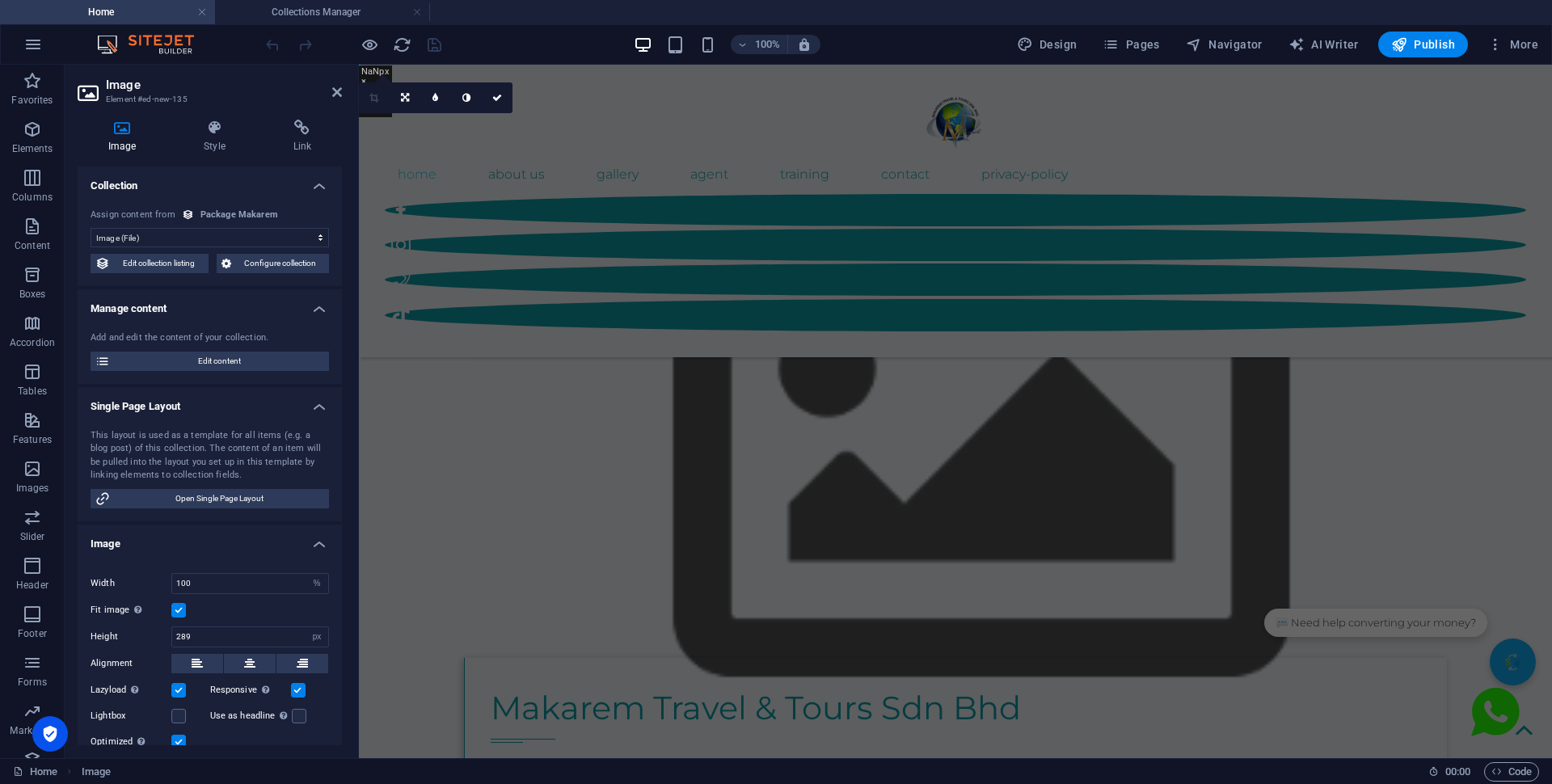 scroll, scrollTop: 3338, scrollLeft: 0, axis: vertical 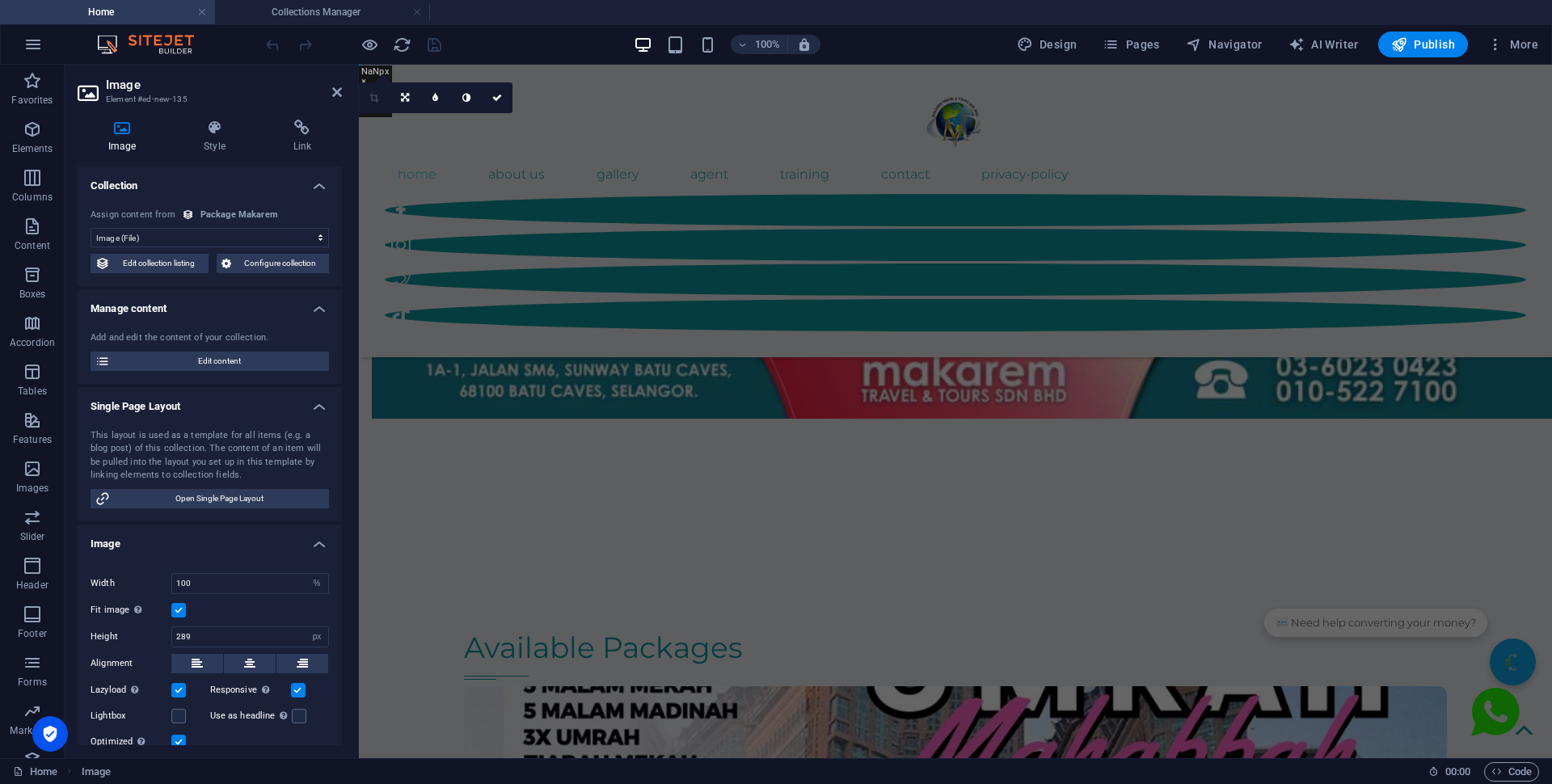 type 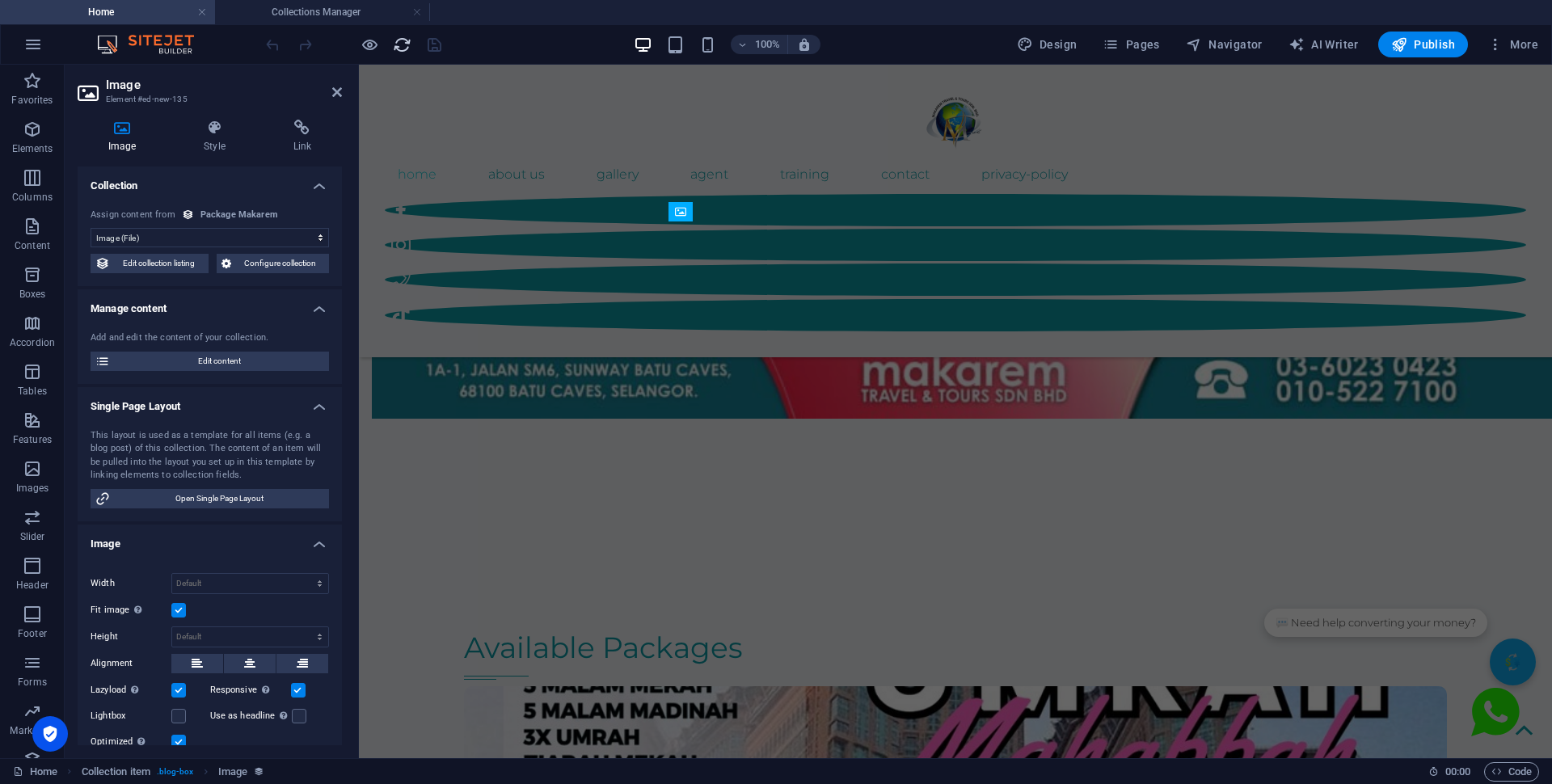 click at bounding box center (402, 44) 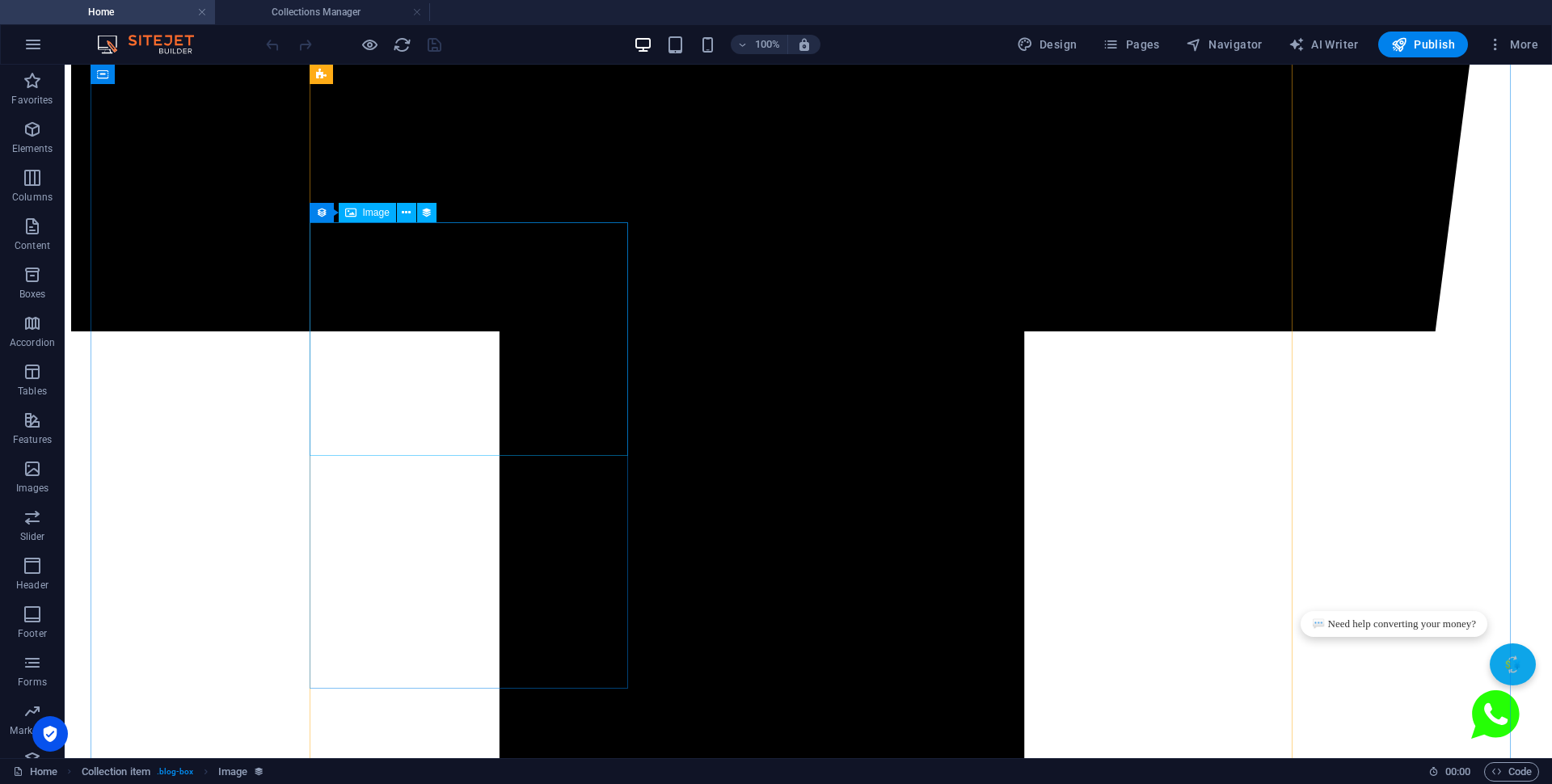 scroll, scrollTop: 3738, scrollLeft: 0, axis: vertical 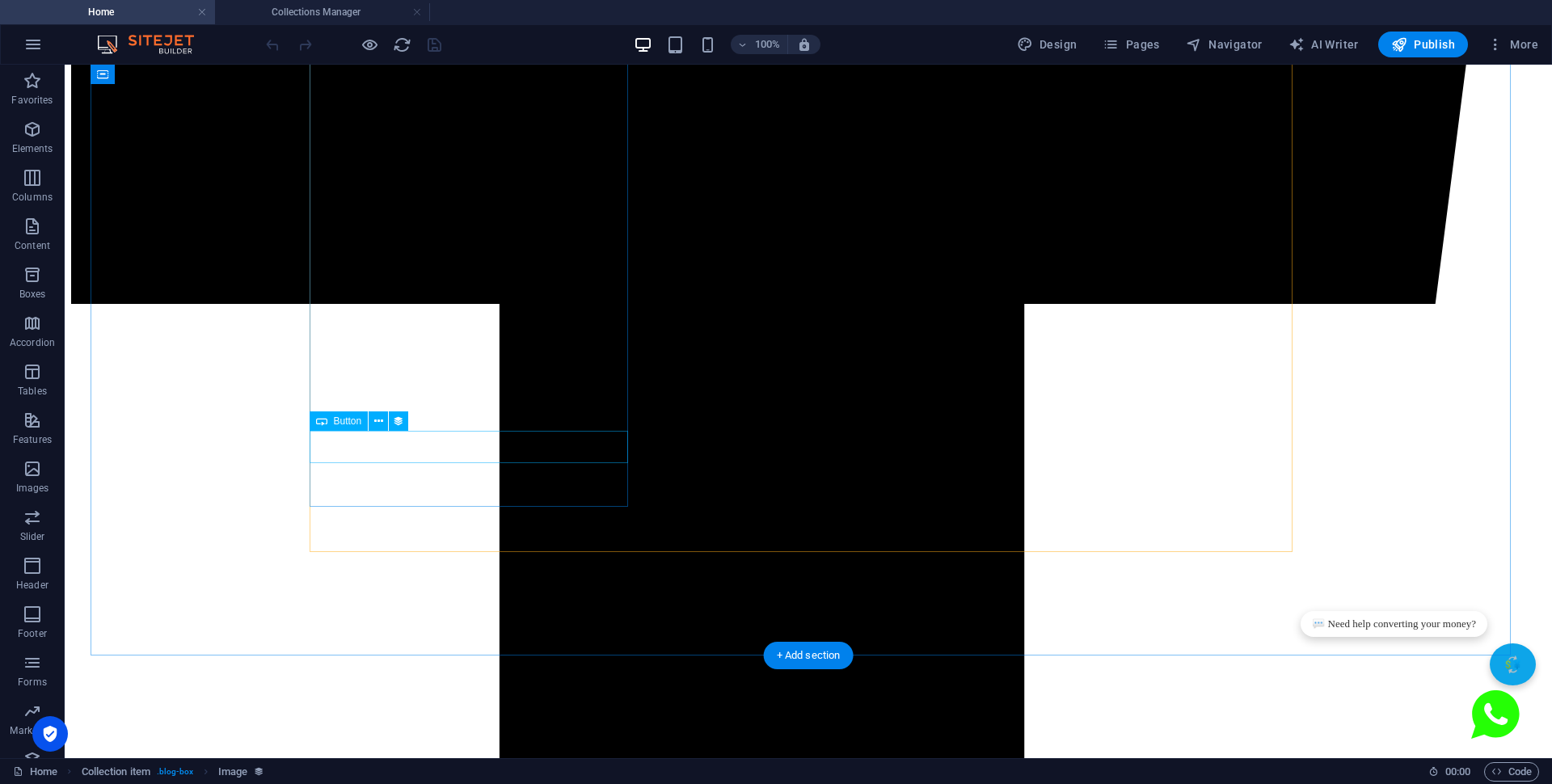 click on "Pay Deposit" at bounding box center [808, 11321] 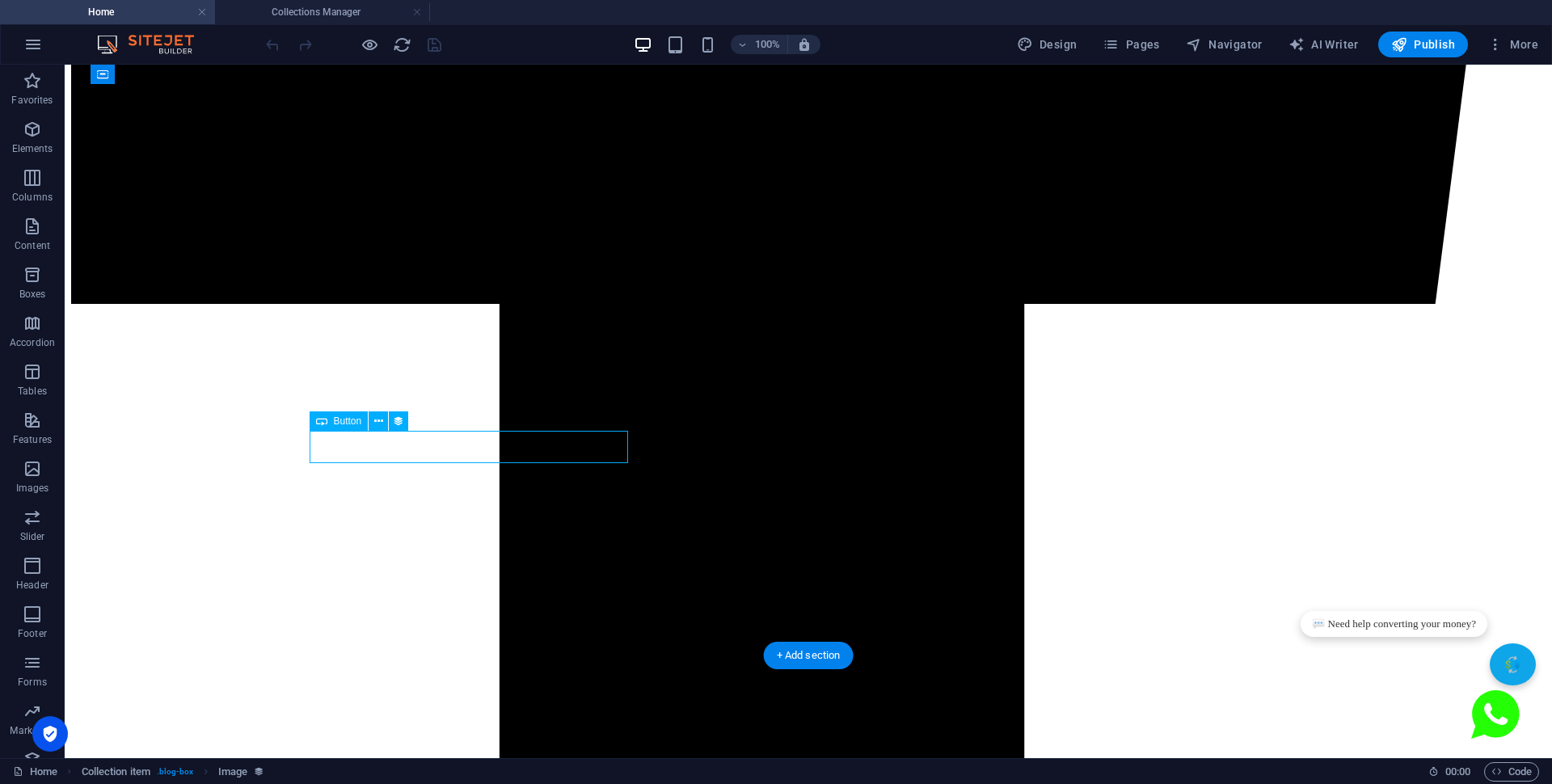 click on "Pay Deposit" at bounding box center [808, 11321] 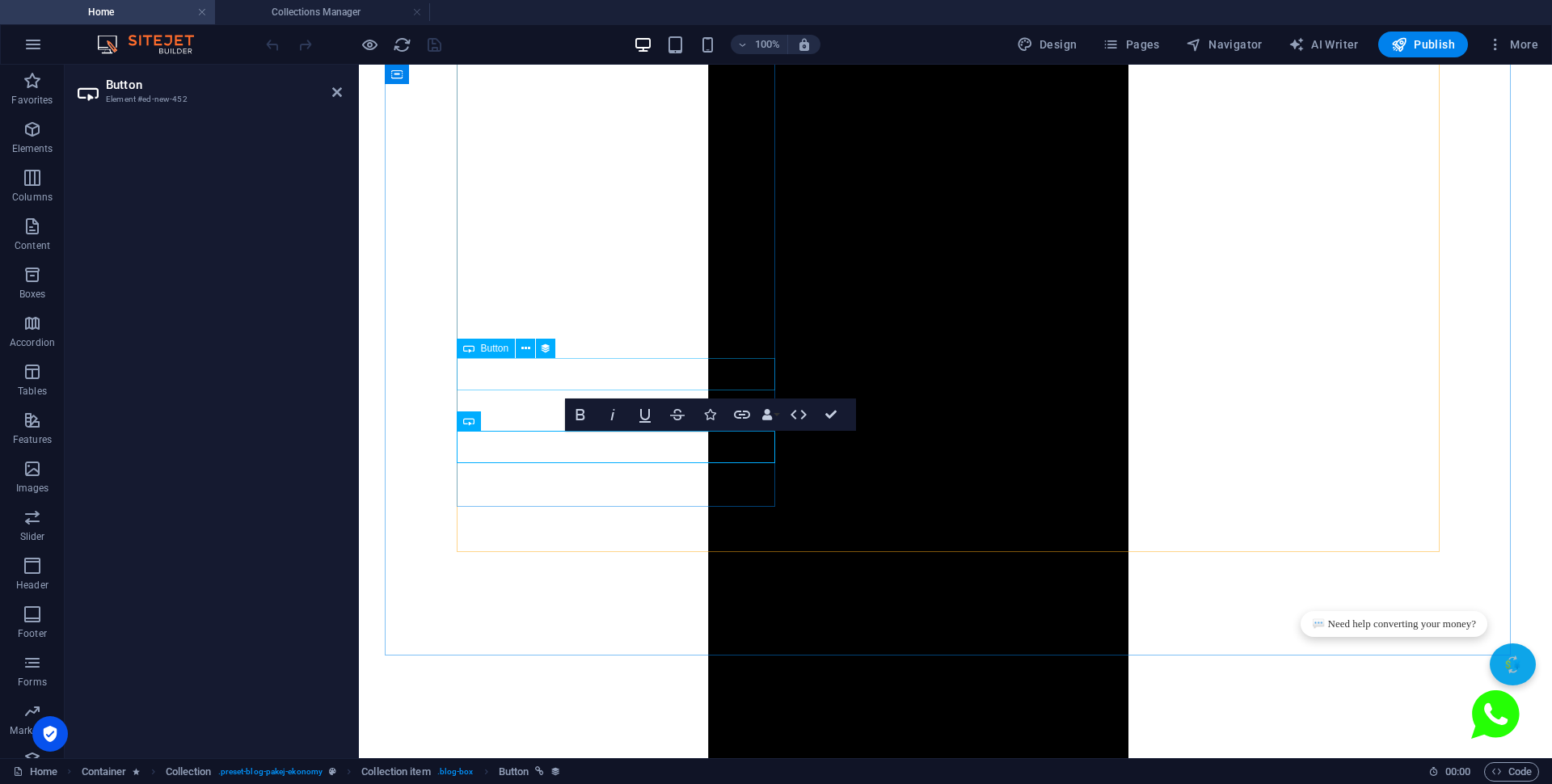 click on "Book Now" at bounding box center (955, 9372) 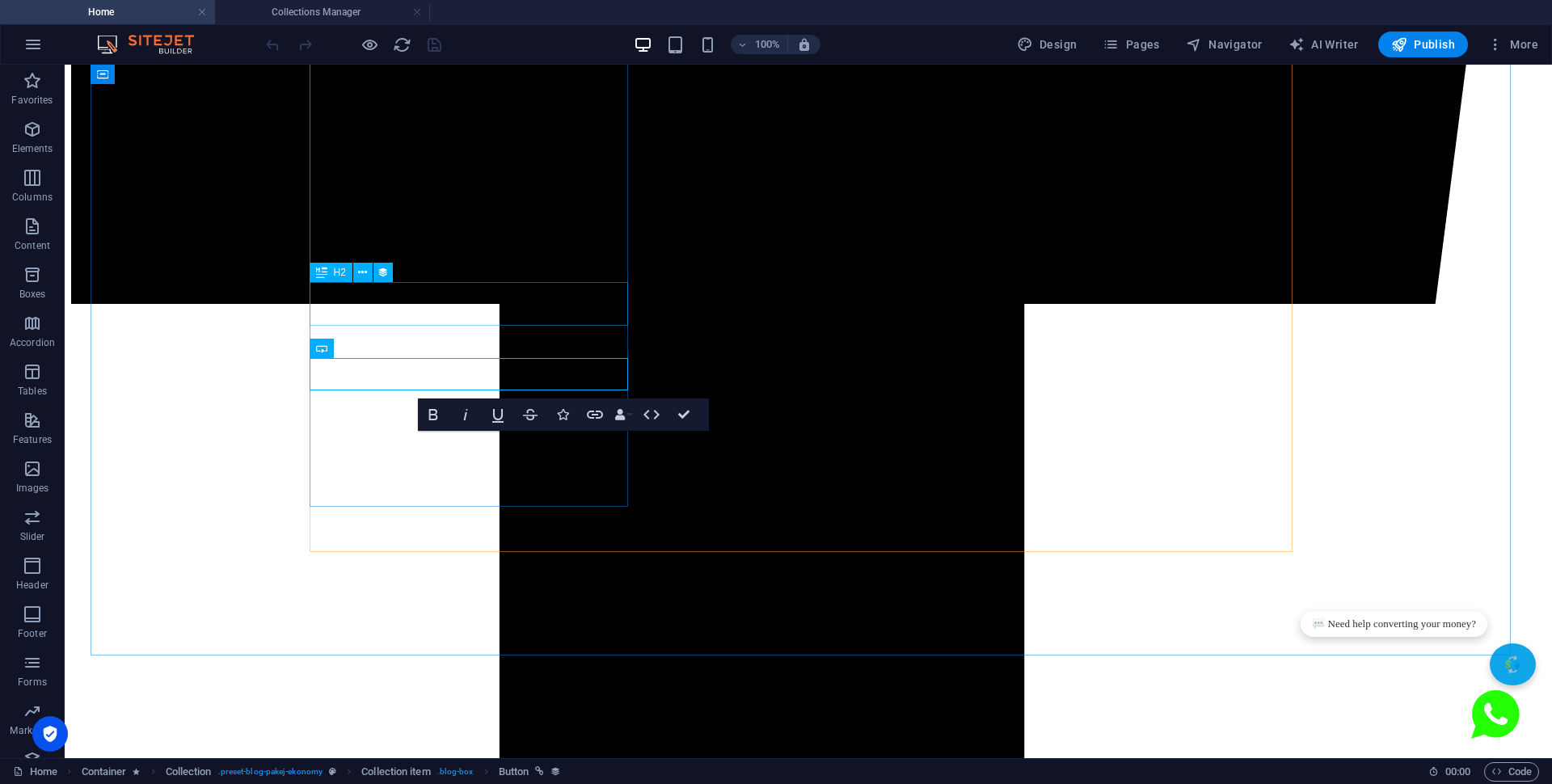 click on "Hat Yai Package" at bounding box center [808, 11235] 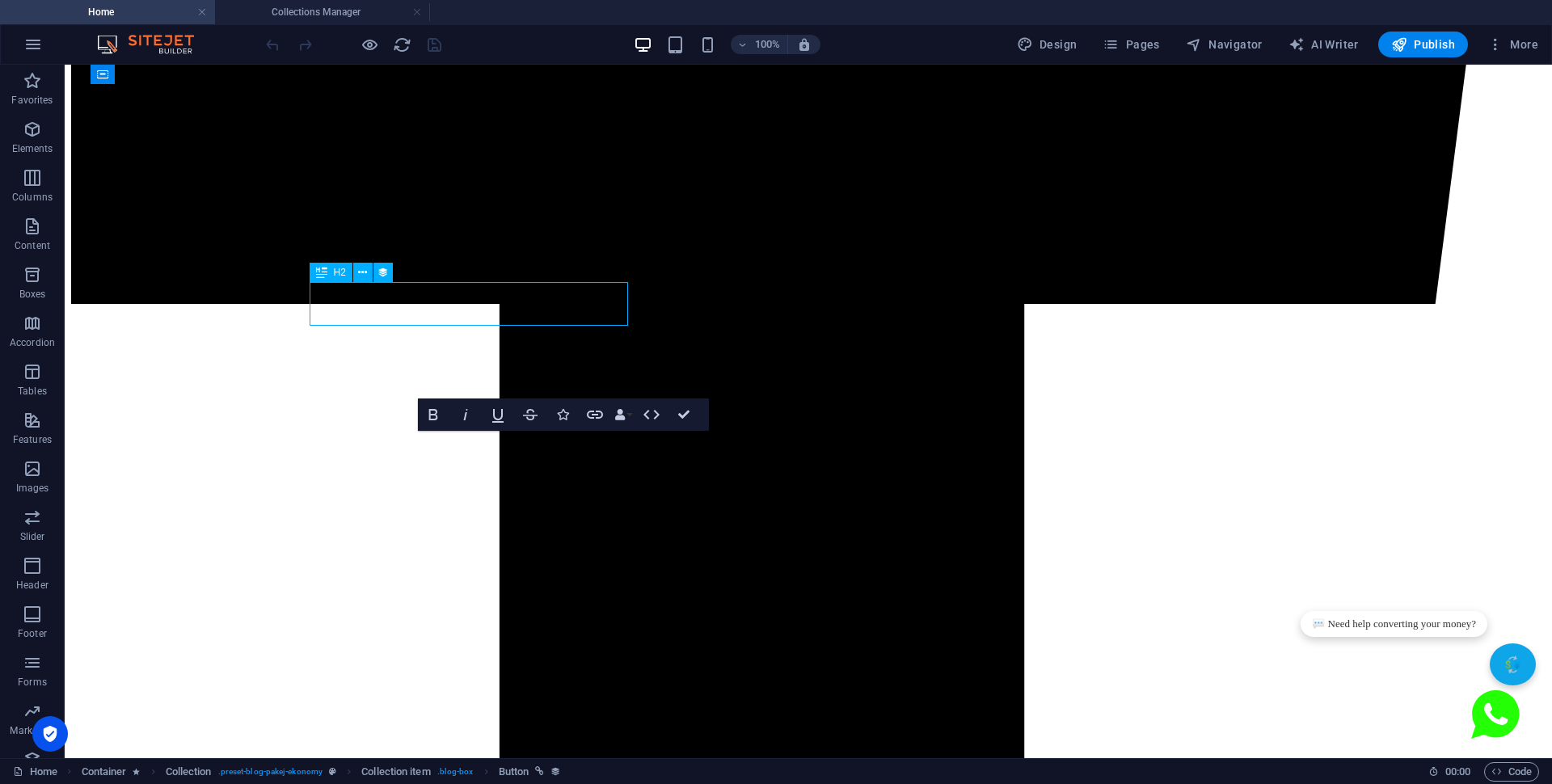 click on "Hat Yai Package" at bounding box center (808, 11235) 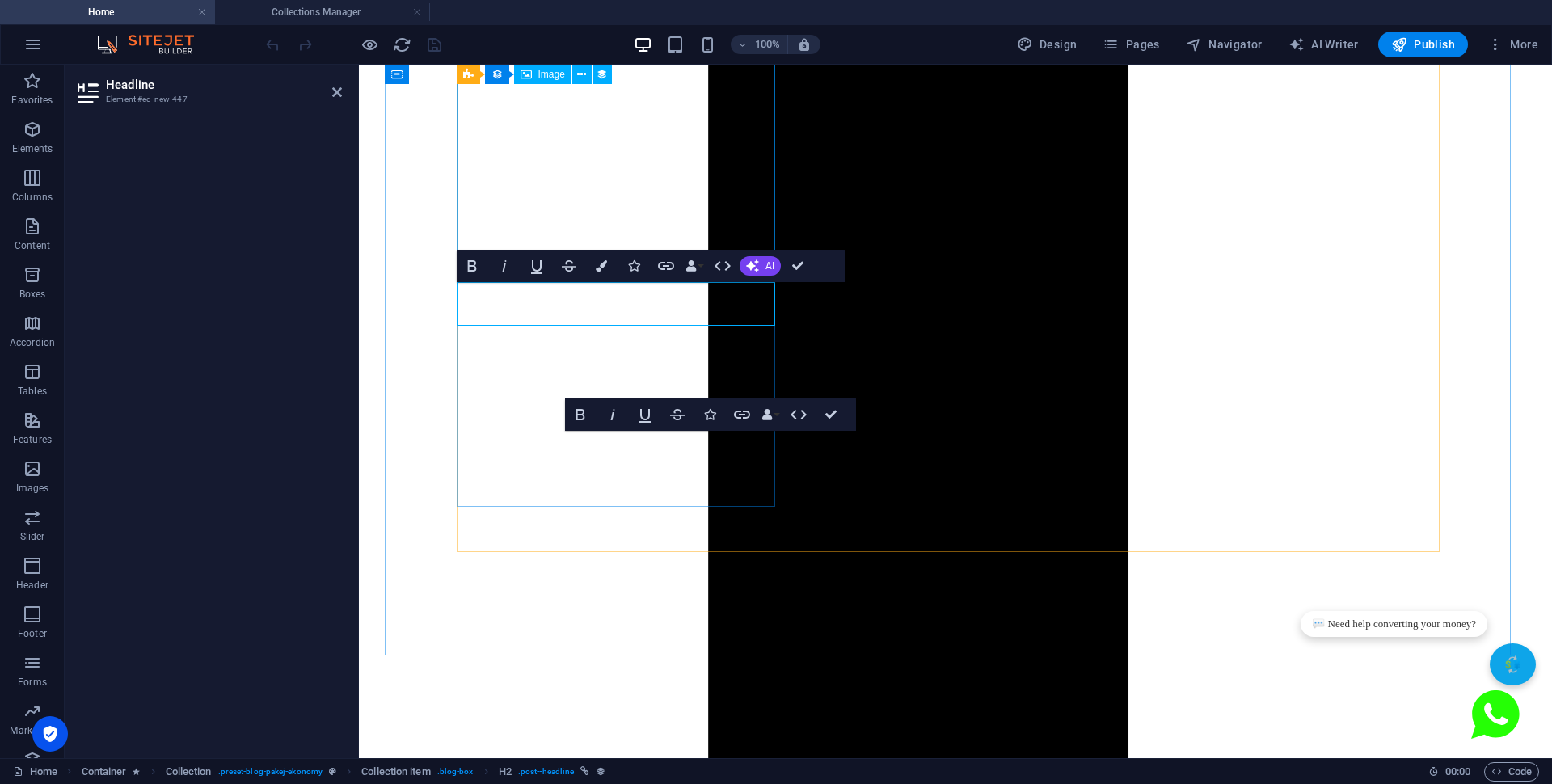 click at bounding box center (955, 9169) 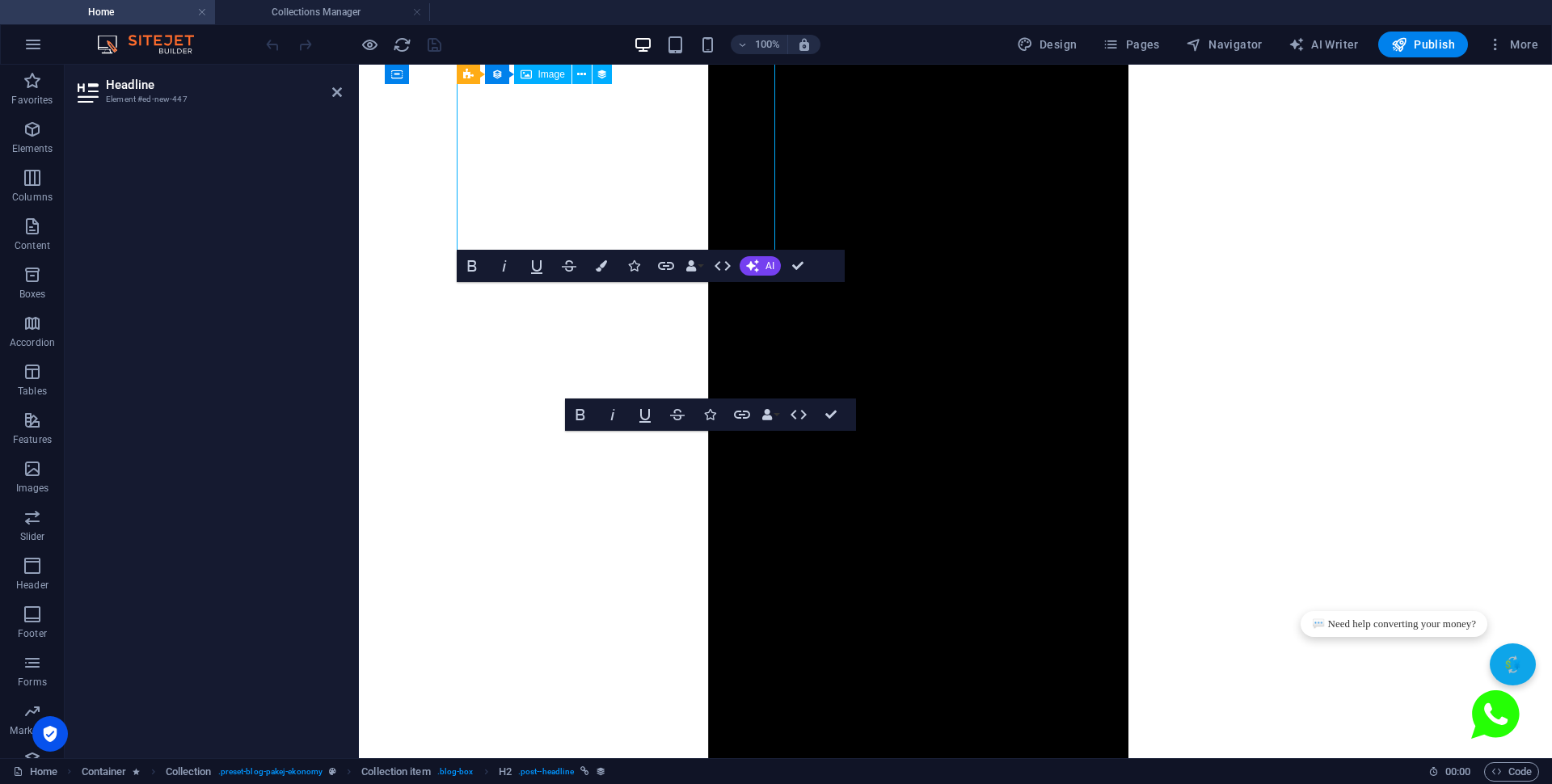 click at bounding box center [955, 9169] 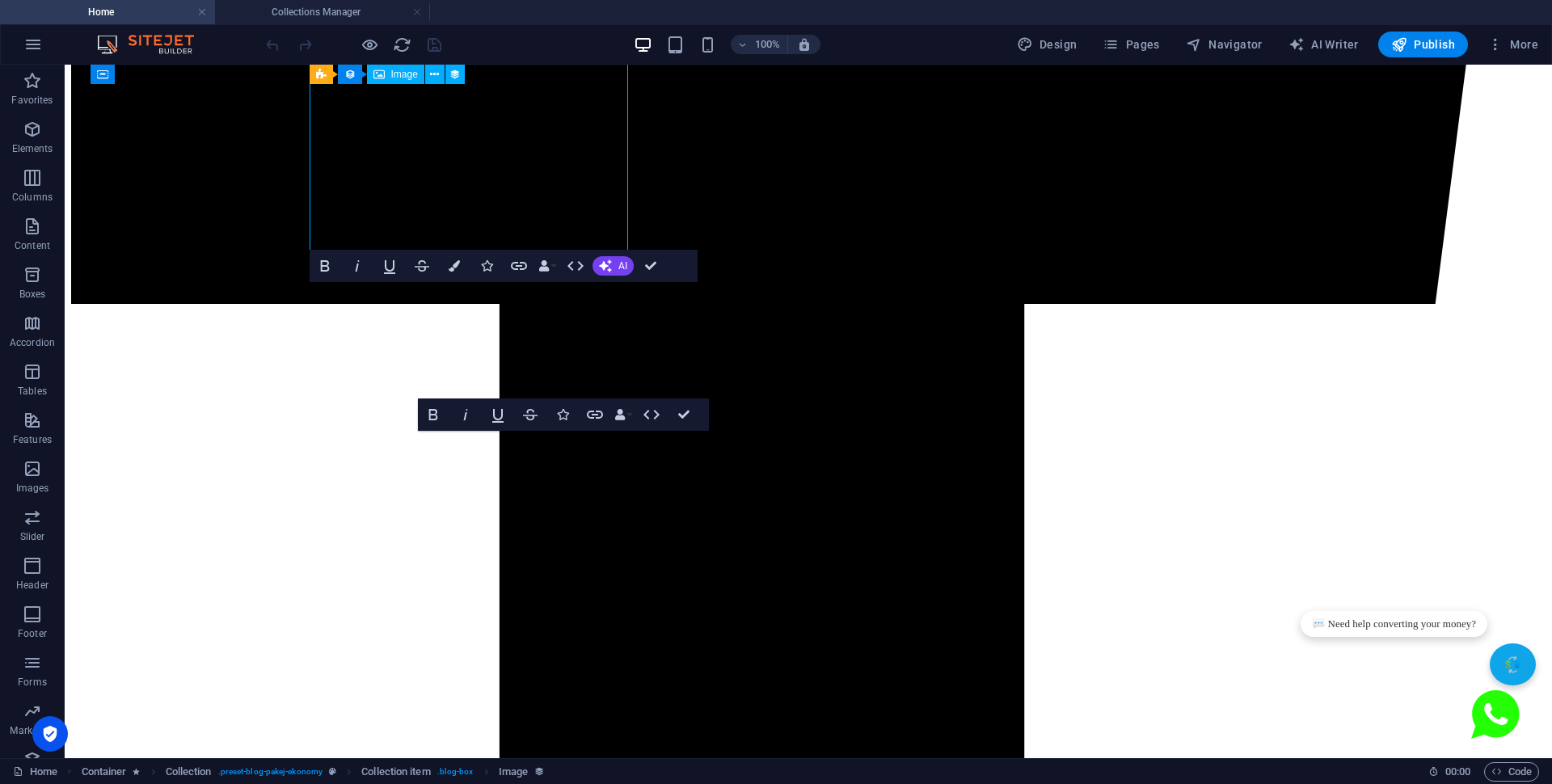 click at bounding box center (808, 11081) 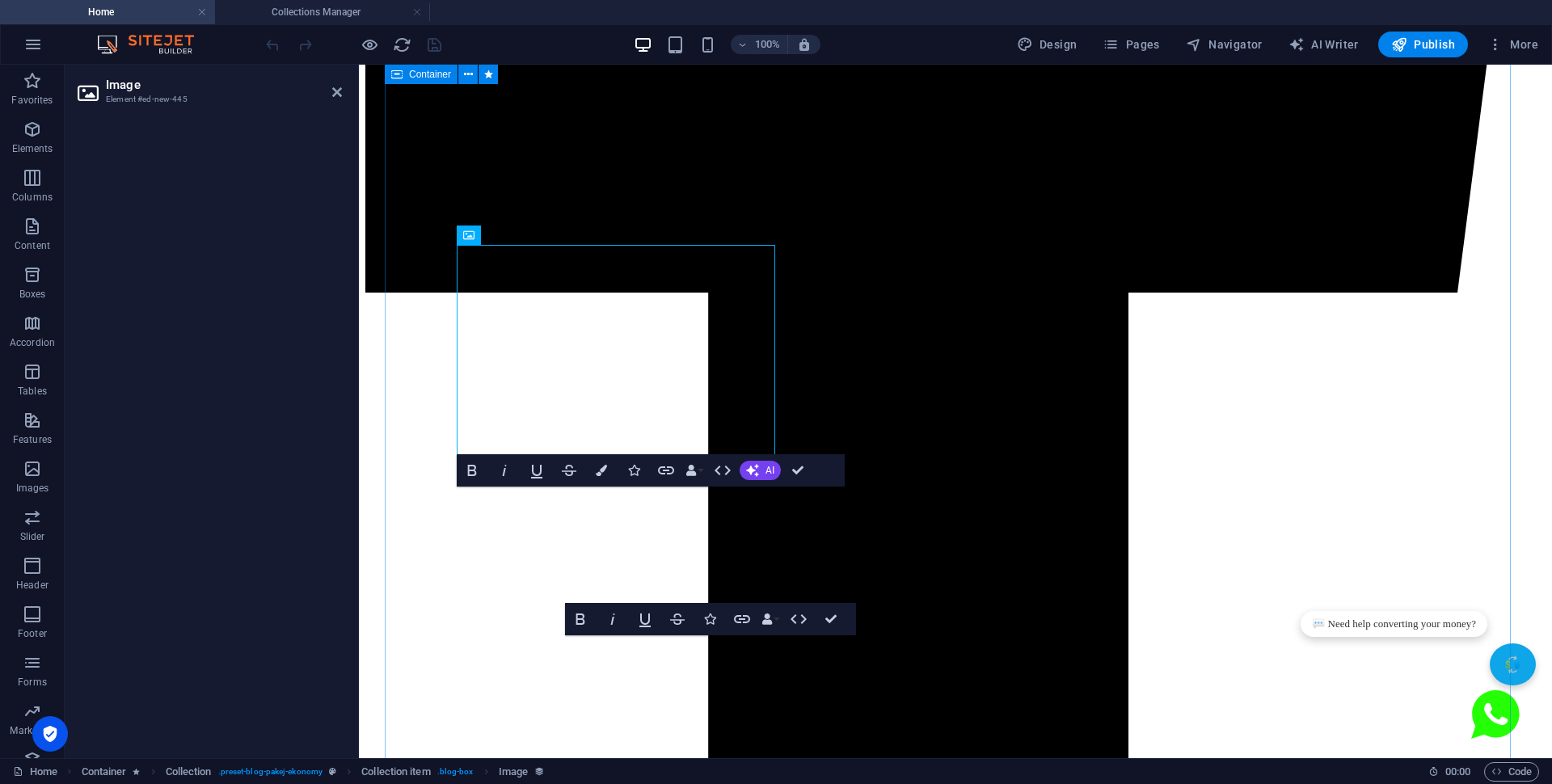 scroll, scrollTop: 3738, scrollLeft: 0, axis: vertical 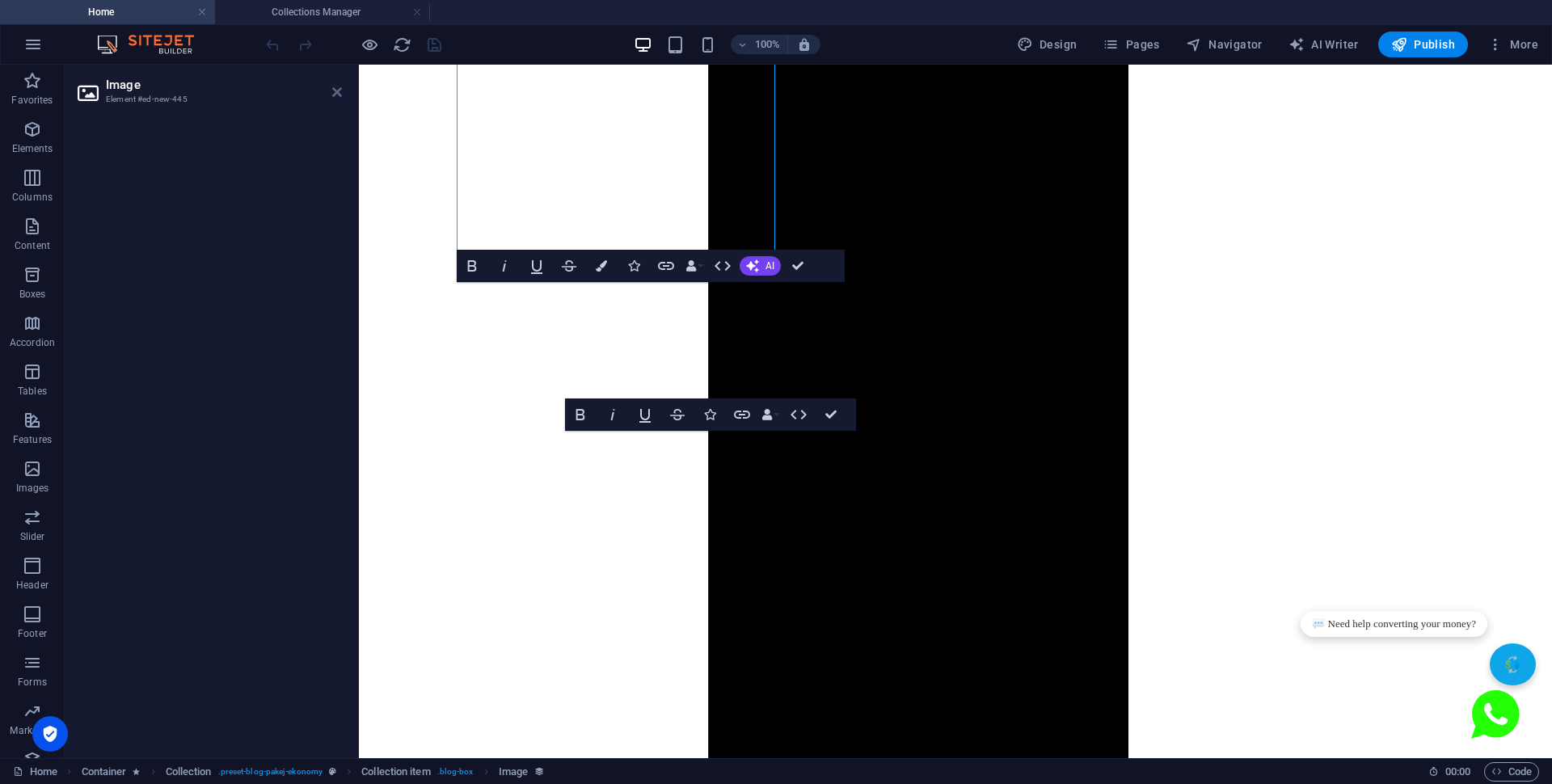 click at bounding box center (337, 92) 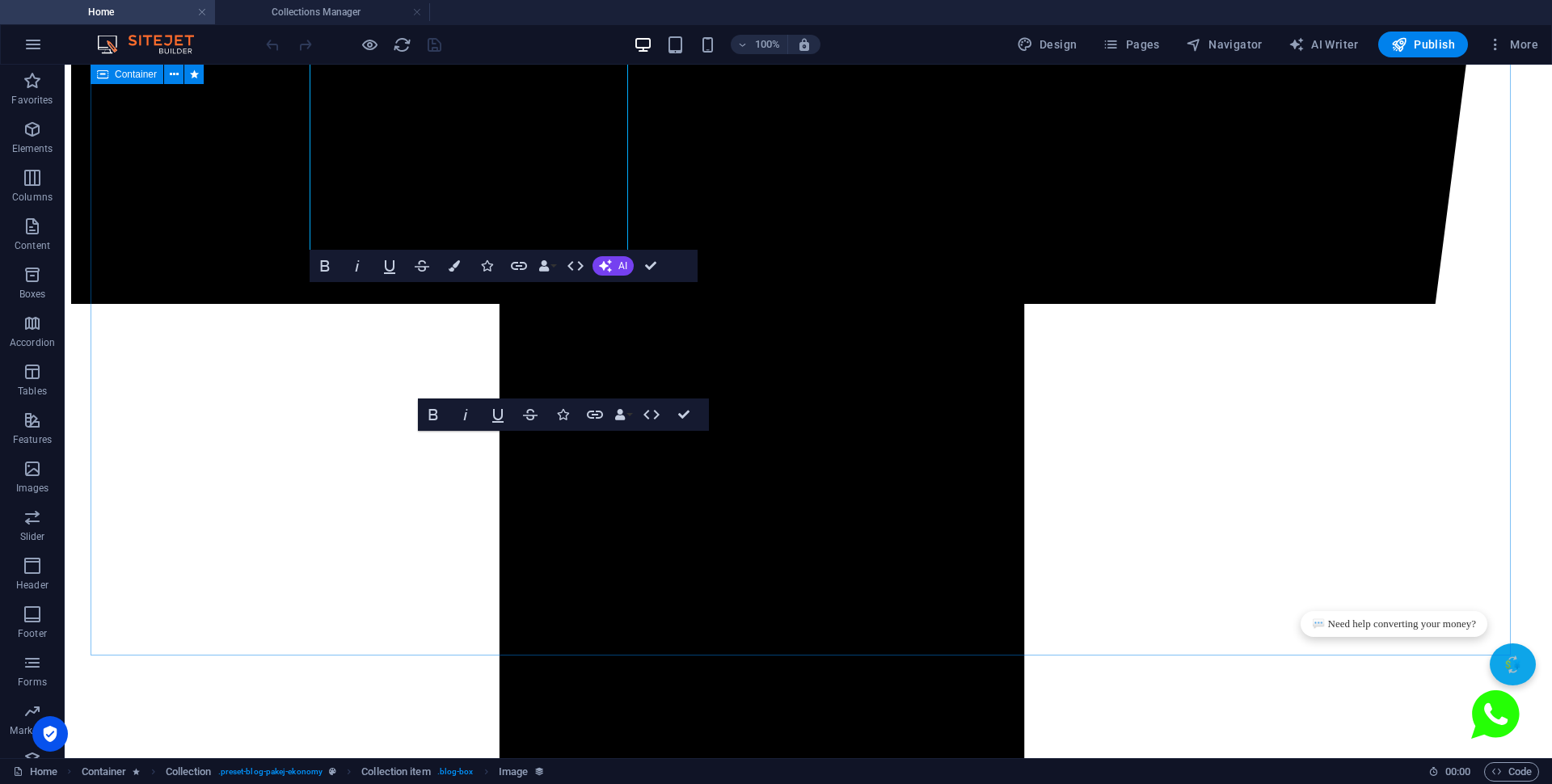 scroll, scrollTop: 3233, scrollLeft: 0, axis: vertical 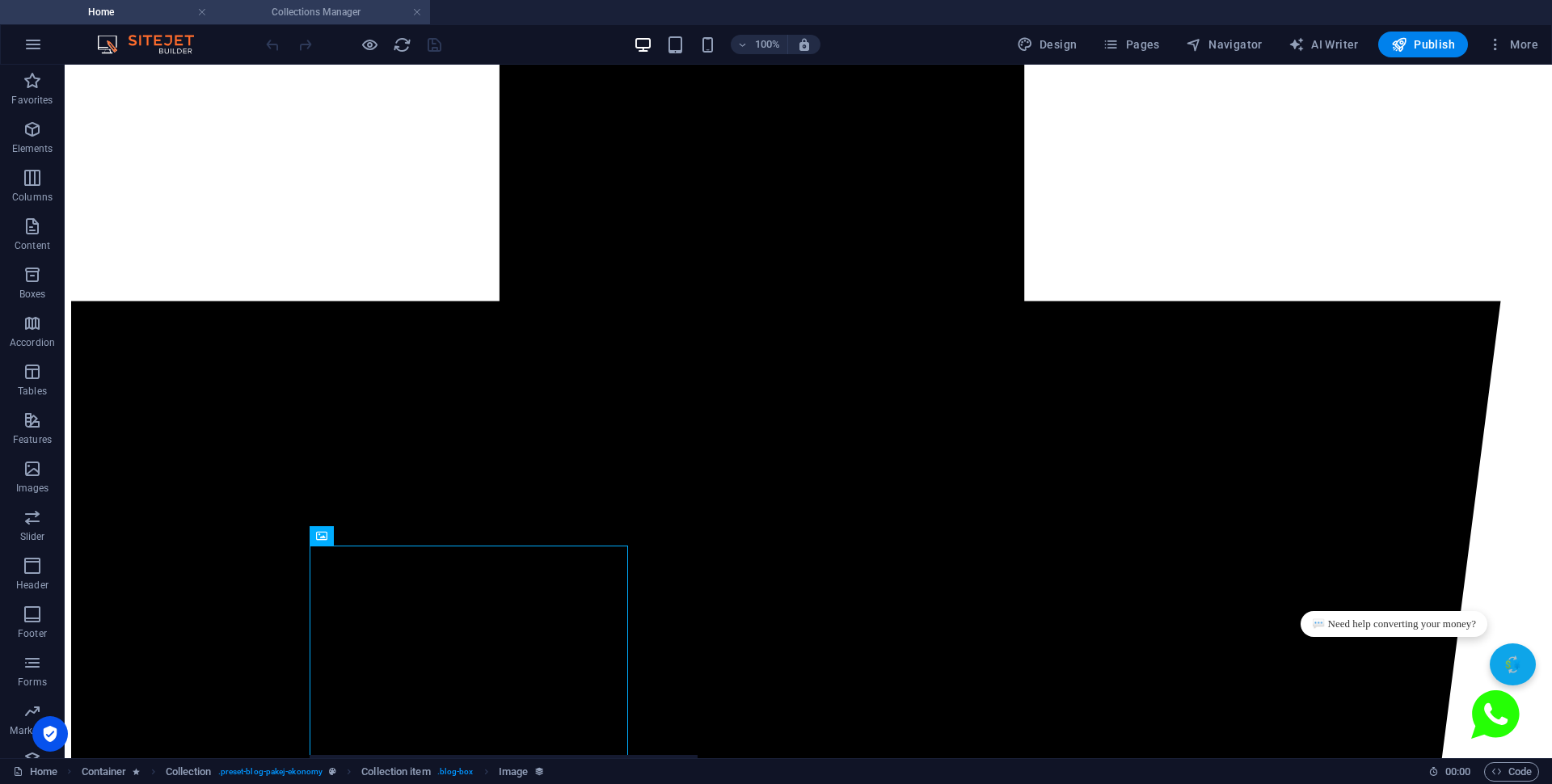 click on "Collections Manager" at bounding box center (323, 12) 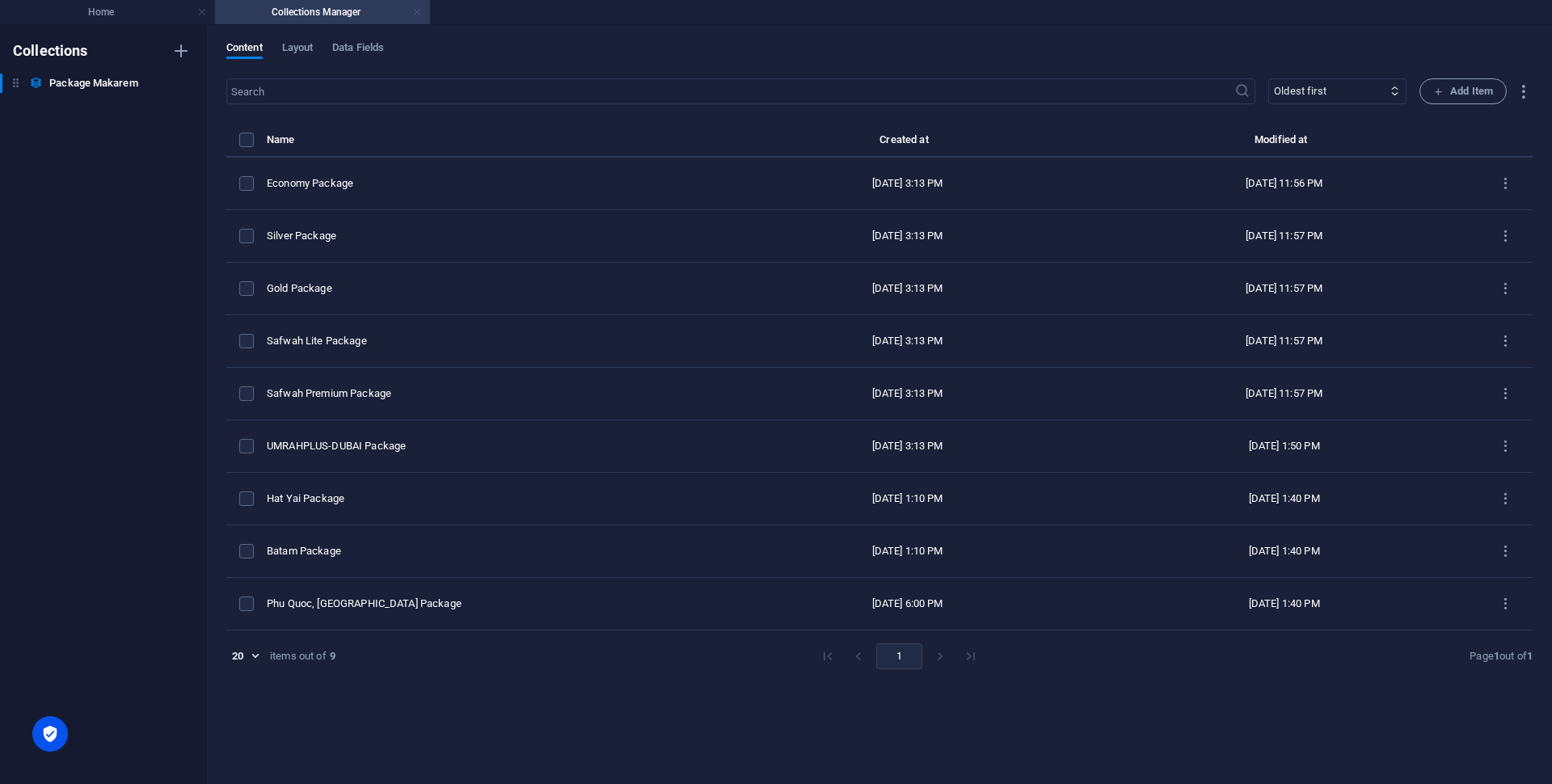 click at bounding box center (417, 12) 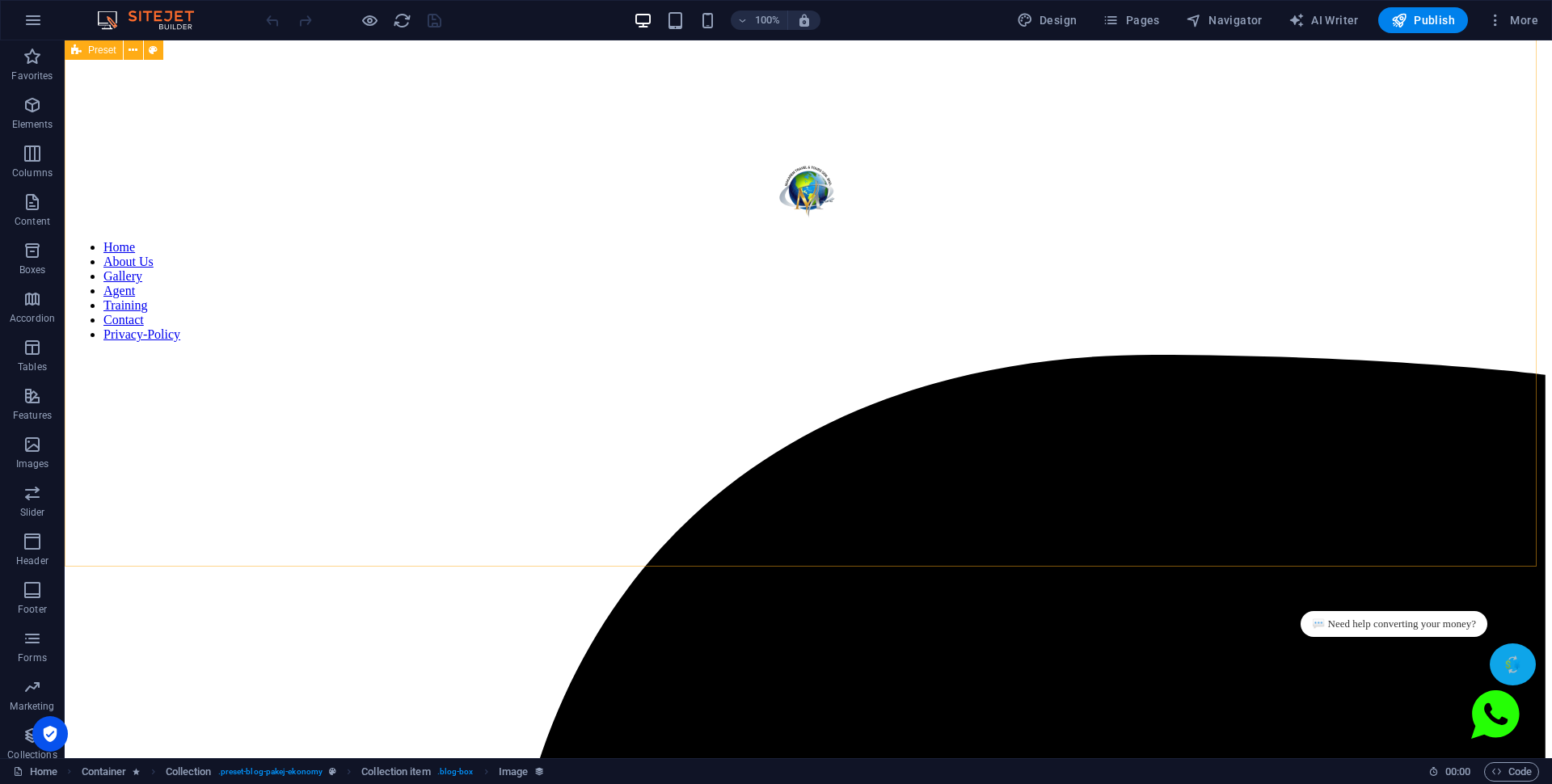 scroll, scrollTop: 2425, scrollLeft: 0, axis: vertical 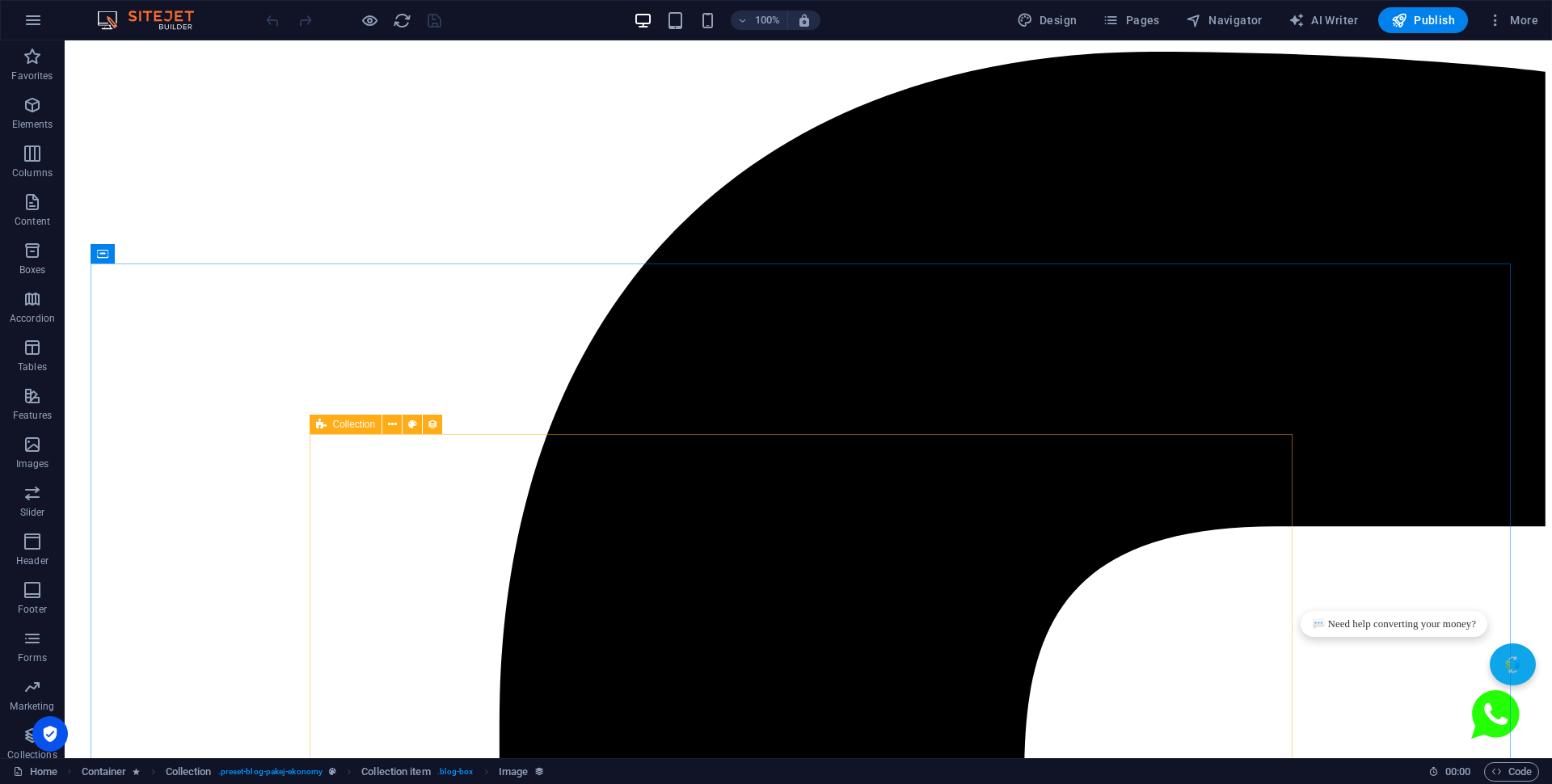 click at bounding box center (321, 424) 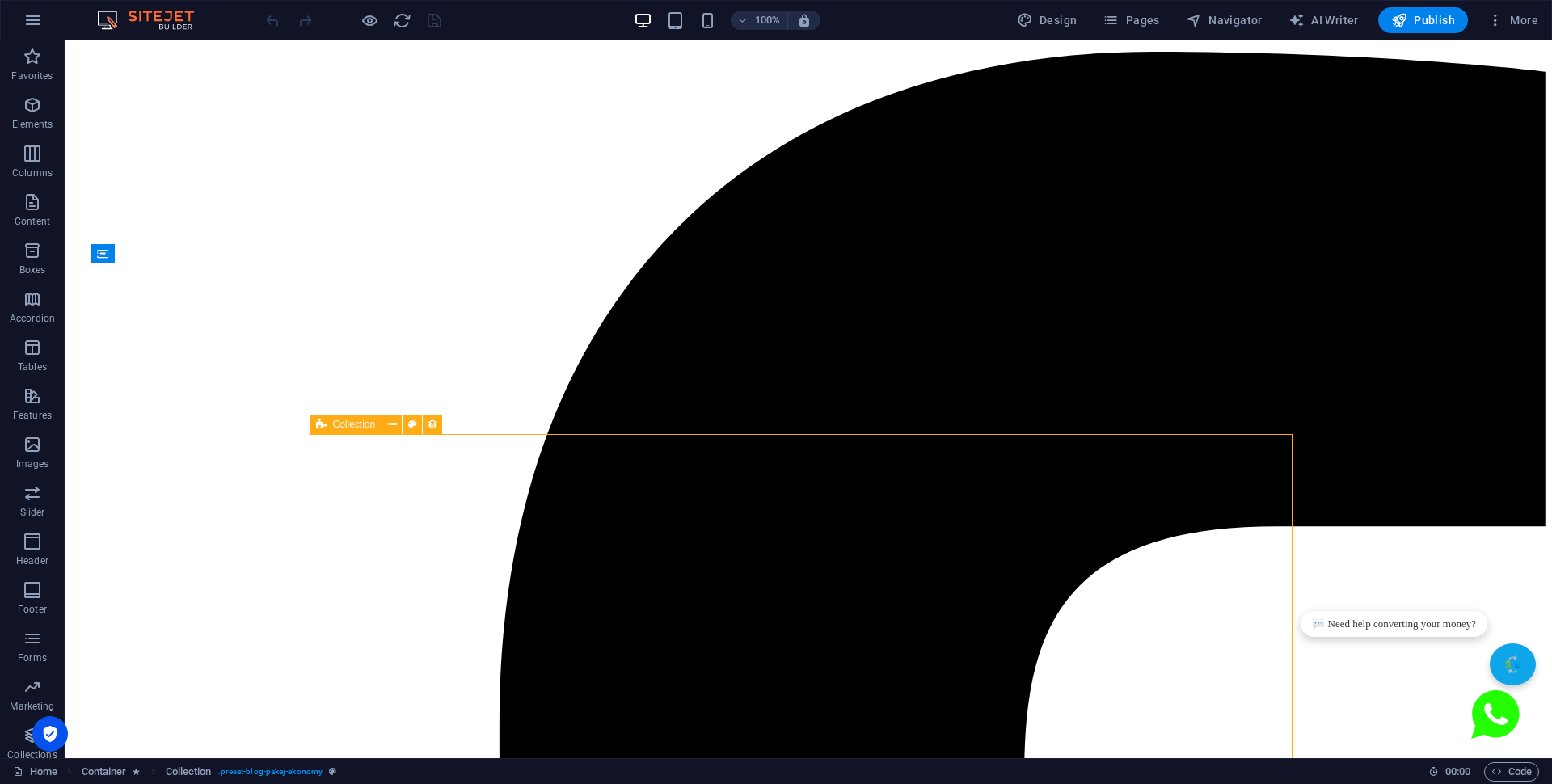 click at bounding box center (321, 424) 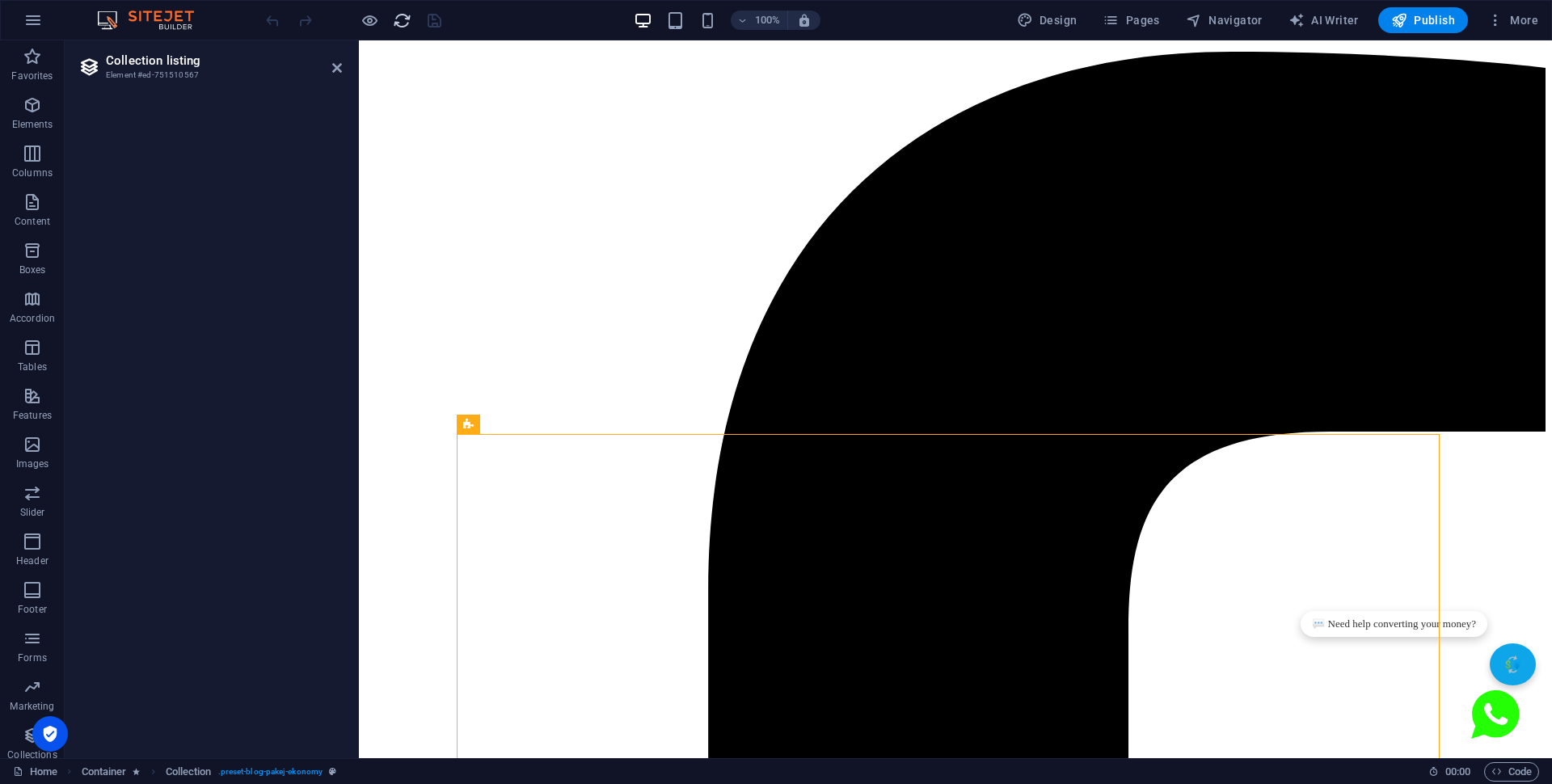 click at bounding box center [402, 20] 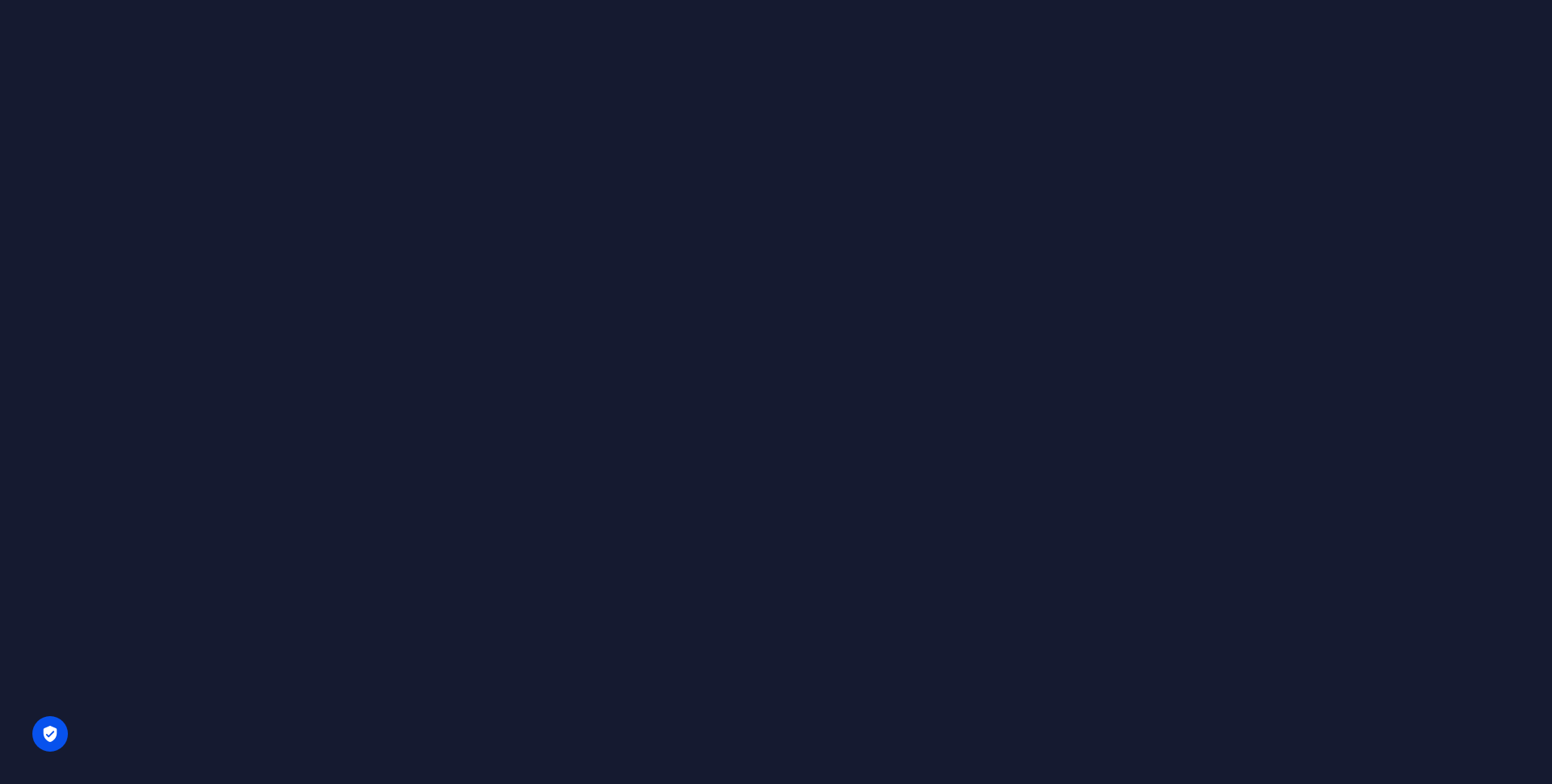 scroll, scrollTop: 0, scrollLeft: 0, axis: both 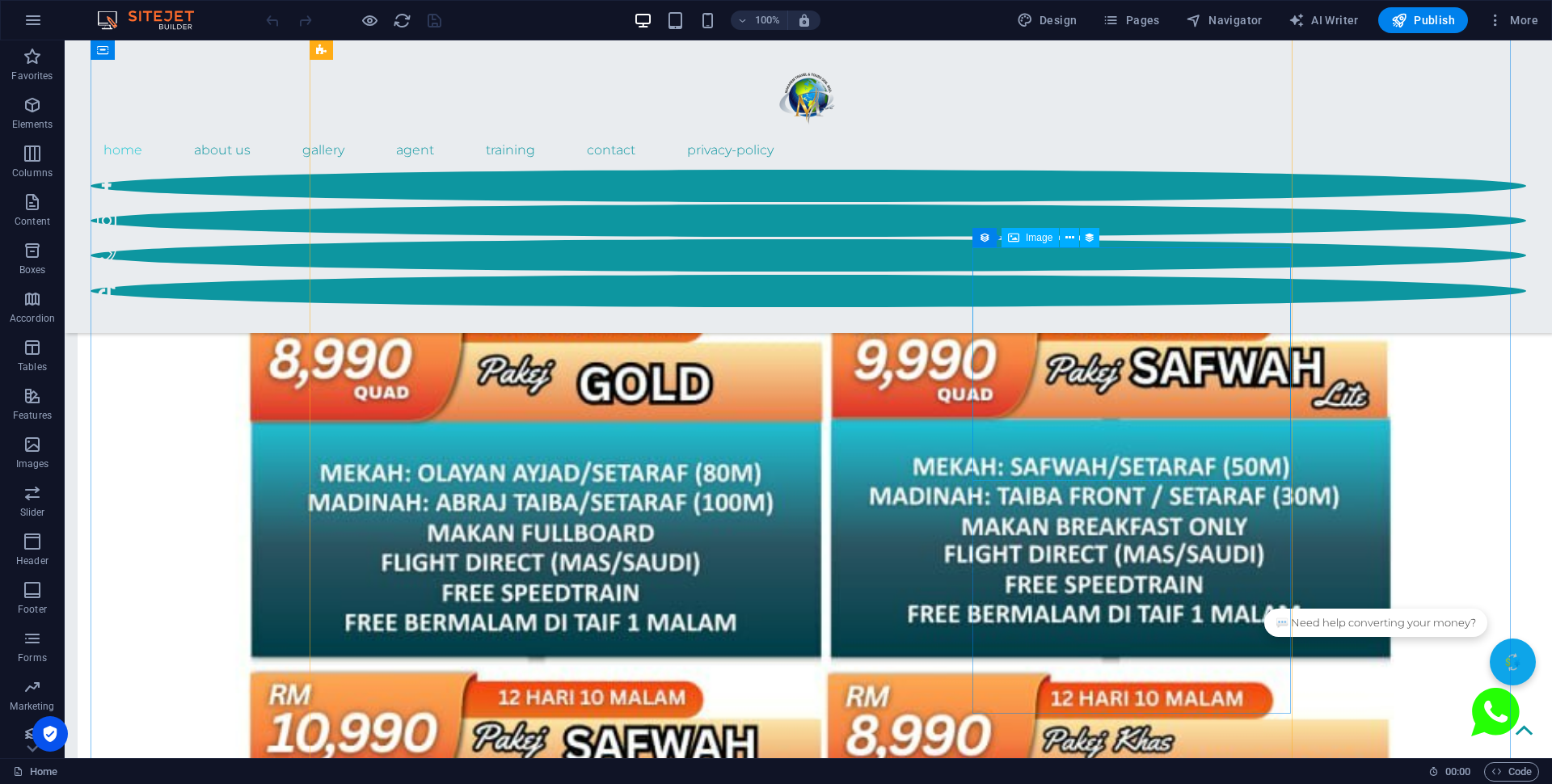 click at bounding box center (808, 3670) 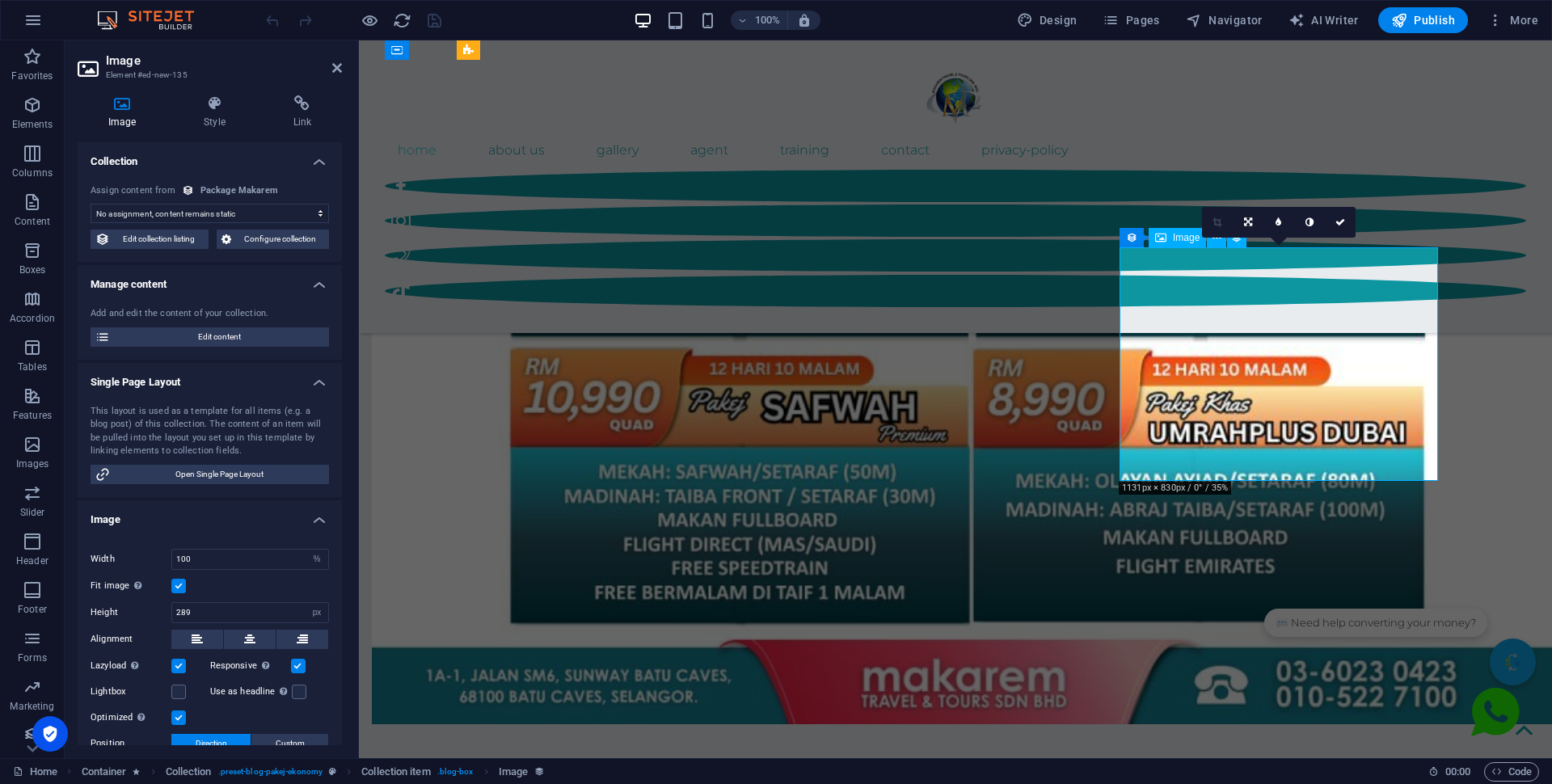select on "image" 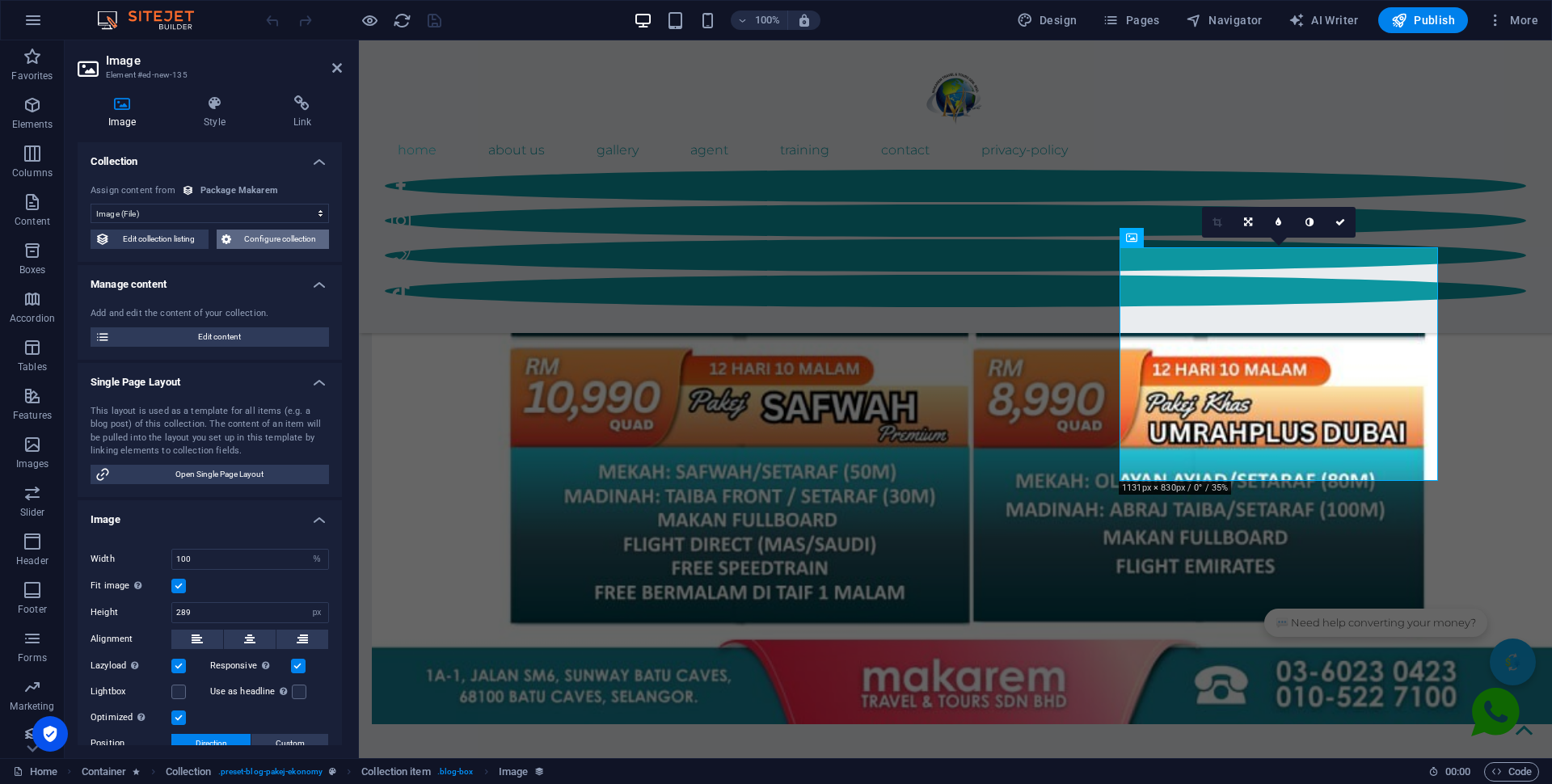 click on "Configure collection" at bounding box center [280, 239] 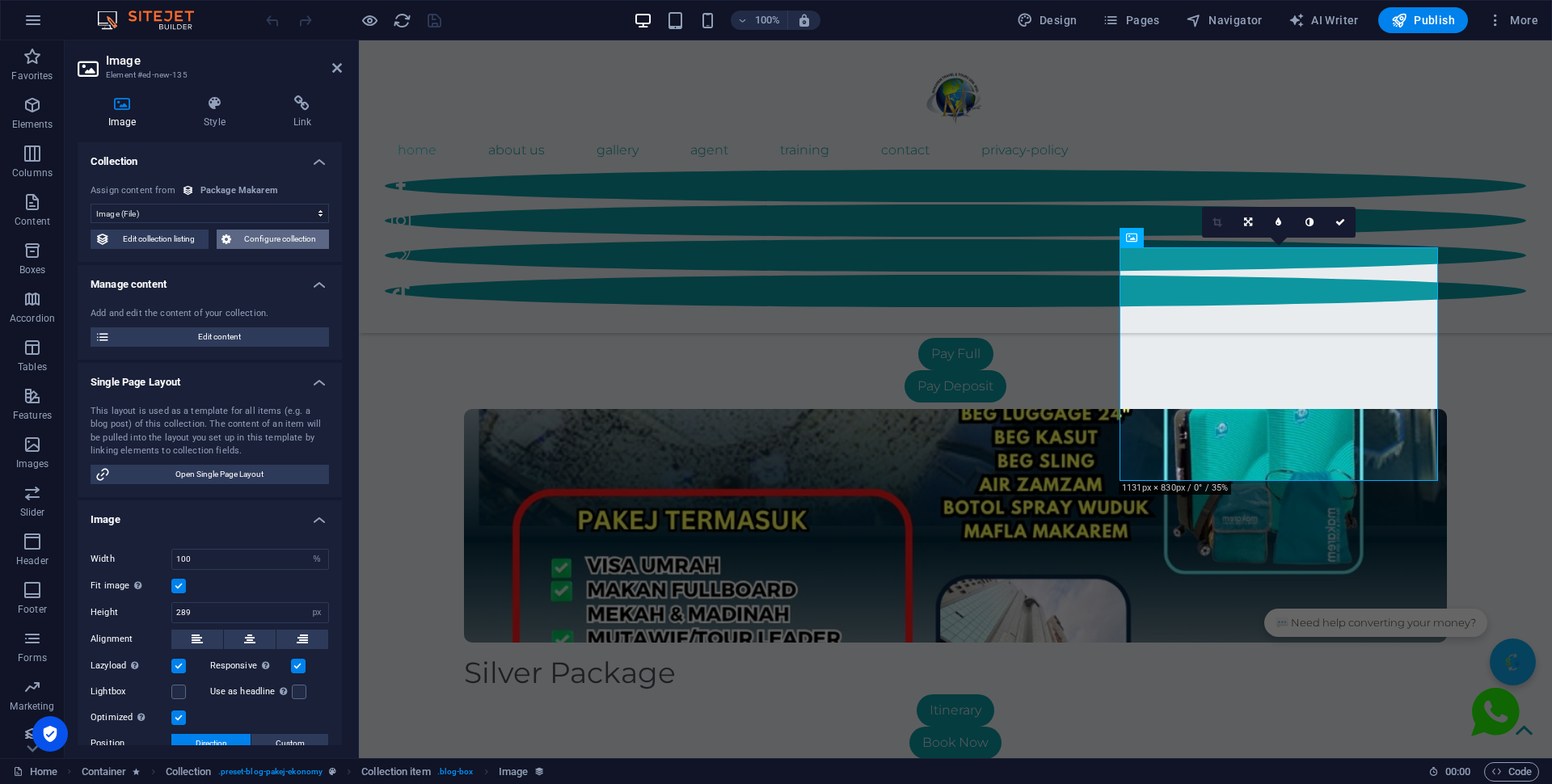 scroll, scrollTop: 0, scrollLeft: 0, axis: both 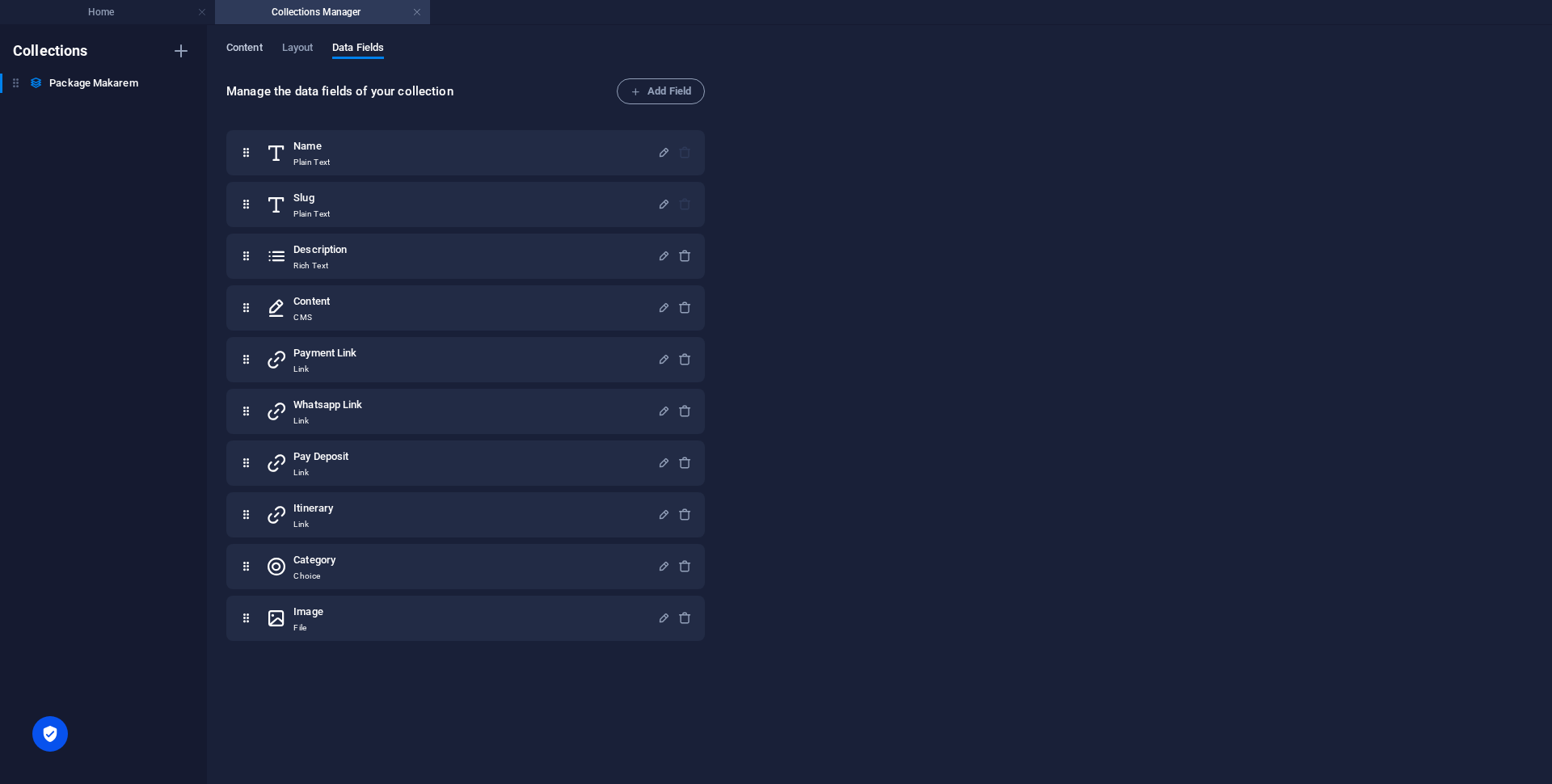 click on "Content" at bounding box center [244, 49] 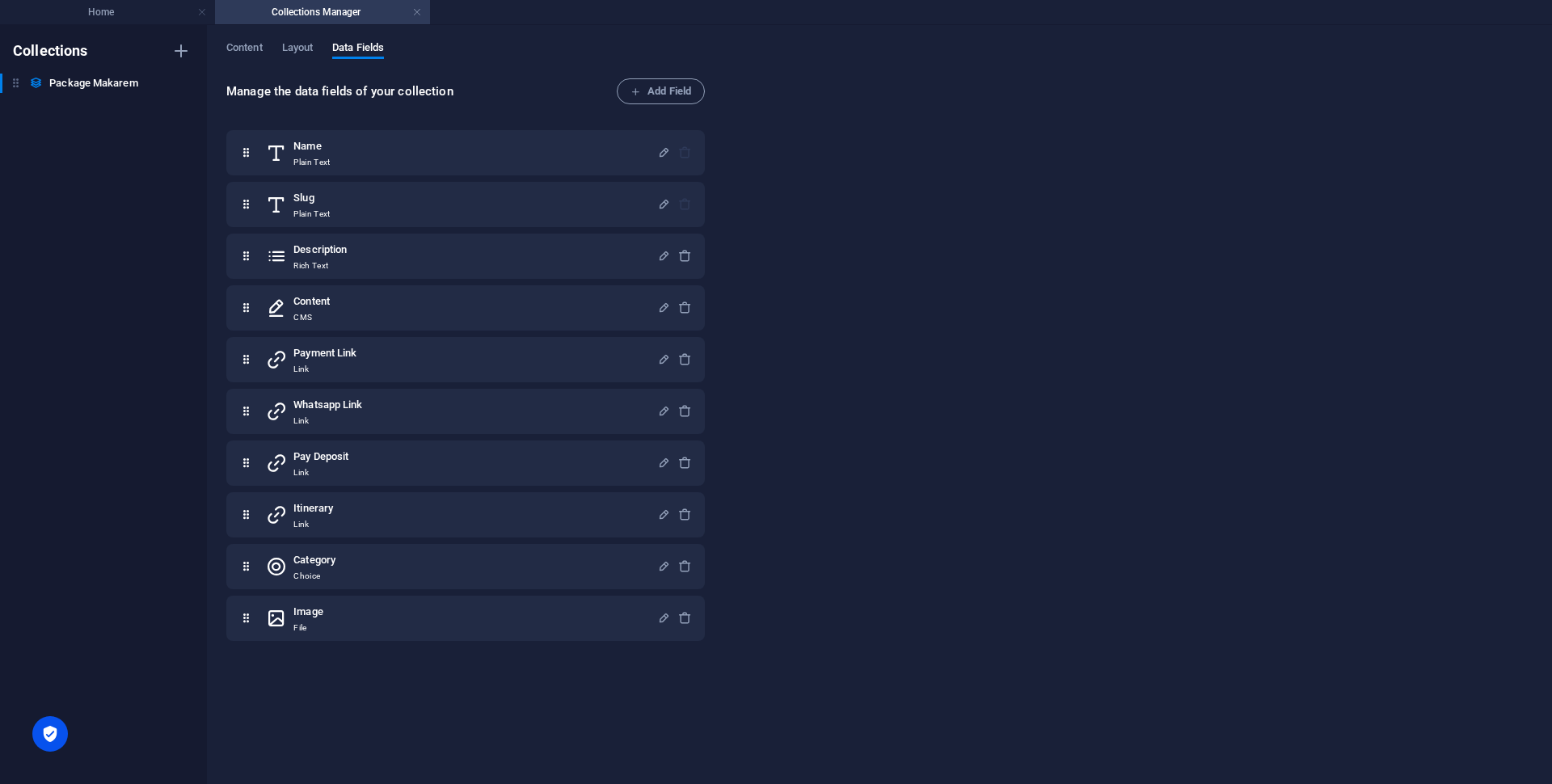 select on "createdAt_ASC" 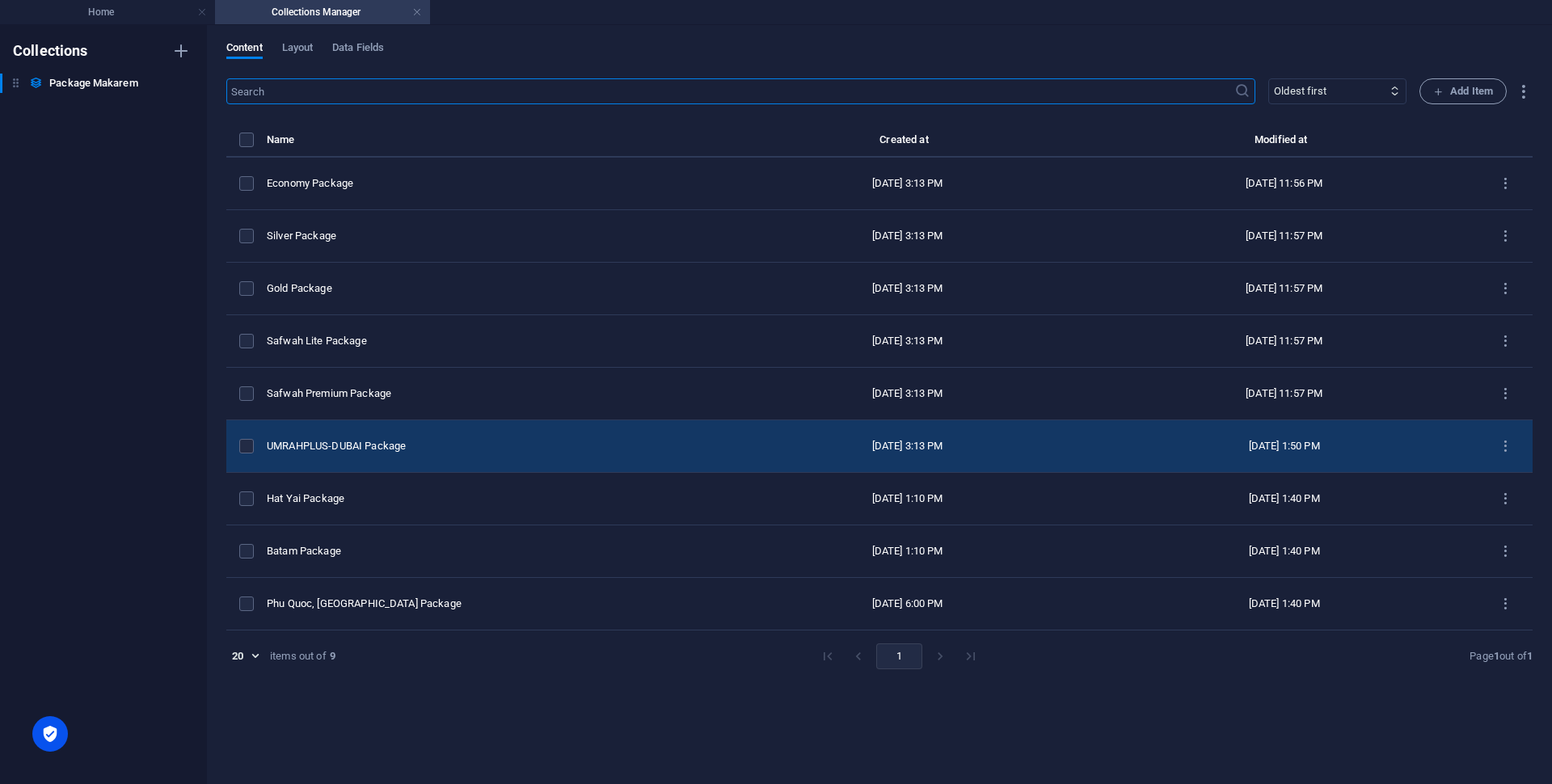 click on "UMRAHPLUS-DUBAI Package" at bounding box center (489, 446) 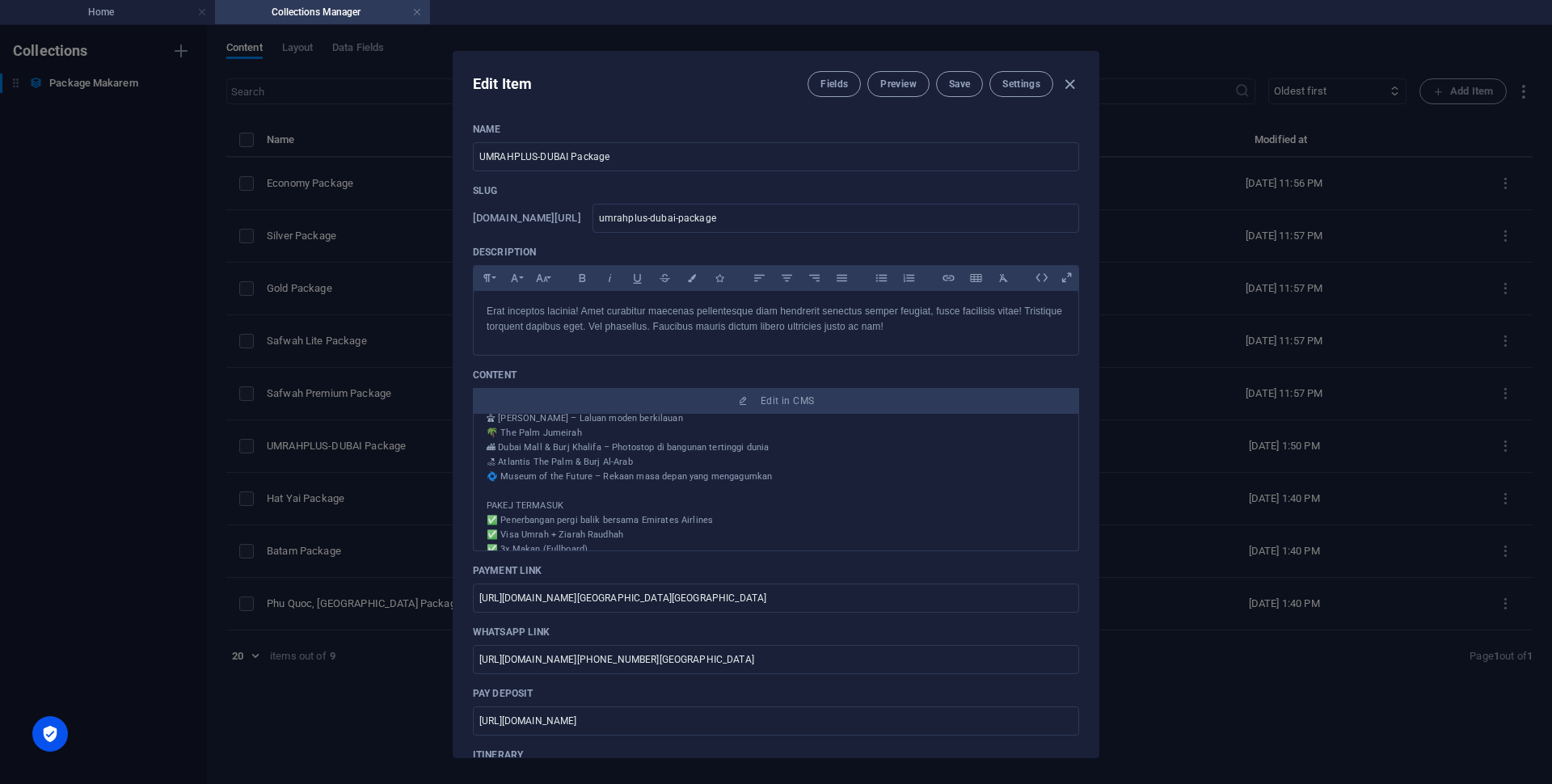 scroll, scrollTop: 707, scrollLeft: 0, axis: vertical 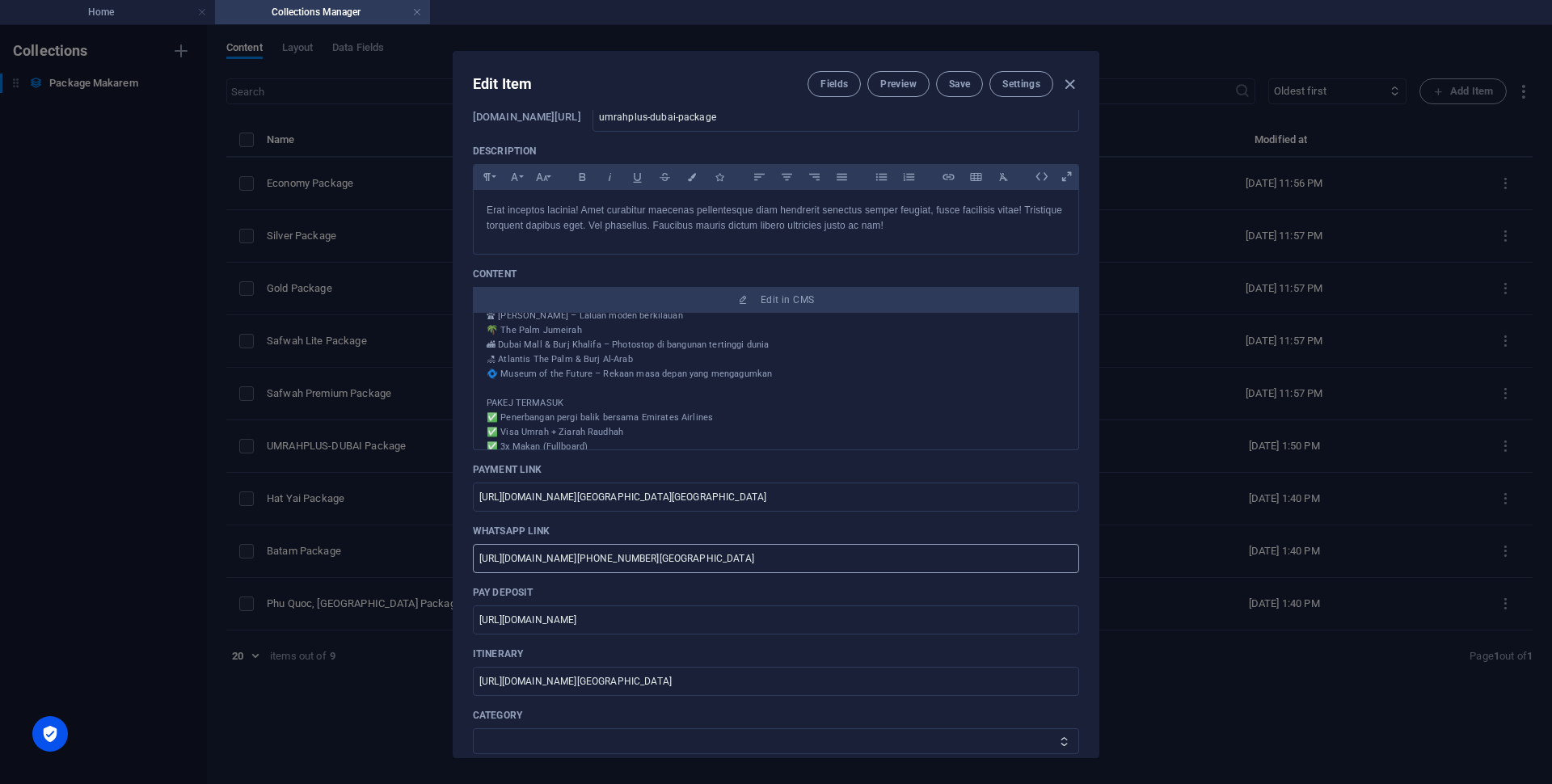 click on "[URL][DOMAIN_NAME][PHONE_NUMBER]" at bounding box center [776, 558] 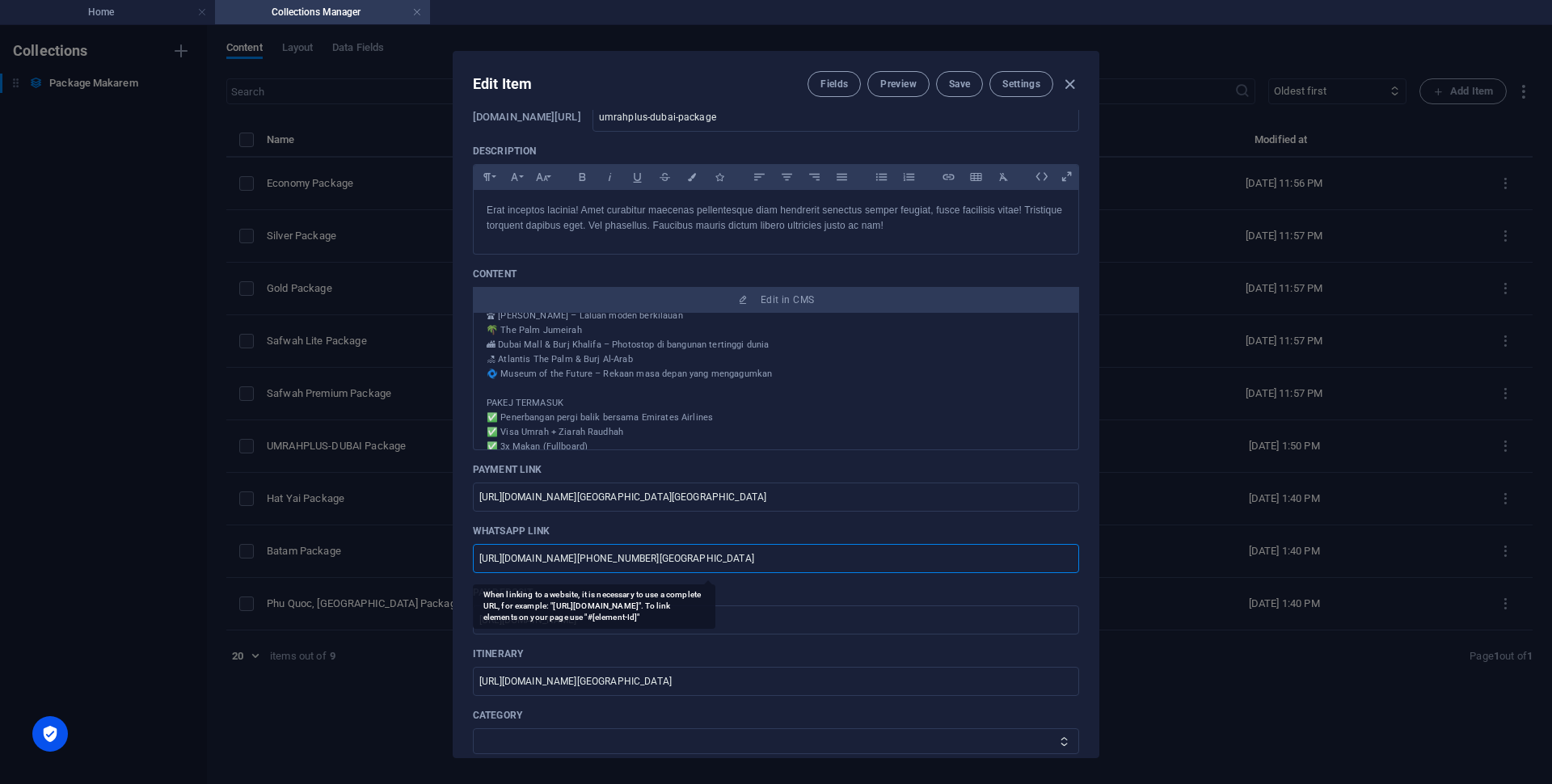 scroll, scrollTop: 0, scrollLeft: 93, axis: horizontal 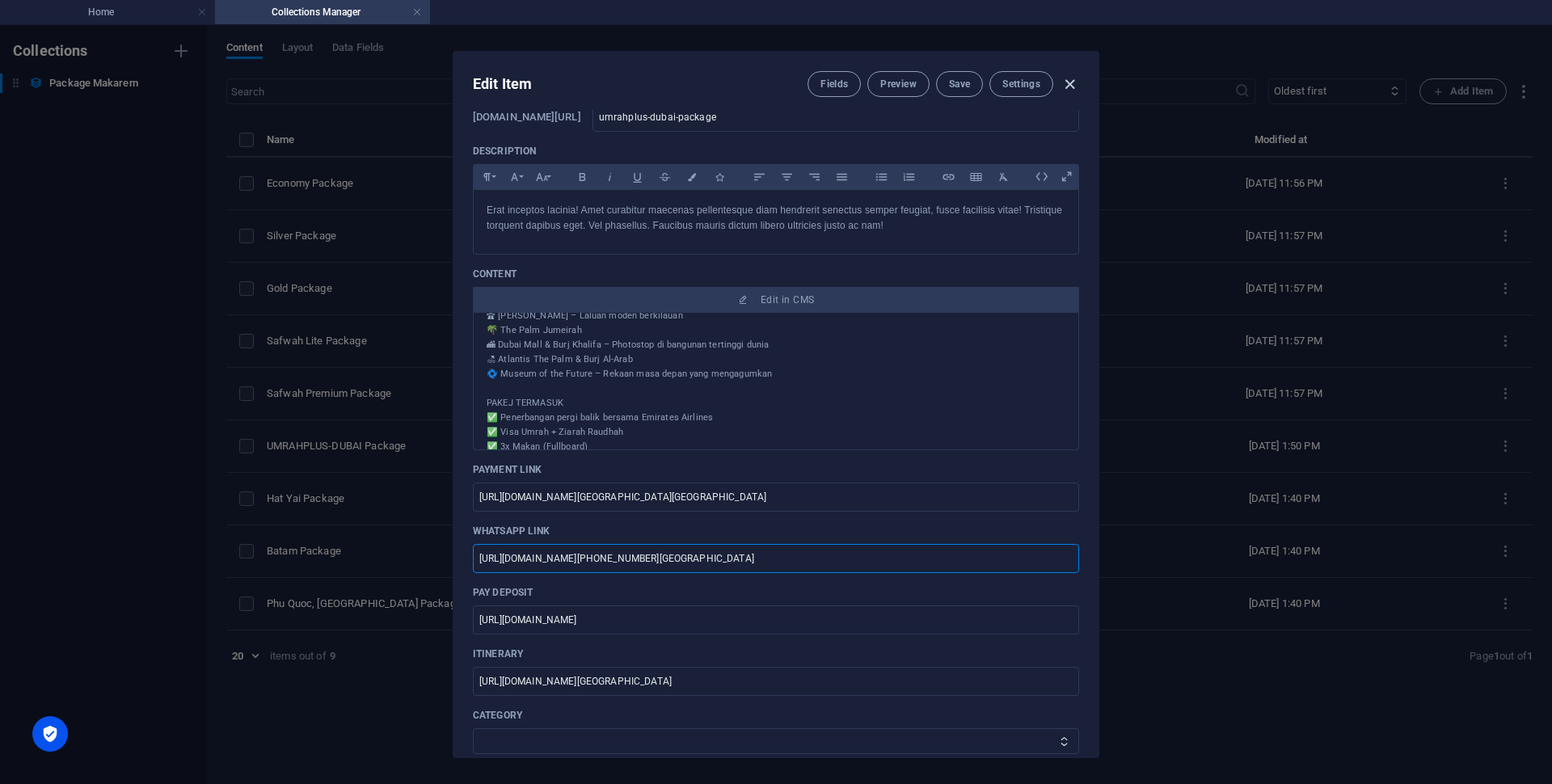 click at bounding box center [1069, 84] 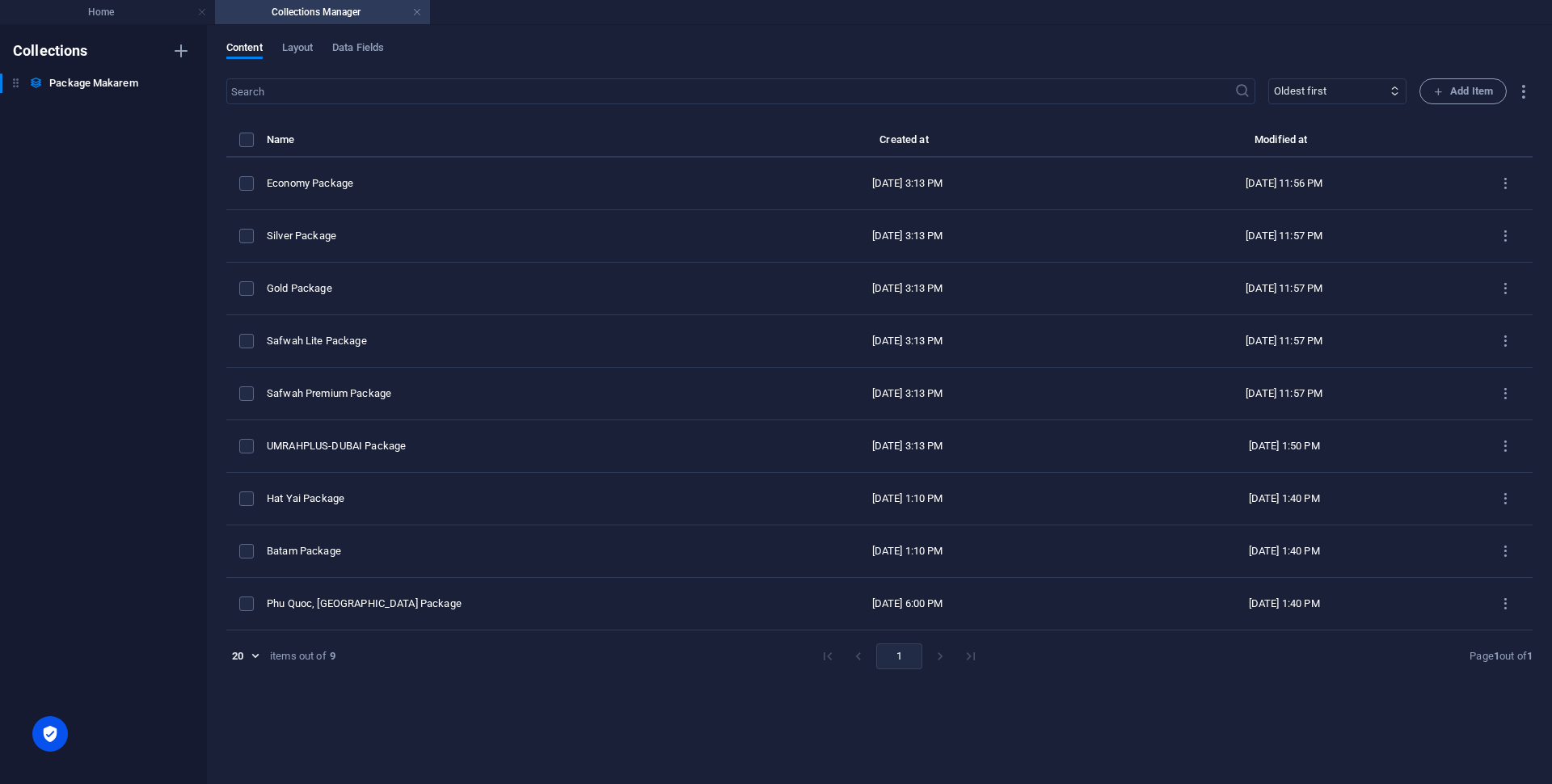 type on "umrahplus-dubai-package" 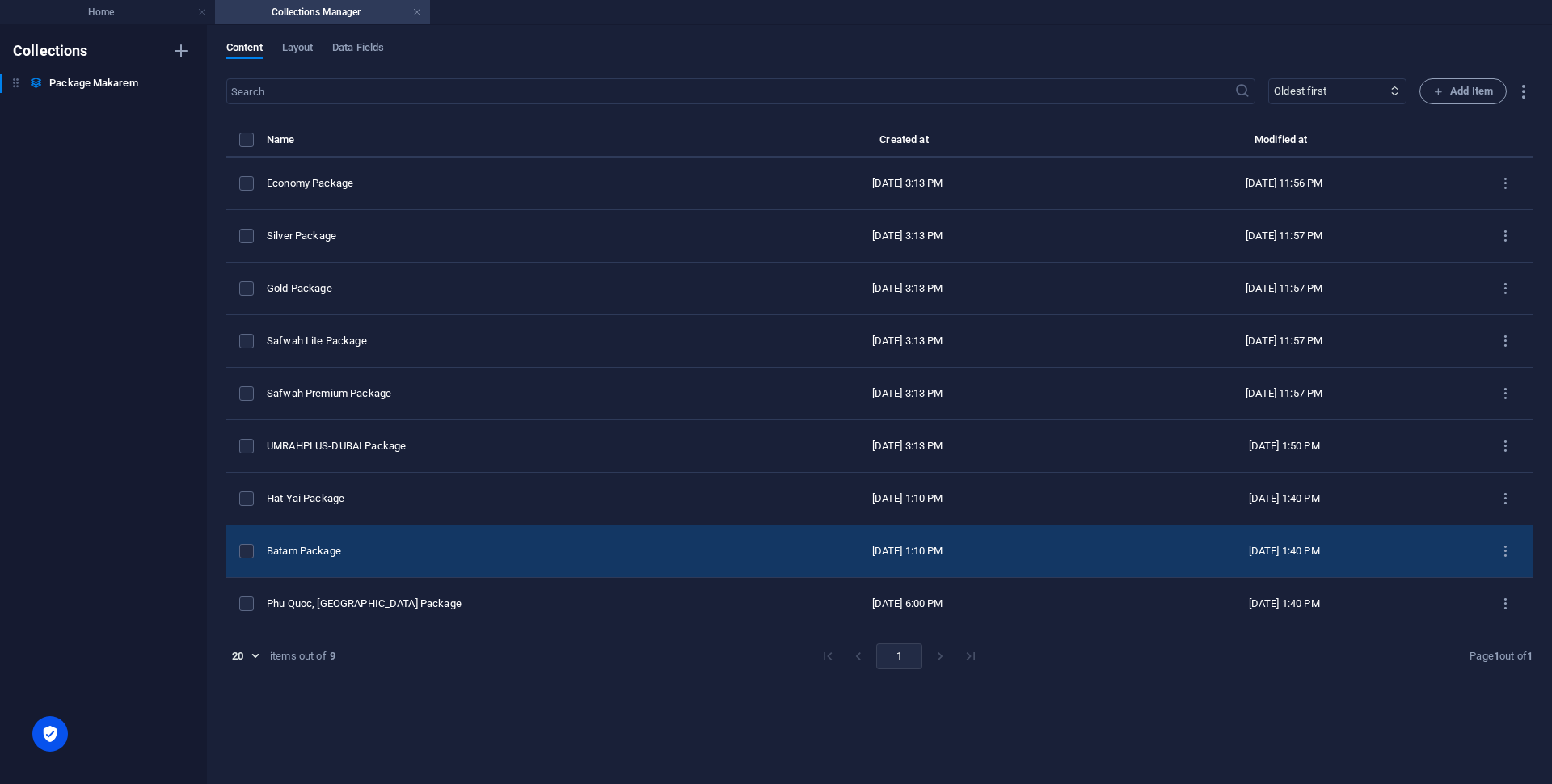 scroll, scrollTop: 0, scrollLeft: 0, axis: both 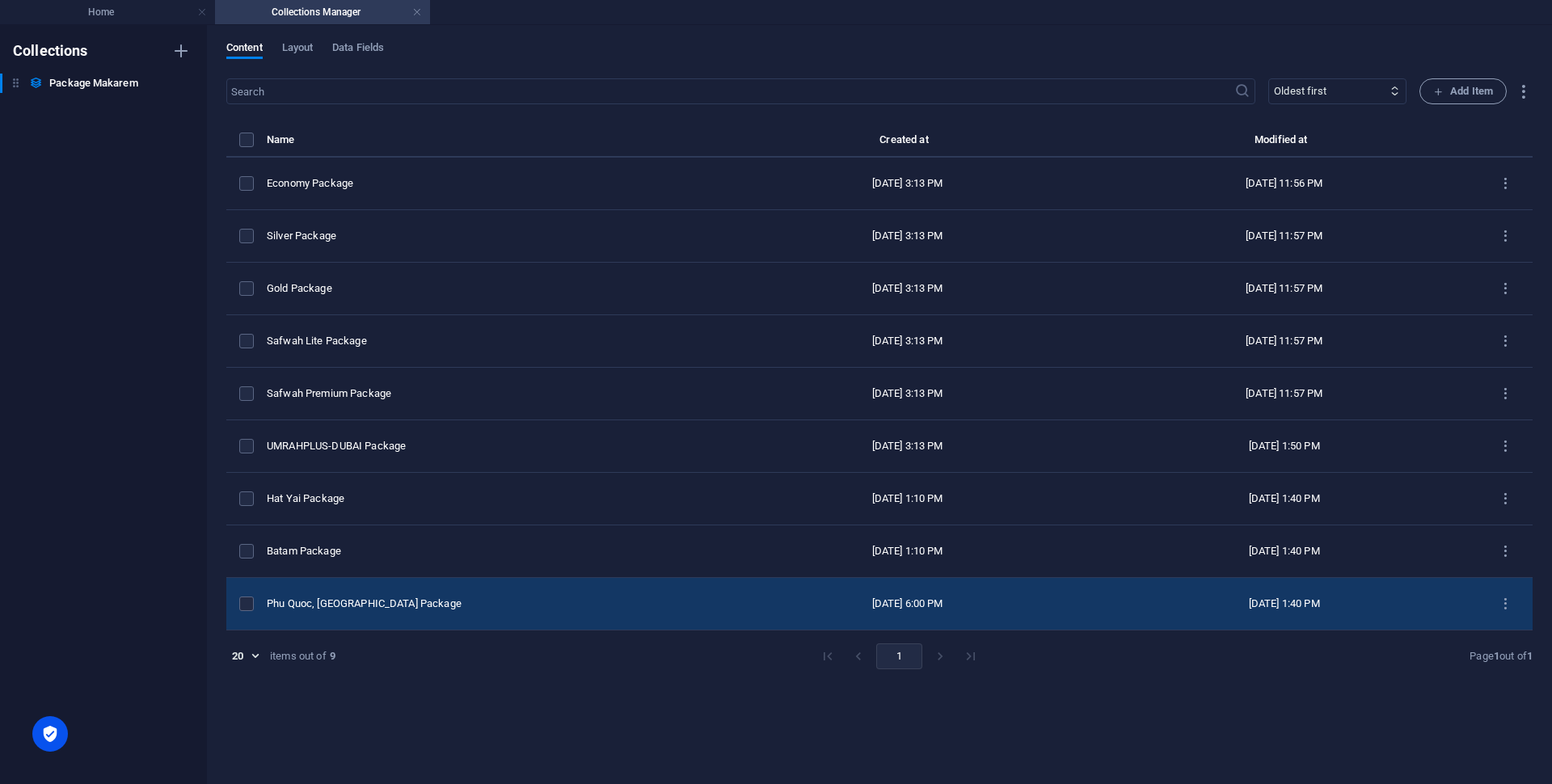 click on "[PERSON_NAME], [GEOGRAPHIC_DATA] Package" at bounding box center (496, 604) 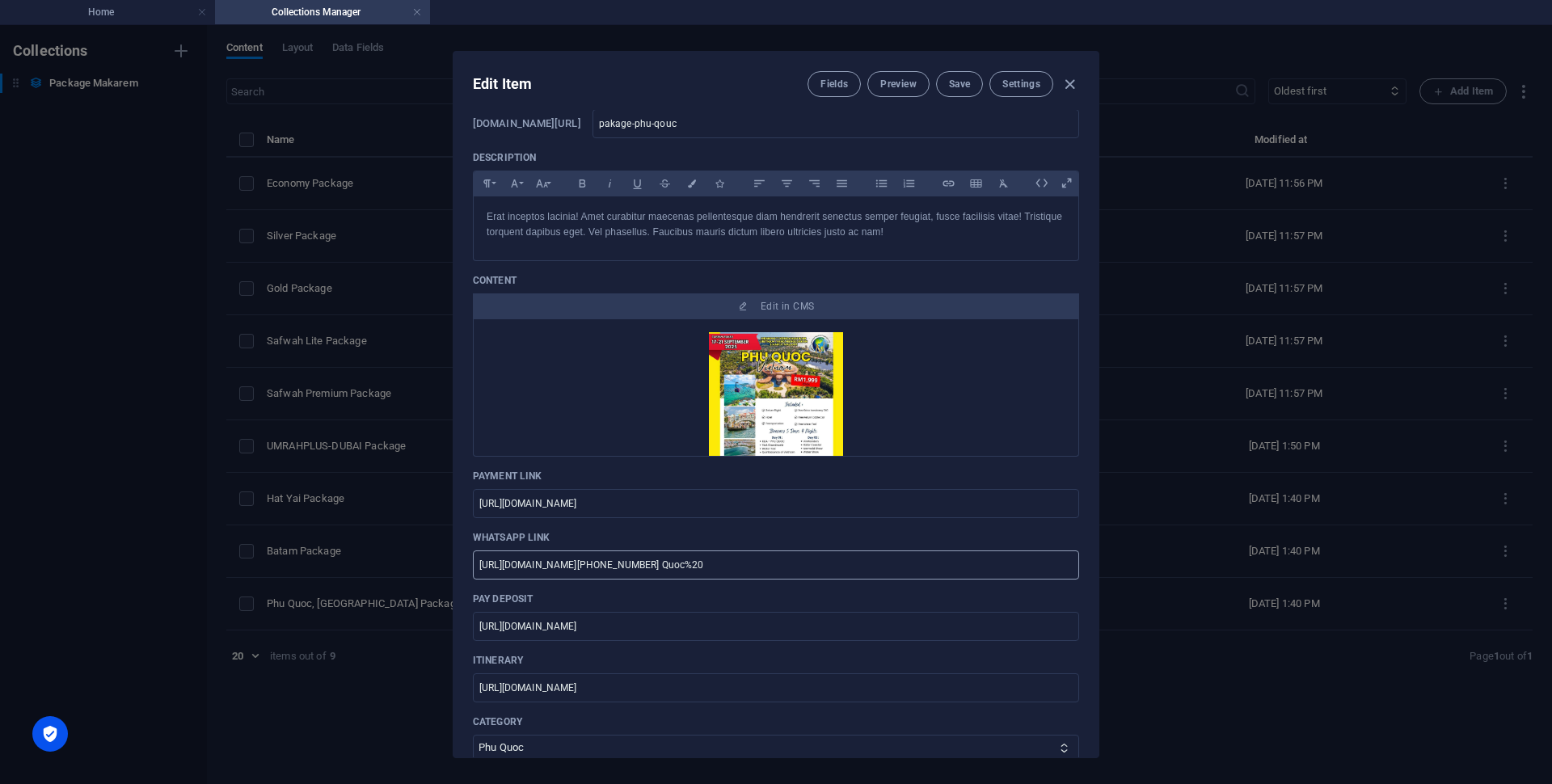 scroll, scrollTop: 101, scrollLeft: 0, axis: vertical 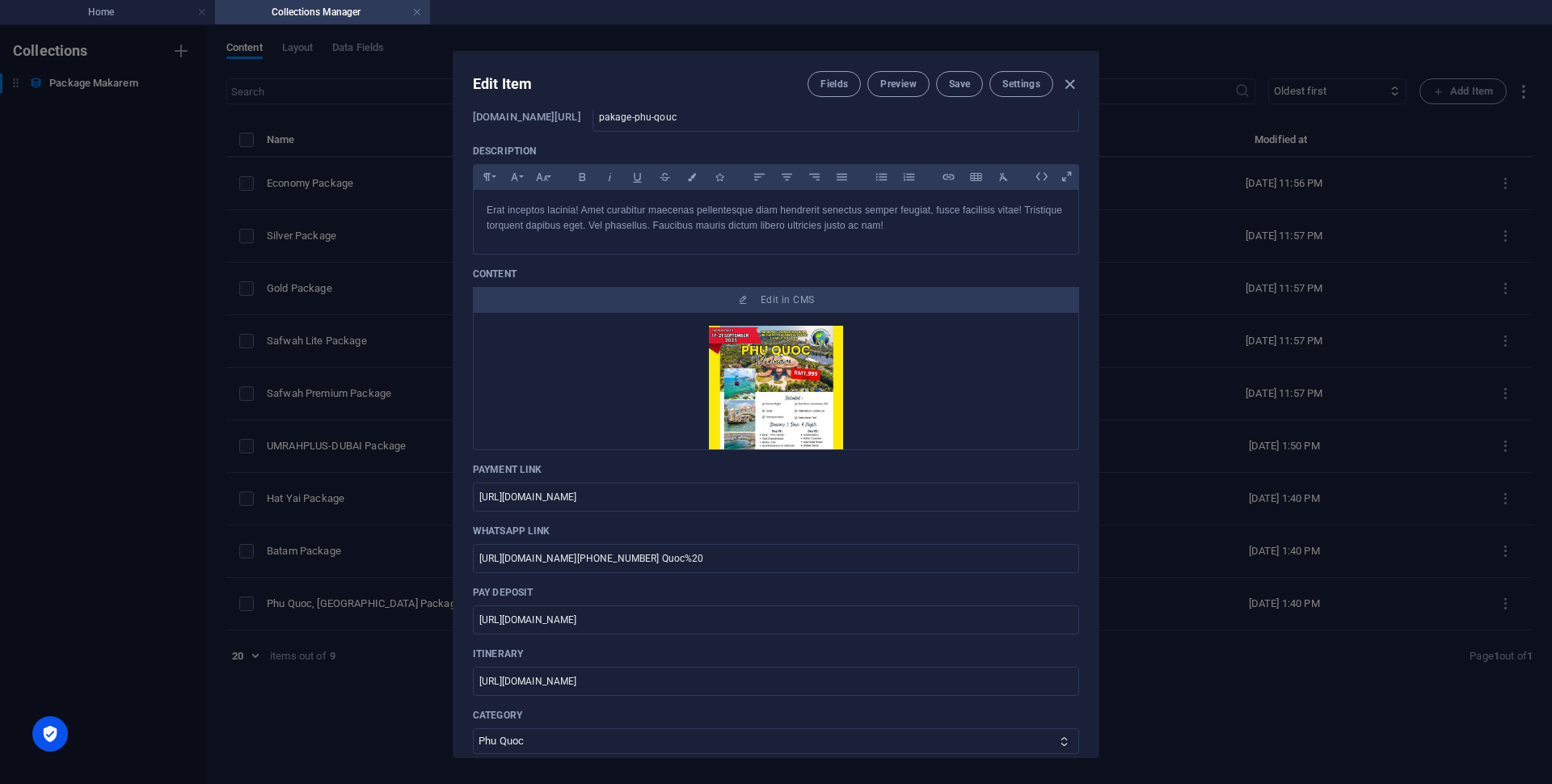 click on "Whatsapp Link https://api.whatsapp.com/send?phone=60105227100&text=Assalamualaikum%2C%20saya%20berminat%20dengan%20Pakej%20Phu Quoc%20 ​" at bounding box center (776, 549) 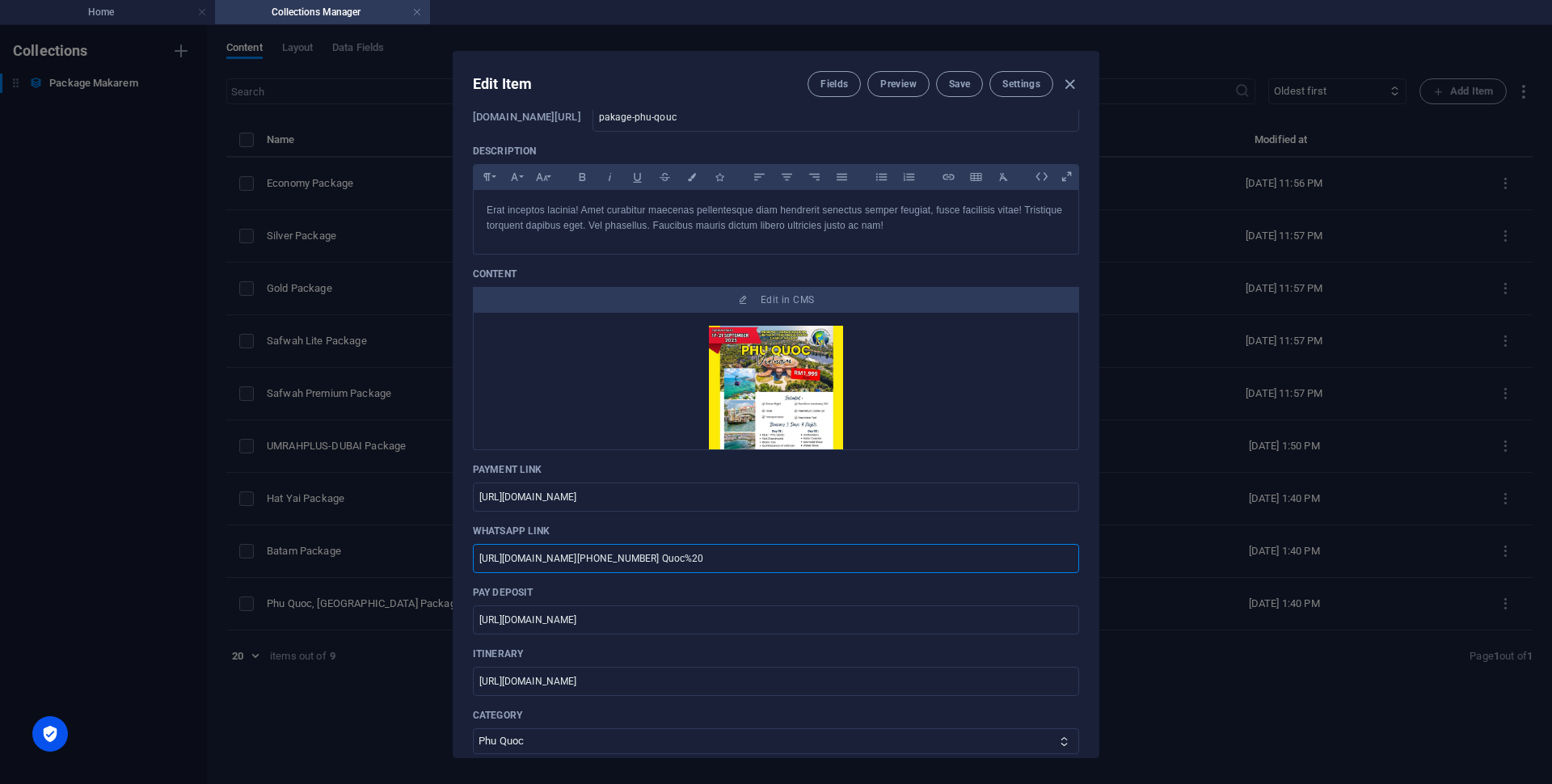 click on "[URL][DOMAIN_NAME][PHONE_NUMBER] Quoc%20" at bounding box center [776, 558] 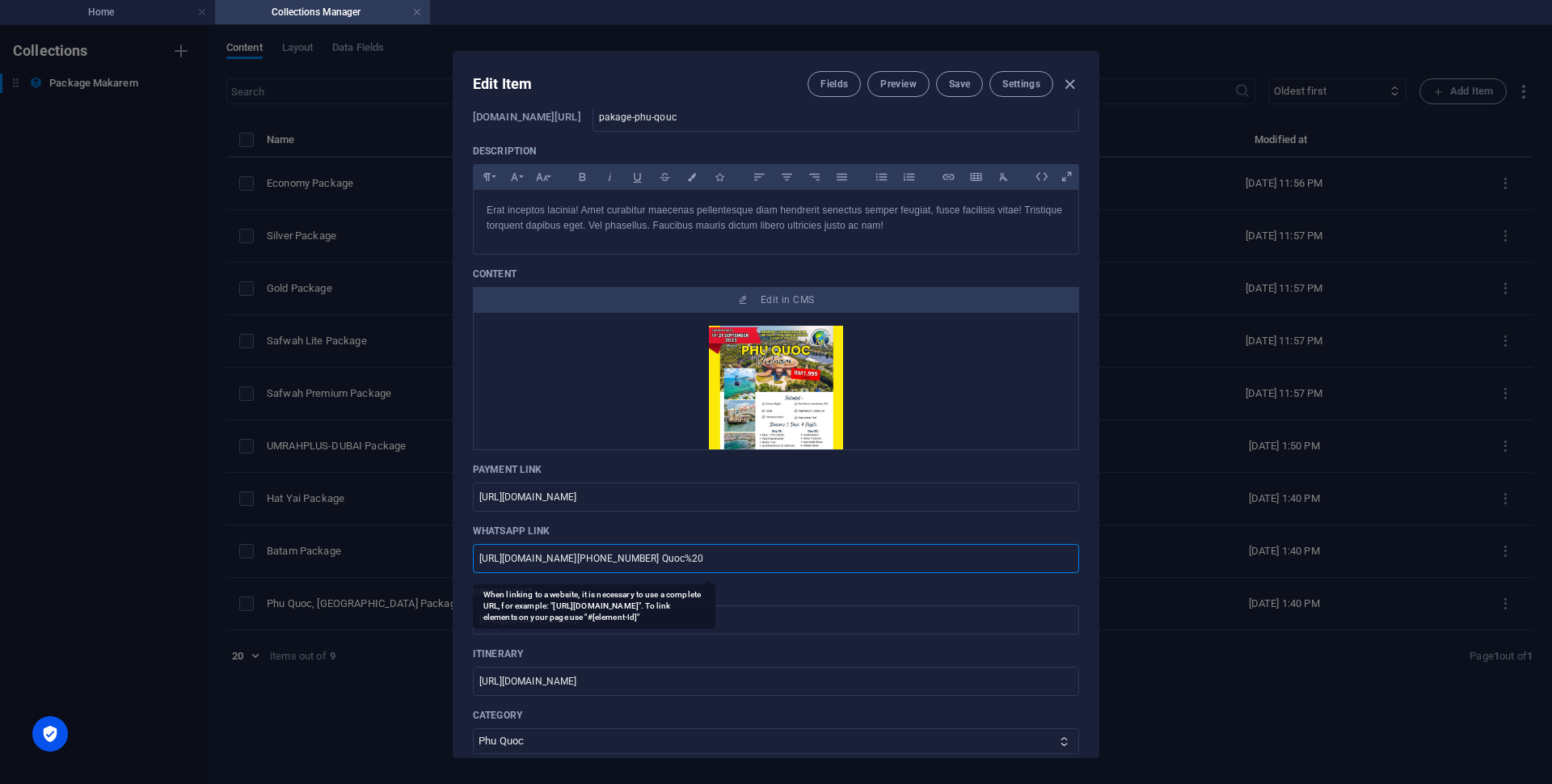 scroll, scrollTop: 0, scrollLeft: 44, axis: horizontal 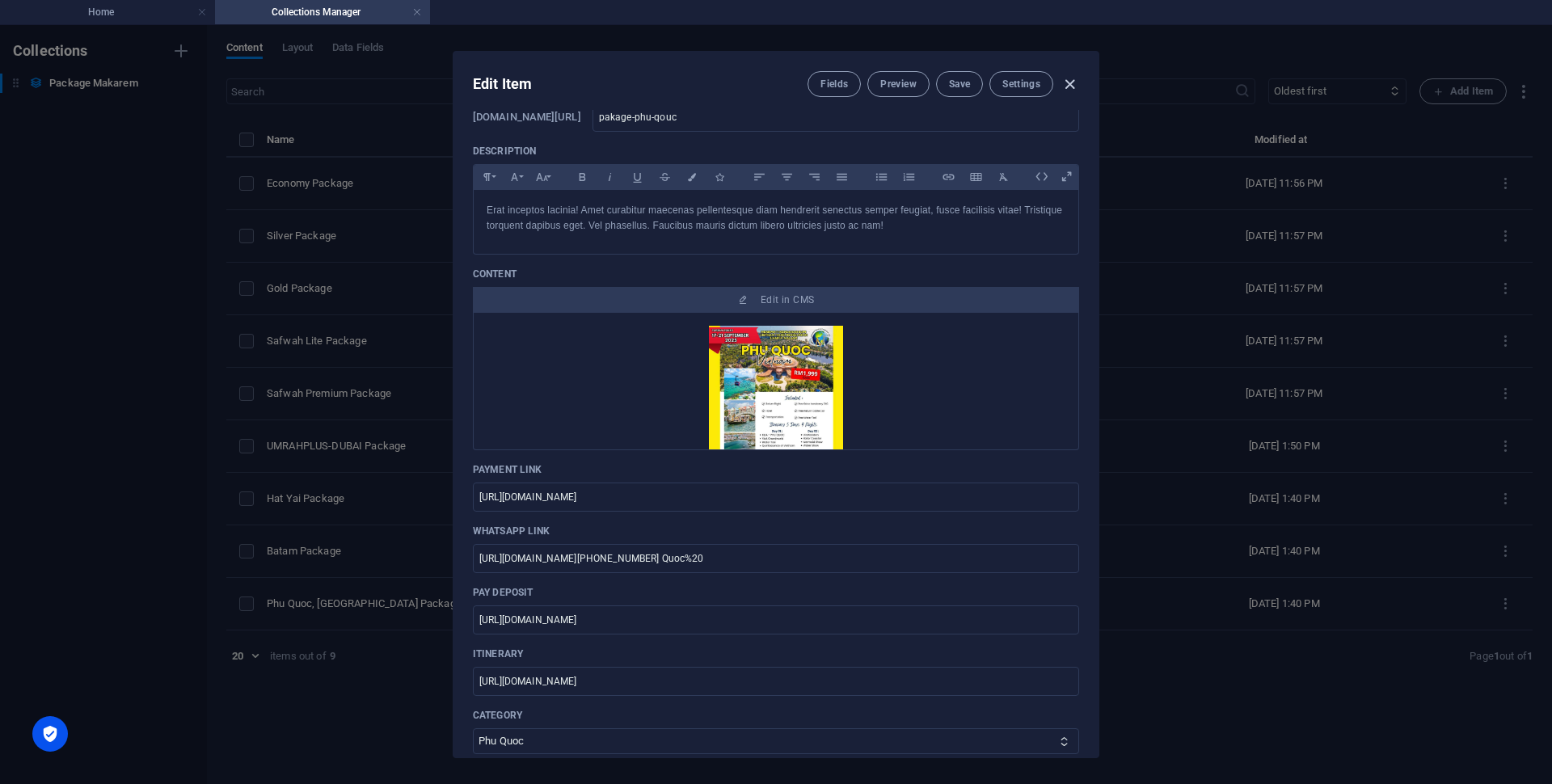 click at bounding box center (1069, 84) 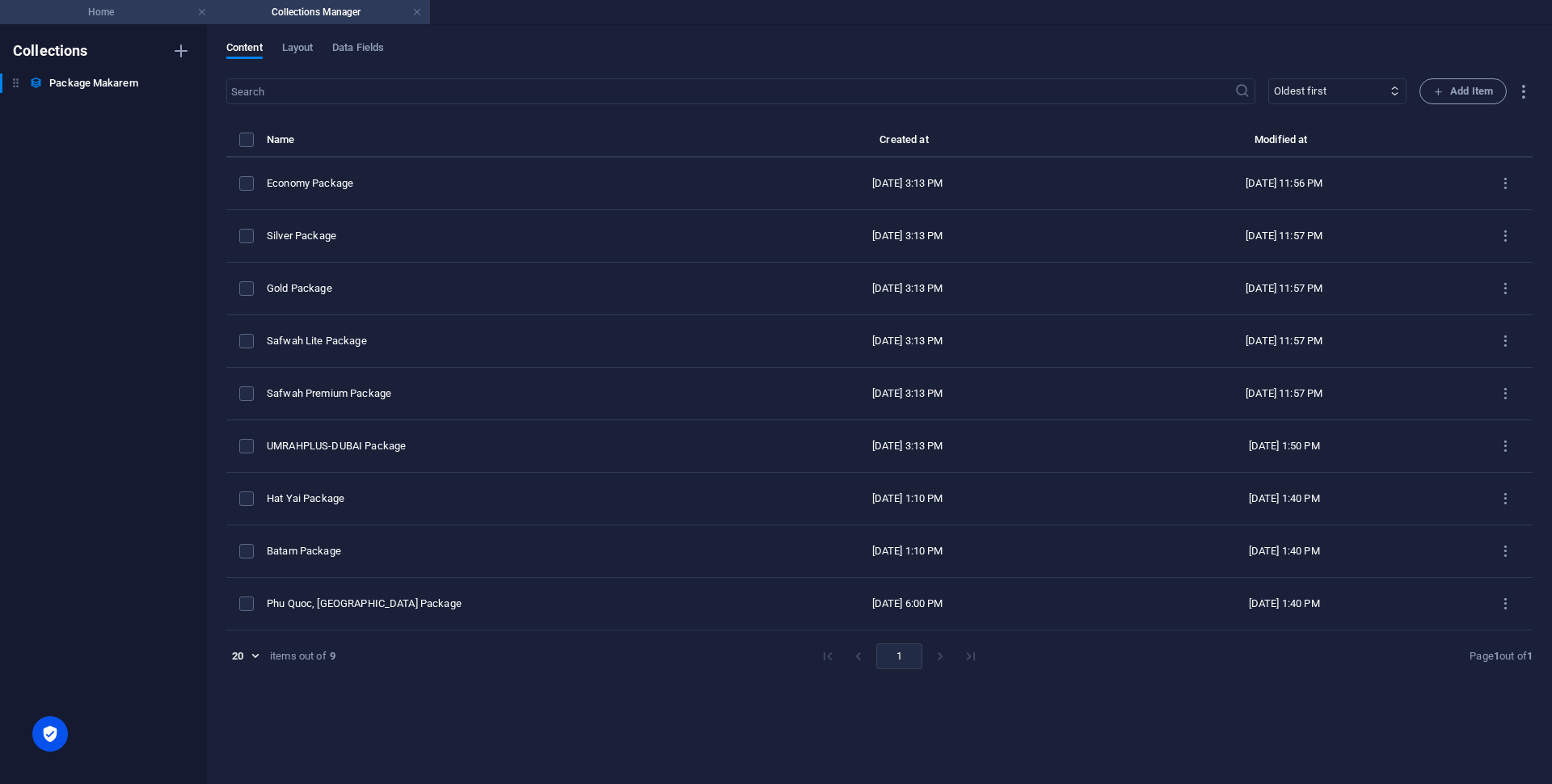 click on "Home" at bounding box center (108, 12) 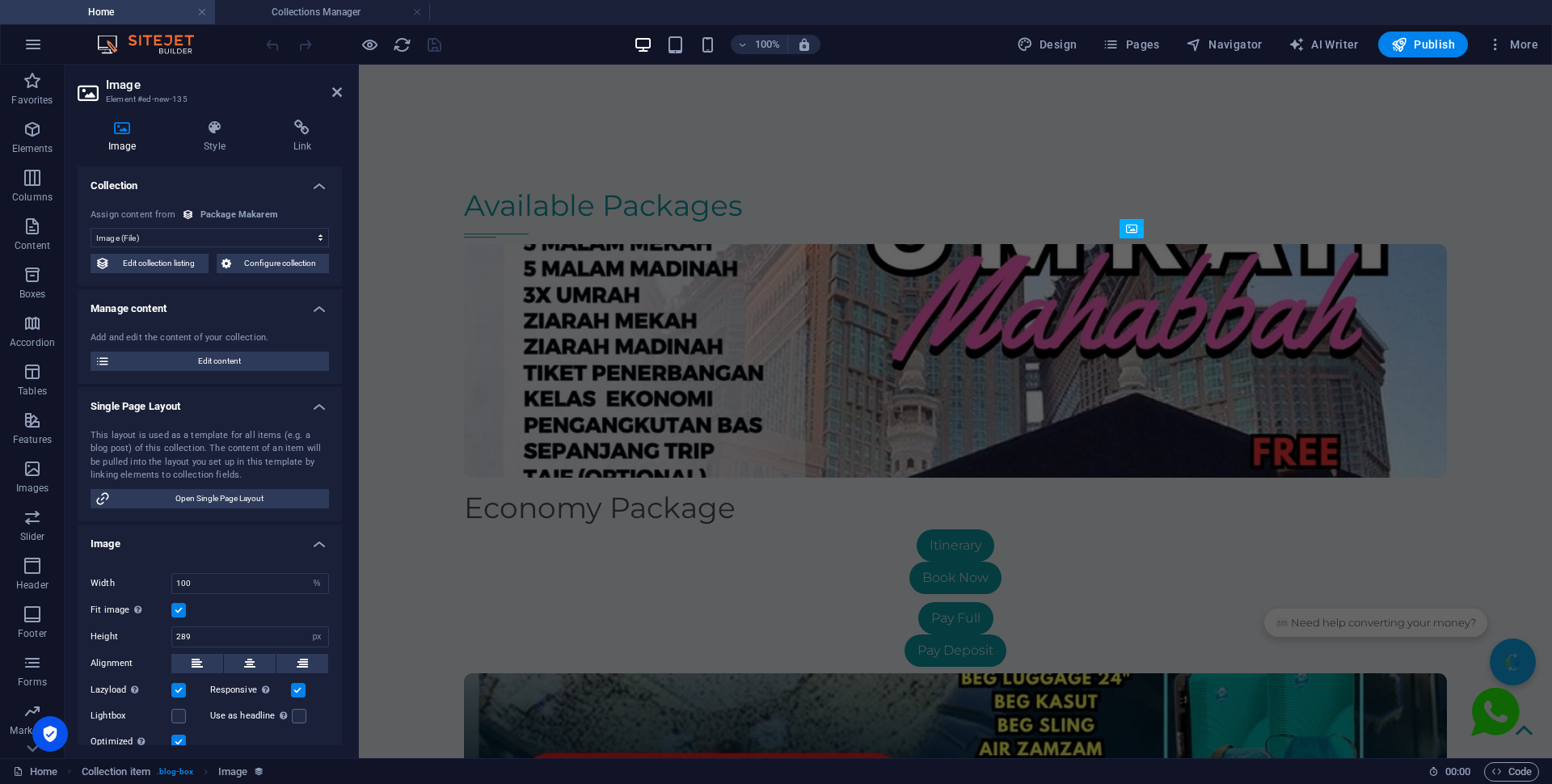 type 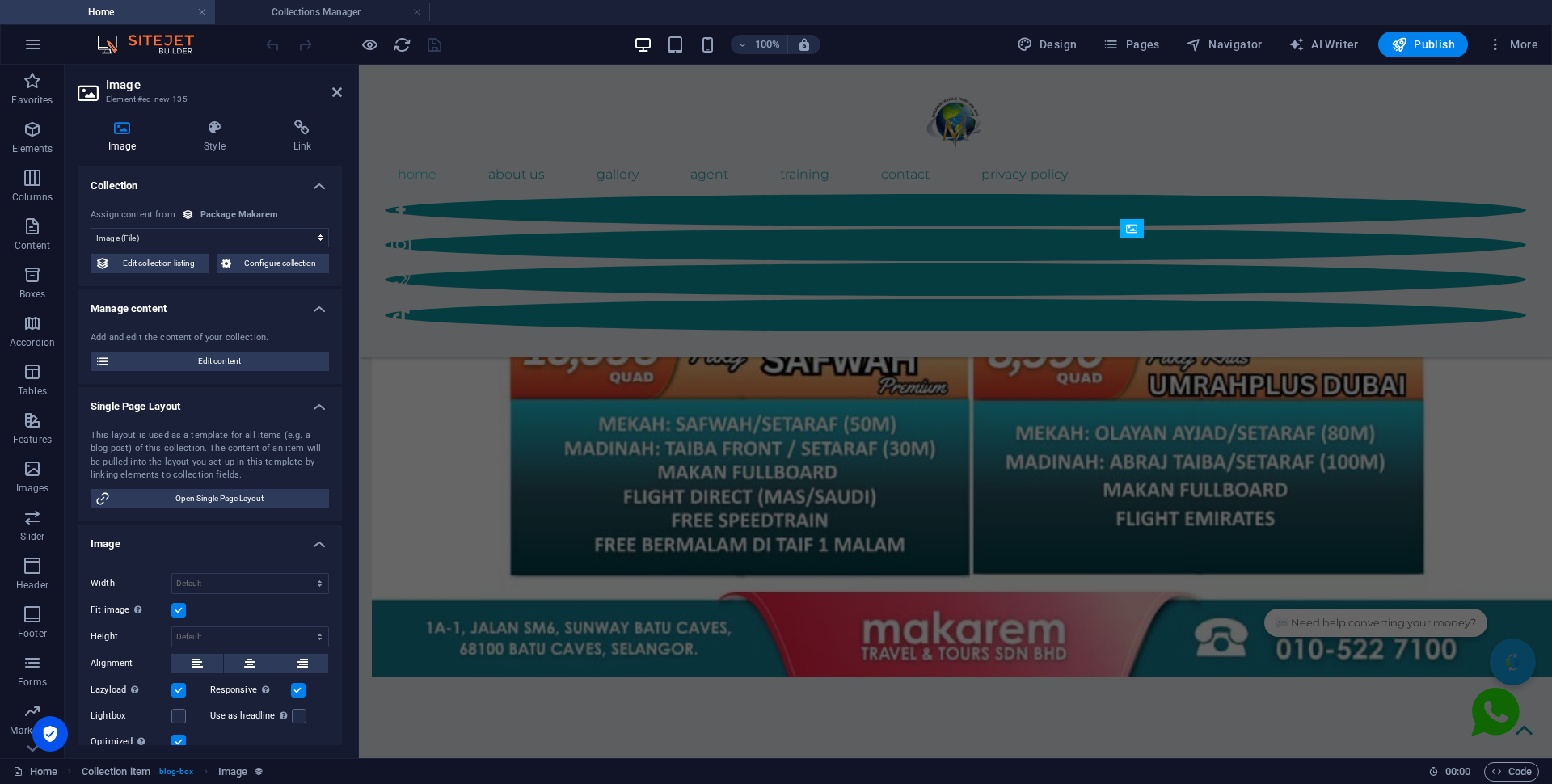 click on "Image Element #ed-new-135 Image Style Link Collection No assignment, content remains static Created at (Date) Updated at (Date) Name (Plain Text) Slug (Plain Text) Description (Rich Text) Content (CMS) Payment Link (Link) Whatsapp Link (Link) Pay Deposit (Link) Itinerary (Link) Category (Choice) Image (File) Assign content from Package Makarem 7/14/2025 (l) 07/14/2025 (L) Jul 14, 2025 (ll) July 14, 2025 (LL) Jul 14, 2025 1:53 PM (lll) July 14, 2025 1:53 PM (LLL) Mon, Jul 14, 2025 1:53 PM (llll) Monday, July 14, 2025 1:53 PM (LLLL) 14.7.2025 (D.M.YYYY) 14. Jul 2025 (D. MMM YYYY) 14. July 2025 (D. MMMM YYYY) Mo, 14.7.2025 (dd, D.M.YYYY) Mo, 14. Jul 2025 (dd, D. MMM YYYY) Monday, 14. July 2025 (dddd, D. MMMM YYYY) 1:53 PM (LT) 14 (D) 14 (DD) 14th (Do) 7 (M) 07 (MM) Jul (MMM) July (MMMM) 25 (YY) 2025 (YYYY) a few seconds ago Edit collection listing Configure collection Manage content Add and edit the content of your collection. Edit content Single Page Layout Open Single Page Layout Image Upload Width Default px" at bounding box center [212, 411] 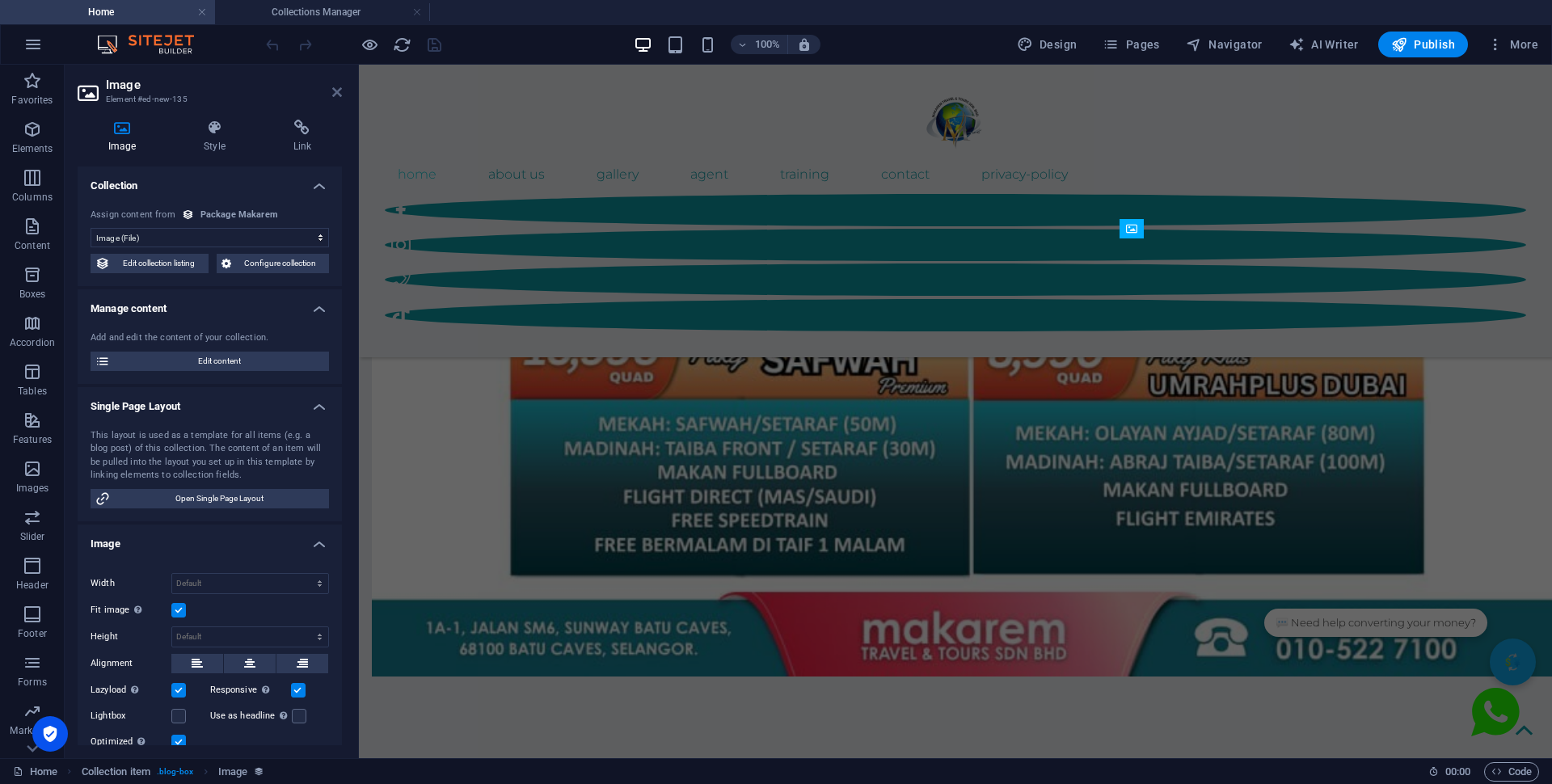 click at bounding box center (337, 92) 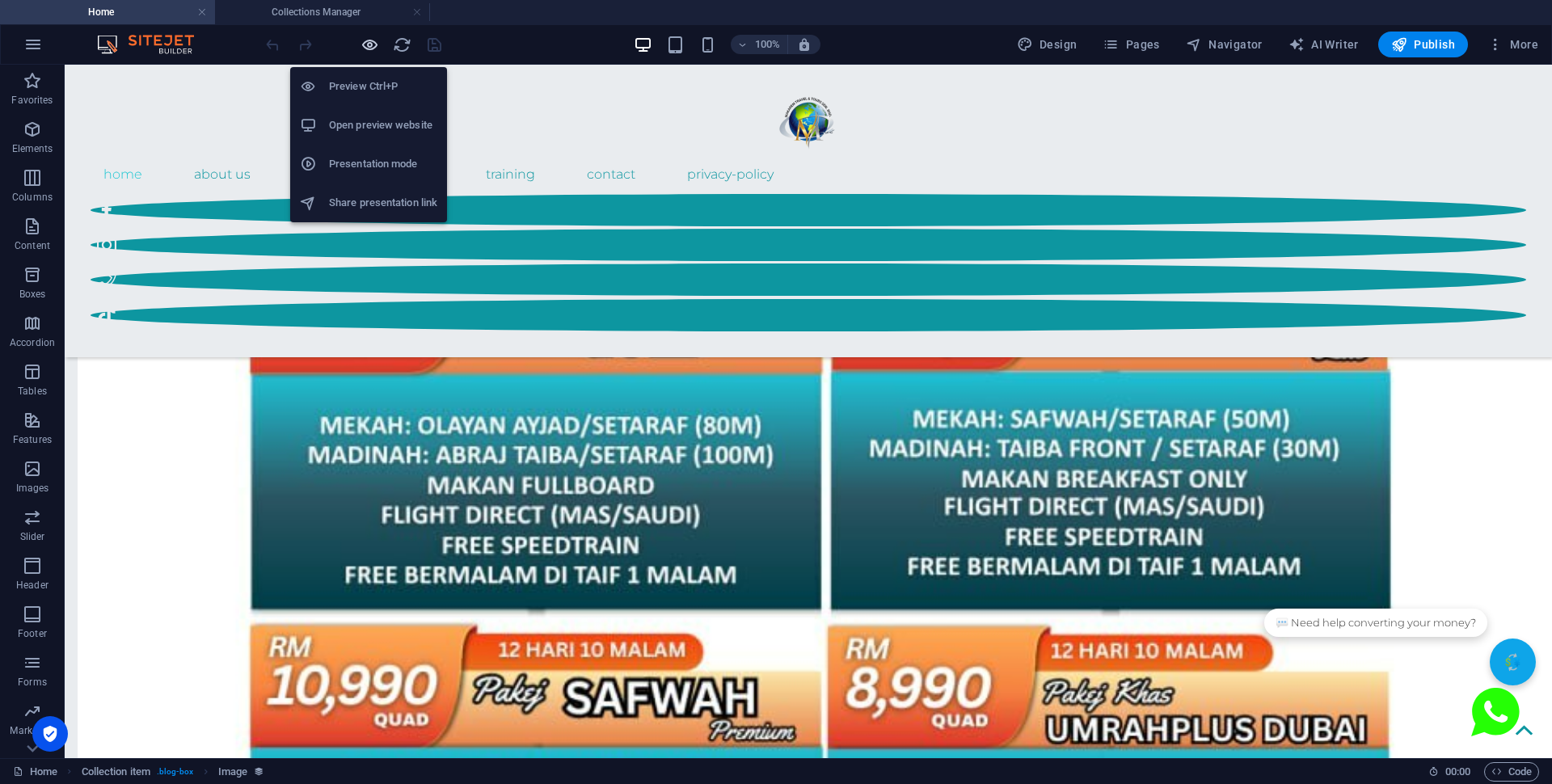 drag, startPoint x: 367, startPoint y: 38, endPoint x: 502, endPoint y: 18, distance: 136.47344 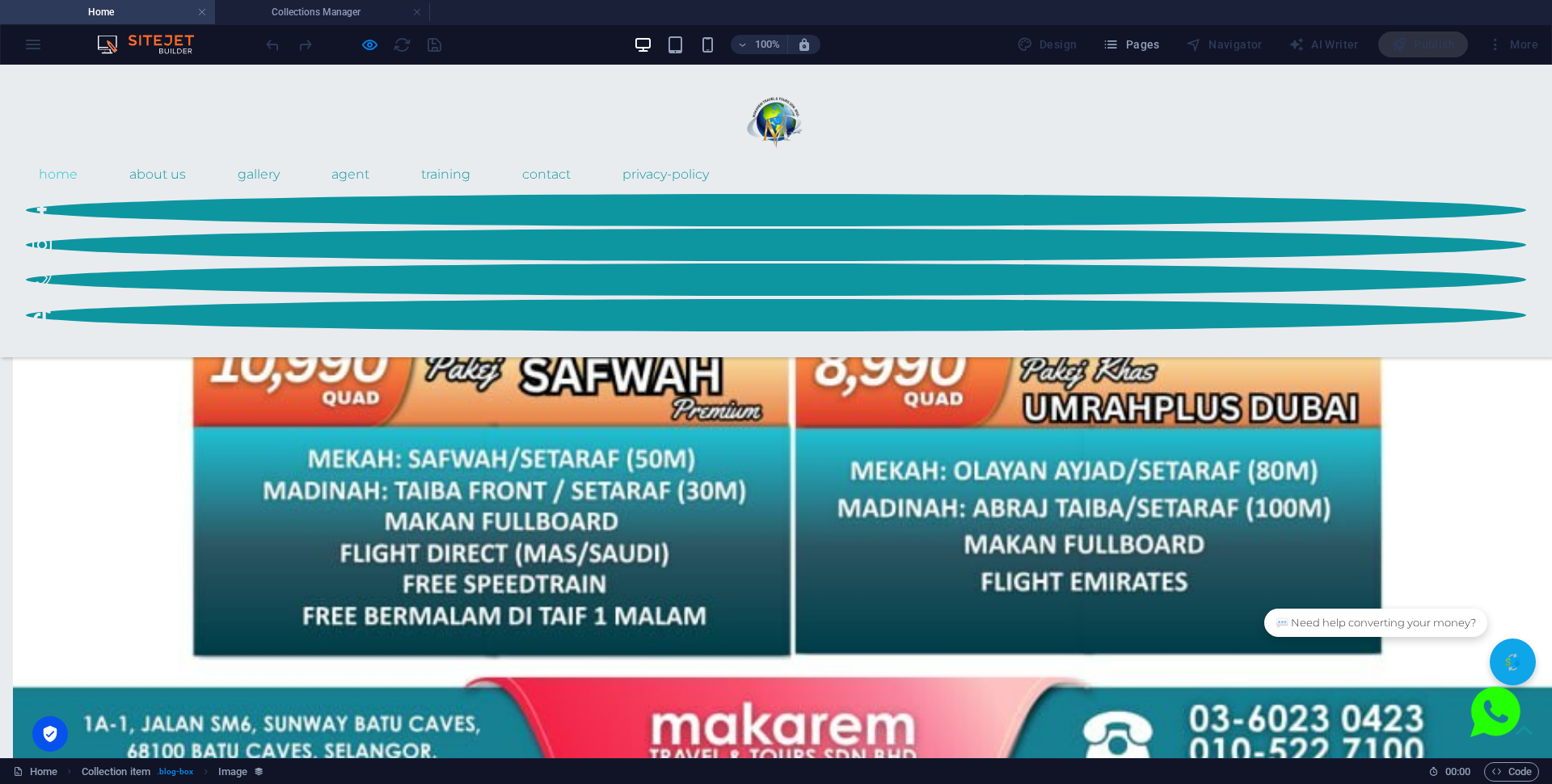 scroll, scrollTop: 3080, scrollLeft: 0, axis: vertical 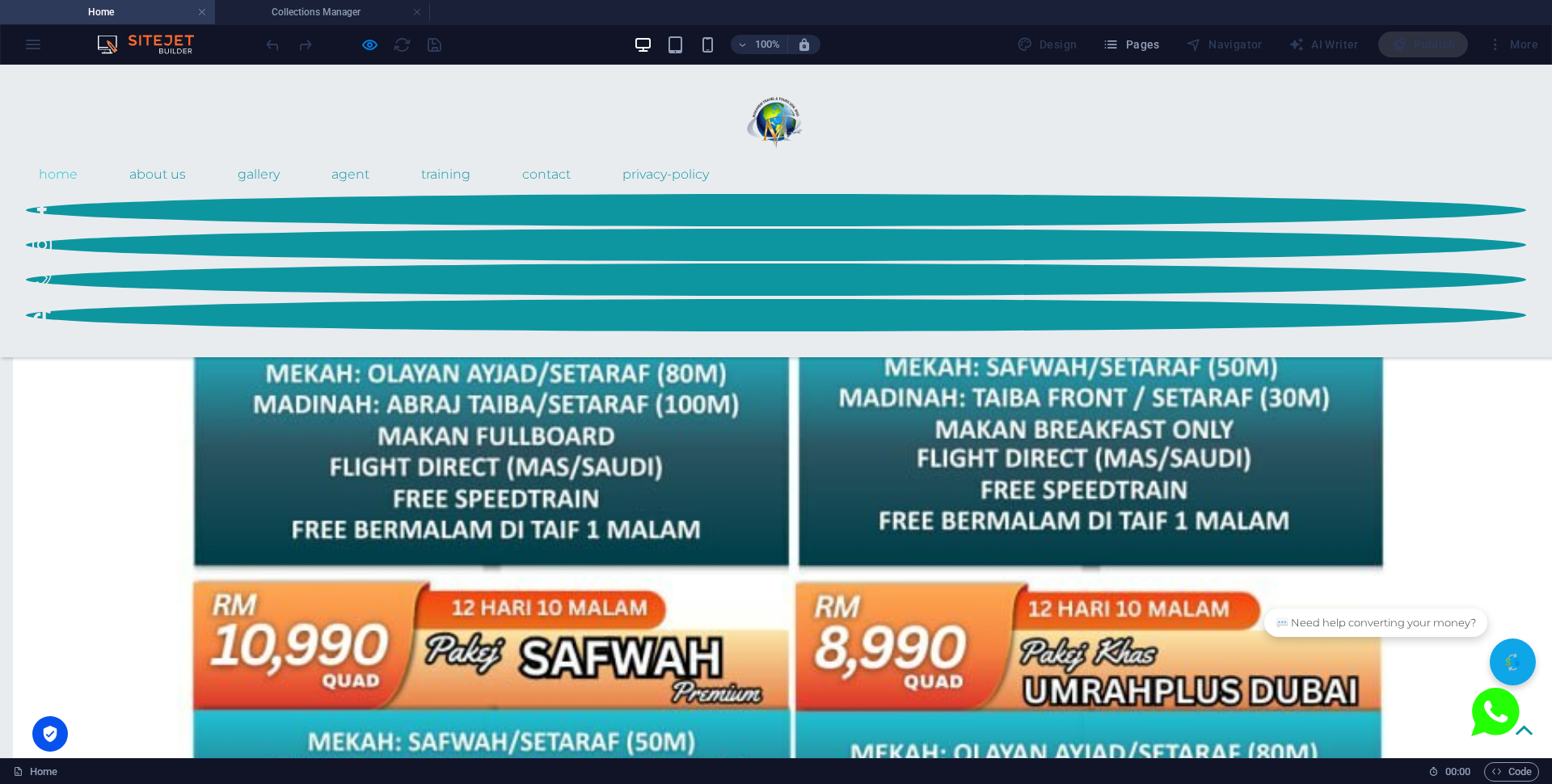 click on "UMRAHPLUS-DUBAI Package" at bounding box center [504, 3770] 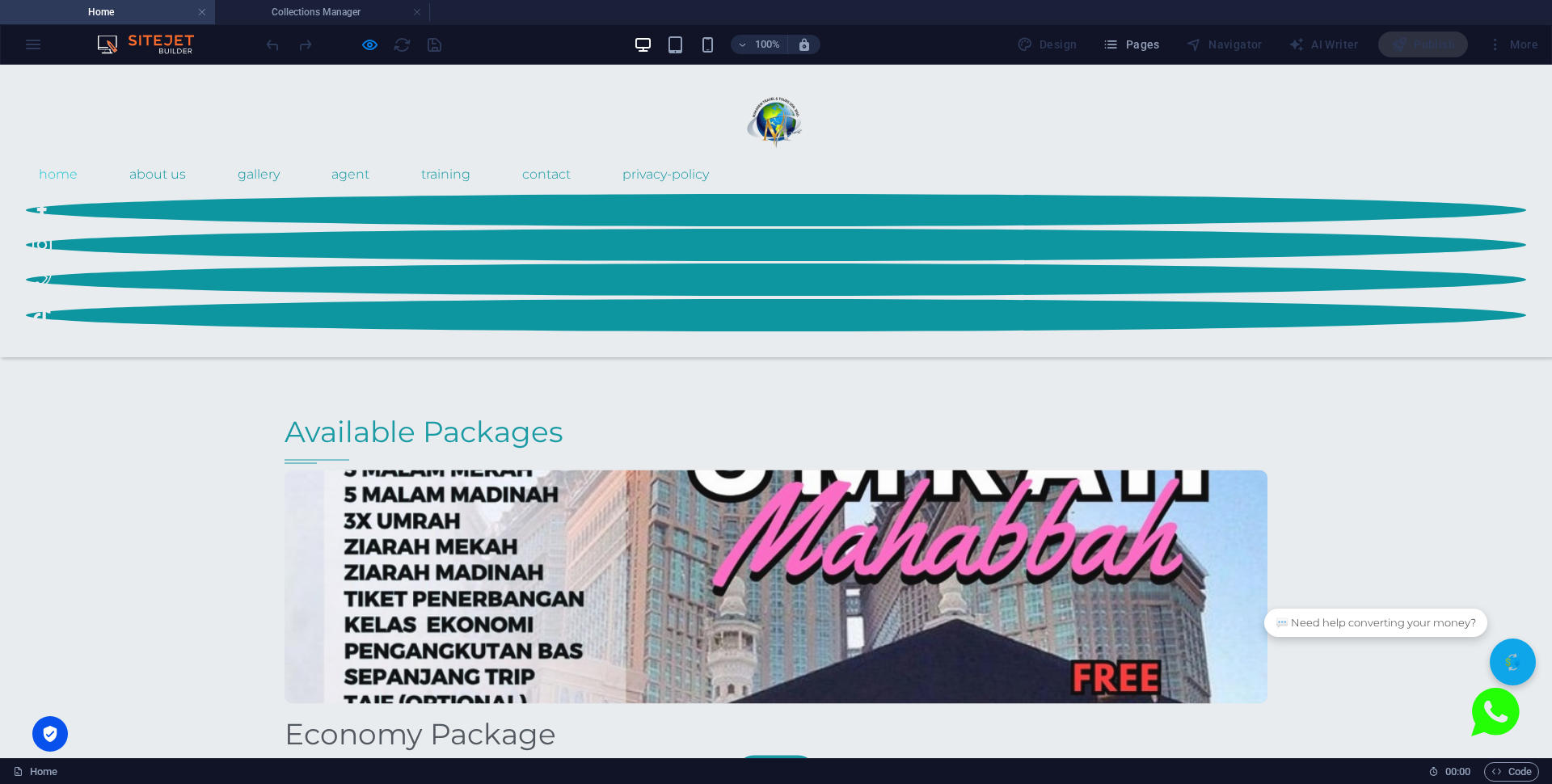 scroll, scrollTop: 0, scrollLeft: 0, axis: both 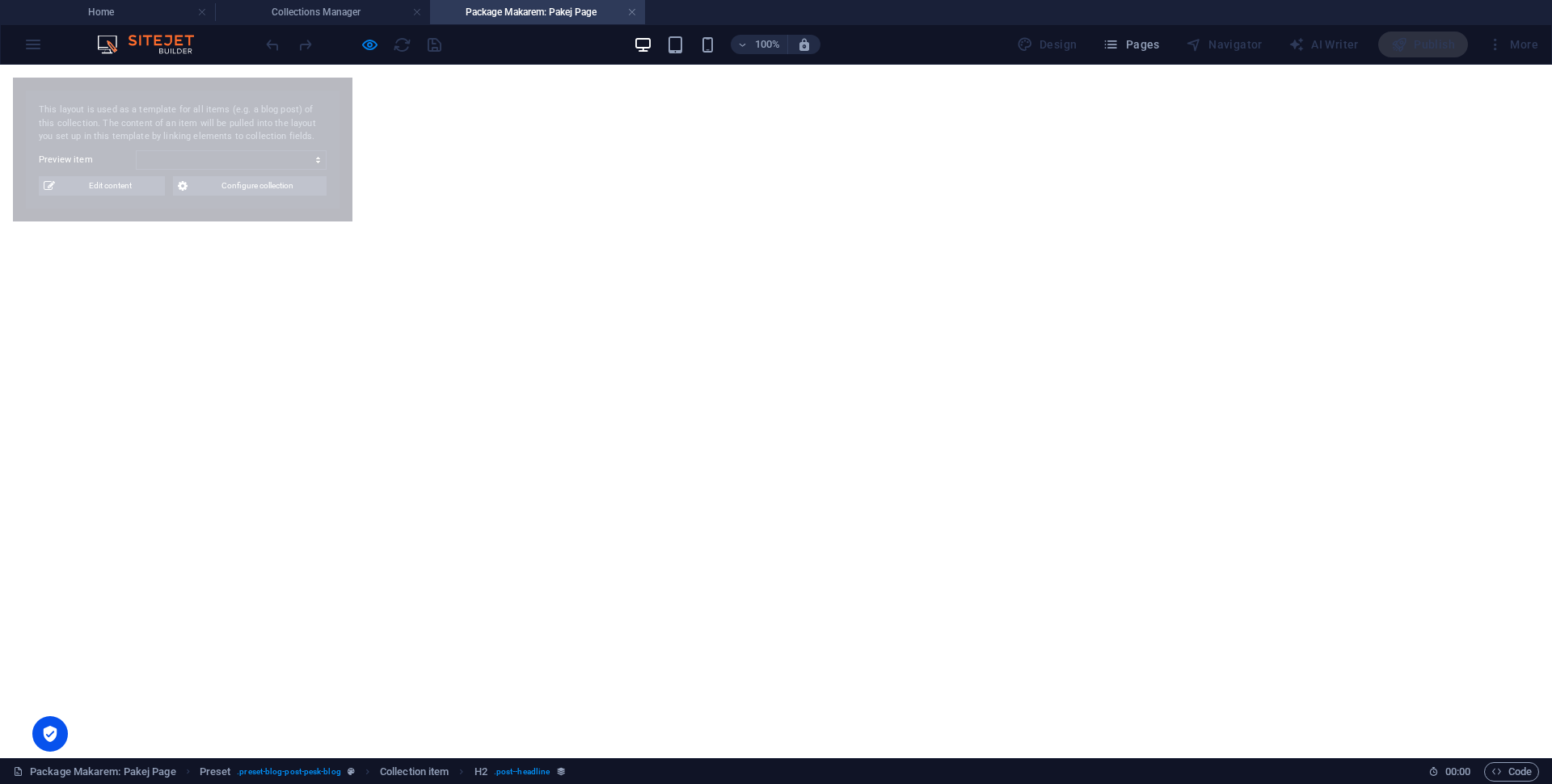 select on "68550a0eb3100d23180d1e27" 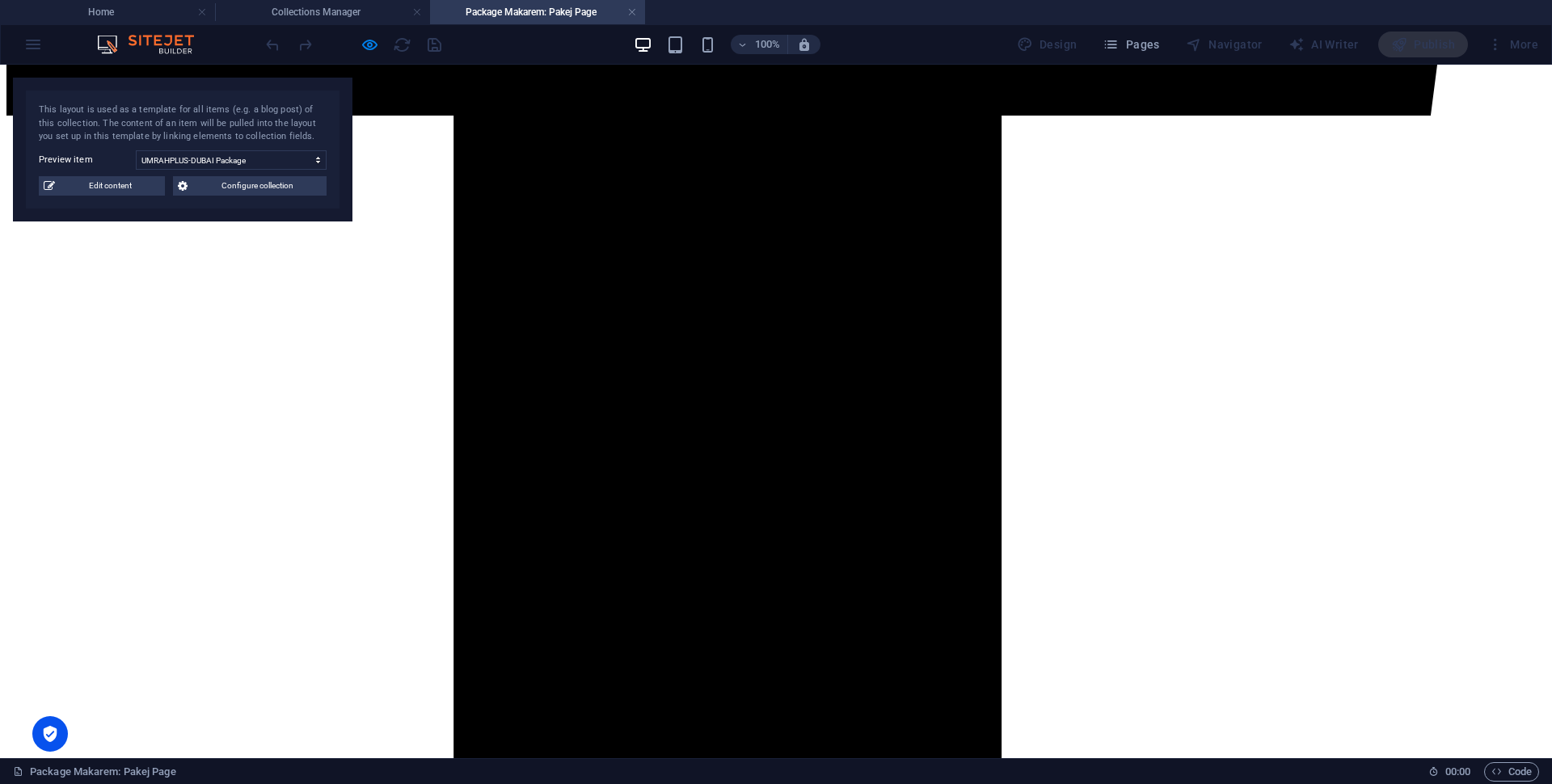 scroll, scrollTop: 4428, scrollLeft: 0, axis: vertical 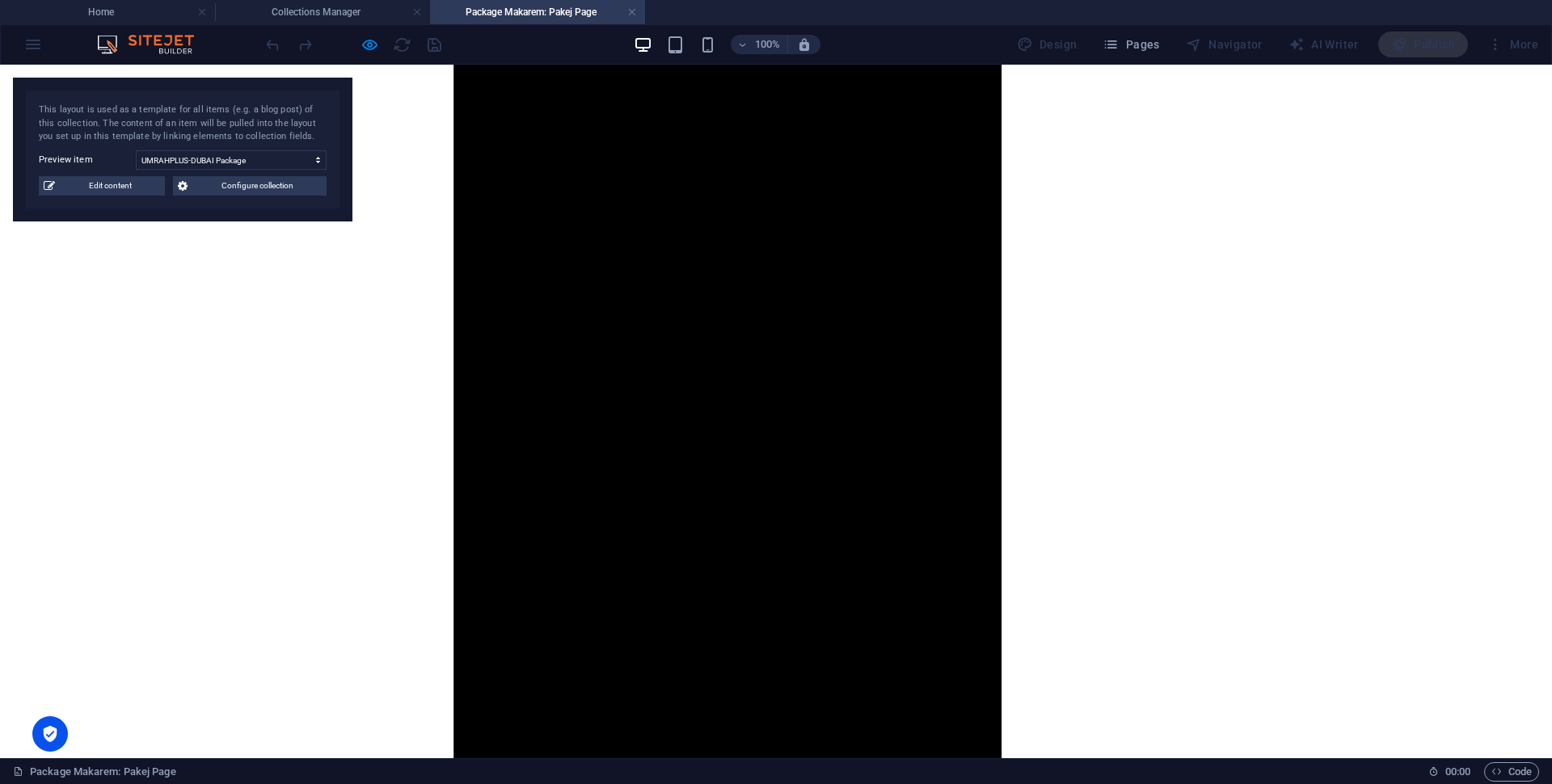 click on "🕋 UMRAHPlus-DUBAI RM8,990 Gabungan Spiritual & Eksklusif Dua Benua Rasai pengalaman unik dan bermakna bersama Makarem Travel & Tours melalui Pakej UmrahPlus-Dubai RM8,990 – Sebuah perjalanan yang menyatukan keindahan ibadah Umrah dan pesona futuristik Kota Dubai. 🕋 Pakej Umrah Gold: 5 Malam Mekah | 5 Malam Madinah Penginapan di Mekah hanya 80 meter dari Masjidil Haram dan Madinah 100 meter dari Masjid Nabawi pasti membawakan keselesaan premium yang memudahkan urusan ibadah anda. ✨ EKSKLUSIF 1 HARI JELAJAH DUBAI Selepas mengerjakan ibadah Umrah, anda akan mengikuti Program Elsklusif Sehari Jelajah Dubai (1 Day Tour) yang menampilkan destinasi paling ikonik: 🌆 Souk Al-Seef & Old Dubai – Jelajah keindahan seni bina tradisional dan budaya Arab 🌿 Souk Spice & Gold – Syurga beli-belah emas & rempah ratus eksotik 🚤 Abra Water Taxi – Pengalaman menaiki bot tradisional di Dubai Creek 🛣 Sheikh Zayed Road – Laluan moden berkilauan 🌴 The Palm Jumeirah 🏖 Atlantis The Palm & Burj Al-Arab" at bounding box center (776, 11705) 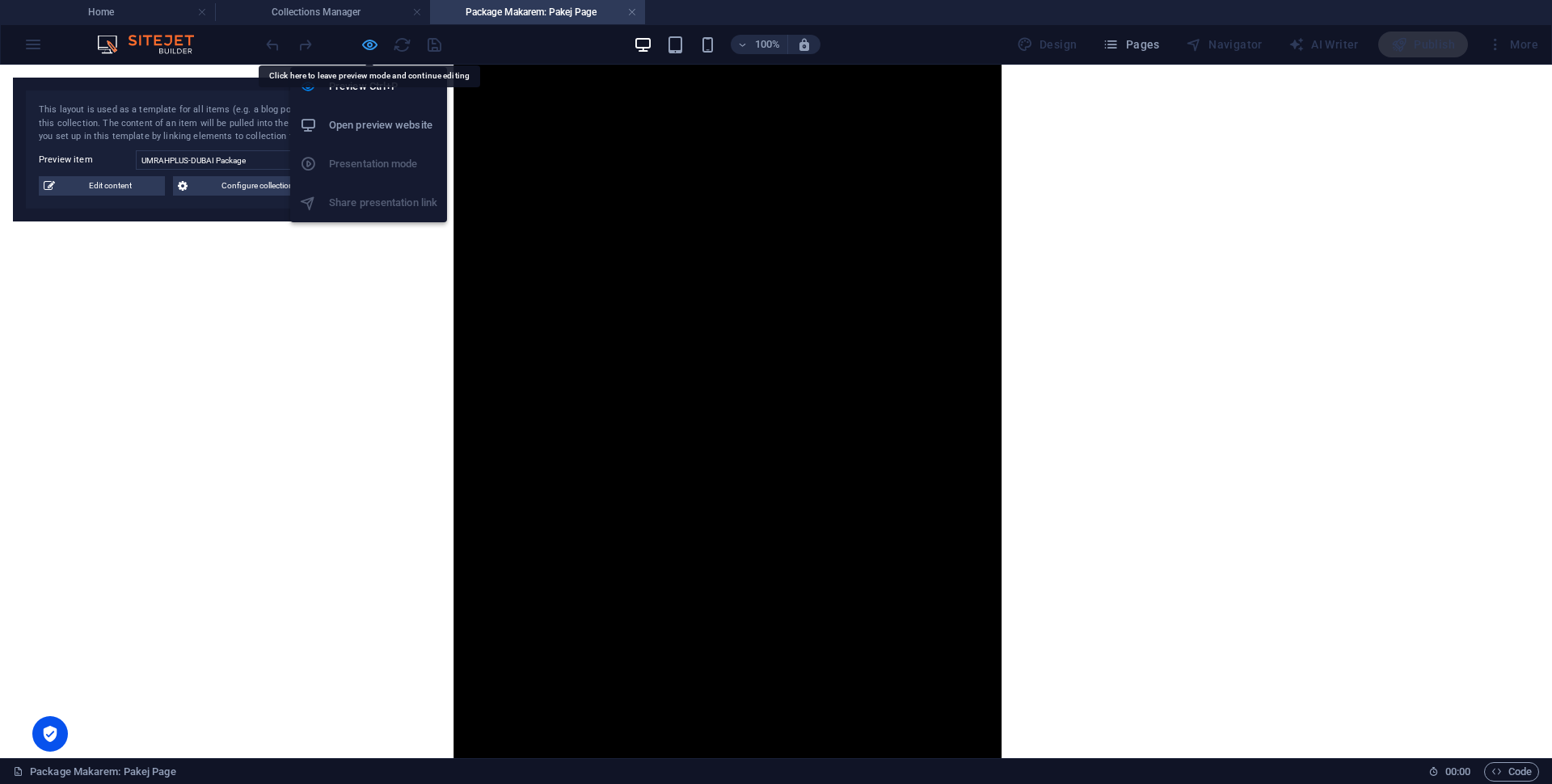 click at bounding box center [369, 44] 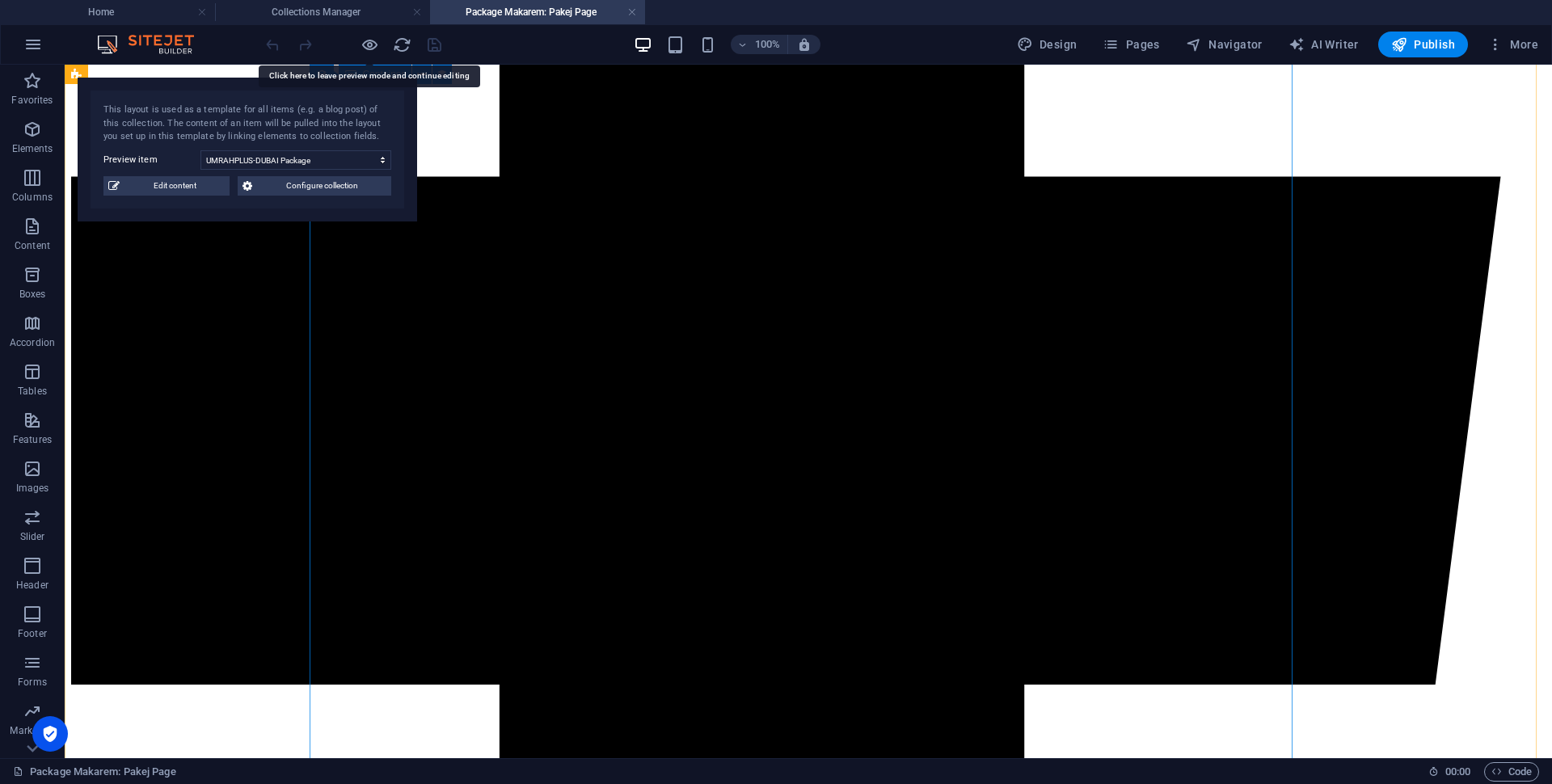 scroll, scrollTop: 3216, scrollLeft: 0, axis: vertical 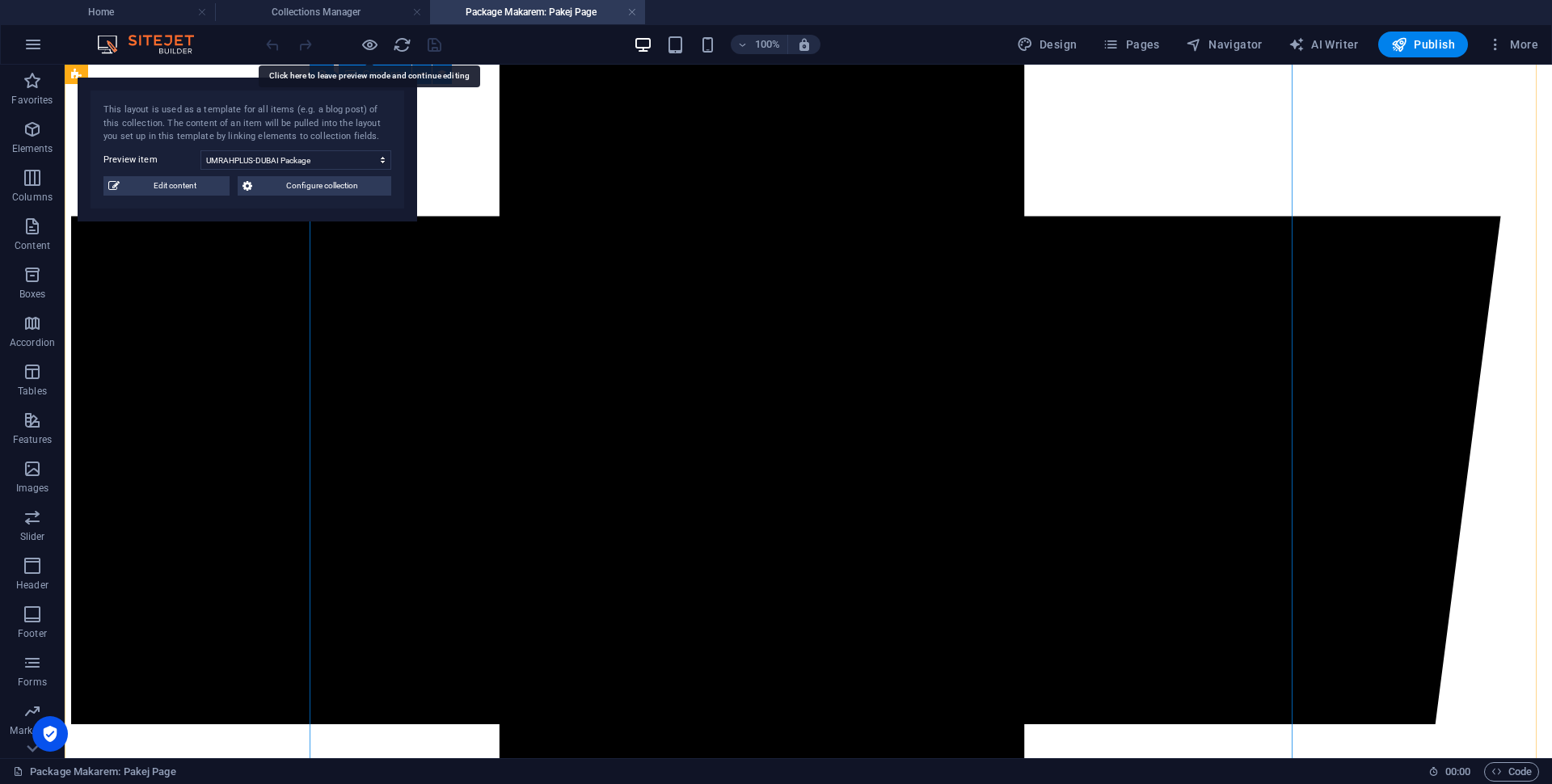 click on "Package Umrah + [GEOGRAPHIC_DATA]" at bounding box center (808, 11033) 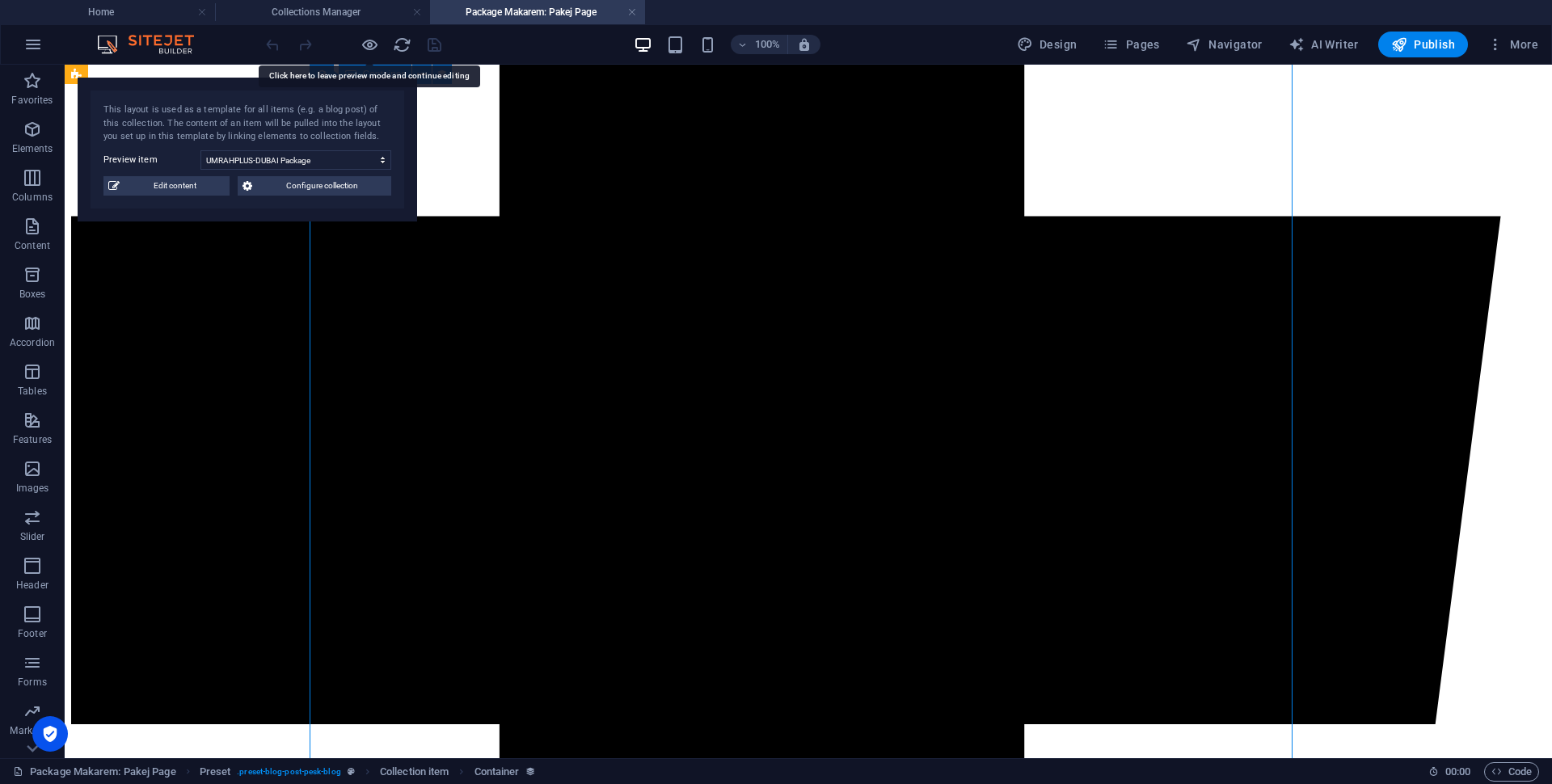 click on "Package Umrah + [GEOGRAPHIC_DATA]" at bounding box center (808, 11033) 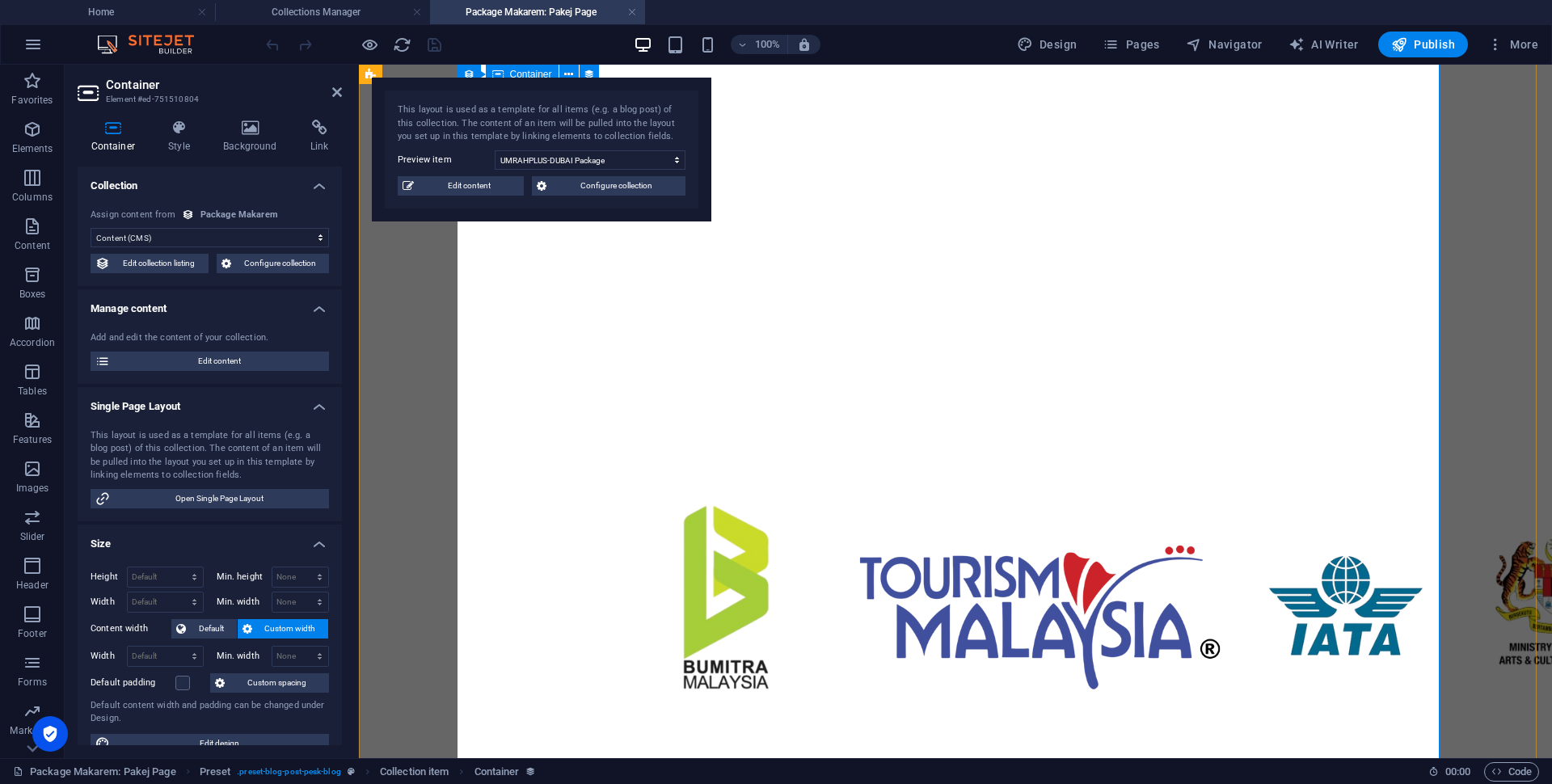 scroll, scrollTop: 993, scrollLeft: 0, axis: vertical 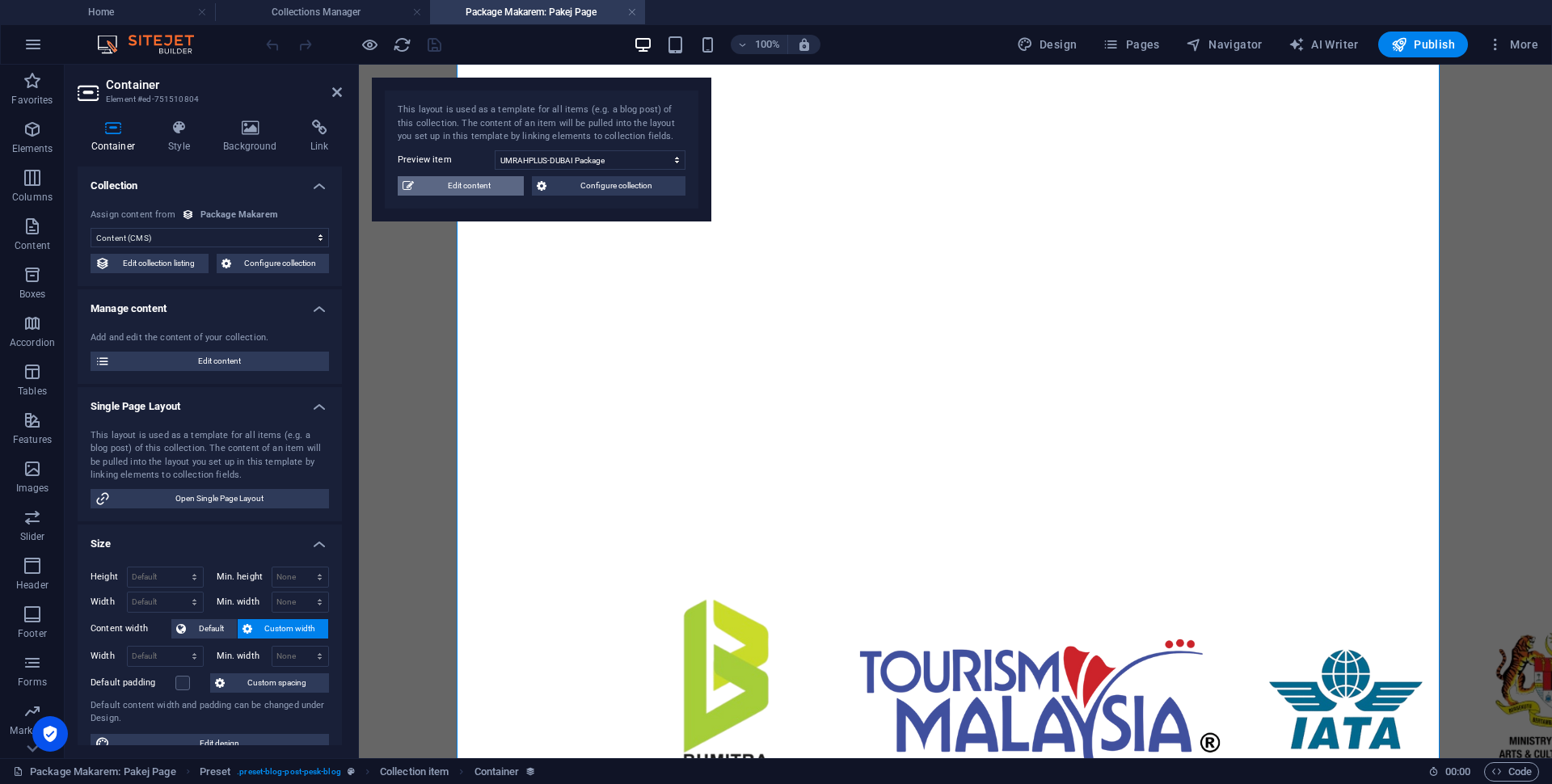 click on "Edit content" at bounding box center (469, 186) 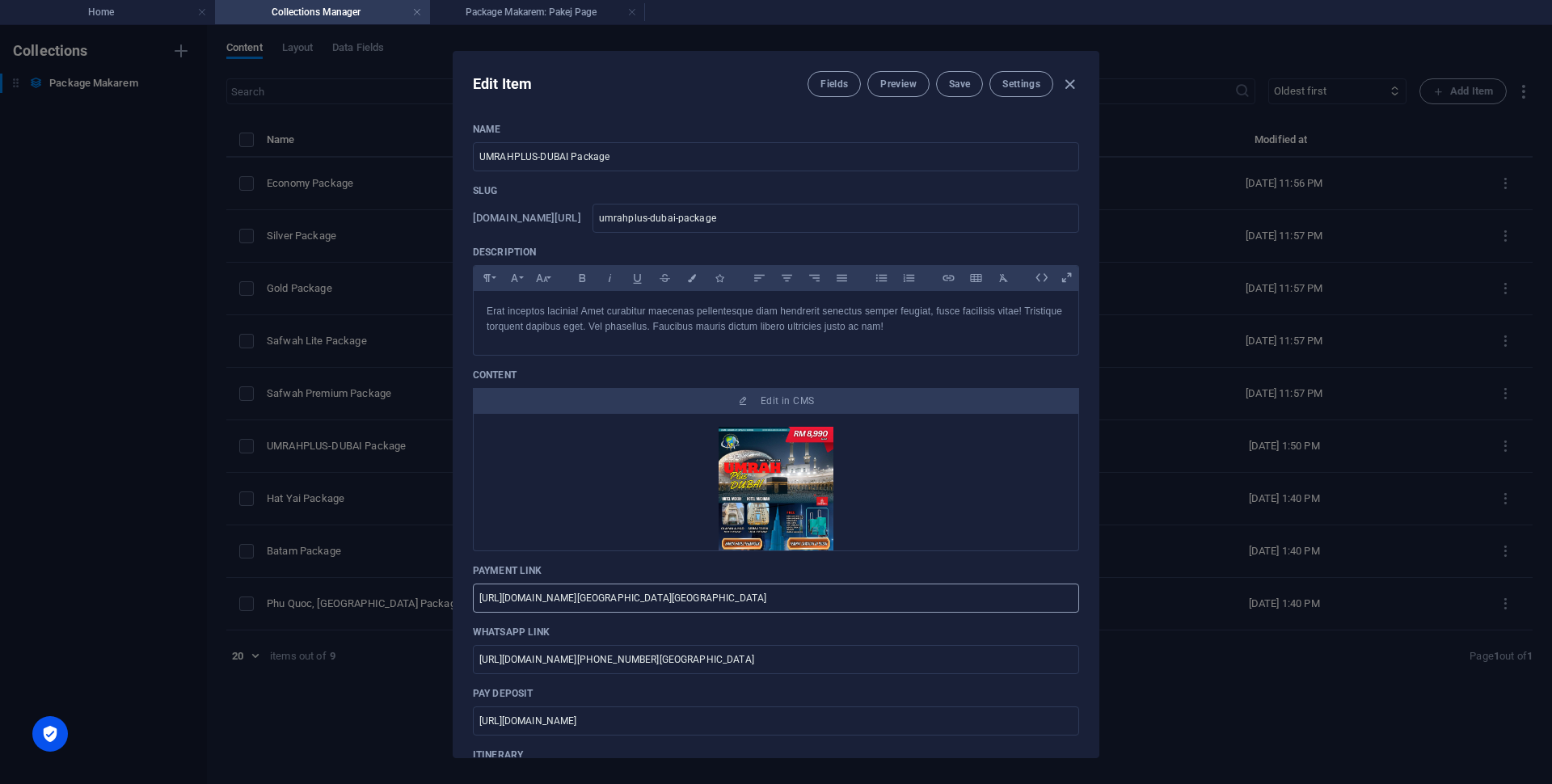 scroll, scrollTop: 0, scrollLeft: 0, axis: both 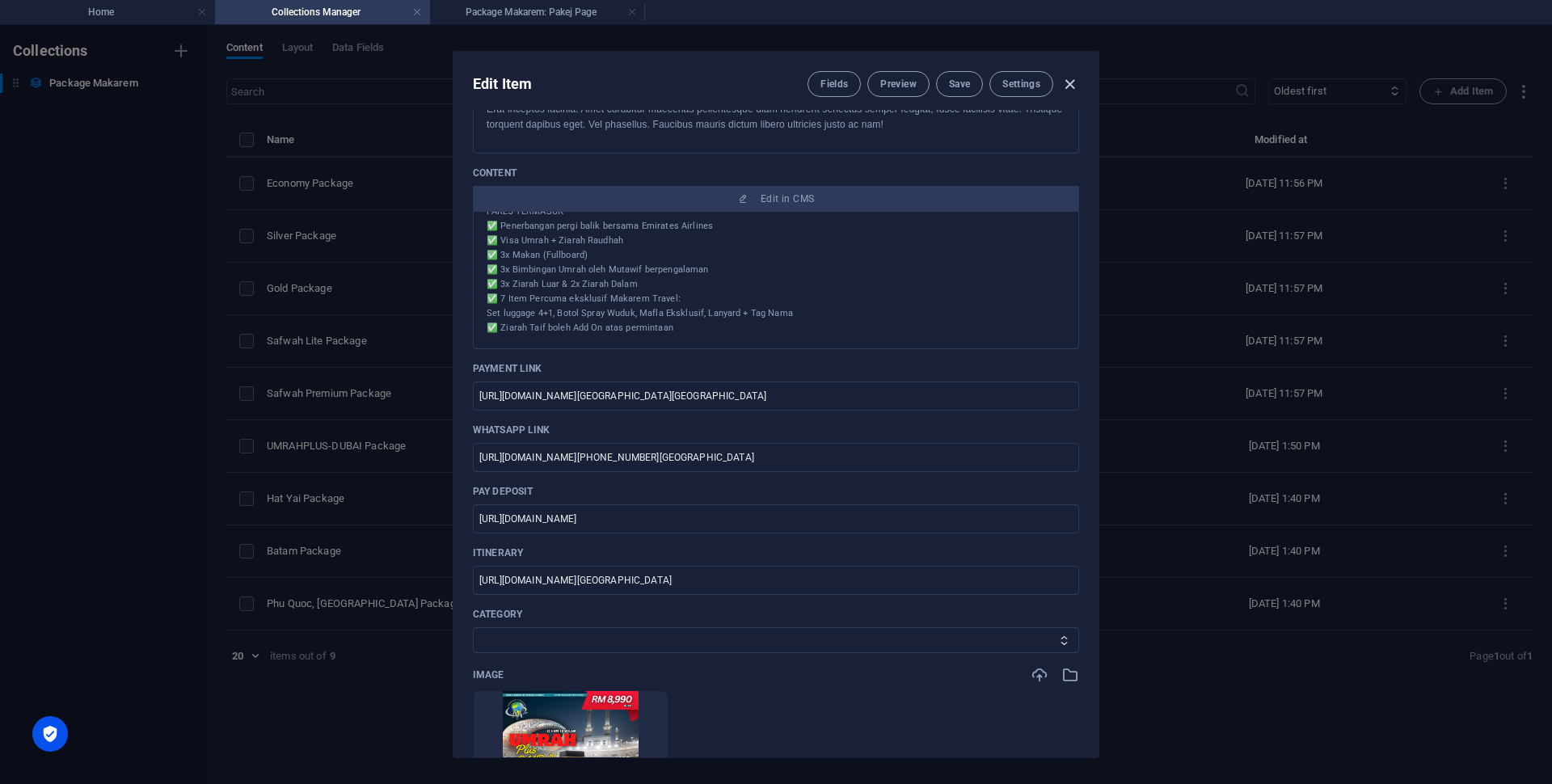 click at bounding box center (1069, 84) 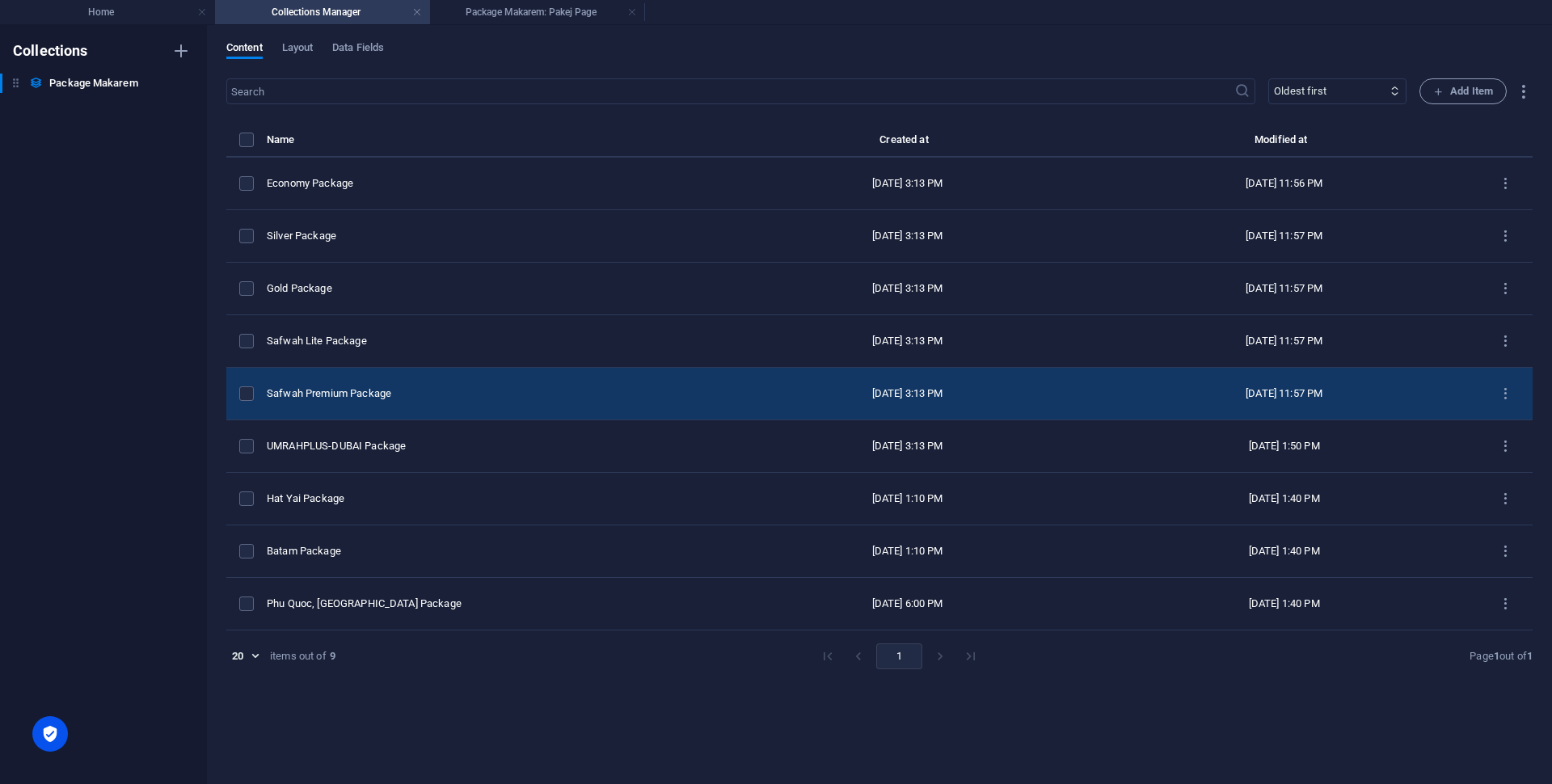 click on "Safwah Premium Package" at bounding box center (496, 394) 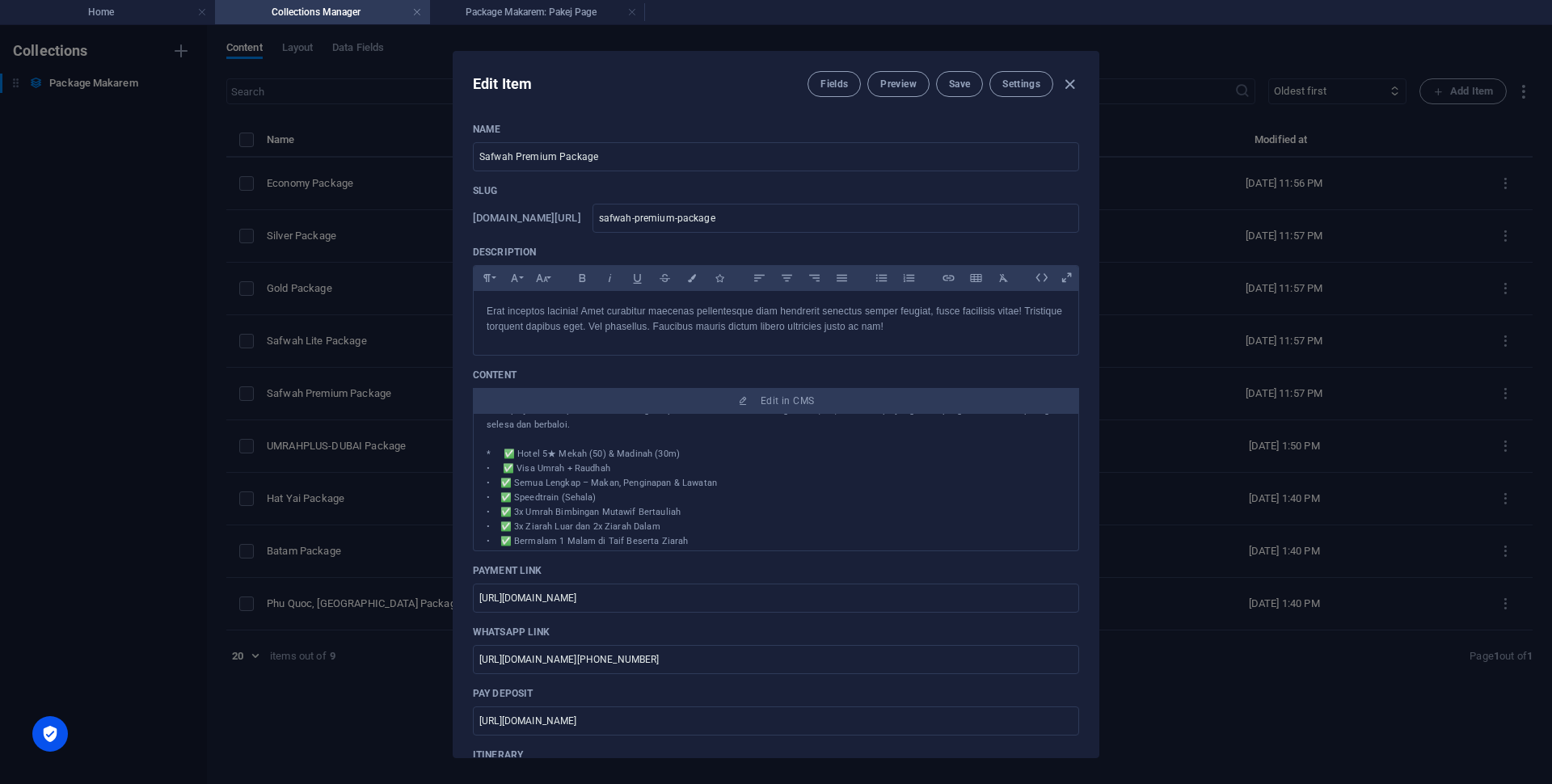 scroll, scrollTop: 300, scrollLeft: 0, axis: vertical 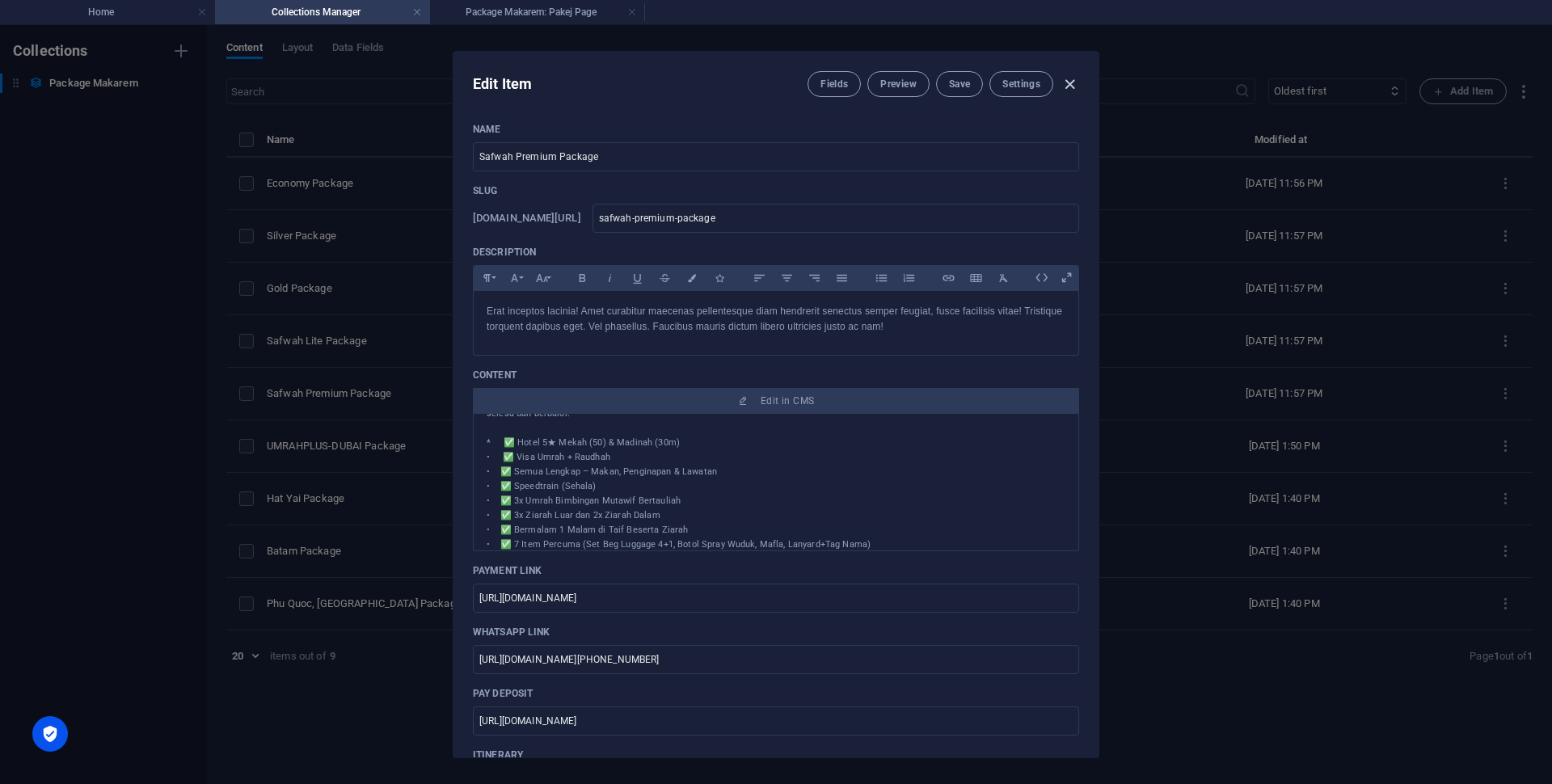 click at bounding box center [1069, 84] 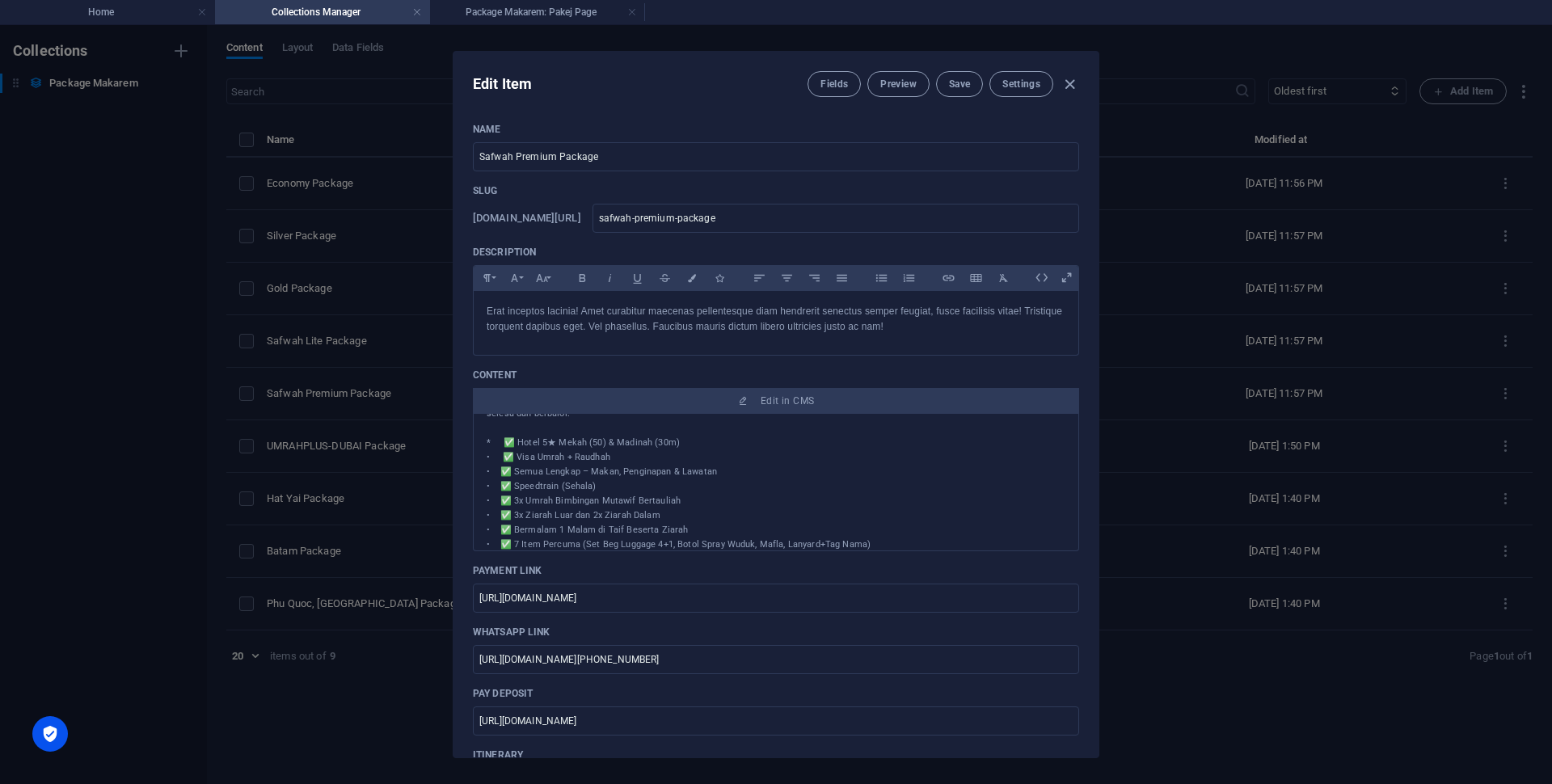 type on "safwah-premium-package" 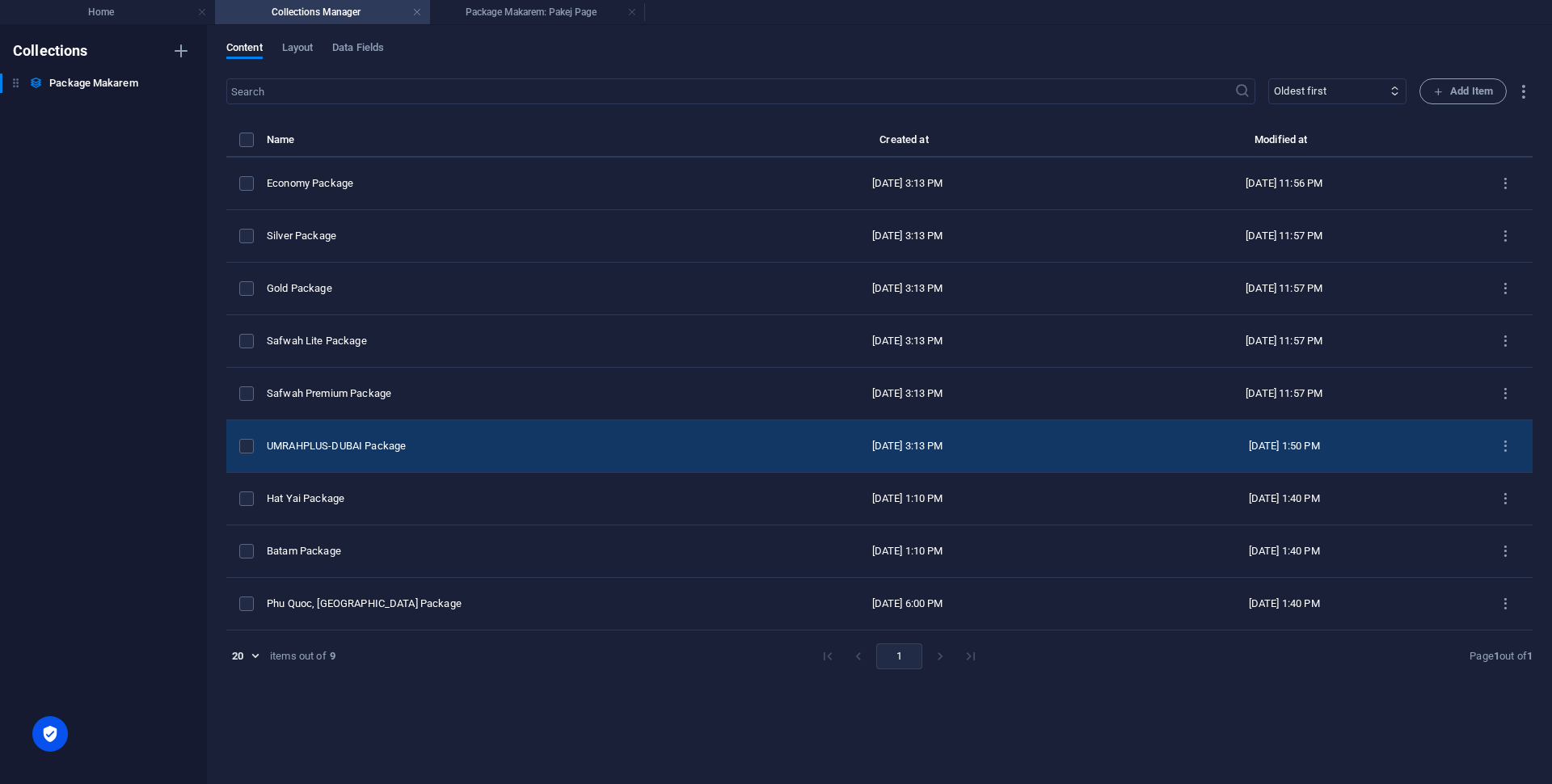 click on "UMRAHPLUS-DUBAI Package" at bounding box center [489, 446] 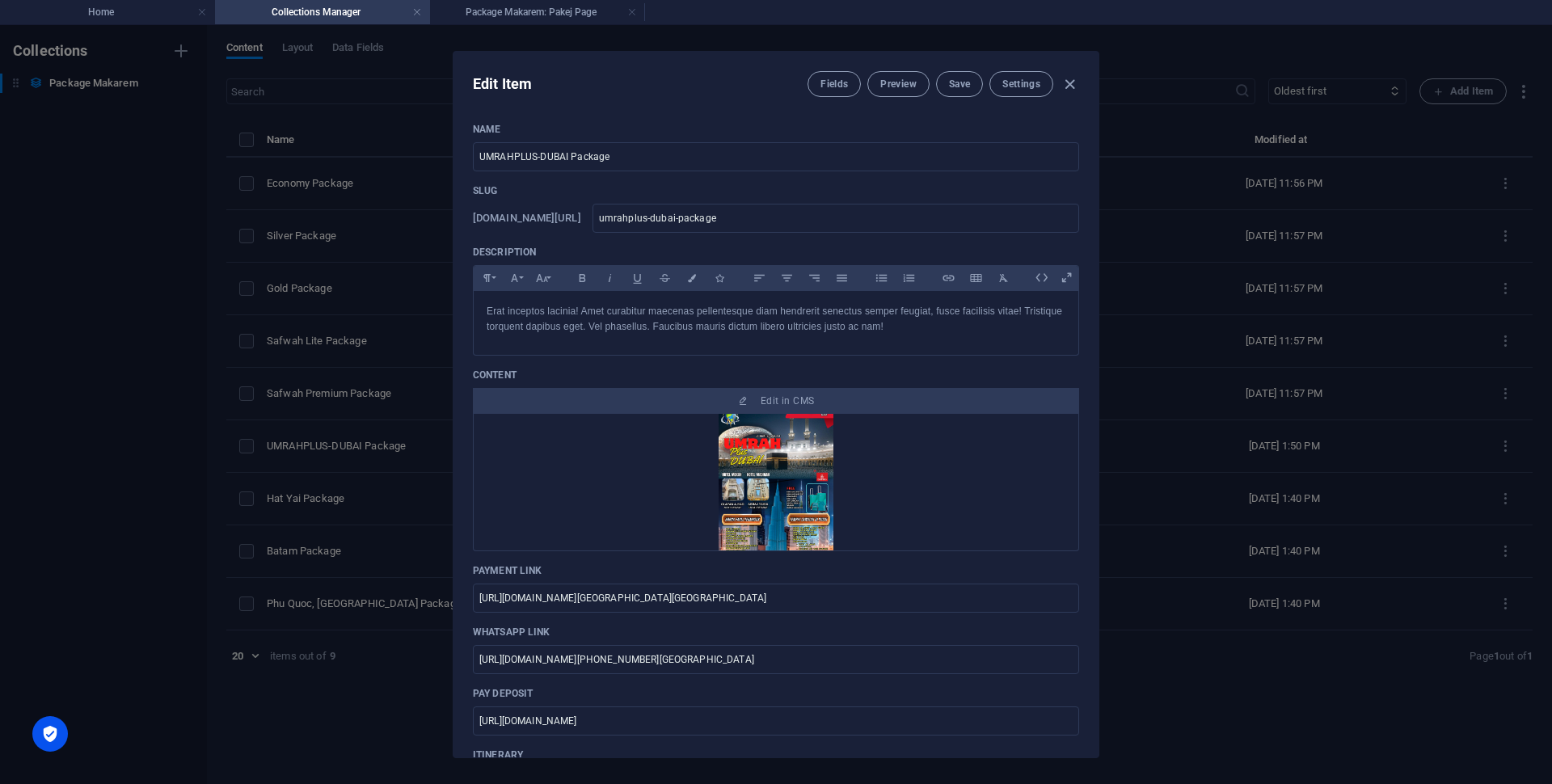 scroll, scrollTop: 202, scrollLeft: 0, axis: vertical 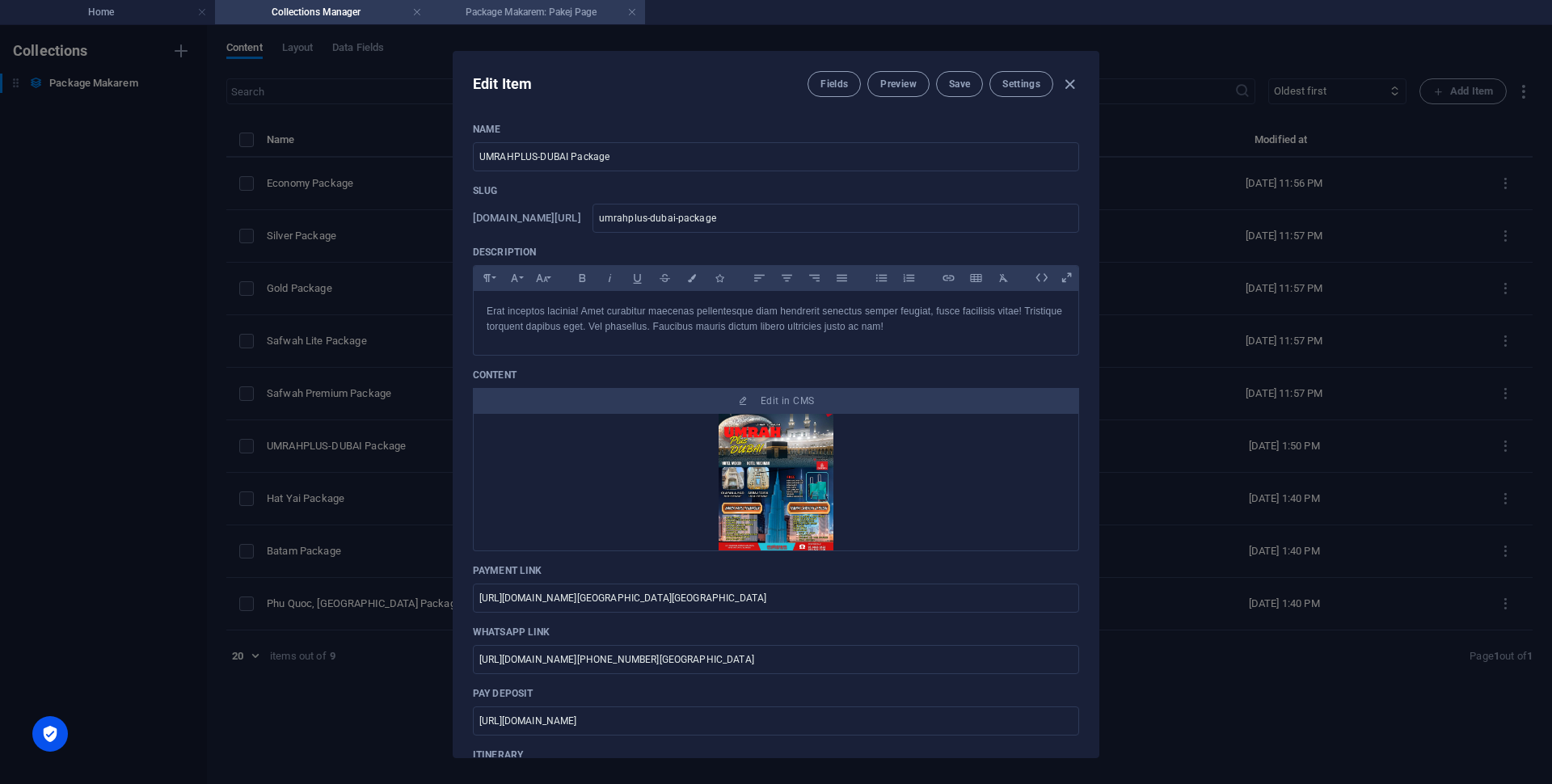 click on "Package Makarem: Pakej Page" at bounding box center (538, 12) 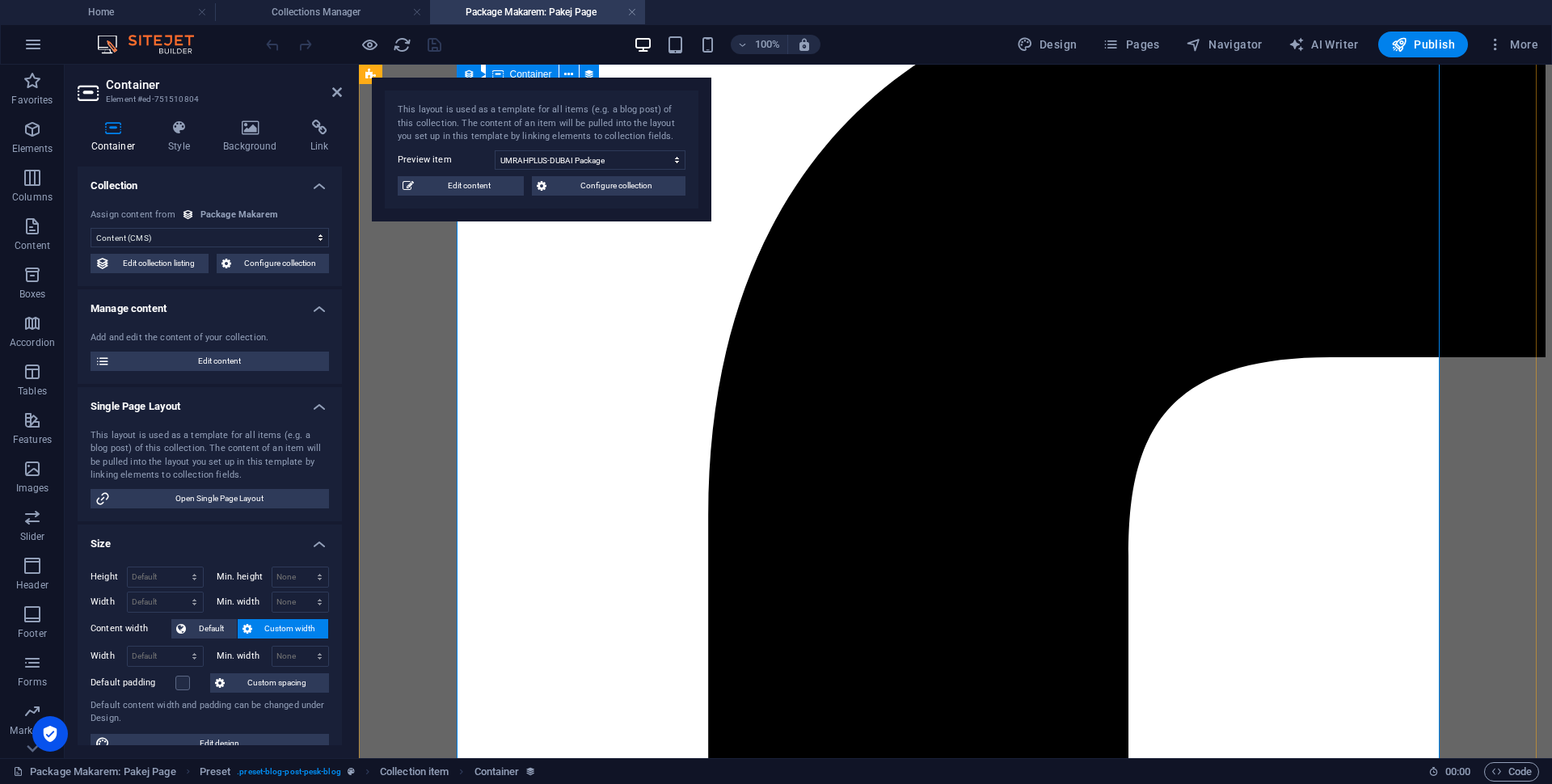 scroll, scrollTop: 1920, scrollLeft: 0, axis: vertical 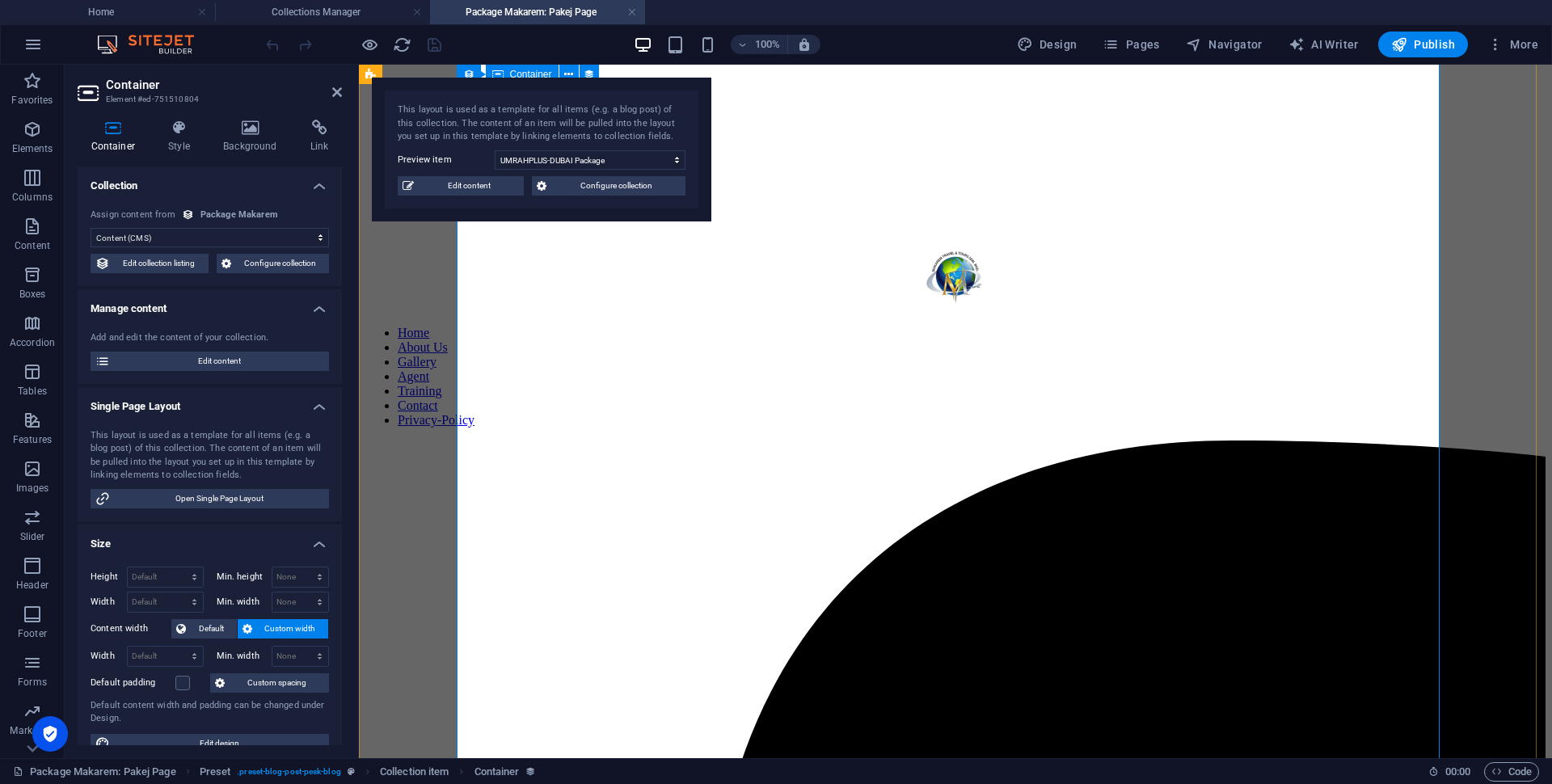 click at bounding box center (955, 7359) 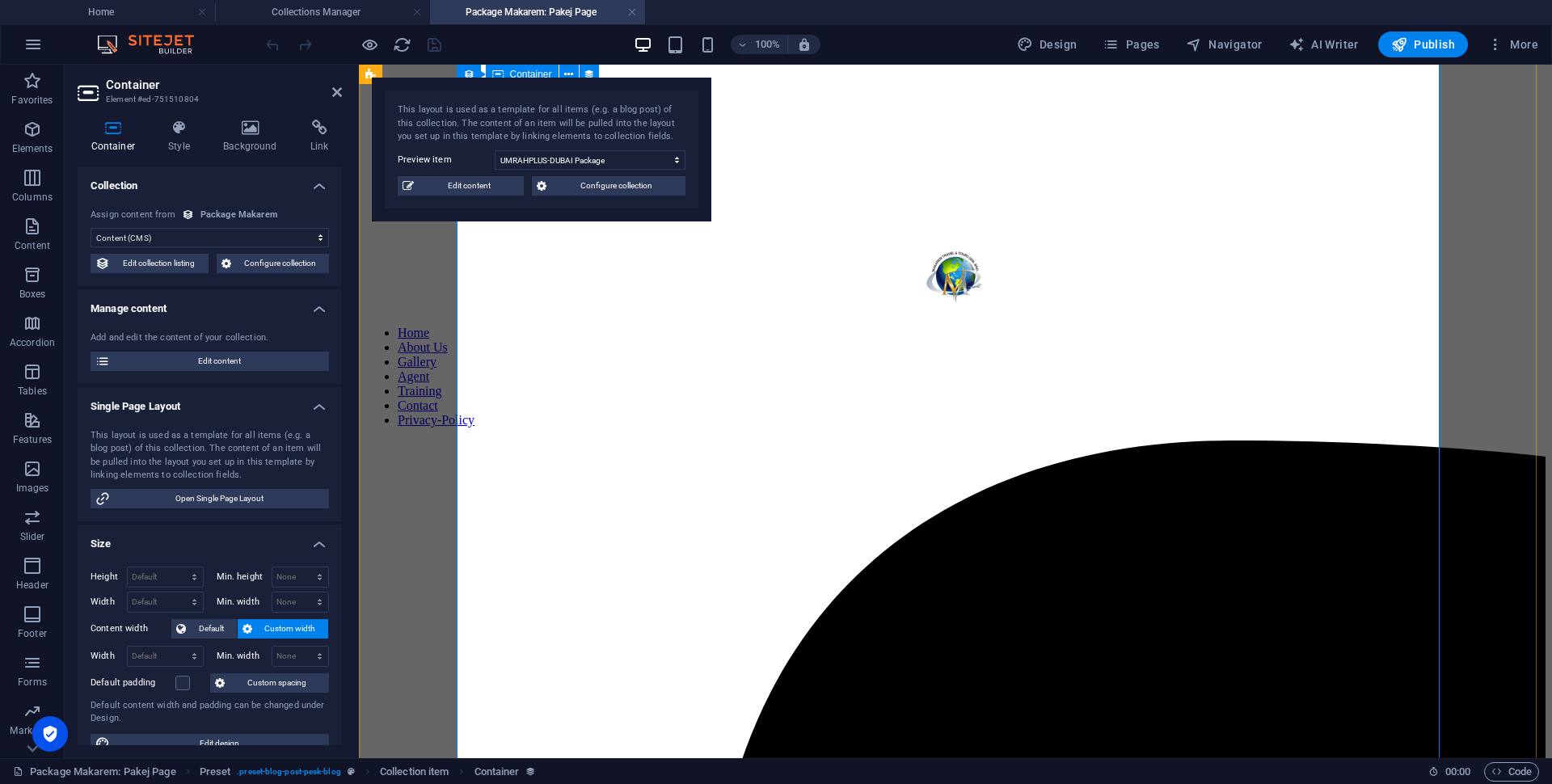 click at bounding box center [955, 7359] 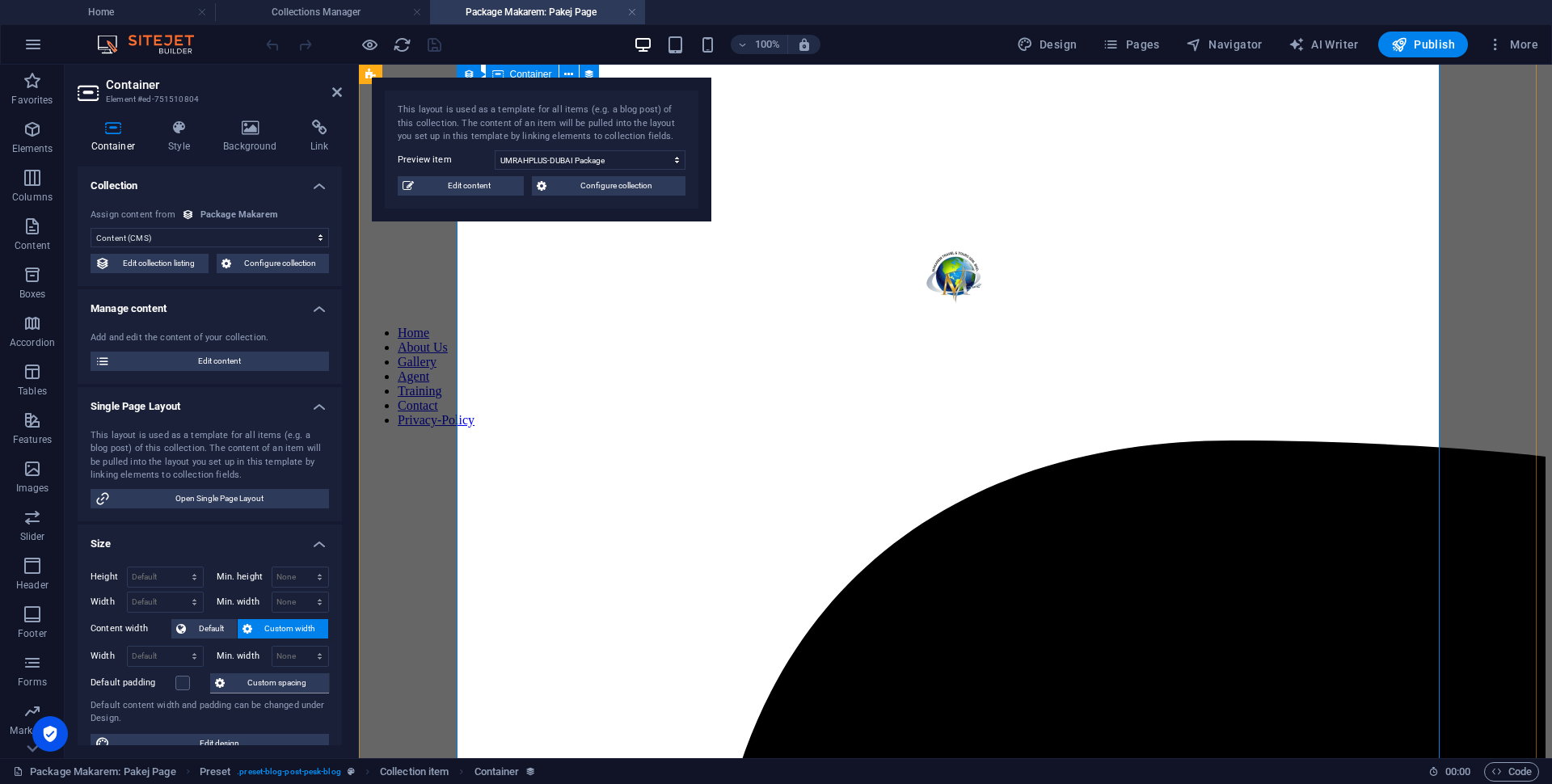 click at bounding box center [955, 7359] 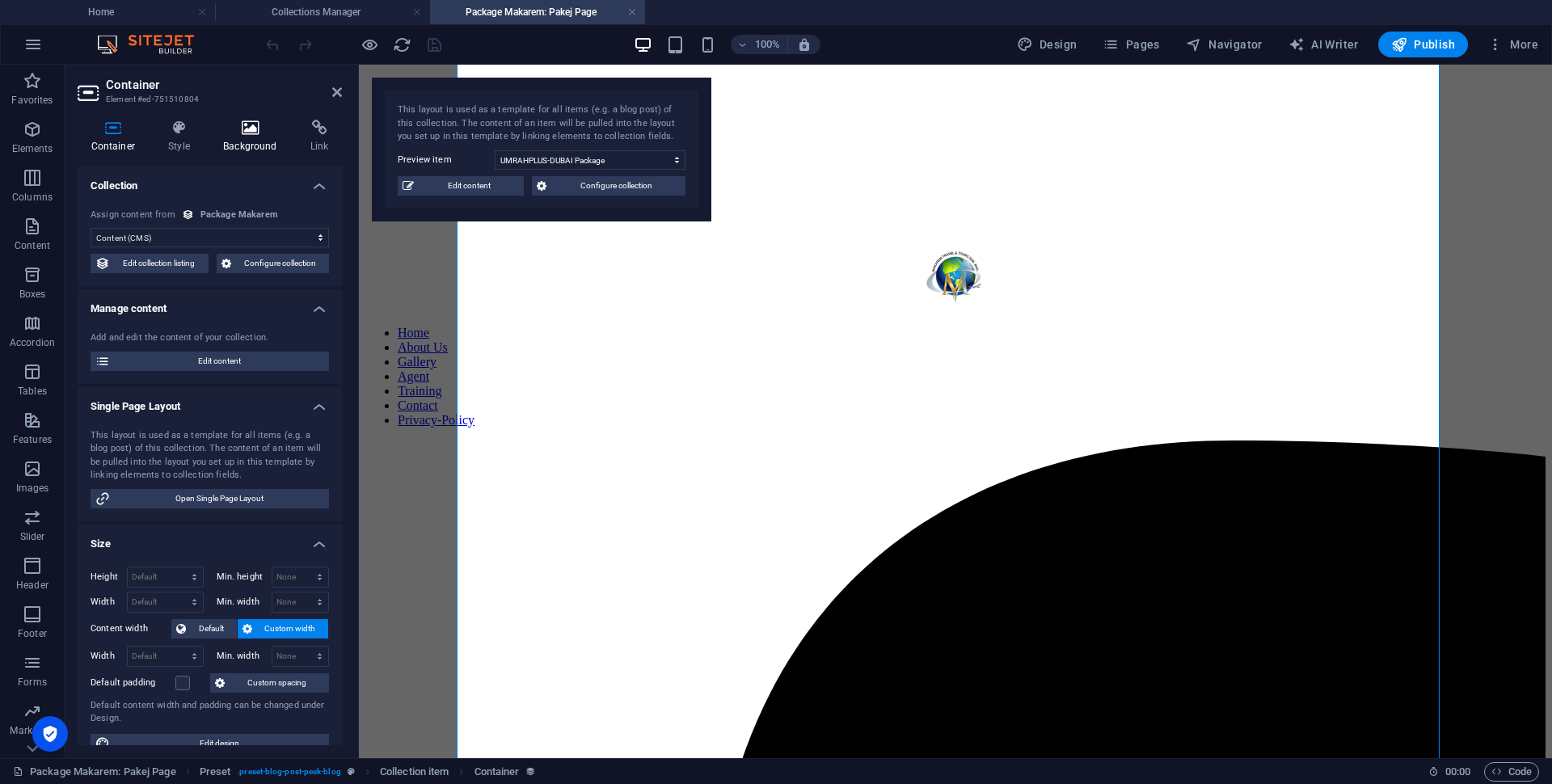click at bounding box center (251, 128) 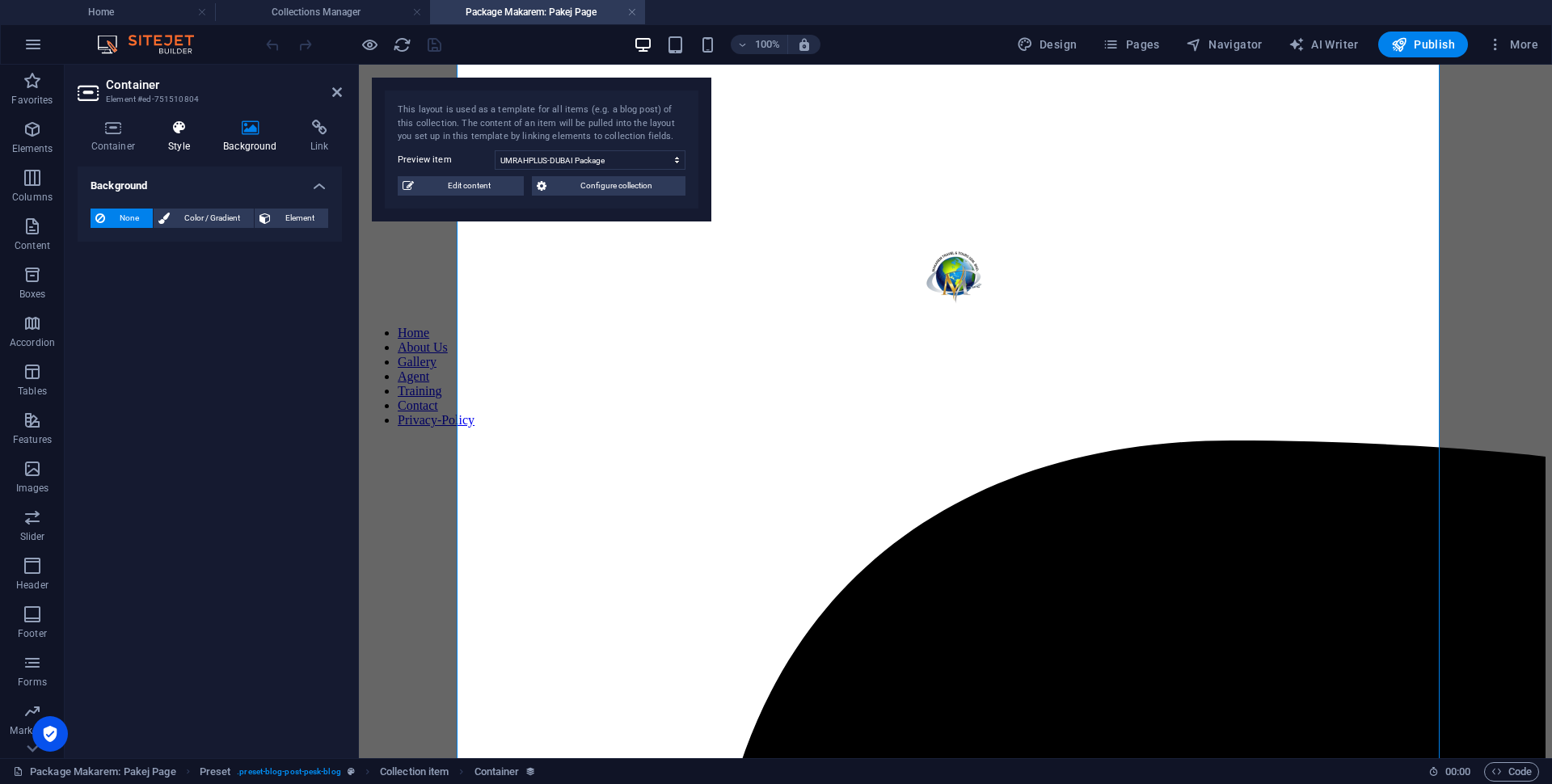 click at bounding box center (179, 128) 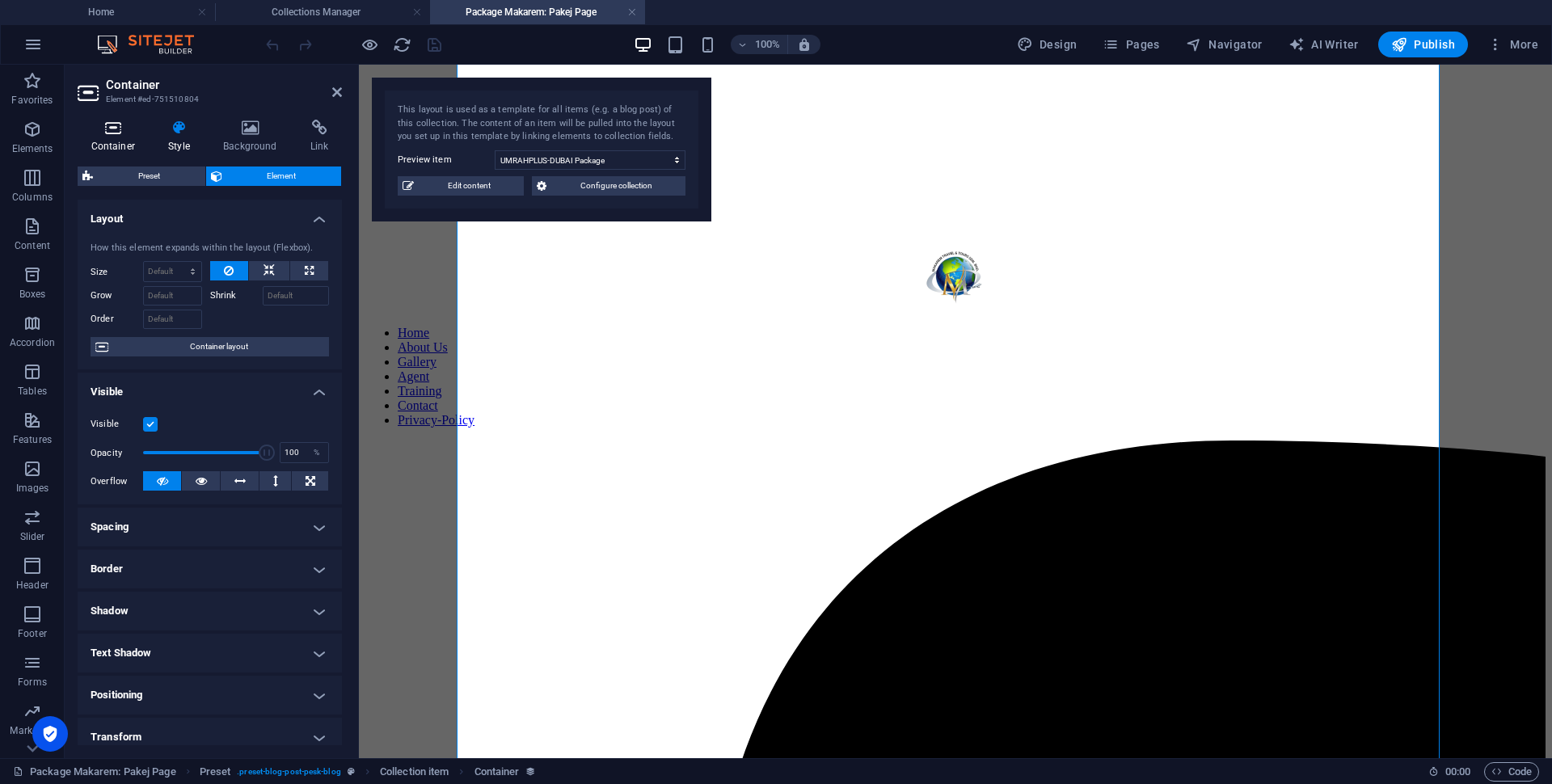 click at bounding box center (113, 128) 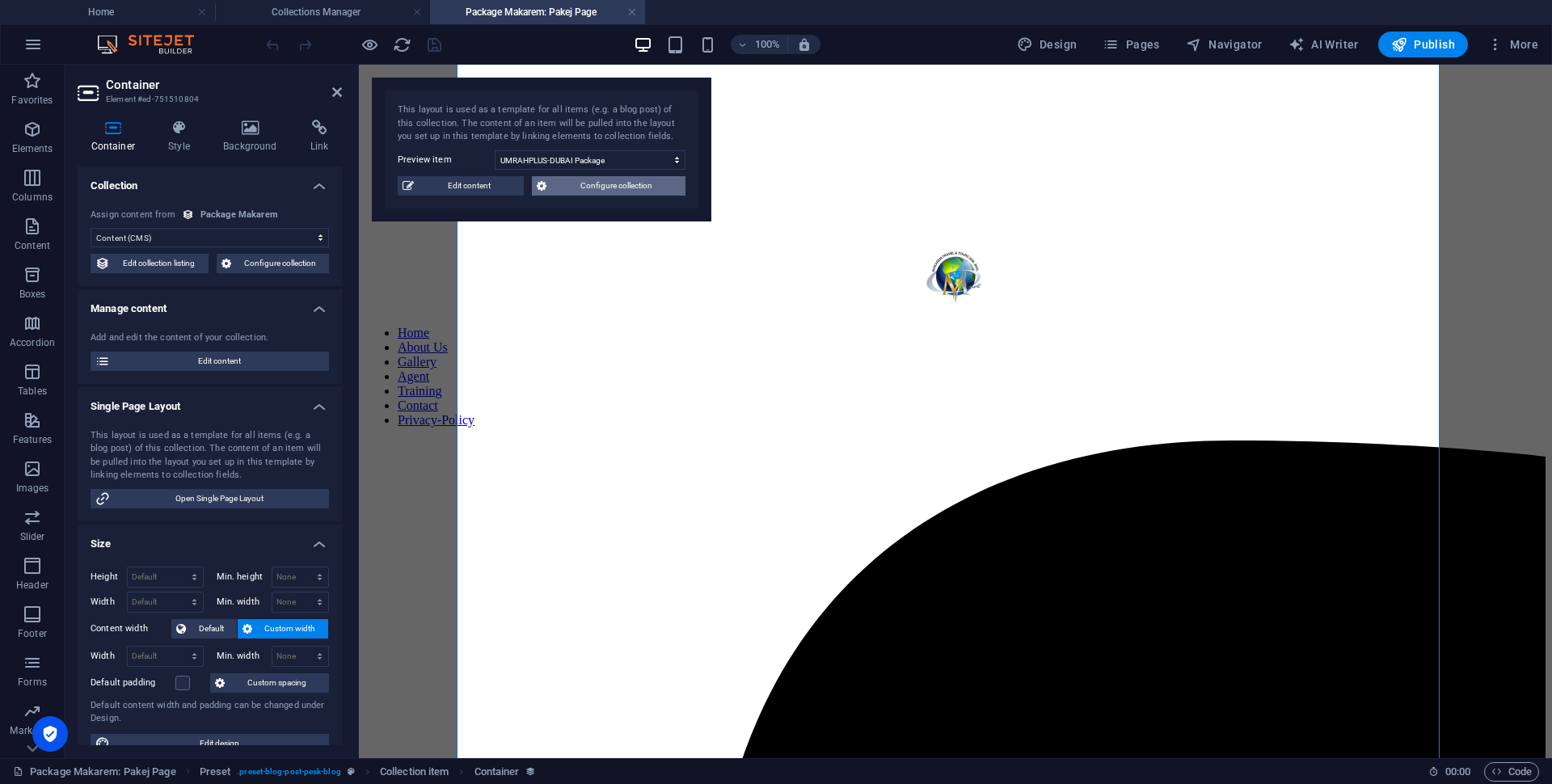 click on "Configure collection" at bounding box center [616, 186] 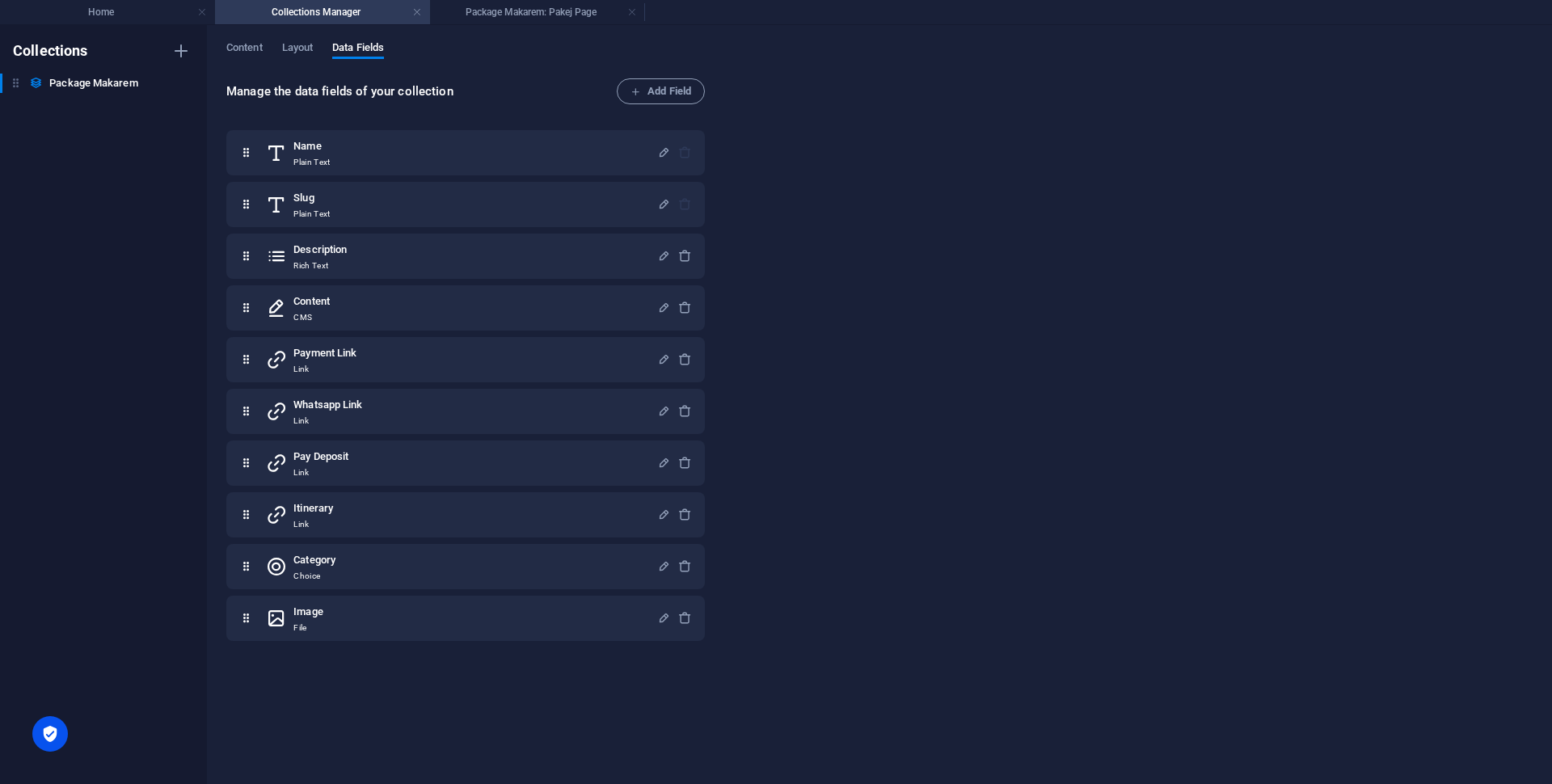 scroll, scrollTop: 0, scrollLeft: 0, axis: both 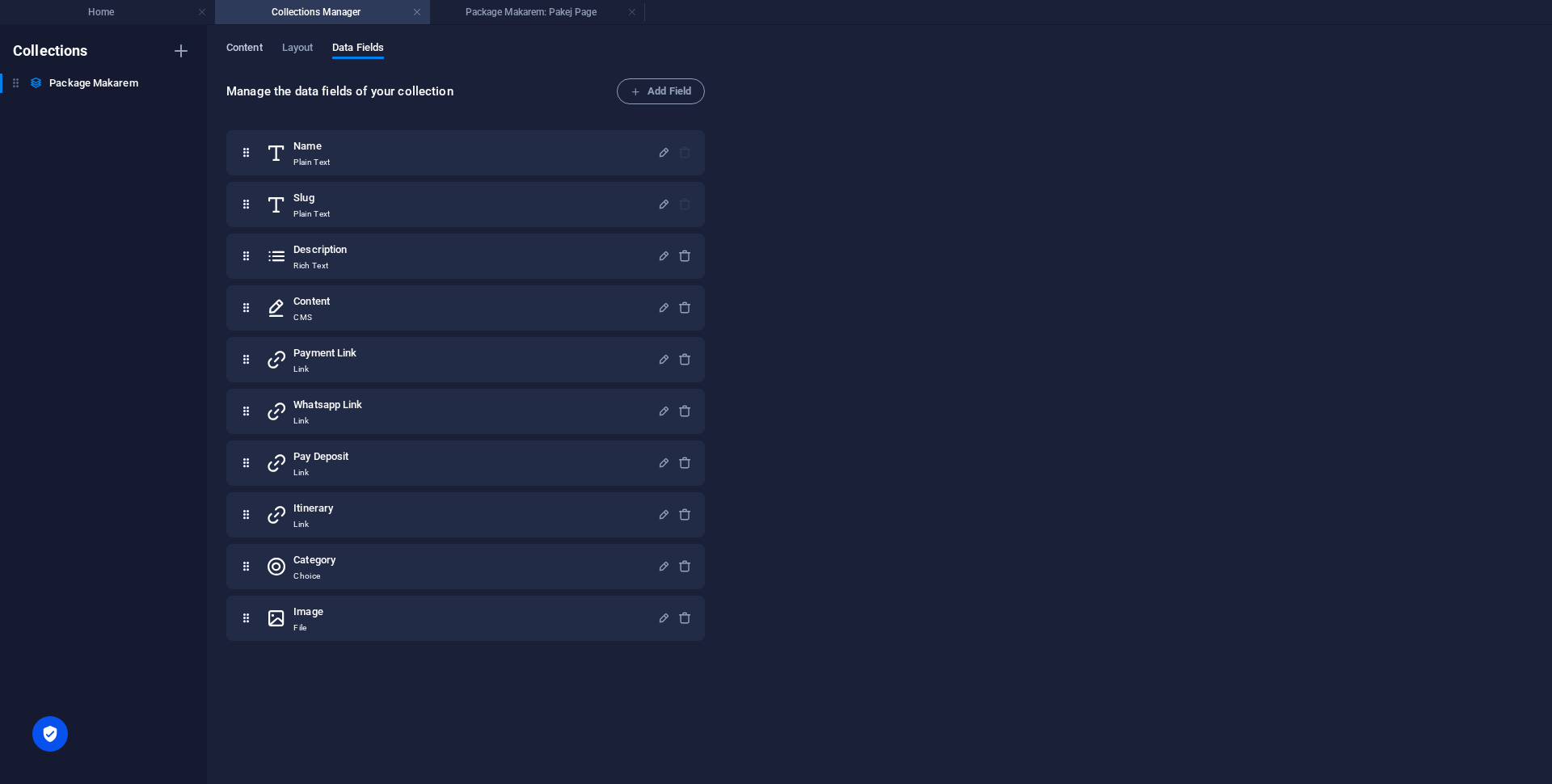 click on "Content" at bounding box center (244, 49) 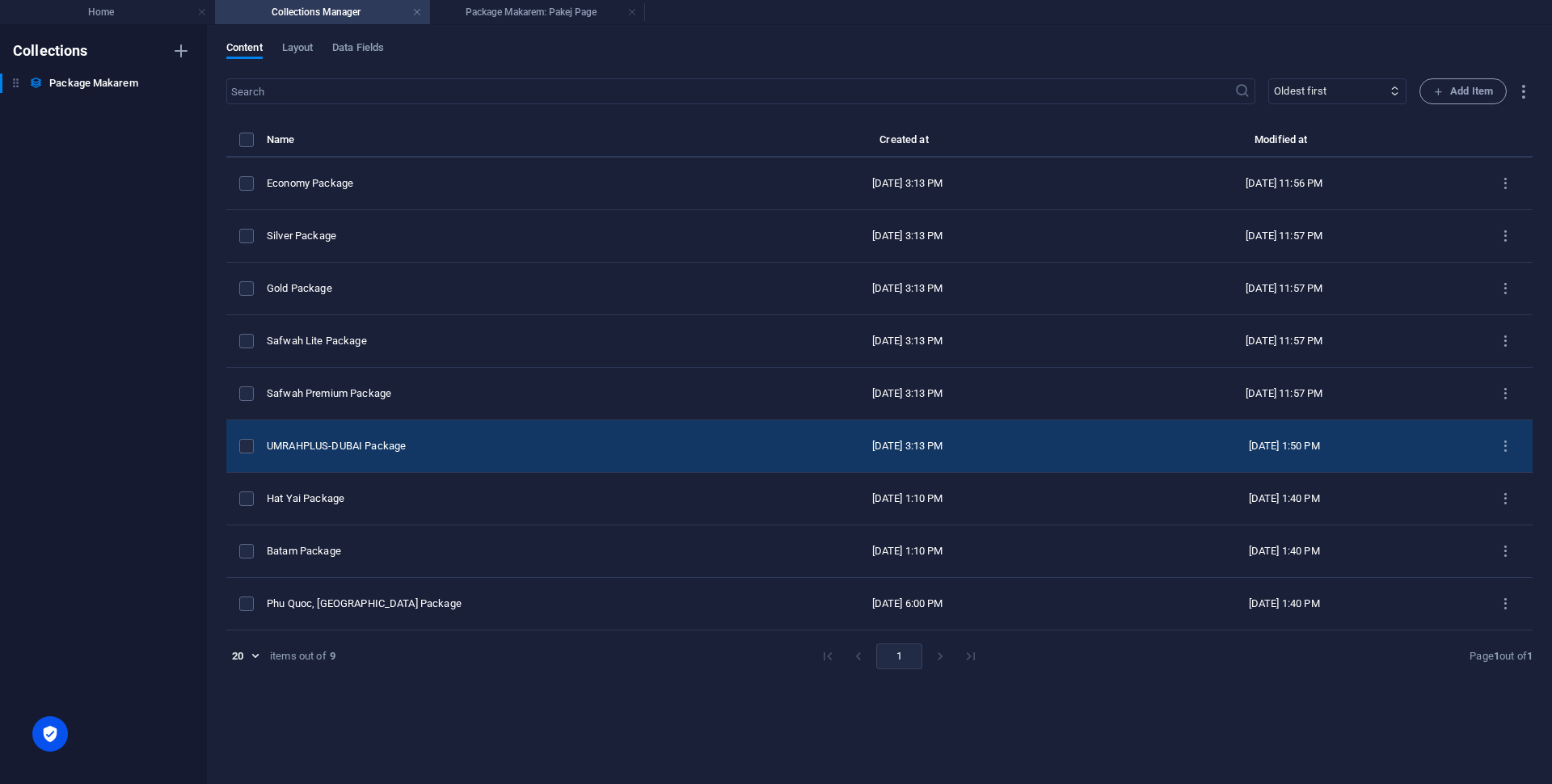 click on "UMRAHPLUS-DUBAI Package" at bounding box center [496, 446] 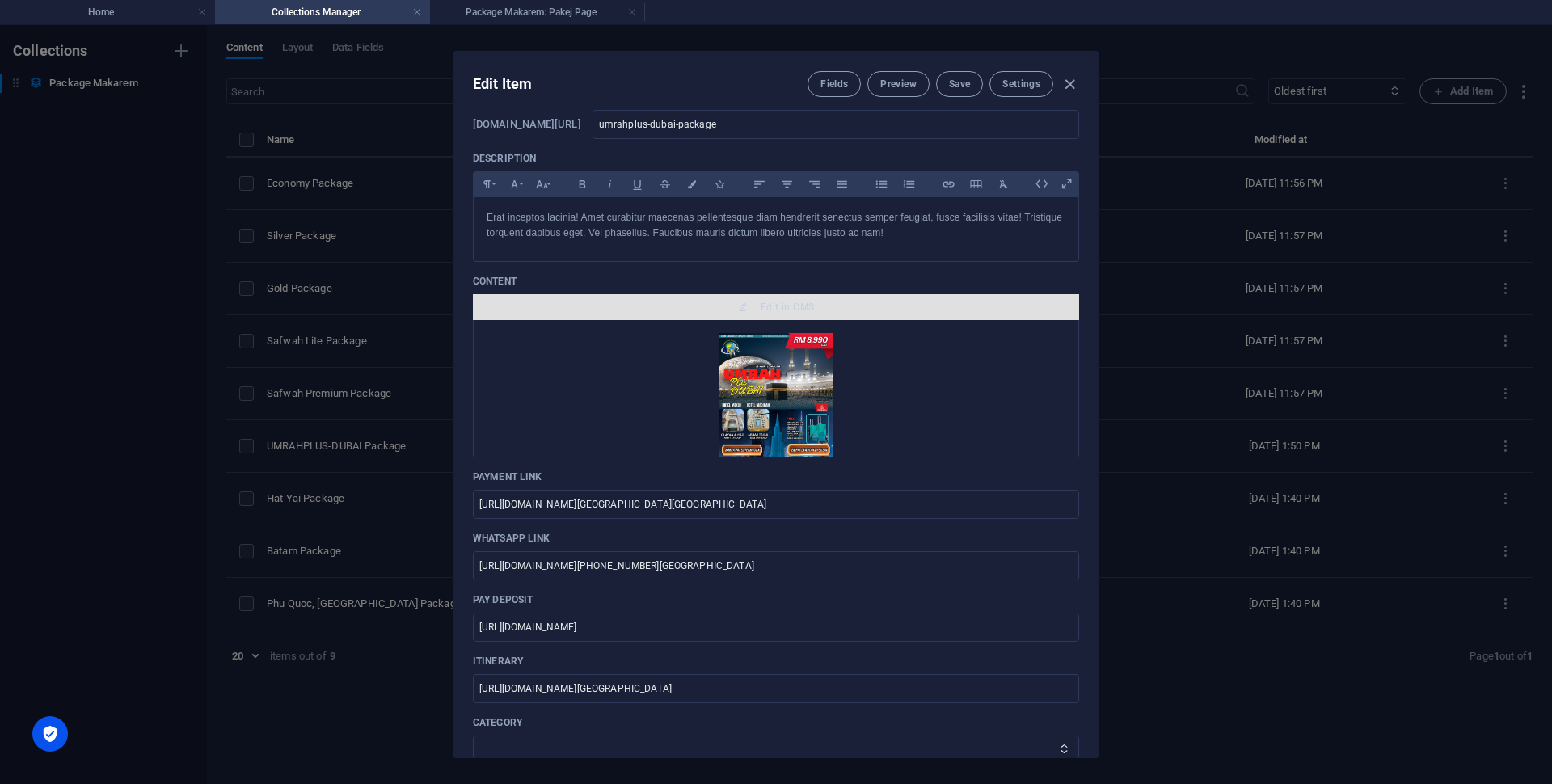scroll, scrollTop: 101, scrollLeft: 0, axis: vertical 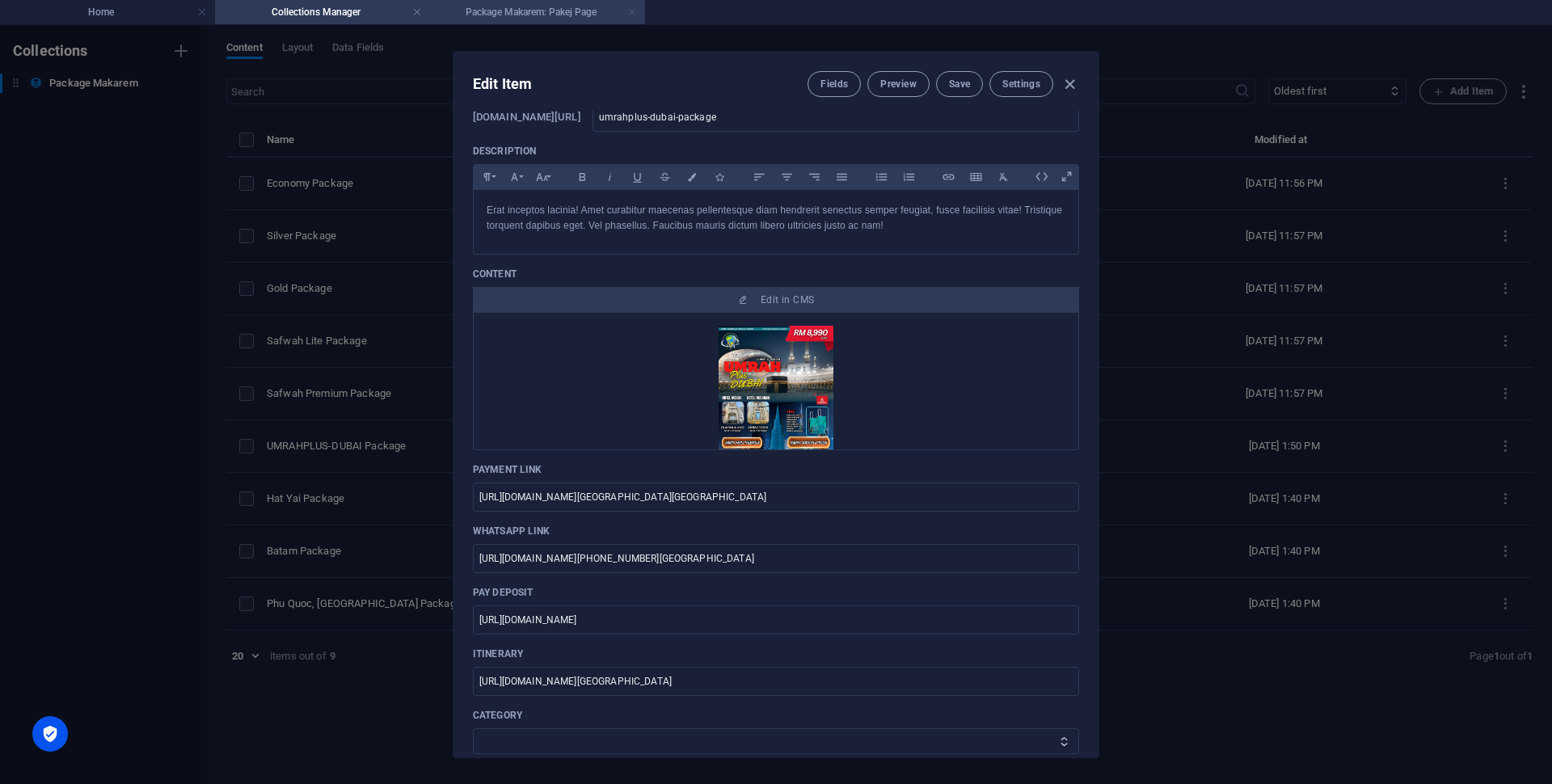 click at bounding box center [632, 12] 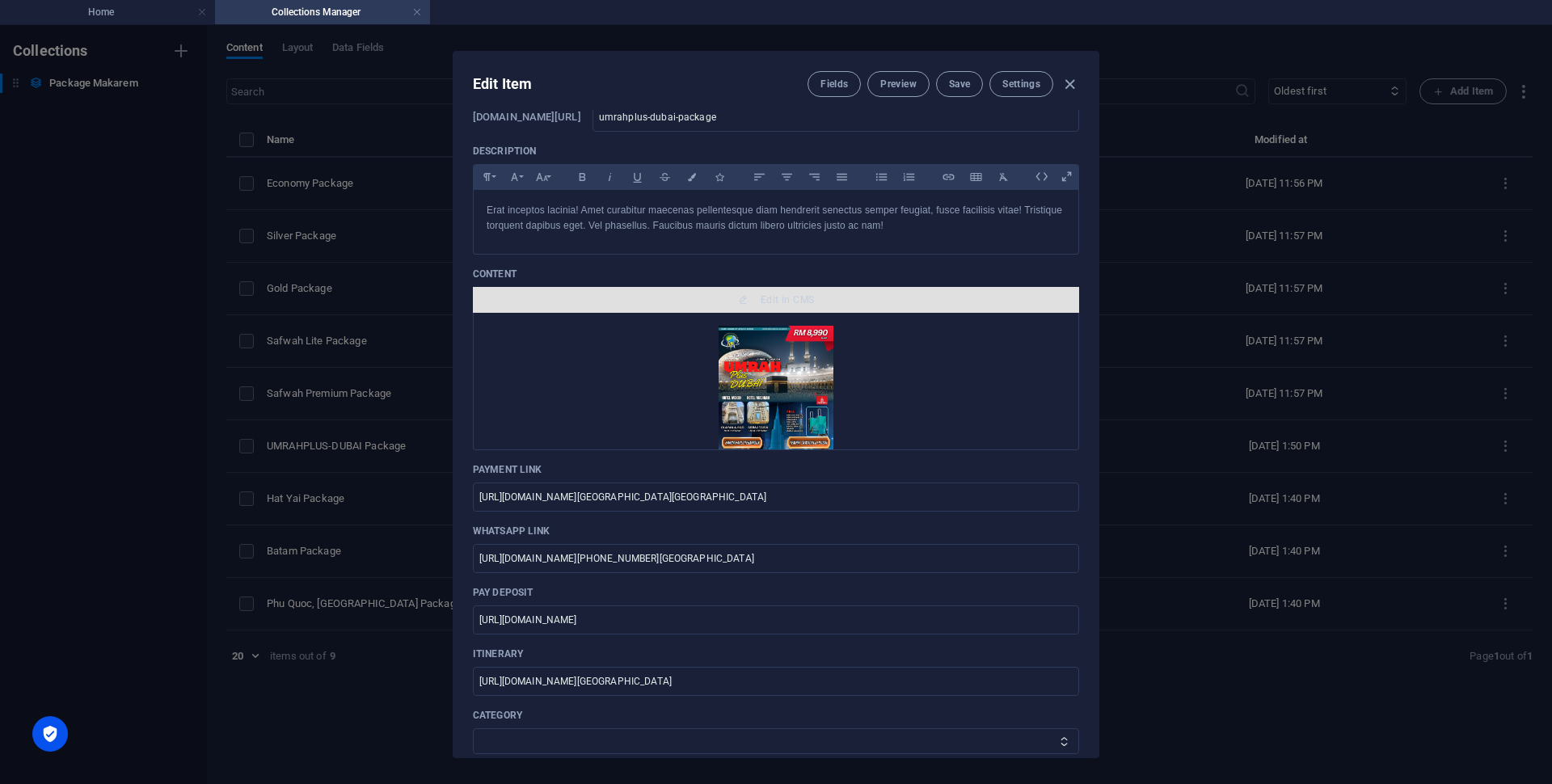 click on "Edit in CMS" at bounding box center (776, 300) 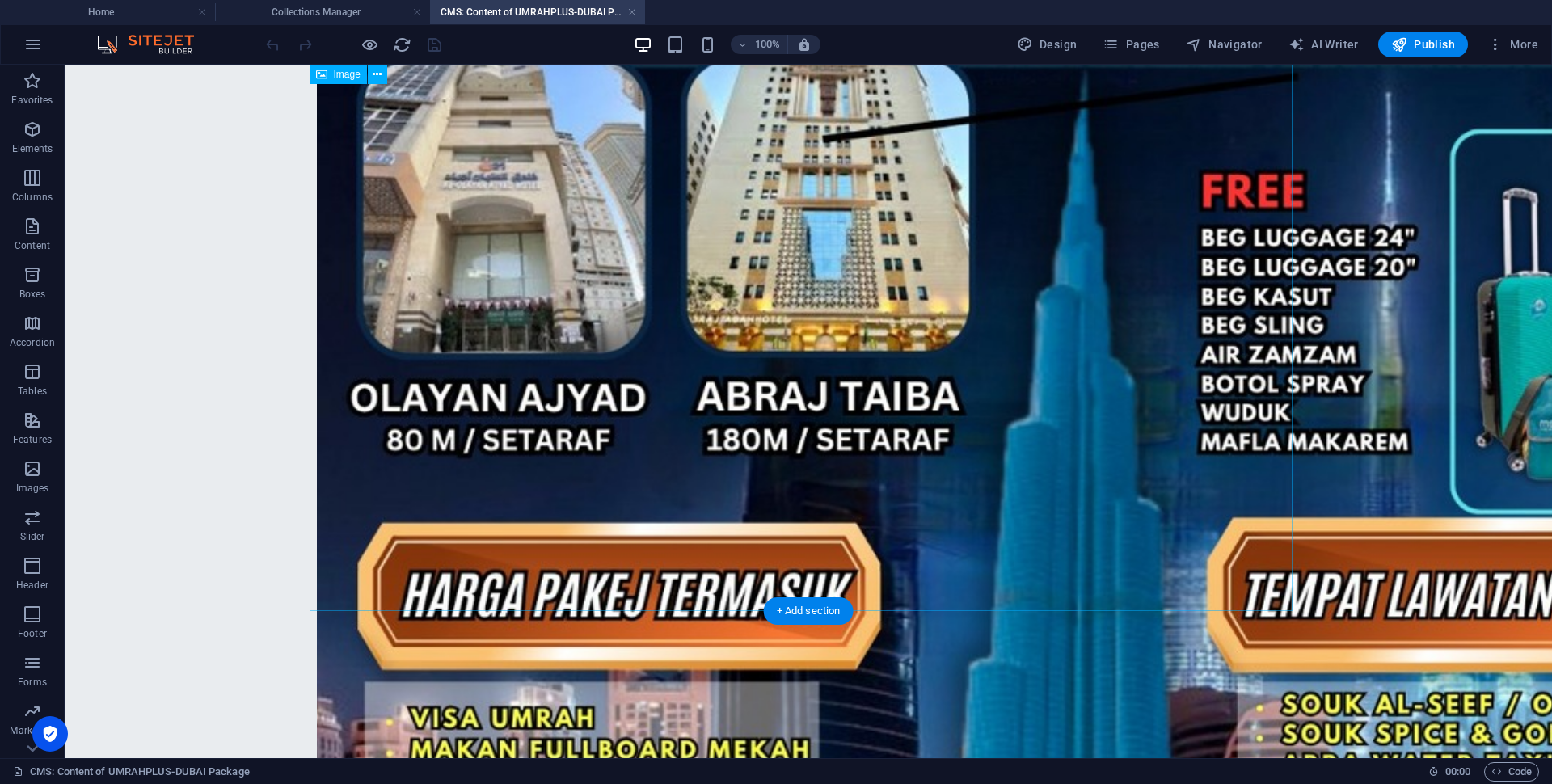 scroll, scrollTop: 1111, scrollLeft: 0, axis: vertical 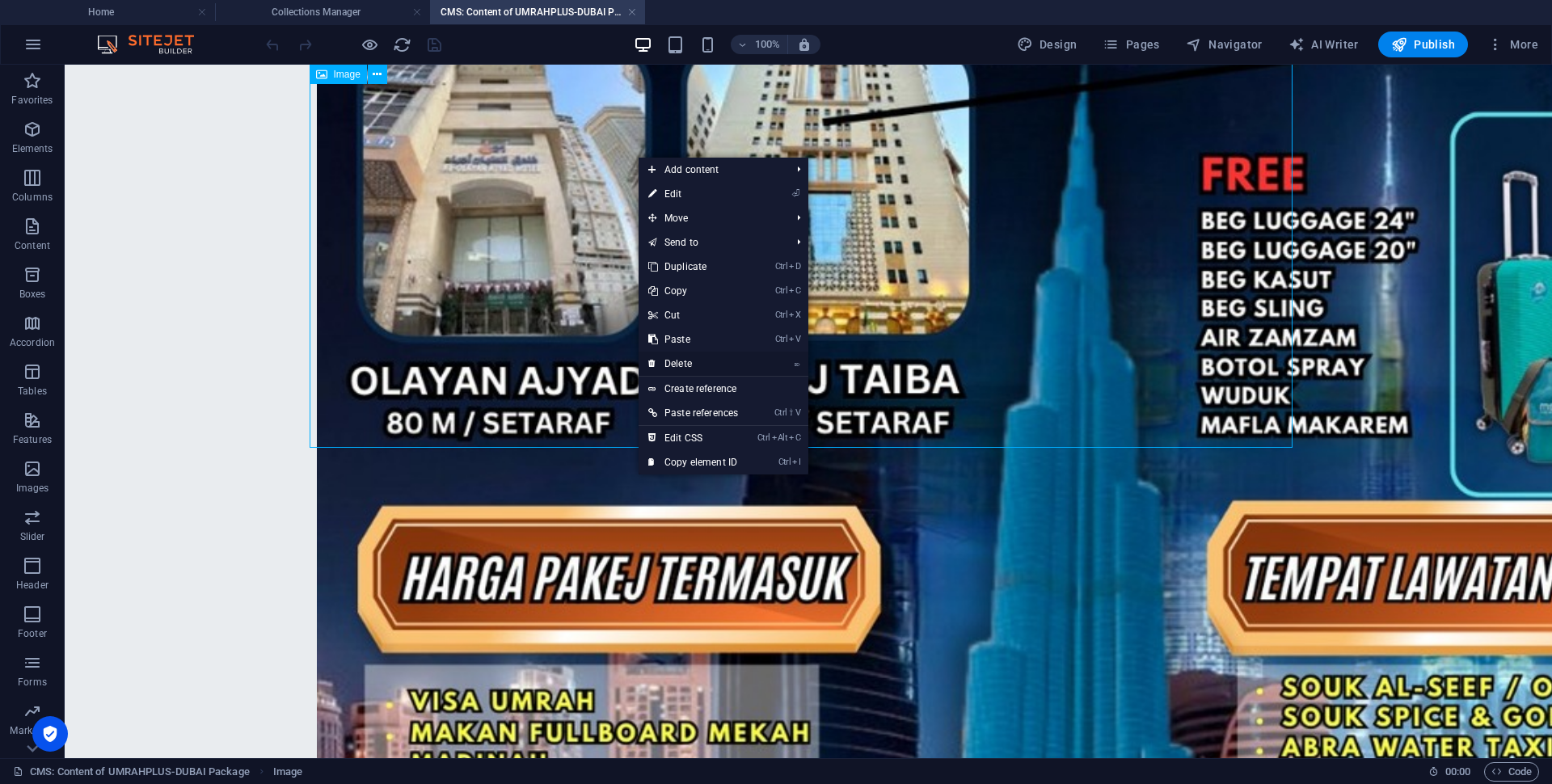click on "⌦  Delete" at bounding box center (693, 364) 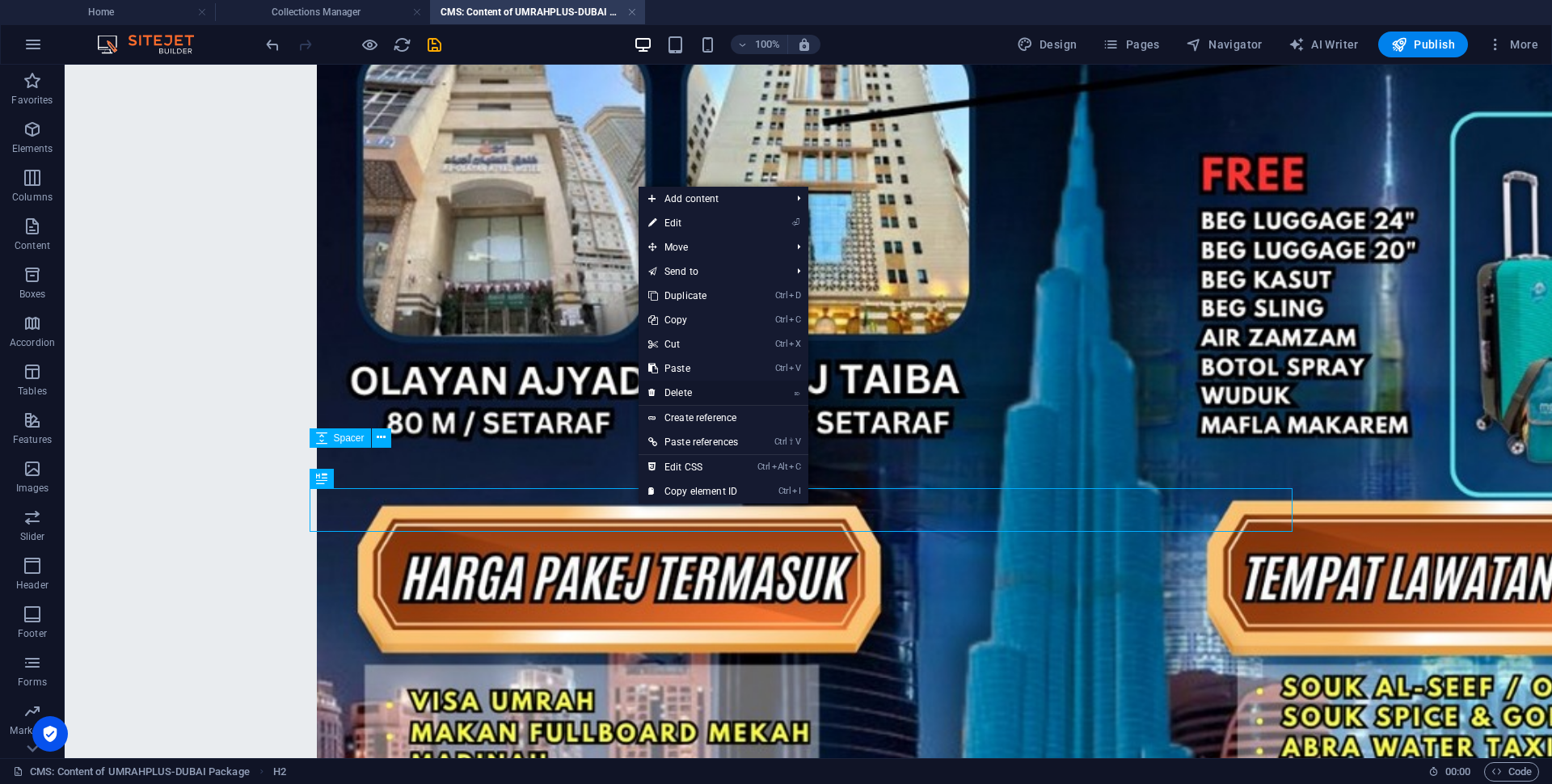 click on "⌦  Delete" at bounding box center (693, 393) 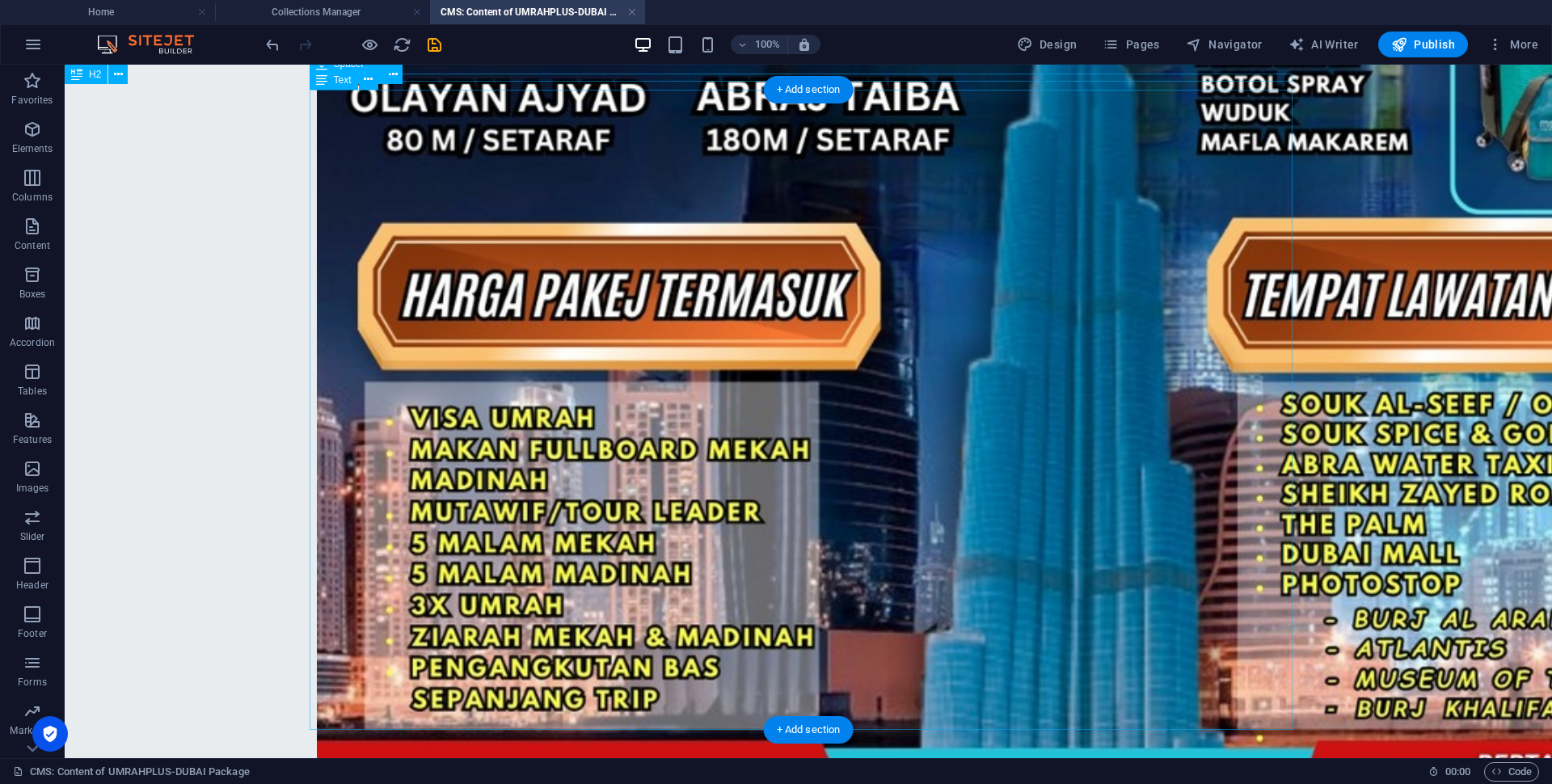 scroll, scrollTop: 1313, scrollLeft: 0, axis: vertical 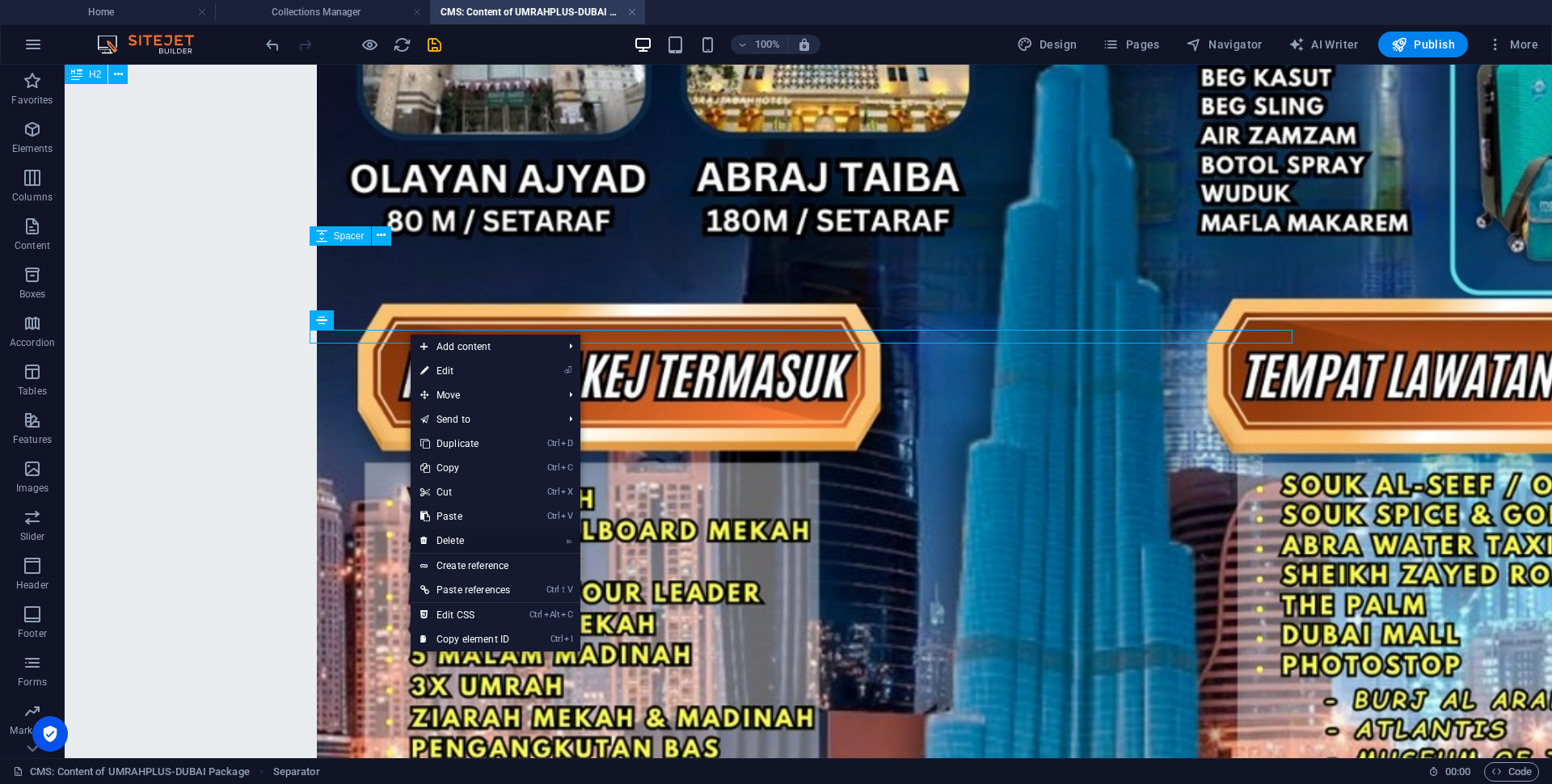 click on "⌦  Delete" at bounding box center (465, 541) 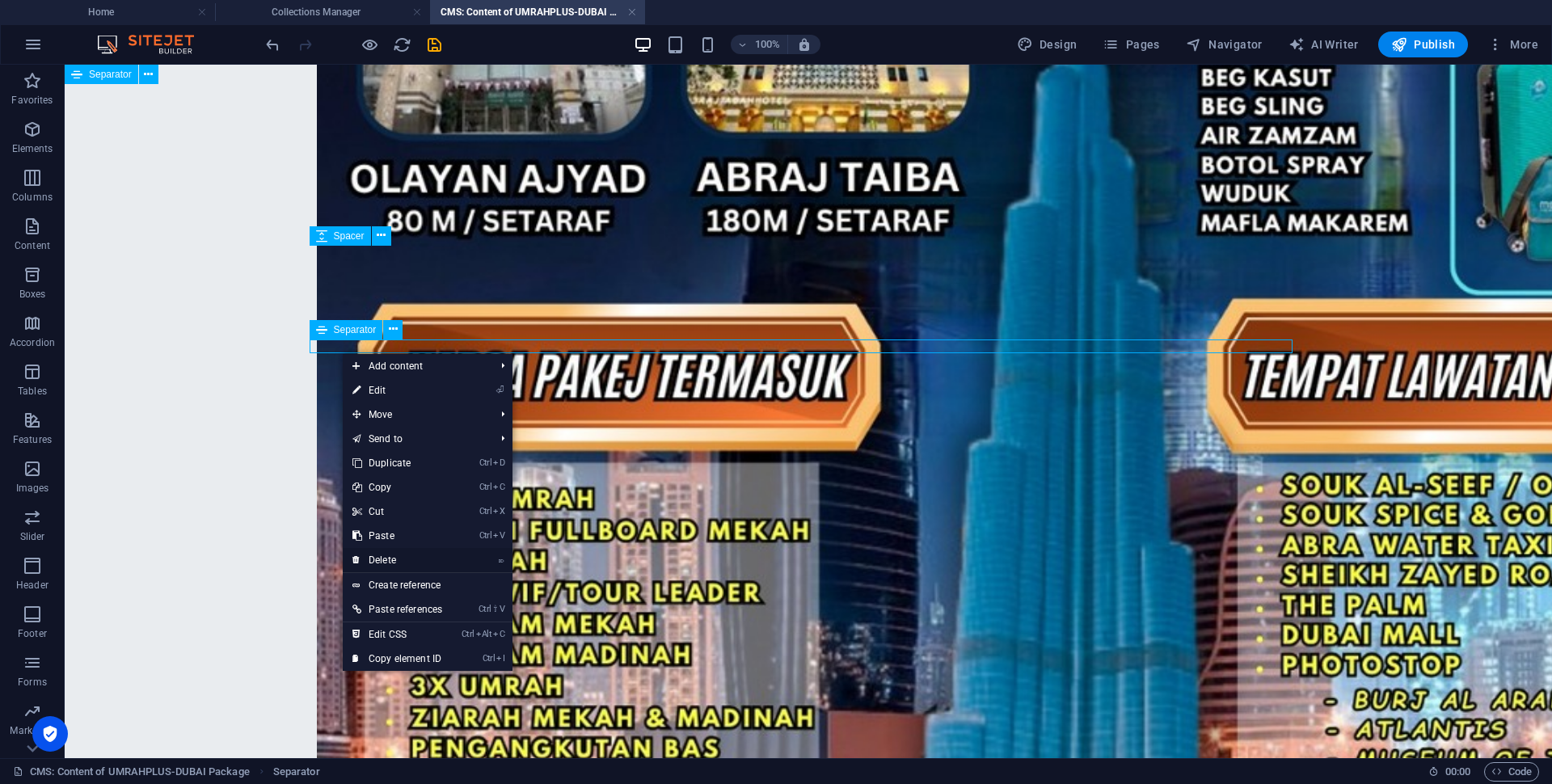 click on "⌦  Delete" at bounding box center (397, 560) 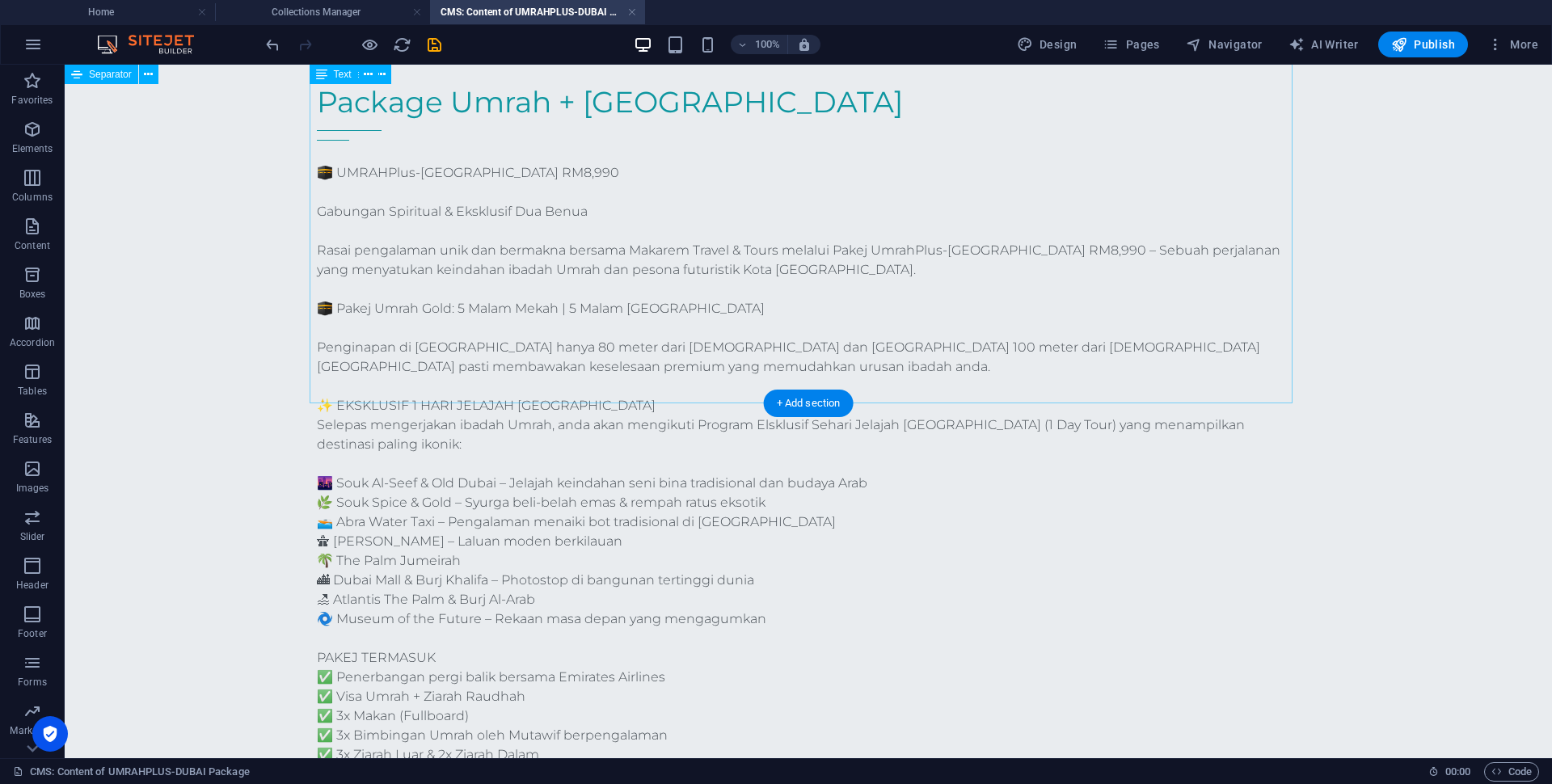 scroll, scrollTop: 2308, scrollLeft: 0, axis: vertical 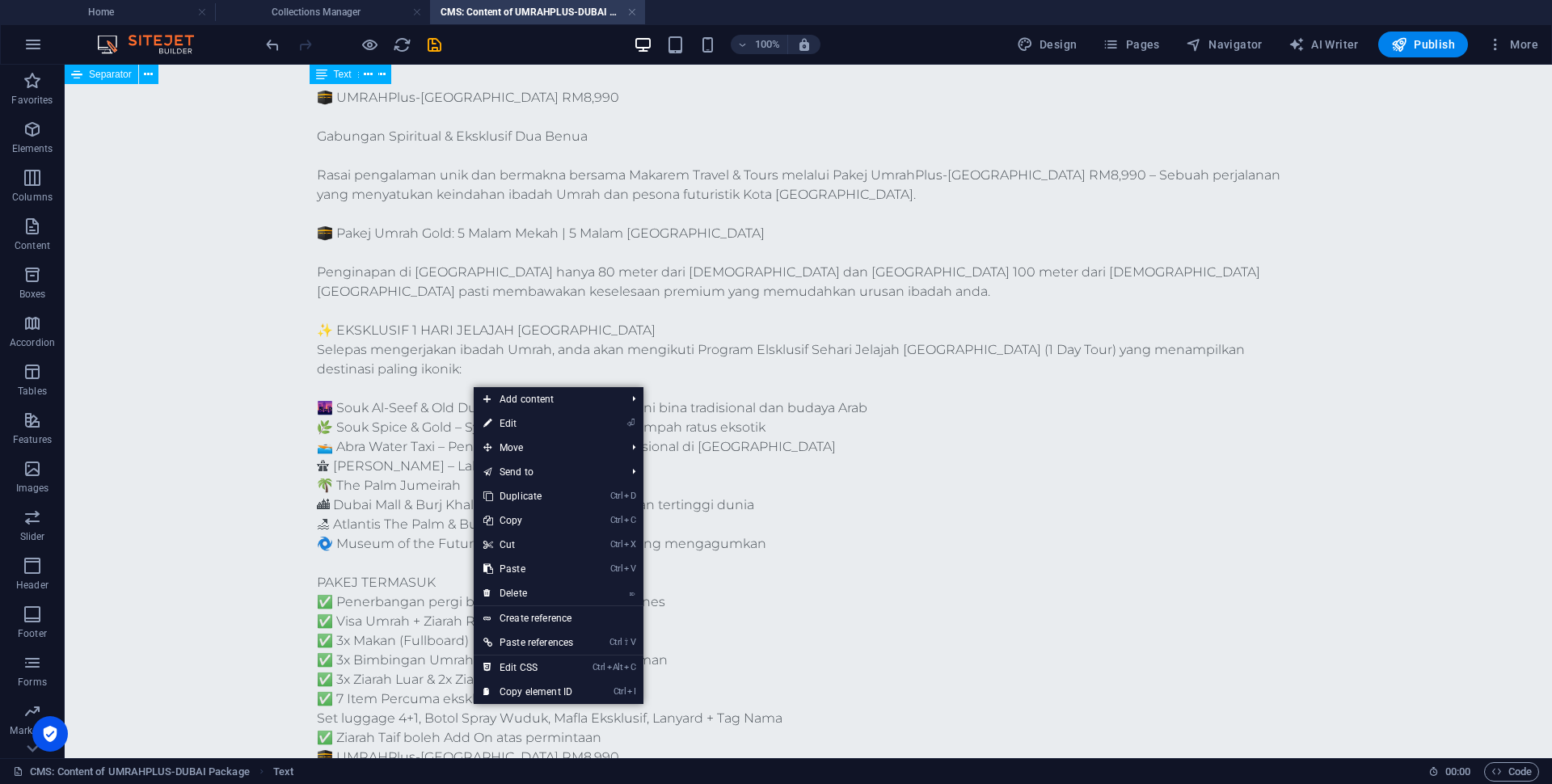 click on "🕋 UMRAHPlus-DUBAI RM8,990 Gabungan Spiritual & Eksklusif Dua Benua Rasai pengalaman unik dan bermakna bersama Makarem Travel & Tours melalui Pakej UmrahPlus-Dubai RM8,990 – Sebuah perjalanan yang menyatukan keindahan ibadah Umrah dan pesona futuristik Kota Dubai. 🕋 Pakej Umrah Gold: 5 Malam Mekah | 5 Malam Madinah Penginapan di Mekah hanya 80 meter dari Masjidil Haram dan Madinah 100 meter dari Masjid Nabawi pasti membawakan keselesaan premium yang memudahkan urusan ibadah anda. ✨ EKSKLUSIF 1 HARI JELAJAH DUBAI Selepas mengerjakan ibadah Umrah, anda akan mengikuti Program Elsklusif Sehari Jelajah Dubai (1 Day Tour) yang menampilkan destinasi paling ikonik: 🌆 Souk Al-Seef & Old Dubai – Jelajah keindahan seni bina tradisional dan budaya Arab 🌿 Souk Spice & Gold – Syurga beli-belah emas & rempah ratus eksotik 🚤 Abra Water Taxi – Pengalaman menaiki bot tradisional di Dubai Creek 🛣 Sheikh Zayed Road – Laluan moden berkilauan 🌴 The Palm Jumeirah 🏖 Atlantis The Palm & Burj Al-Arab" at bounding box center (808, 1077) 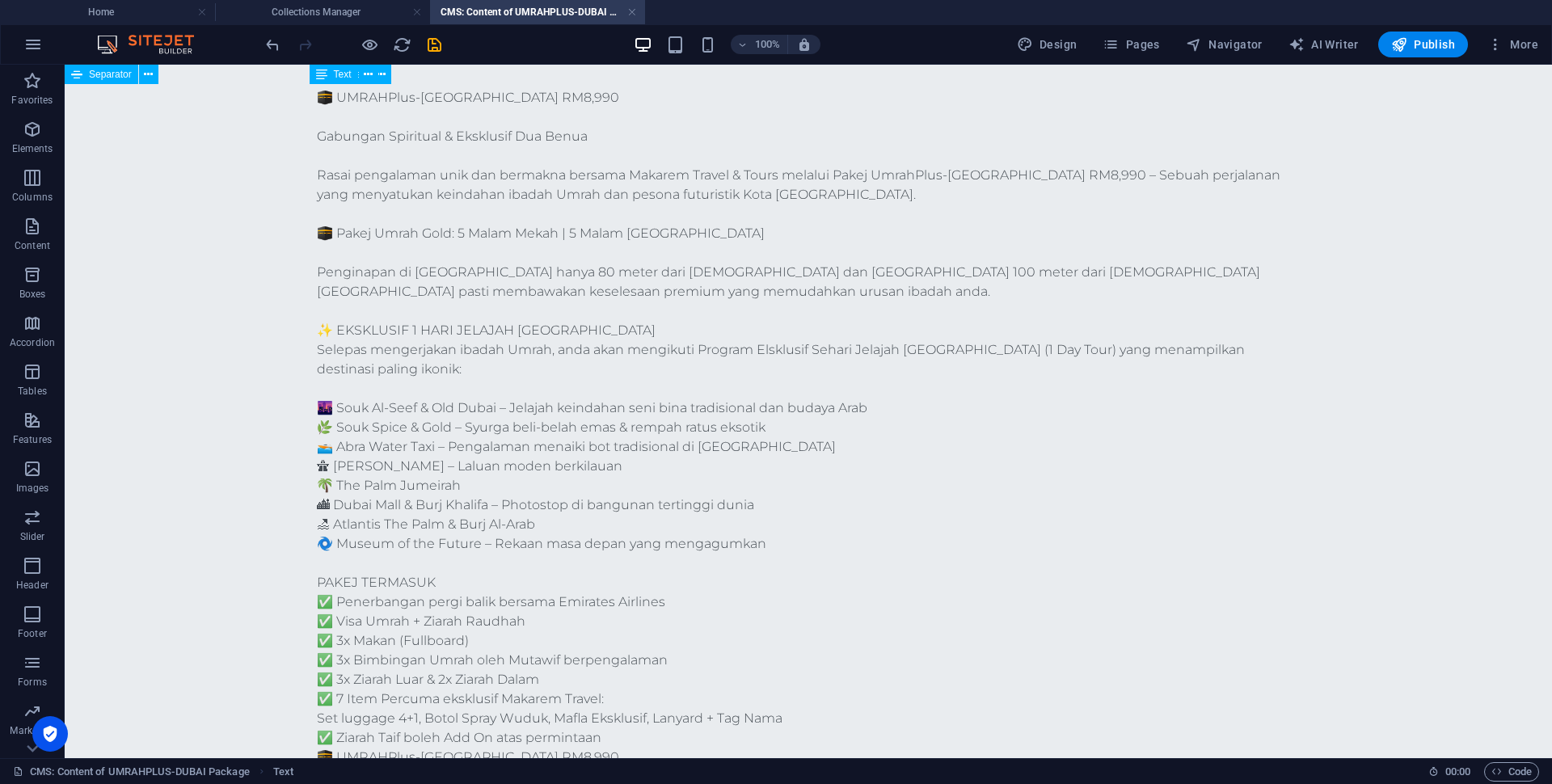 click on "🕋 UMRAHPlus-DUBAI RM8,990 Gabungan Spiritual & Eksklusif Dua Benua Rasai pengalaman unik dan bermakna bersama Makarem Travel & Tours melalui Pakej UmrahPlus-Dubai RM8,990 – Sebuah perjalanan yang menyatukan keindahan ibadah Umrah dan pesona futuristik Kota Dubai. 🕋 Pakej Umrah Gold: 5 Malam Mekah | 5 Malam Madinah Penginapan di Mekah hanya 80 meter dari Masjidil Haram dan Madinah 100 meter dari Masjid Nabawi pasti membawakan keselesaan premium yang memudahkan urusan ibadah anda. ✨ EKSKLUSIF 1 HARI JELAJAH DUBAI Selepas mengerjakan ibadah Umrah, anda akan mengikuti Program Elsklusif Sehari Jelajah Dubai (1 Day Tour) yang menampilkan destinasi paling ikonik: 🌆 Souk Al-Seef & Old Dubai – Jelajah keindahan seni bina tradisional dan budaya Arab 🌿 Souk Spice & Gold – Syurga beli-belah emas & rempah ratus eksotik 🚤 Abra Water Taxi – Pengalaman menaiki bot tradisional di Dubai Creek 🛣 Sheikh Zayed Road – Laluan moden berkilauan 🌴 The Palm Jumeirah 🏖 Atlantis The Palm & Burj Al-Arab" at bounding box center (808, 1077) 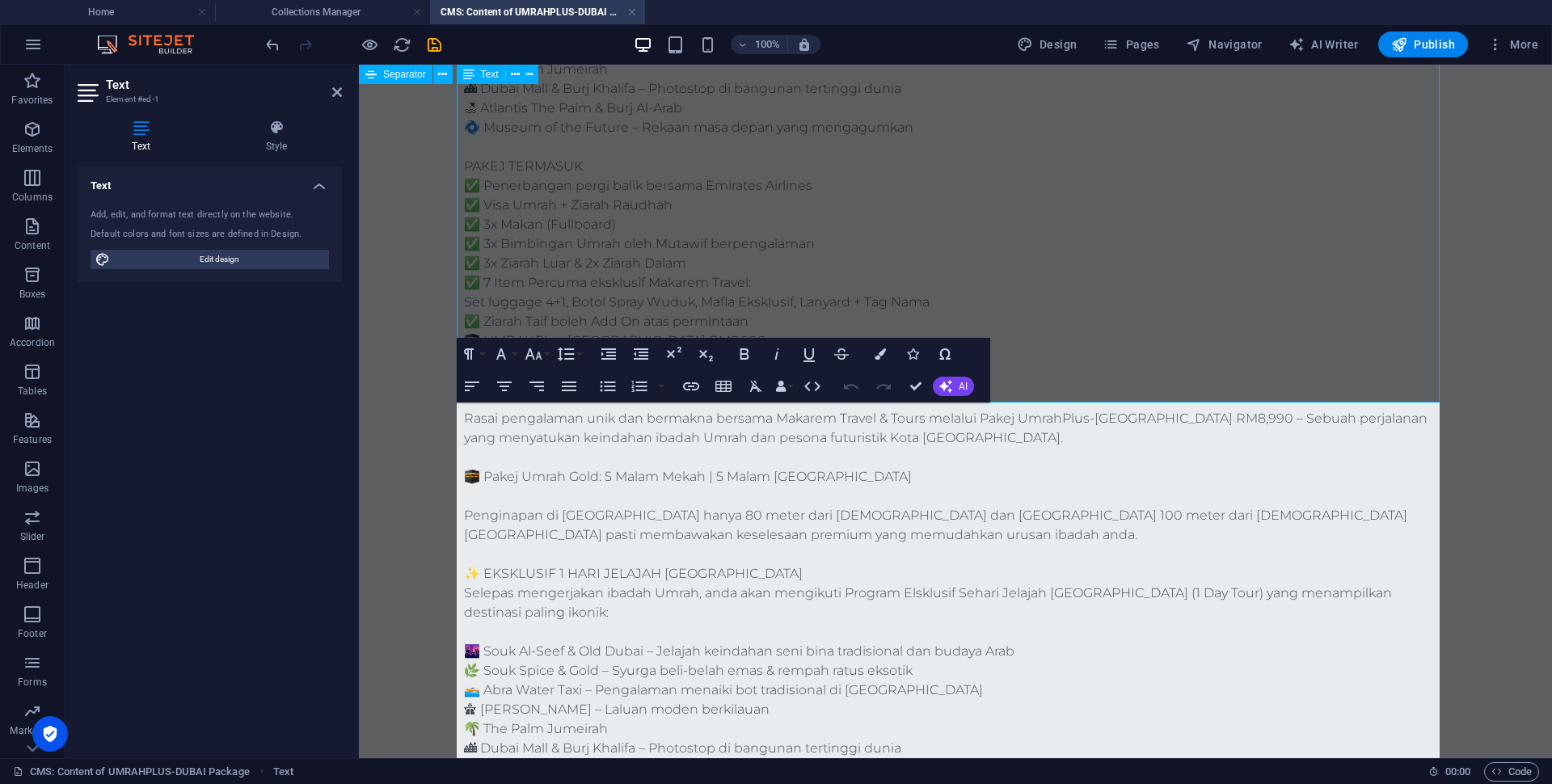 scroll, scrollTop: 1920, scrollLeft: 0, axis: vertical 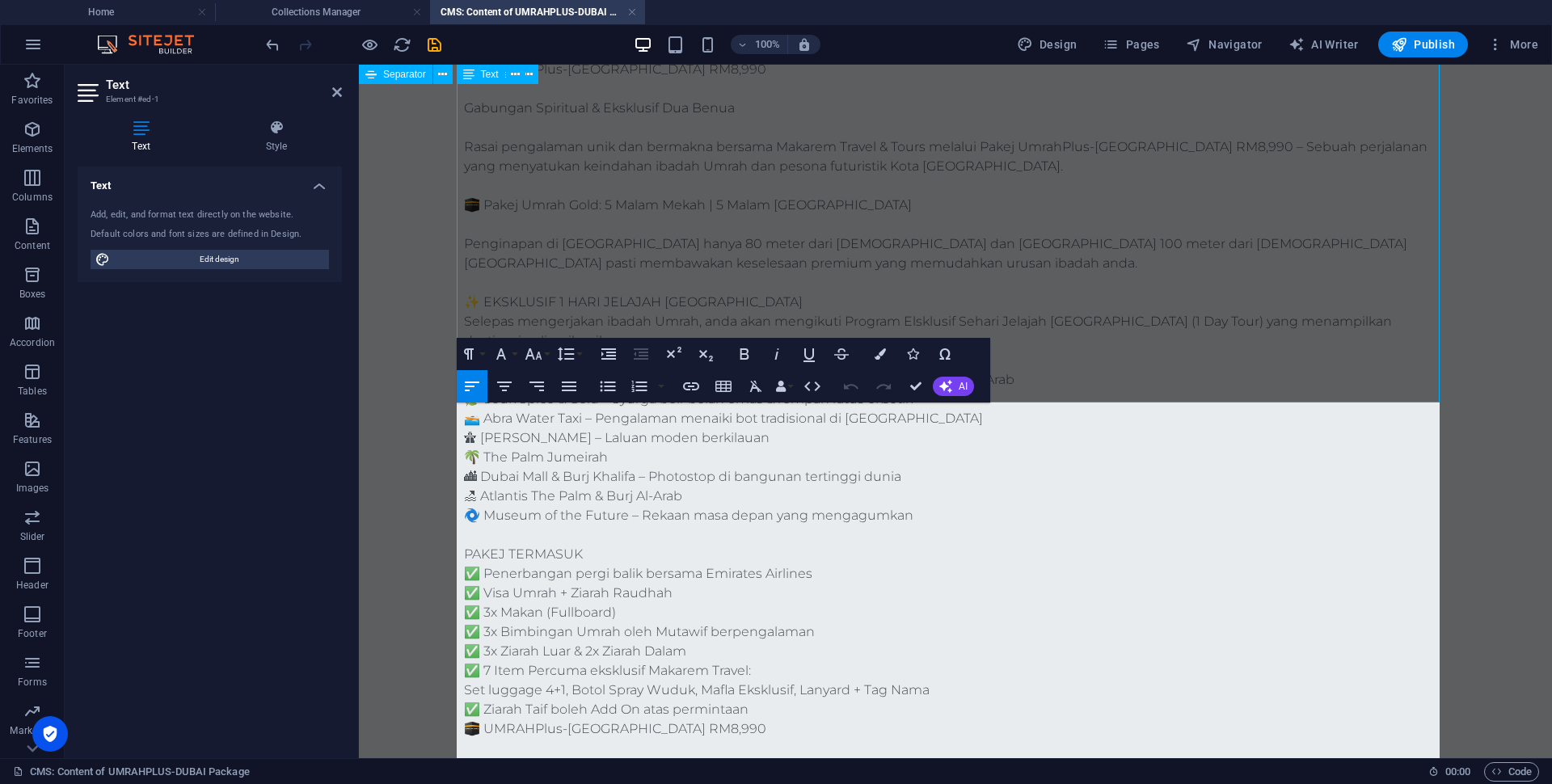 drag, startPoint x: 621, startPoint y: 453, endPoint x: 858, endPoint y: 456, distance: 237.01899 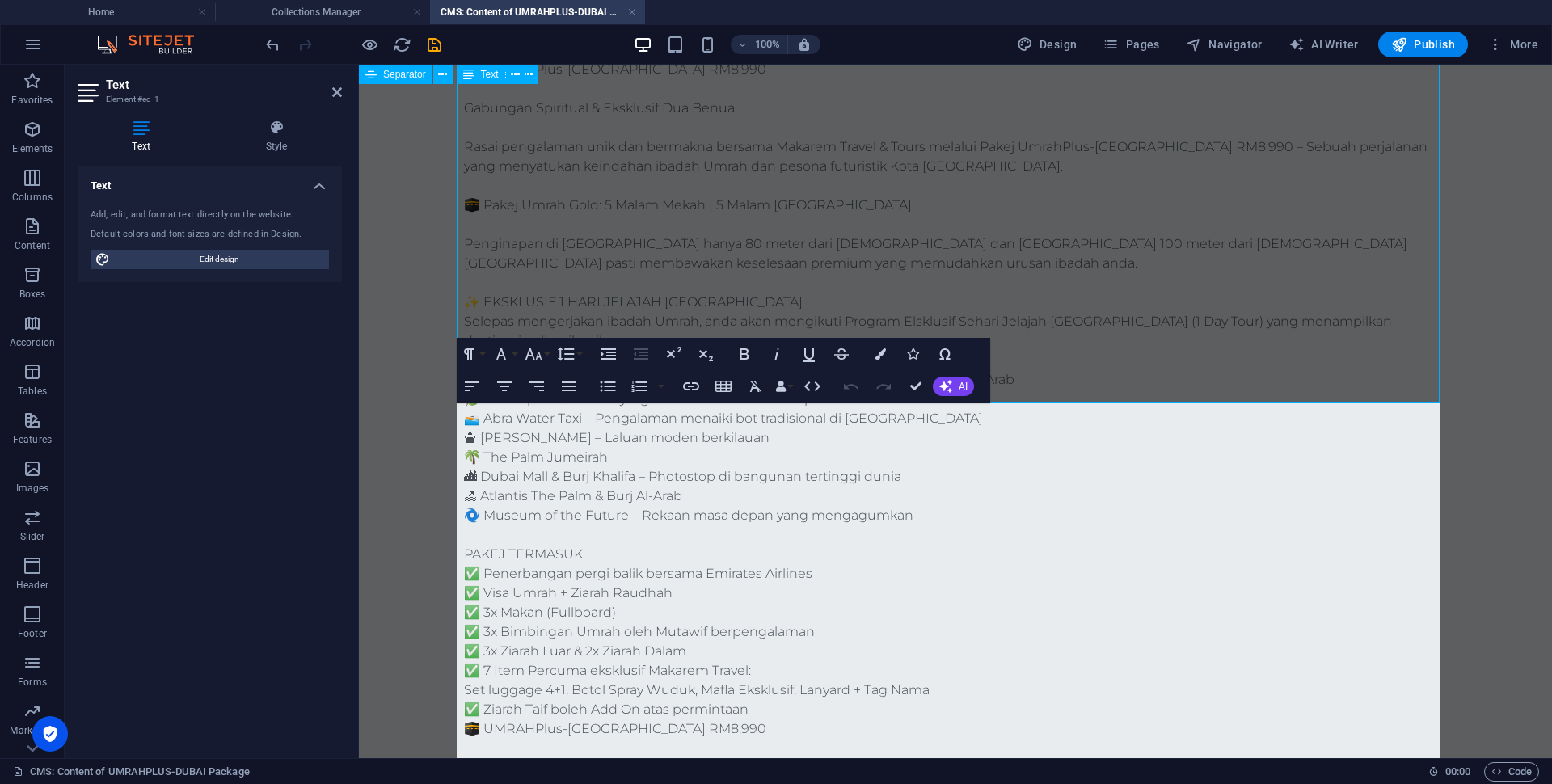 click on "Skip to main content
Package Umrah + Dubai 🕋 UMRAHPlus-DUBAI RM8,990 Gabungan Spiritual & Eksklusif Dua Benua Rasai pengalaman unik dan bermakna bersama Makarem Travel & Tours melalui Pakej UmrahPlus-Dubai RM8,990 – Sebuah perjalanan yang menyatukan keindahan ibadah Umrah dan pesona futuristik Kota Dubai. 🕋 Pakej Umrah Gold: 5 Malam Mekah | 5 Malam Madinah Penginapan di Mekah hanya 80 meter dari Masjidil Haram dan Madinah 100 meter dari Masjid Nabawi pasti membawakan keselesaan premium yang memudahkan urusan ibadah anda. ✨ EKSKLUSIF 1 HARI JELAJAH DUBAI Selepas mengerjakan ibadah Umrah, anda akan mengikuti Program Elsklusif Sehari Jelajah Dubai (1 Day Tour) yang menampilkan destinasi paling ikonik: 🌆 Souk Al-Seef & Old Dubai – Jelajah keindahan seni bina tradisional dan budaya Arab 🌿 Souk Spice & Gold – Syurga beli-belah emas & rempah ratus eksotik 🚤 Abra Water Taxi – Pengalaman menaiki bot tradisional di Dubai Creek 🛣 Sheikh Zayed Road – Laluan moden berkilauan PAKEJ TERMASUK" at bounding box center (955, -187) 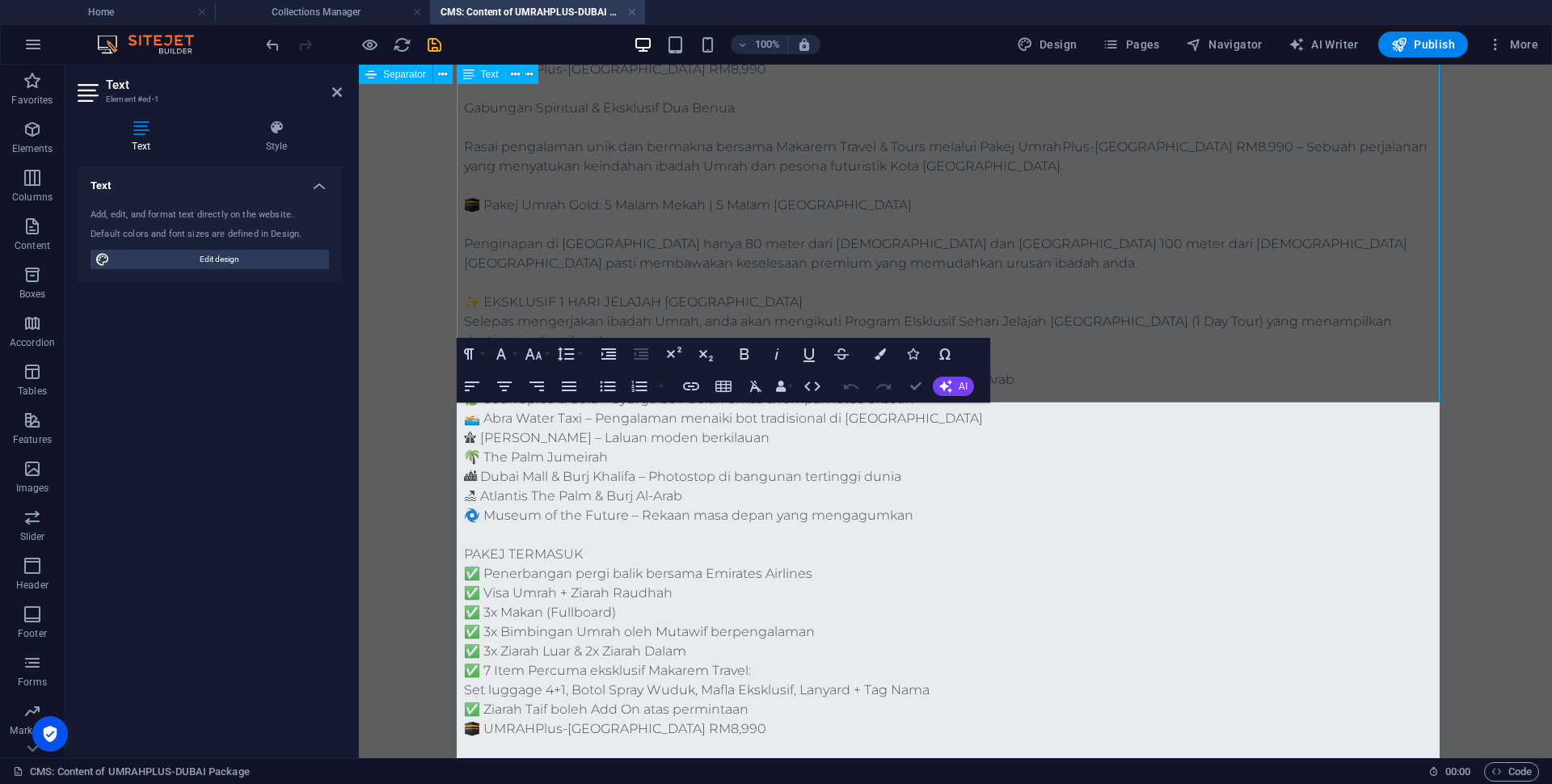 drag, startPoint x: 920, startPoint y: 379, endPoint x: 655, endPoint y: 462, distance: 277.69408 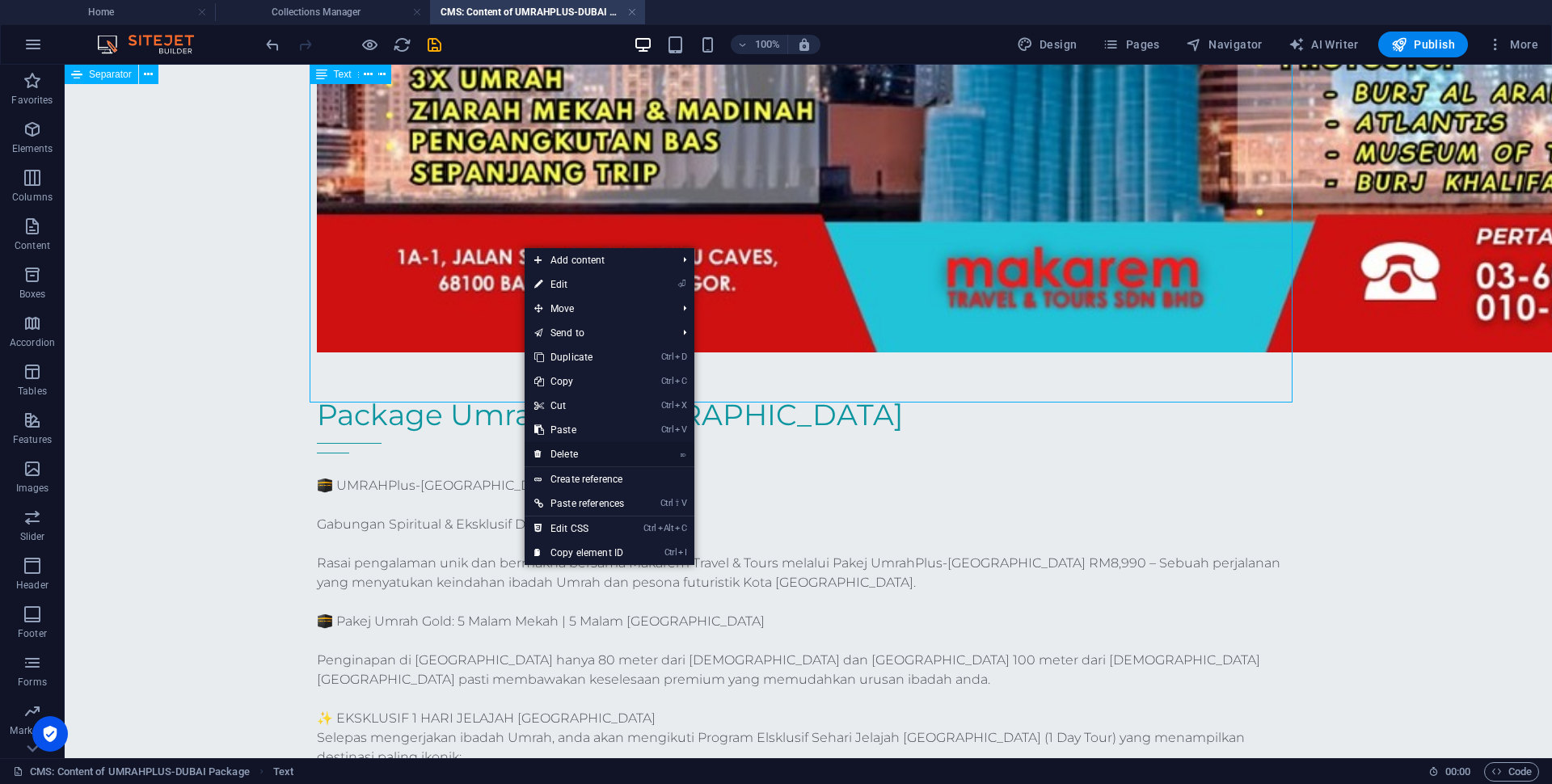 click on "⌦  Delete" at bounding box center (579, 454) 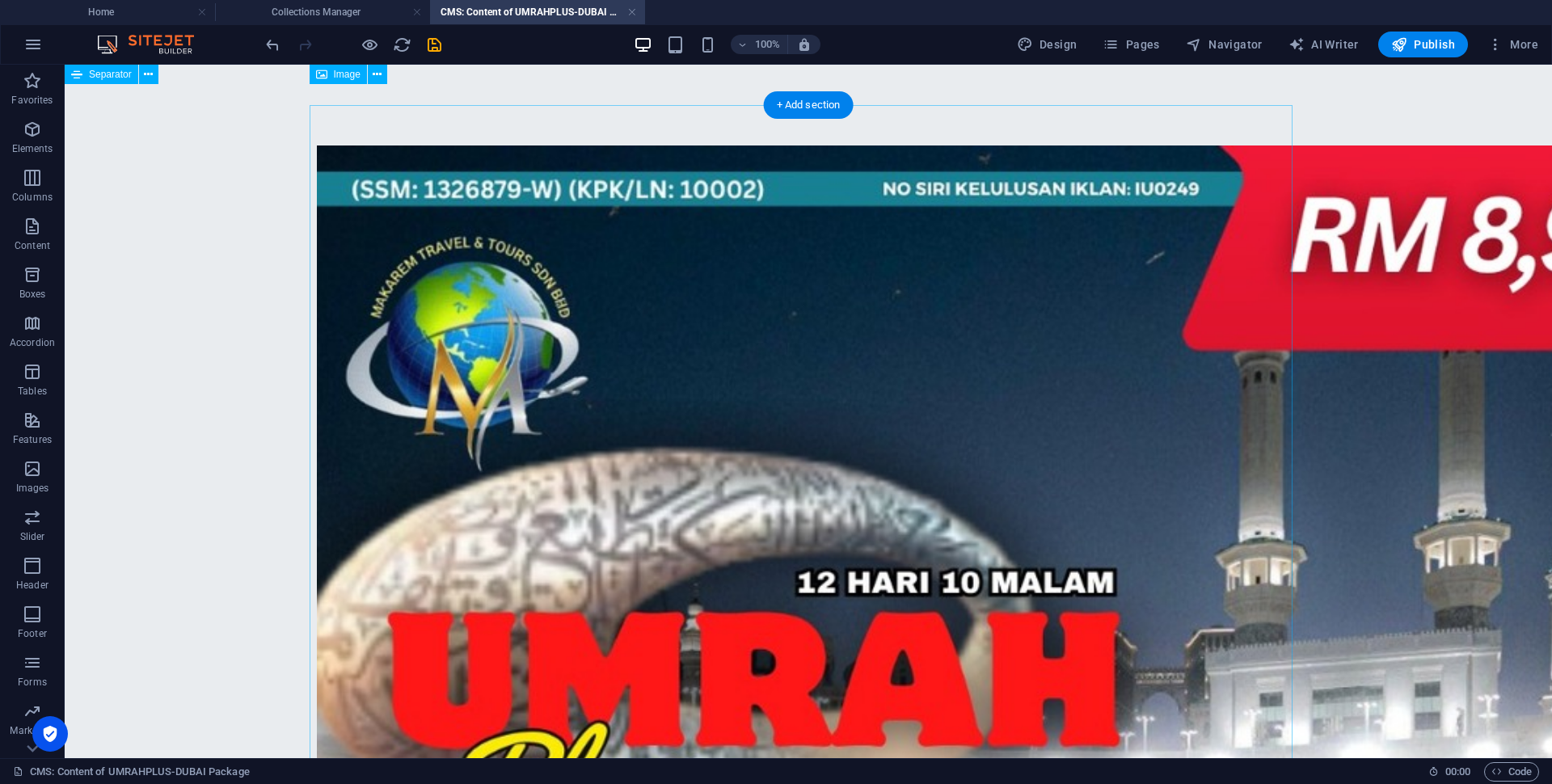 scroll, scrollTop: 0, scrollLeft: 0, axis: both 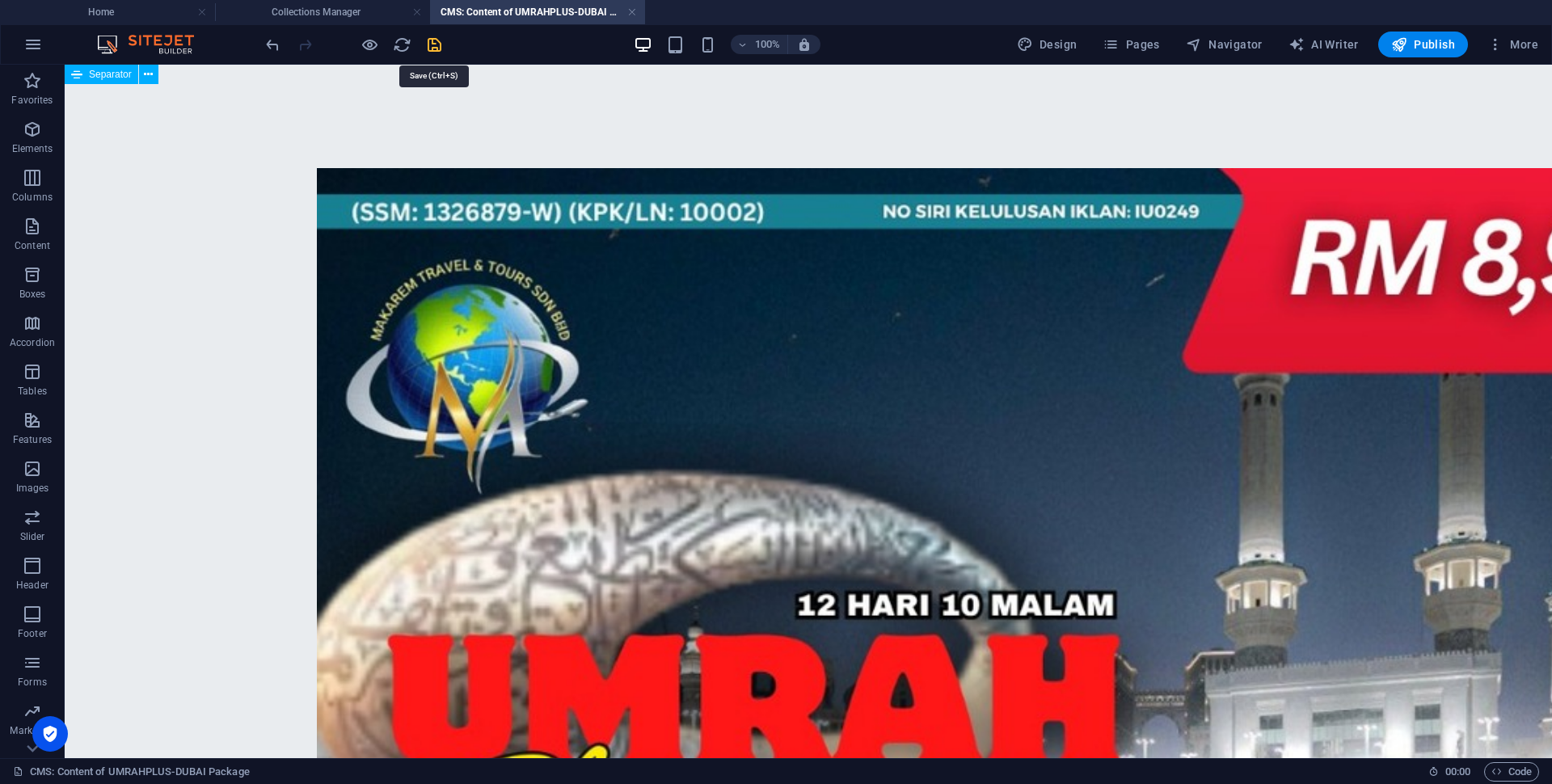 click at bounding box center (434, 44) 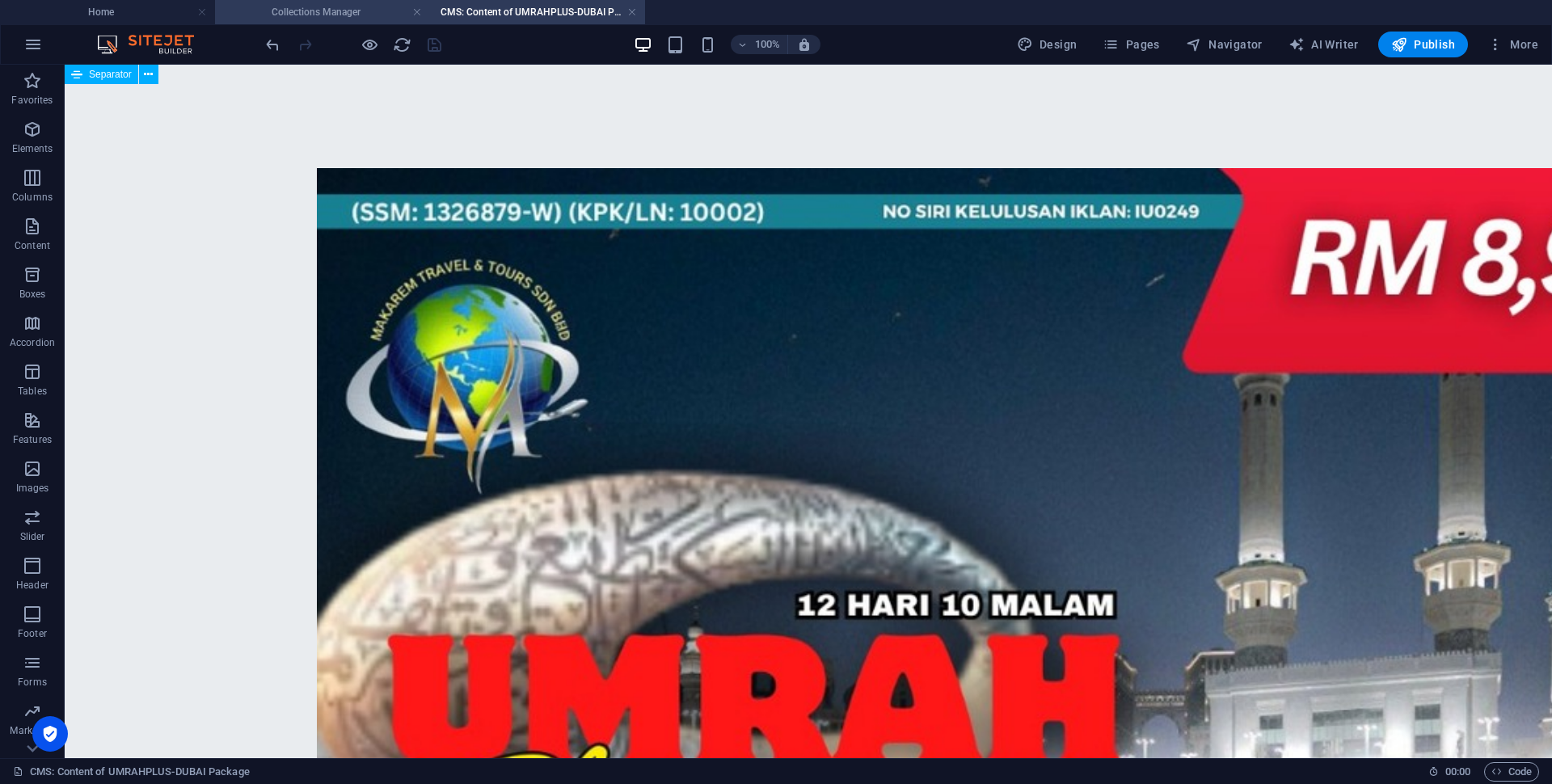 click on "Collections Manager" at bounding box center [323, 12] 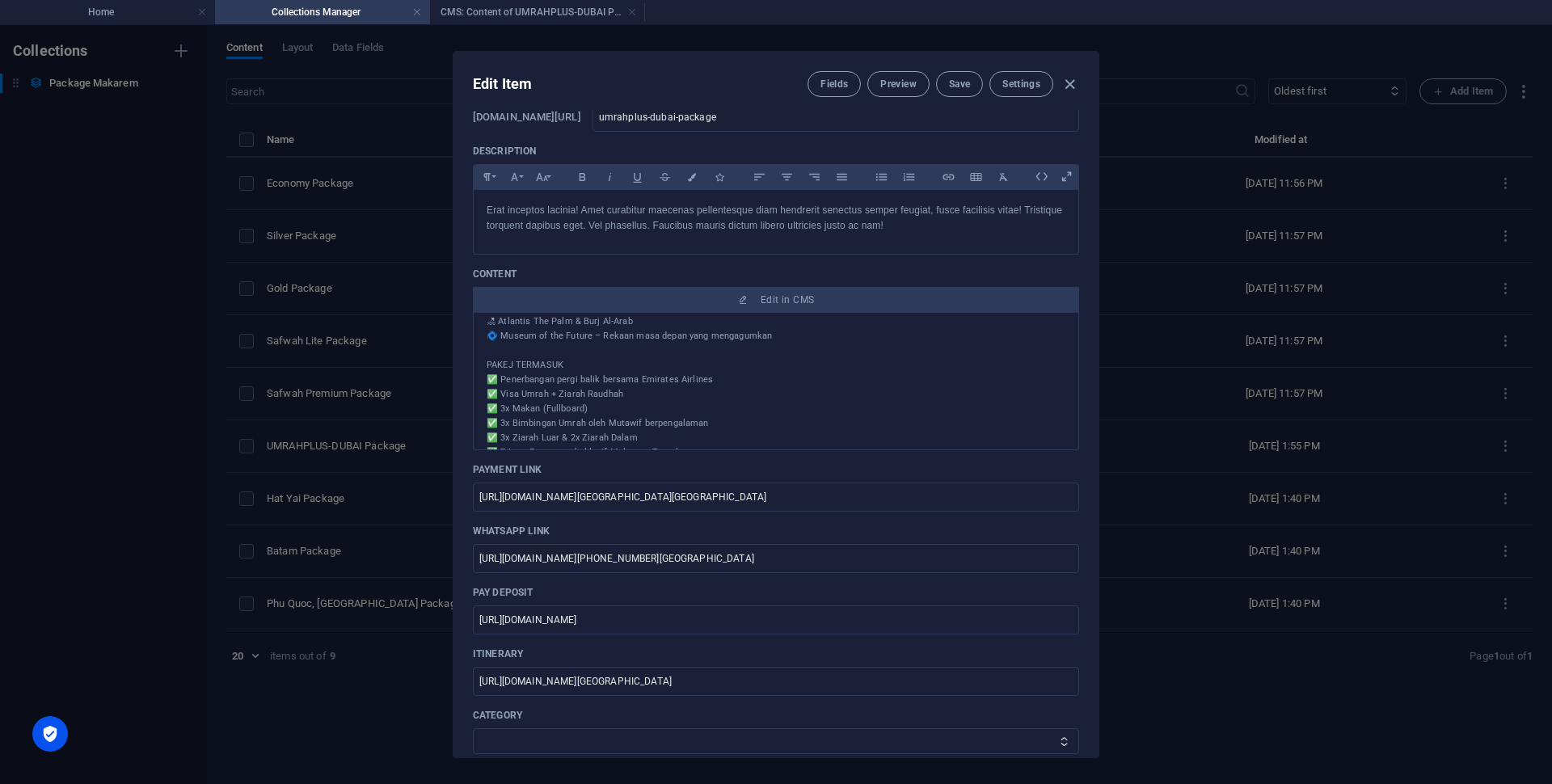 scroll, scrollTop: 606, scrollLeft: 0, axis: vertical 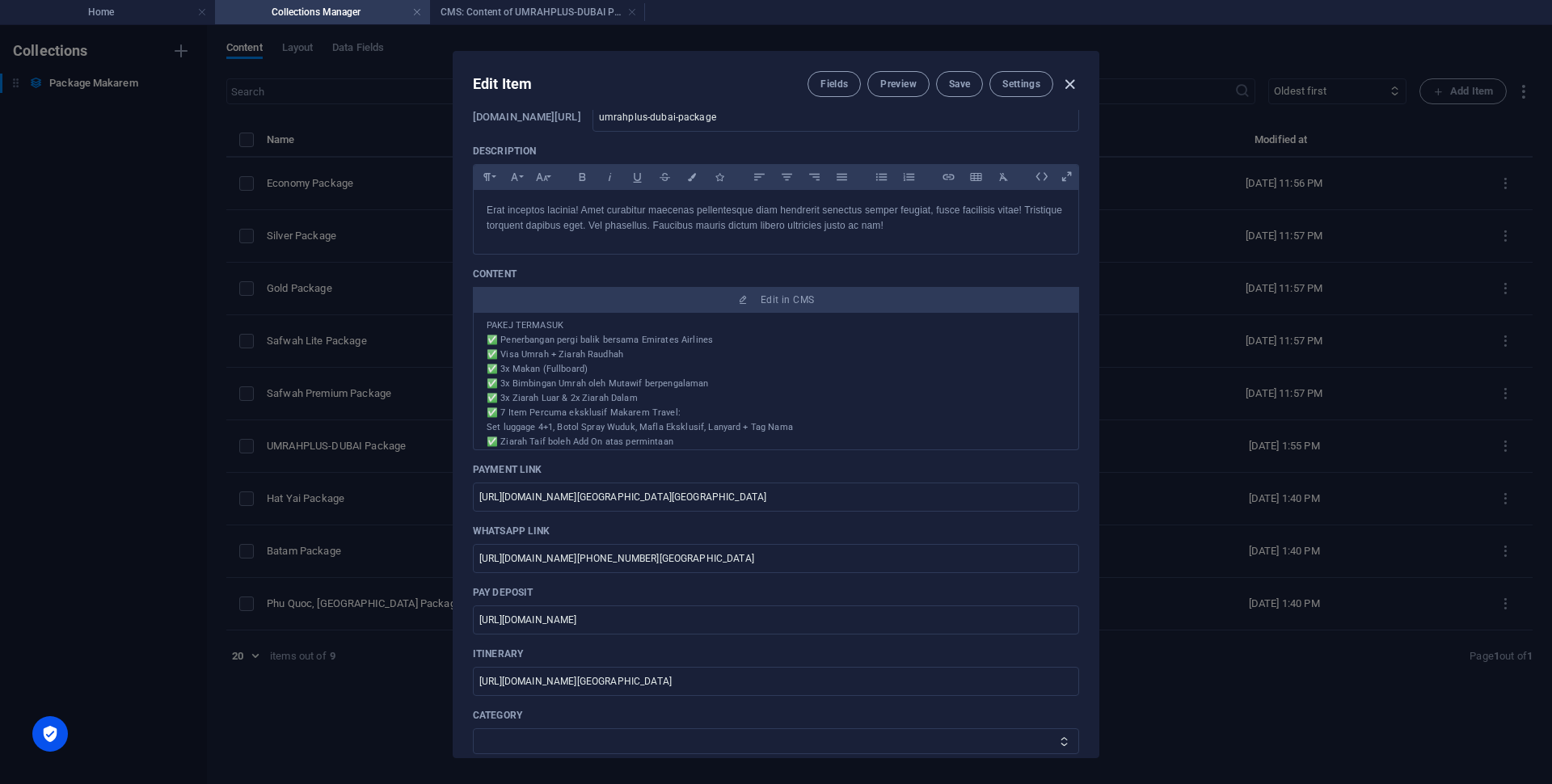 click at bounding box center (1069, 84) 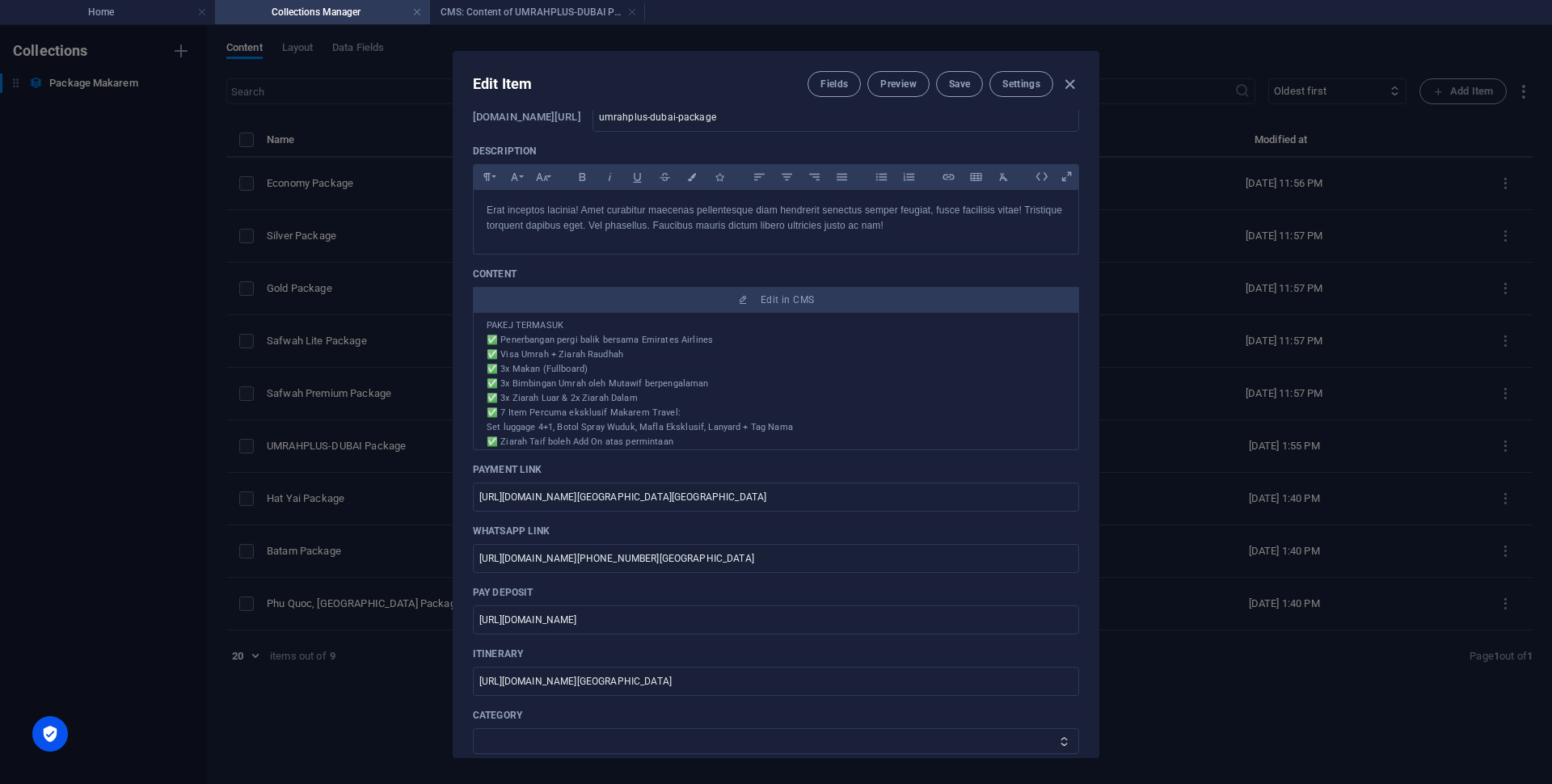 scroll, scrollTop: 0, scrollLeft: 0, axis: both 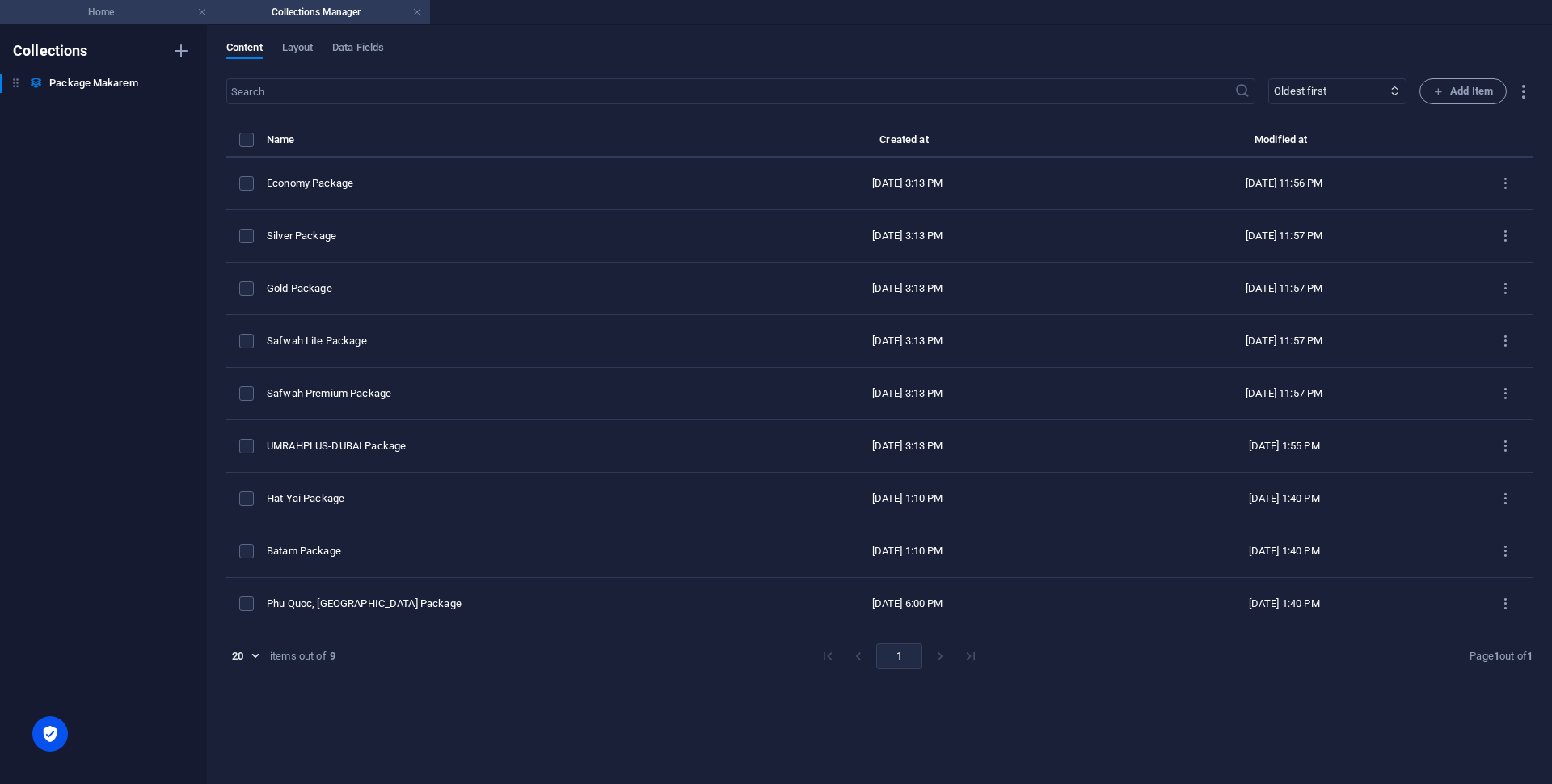 click on "Home" at bounding box center (108, 12) 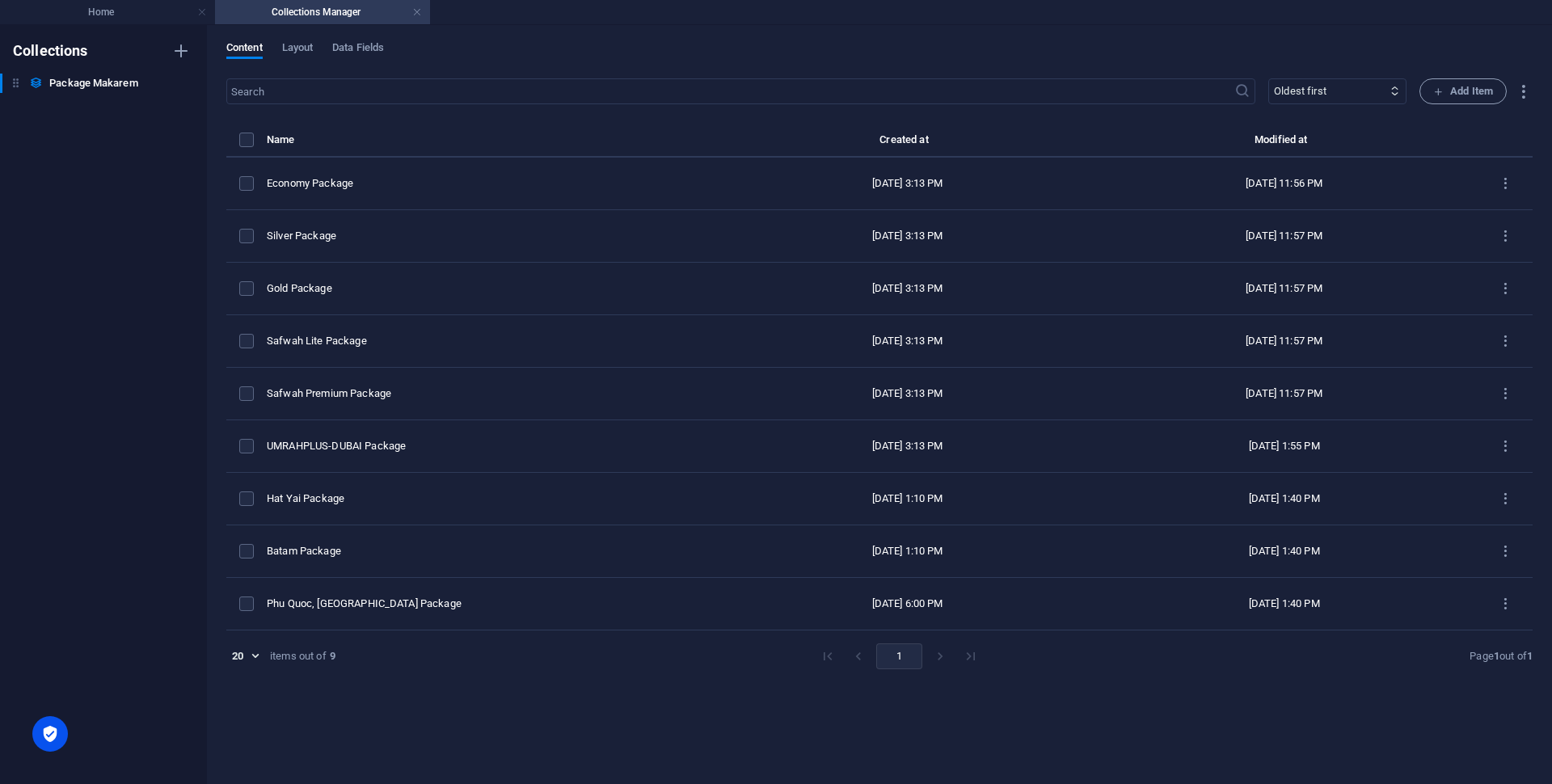 scroll, scrollTop: 3080, scrollLeft: 0, axis: vertical 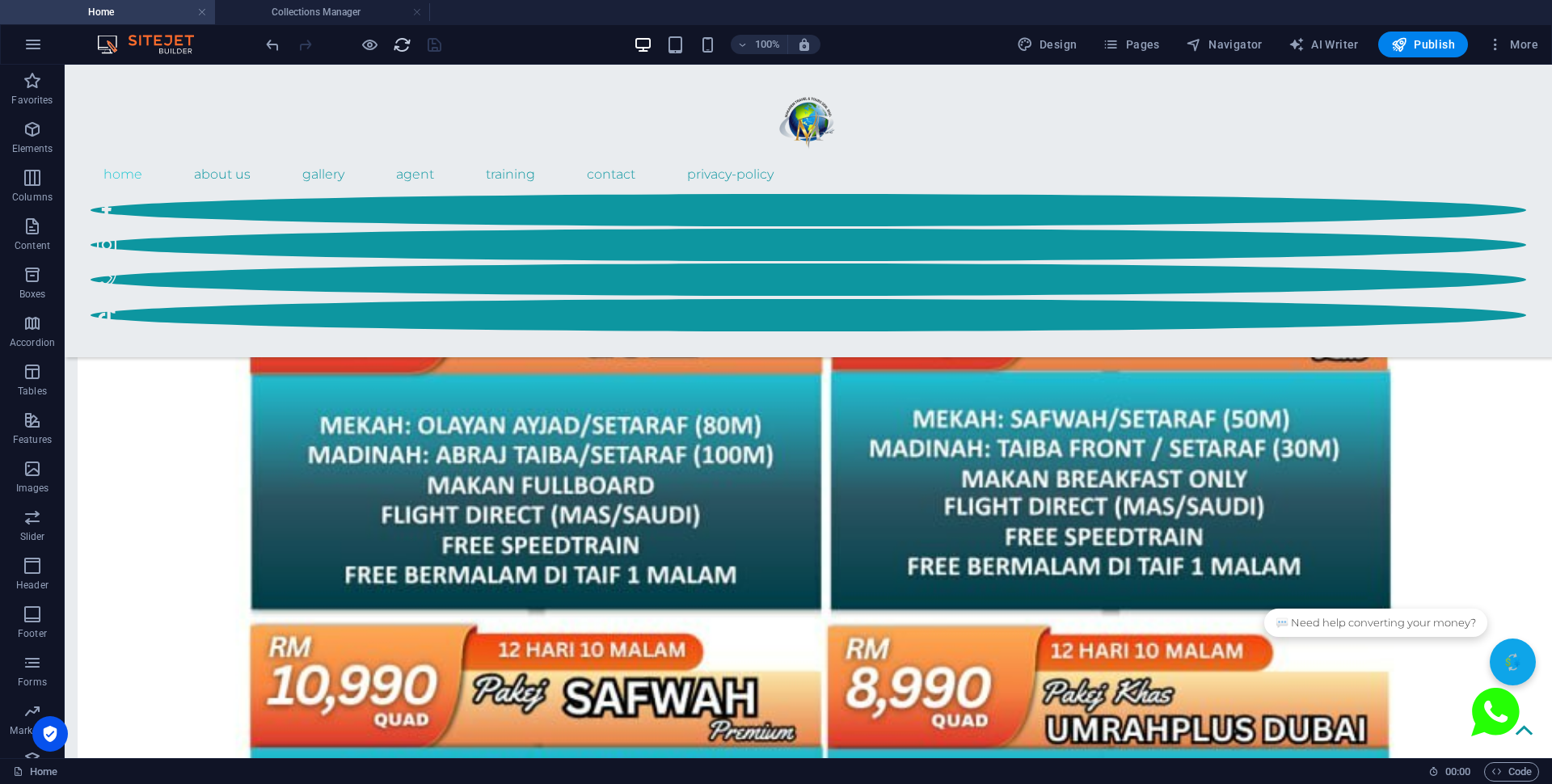 click at bounding box center [402, 44] 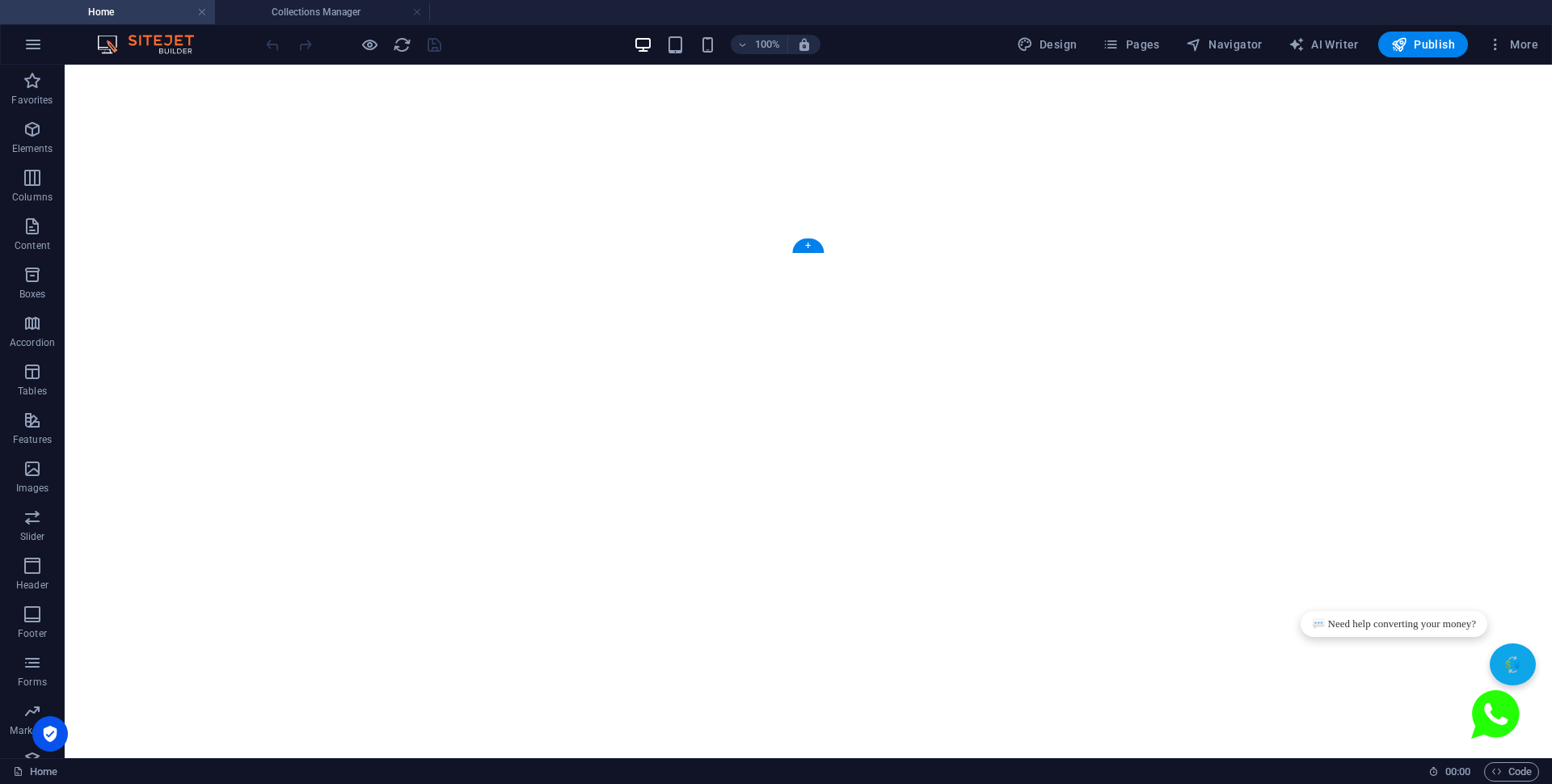 scroll, scrollTop: 404, scrollLeft: 0, axis: vertical 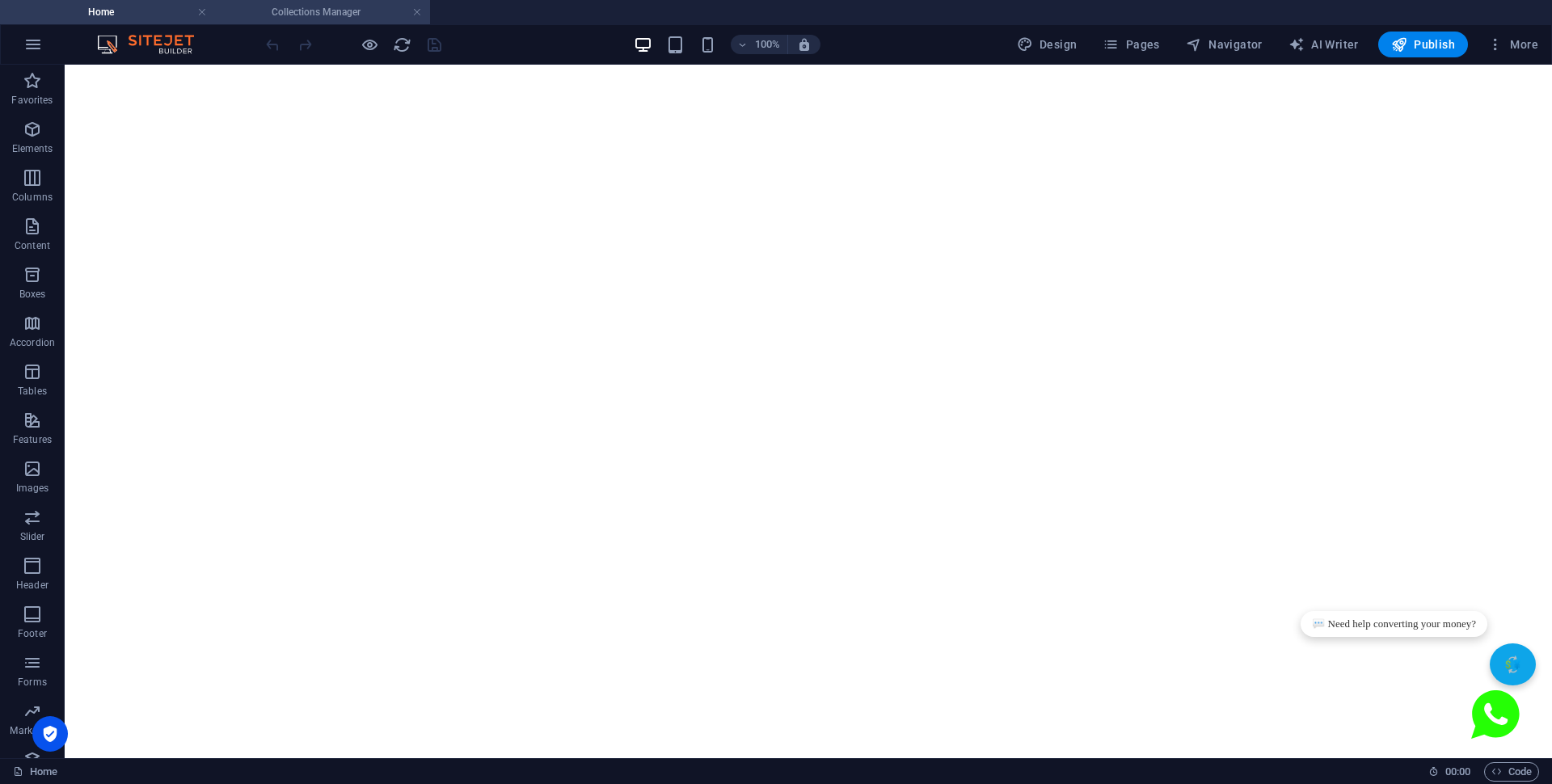 click on "Collections Manager" at bounding box center [323, 12] 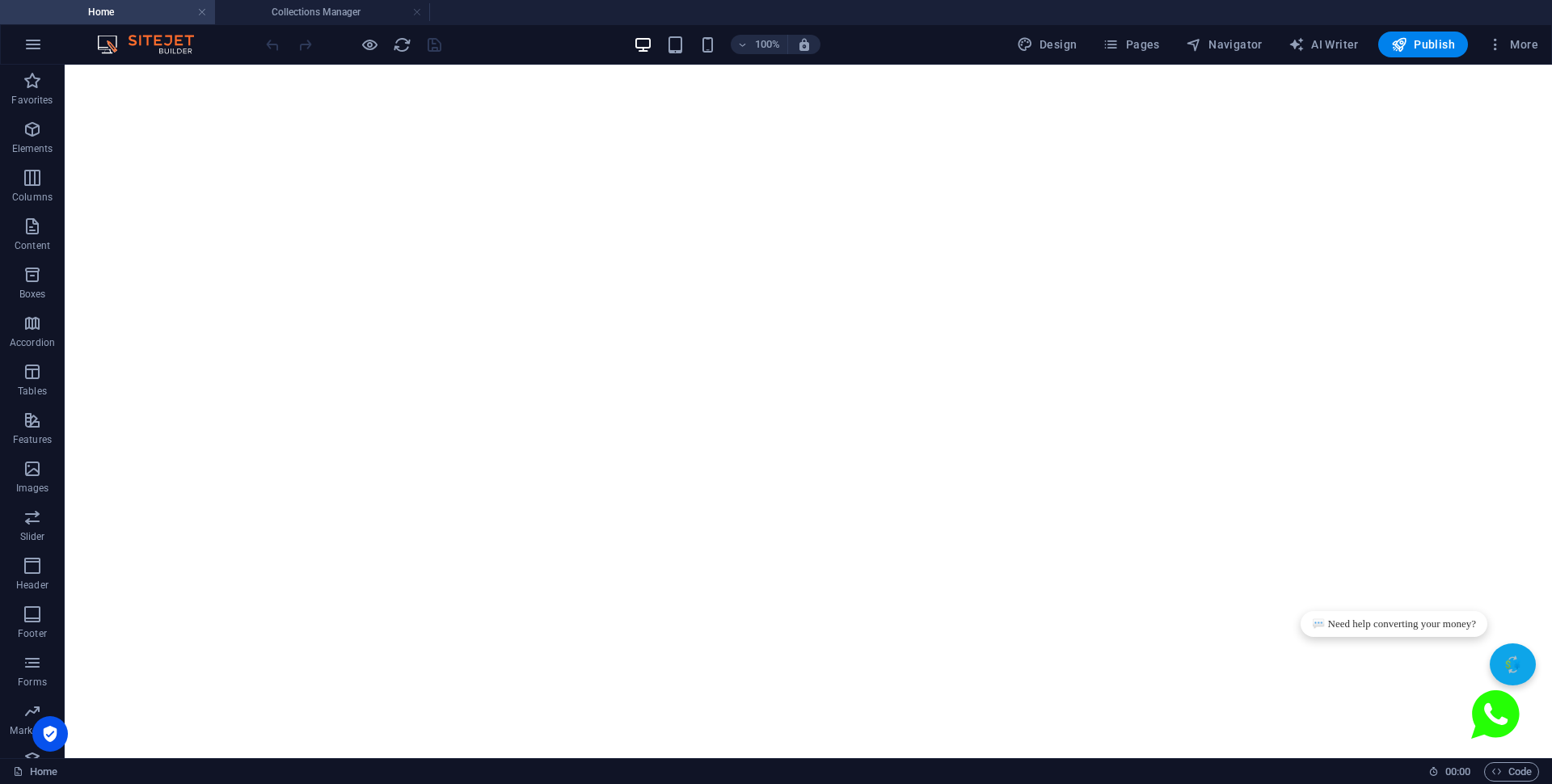 scroll, scrollTop: 0, scrollLeft: 0, axis: both 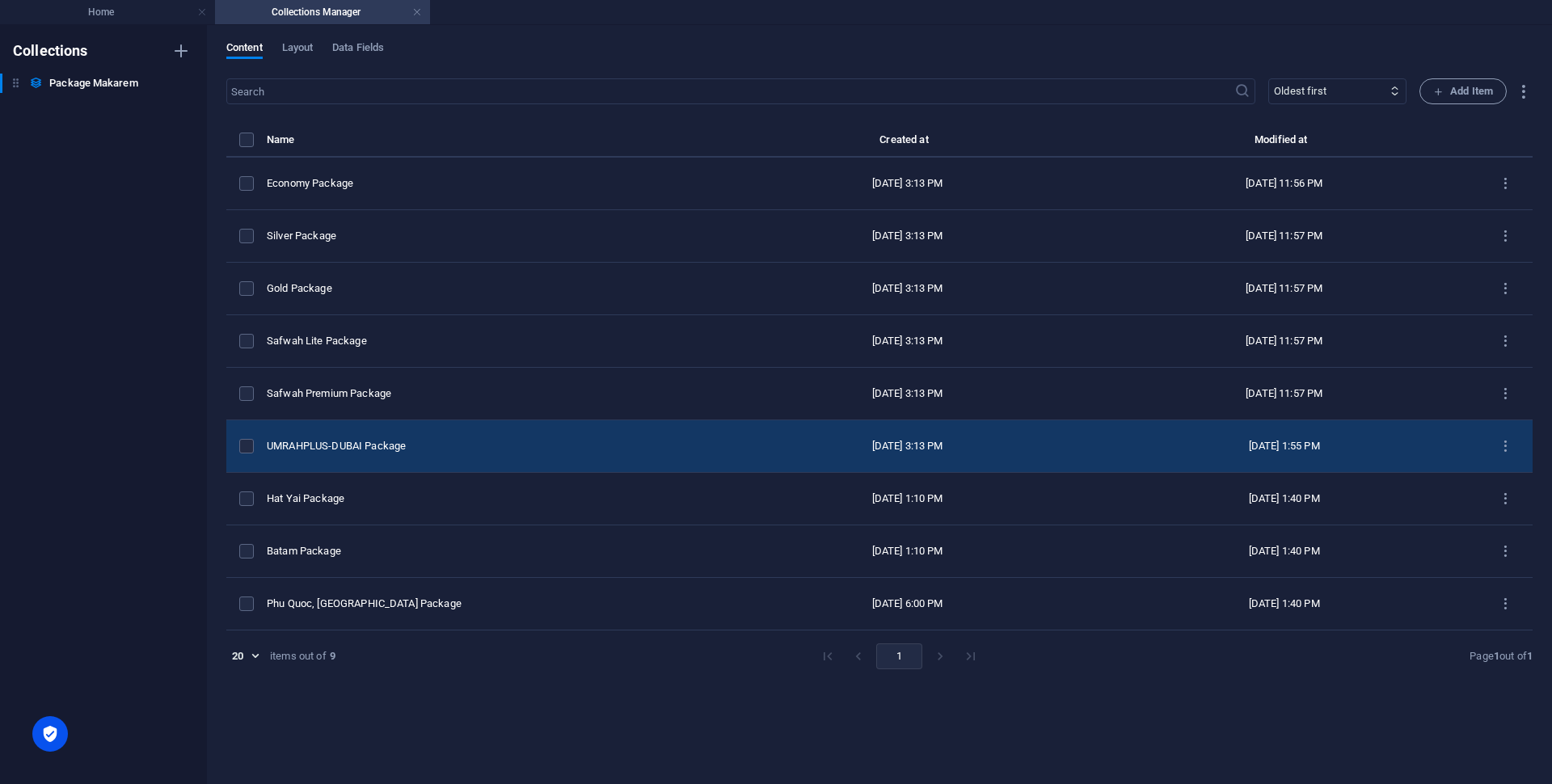 click on "UMRAHPLUS-DUBAI Package" at bounding box center (489, 446) 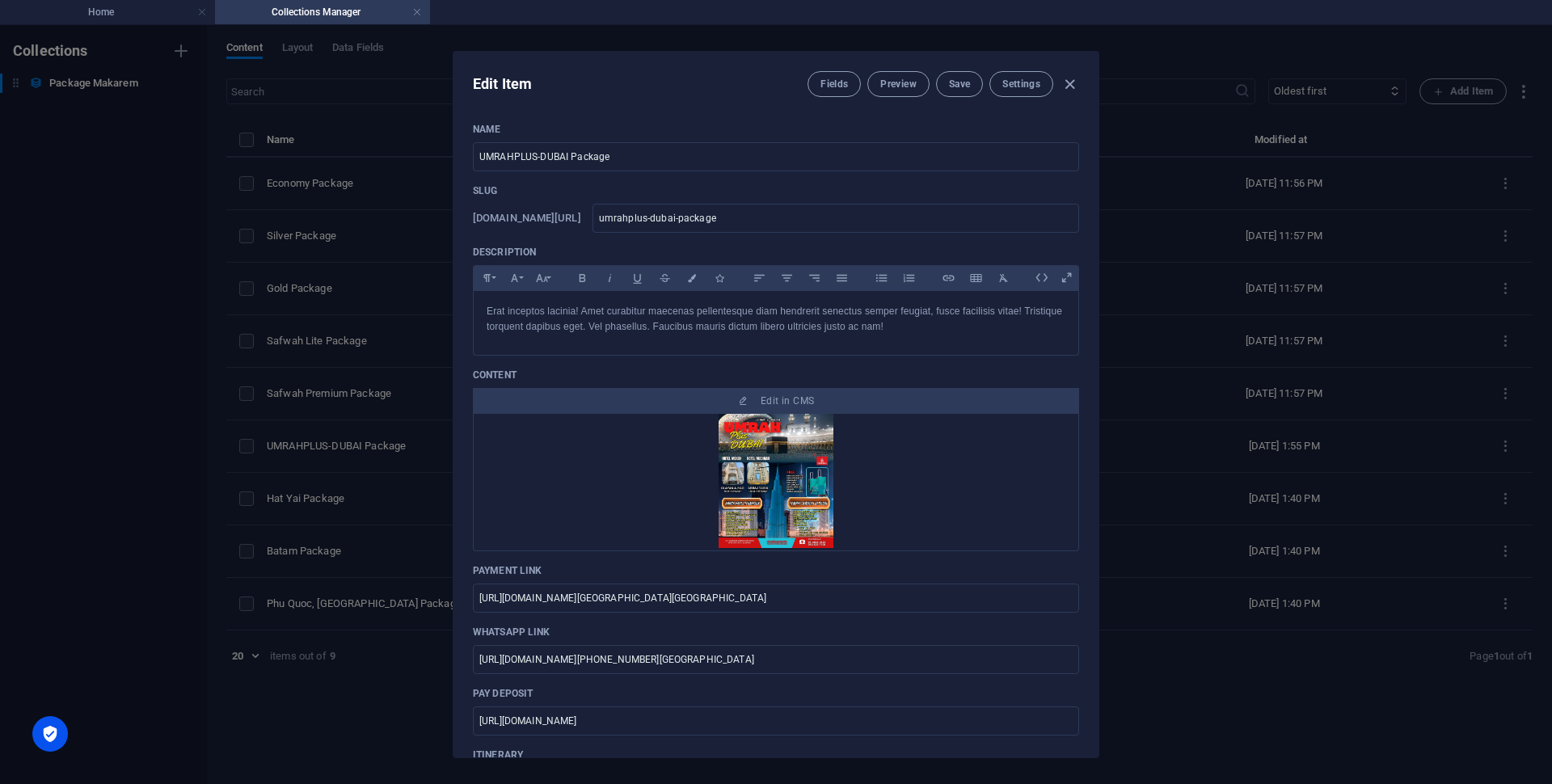 scroll, scrollTop: 0, scrollLeft: 0, axis: both 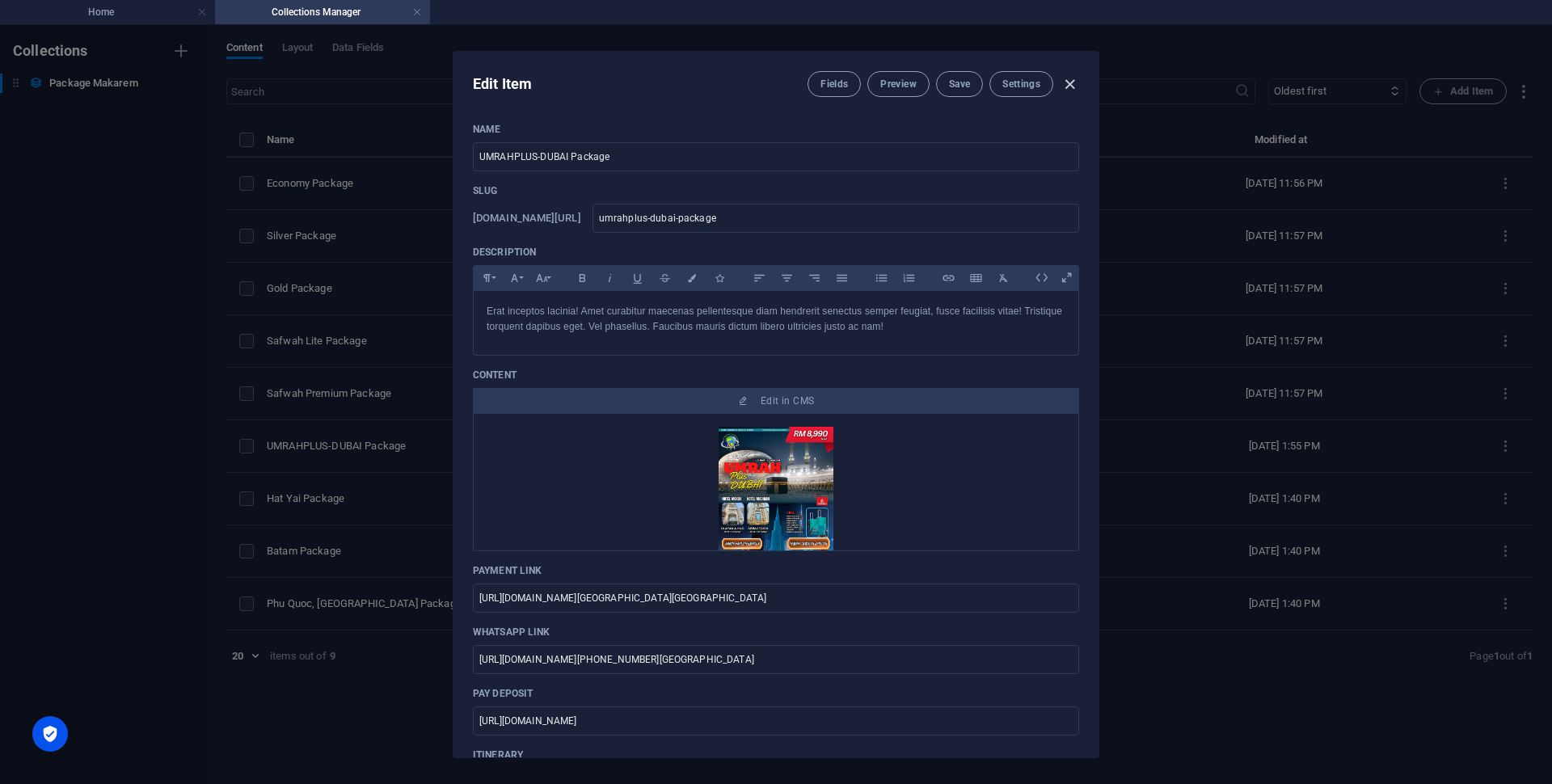 click at bounding box center [1069, 84] 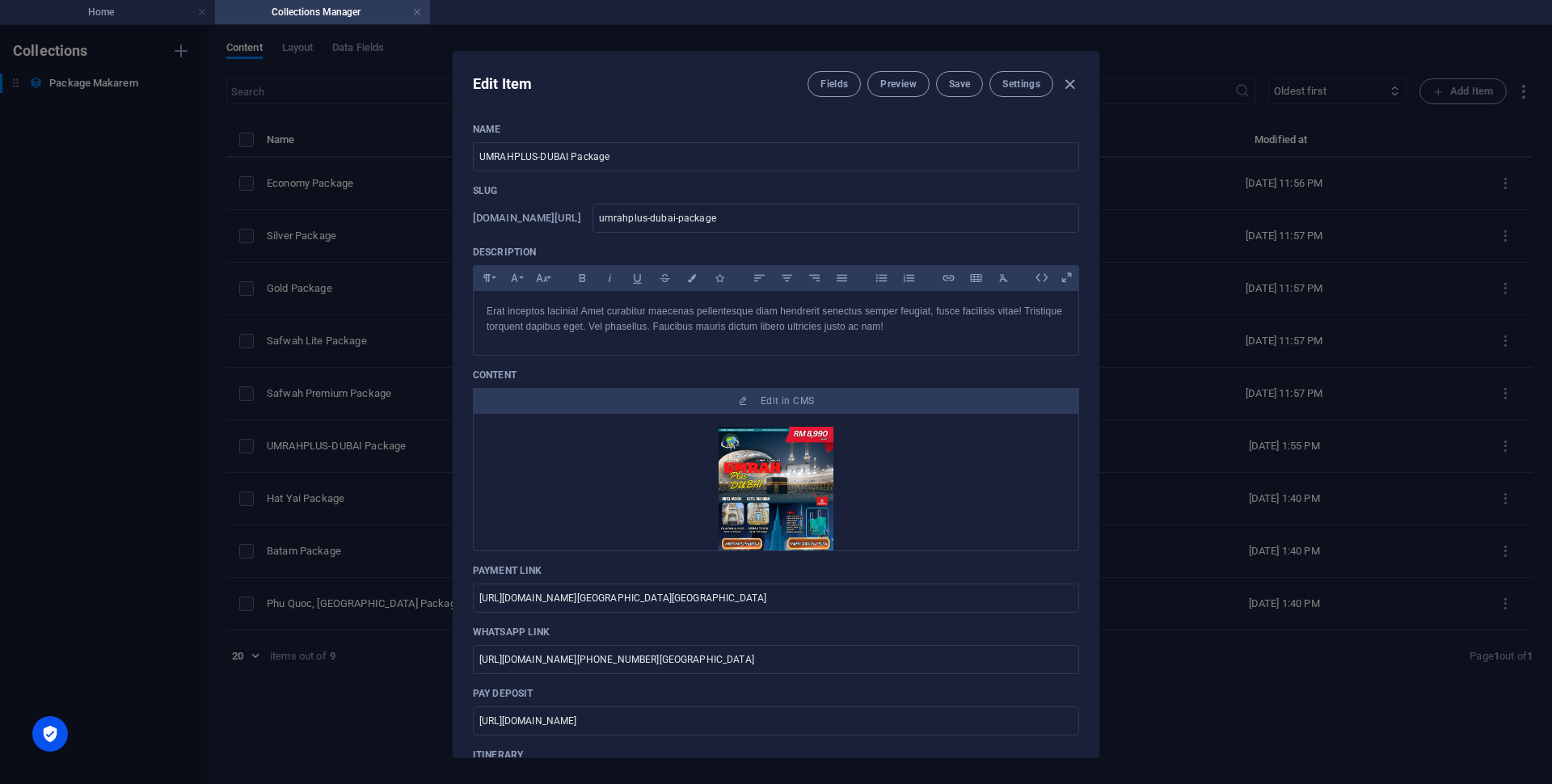 type on "umrahplus-dubai-package" 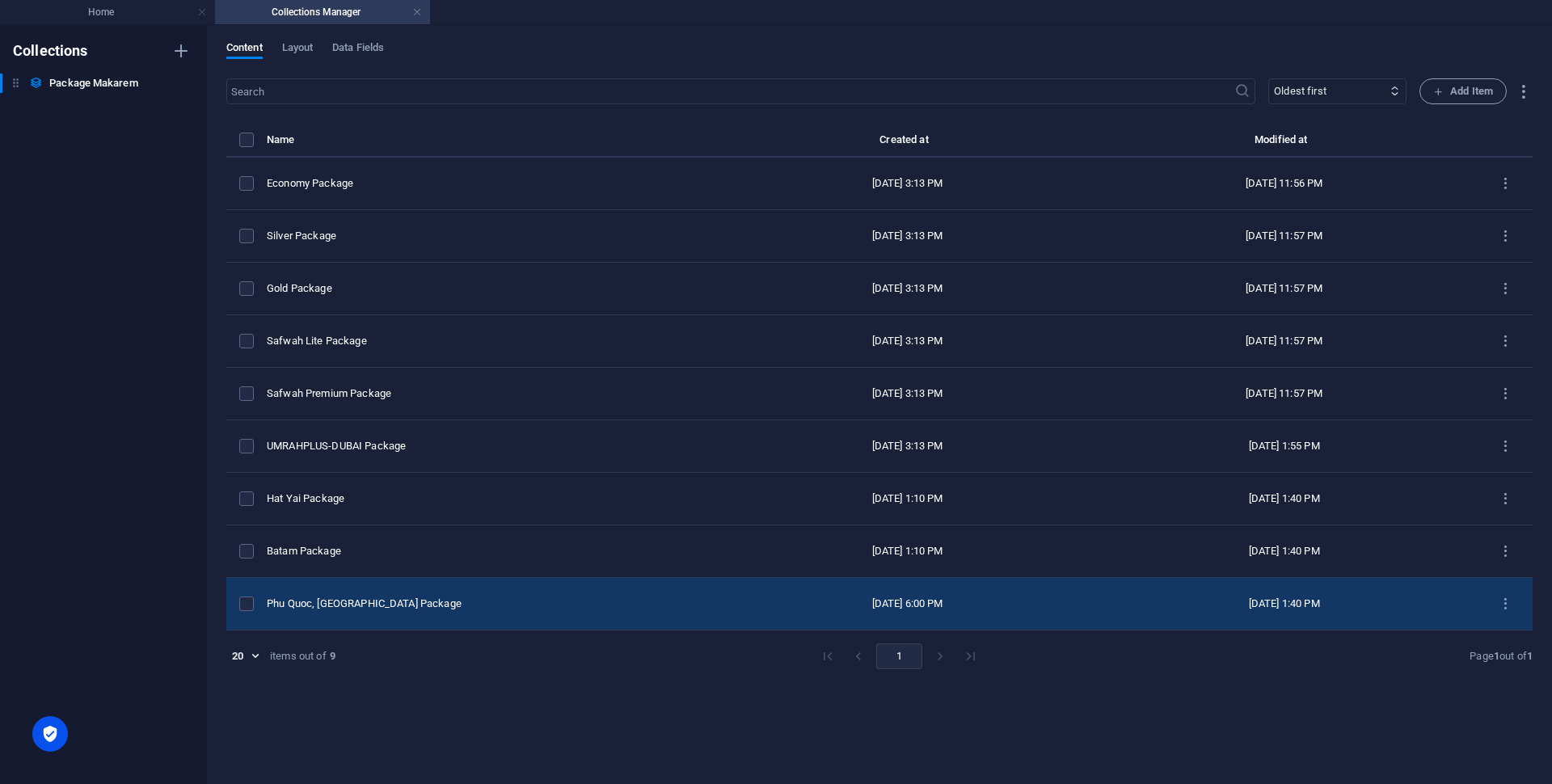 click on "[PERSON_NAME], [GEOGRAPHIC_DATA] Package" at bounding box center [496, 604] 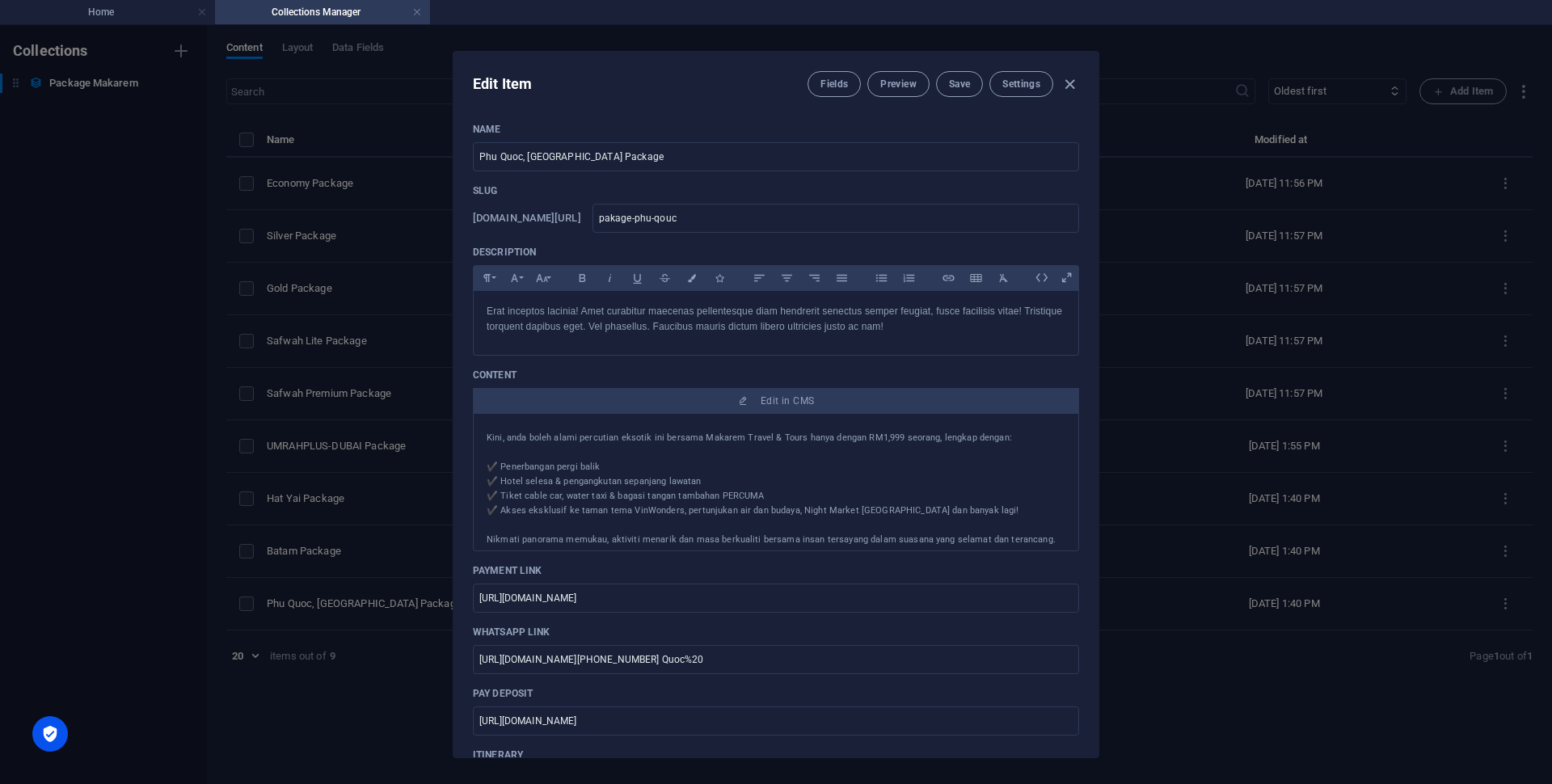scroll, scrollTop: 504, scrollLeft: 0, axis: vertical 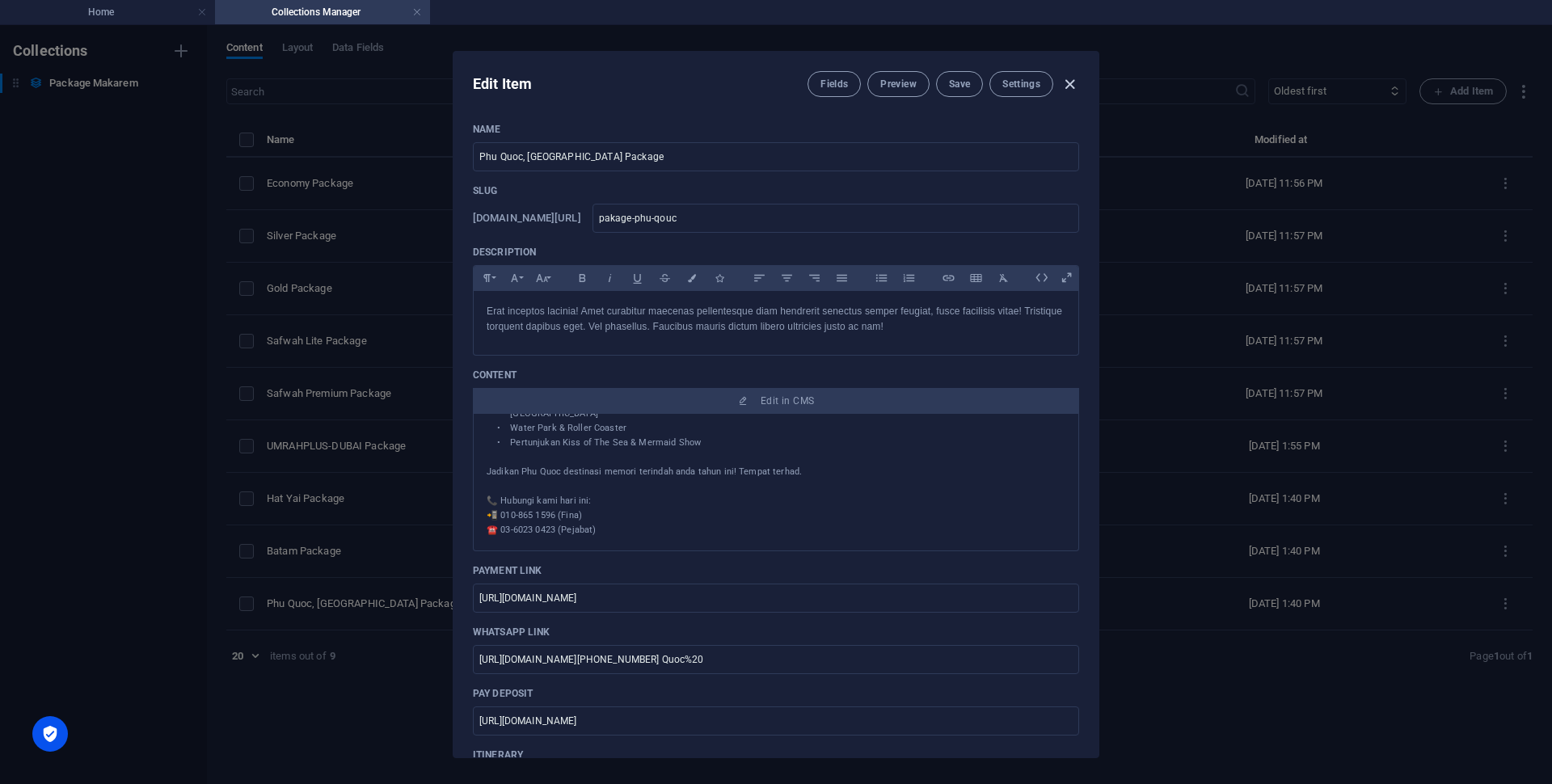 click at bounding box center [1069, 84] 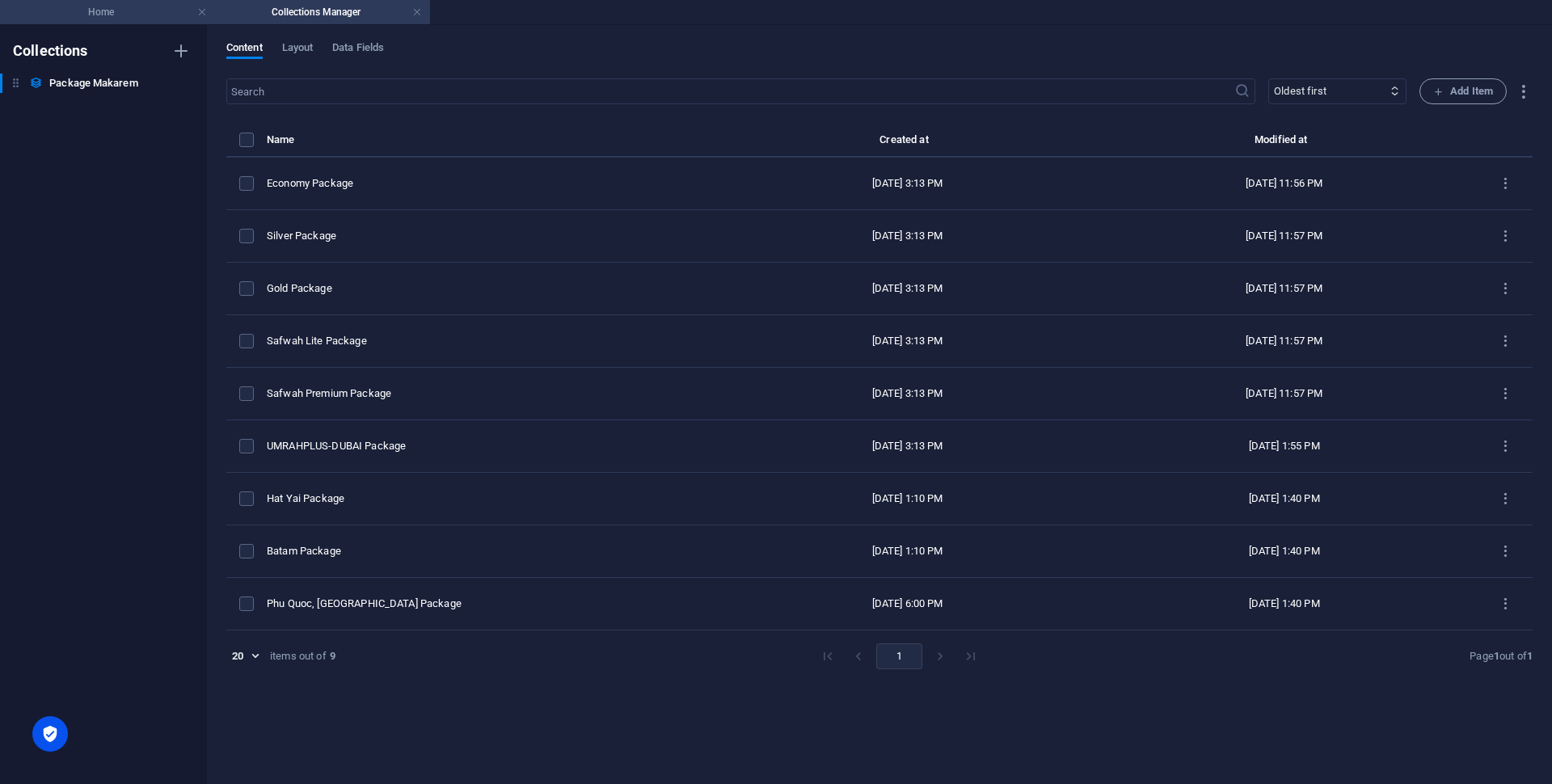 click on "Home" at bounding box center [108, 12] 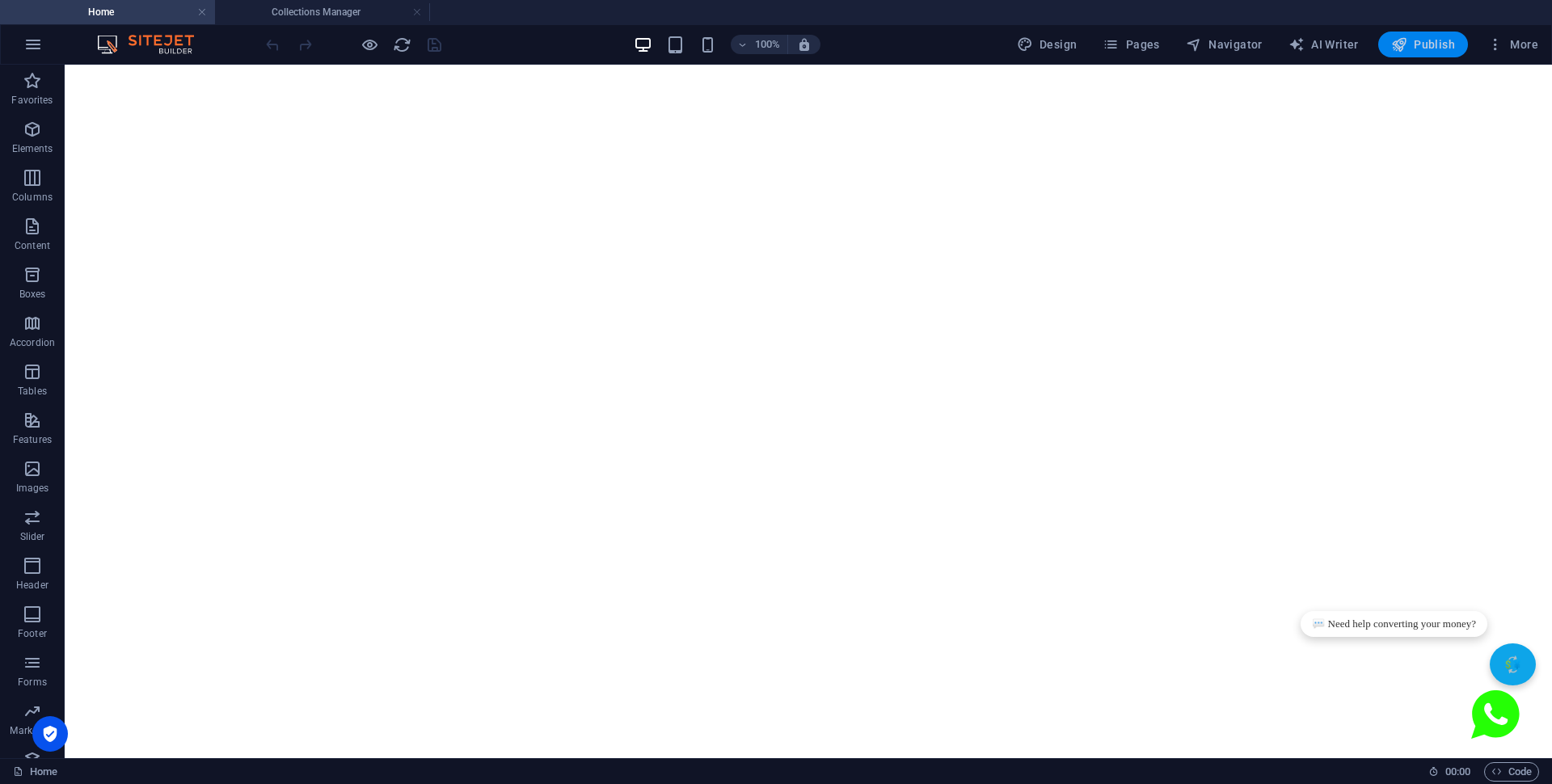 click on "Publish" at bounding box center [1423, 44] 